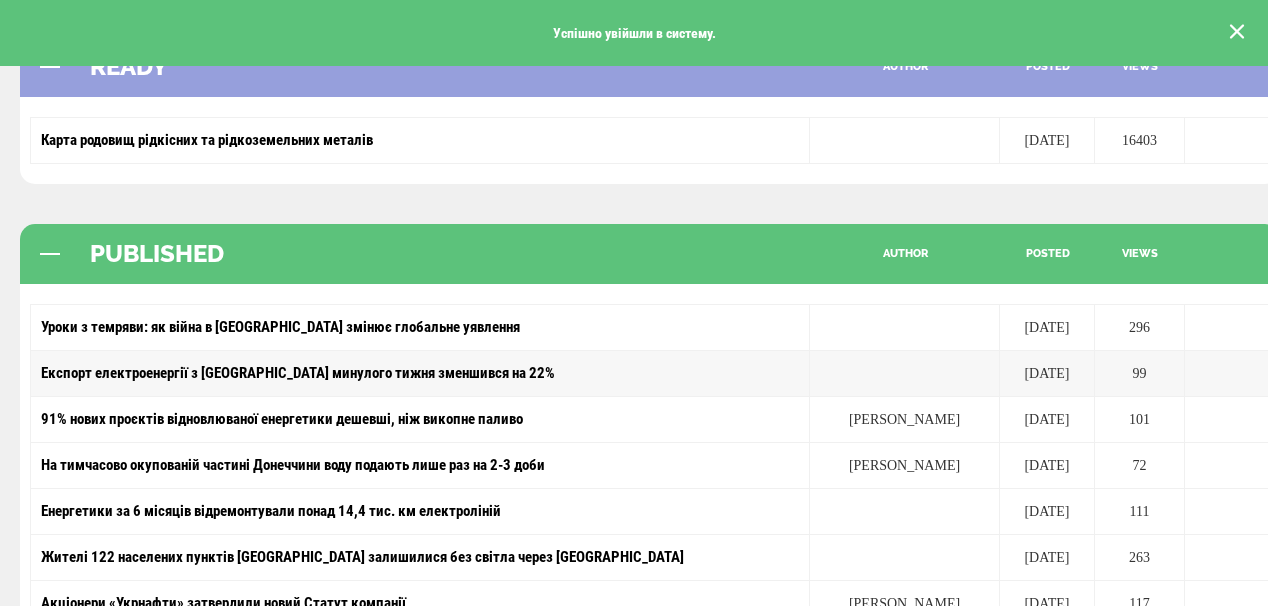 scroll, scrollTop: 0, scrollLeft: 0, axis: both 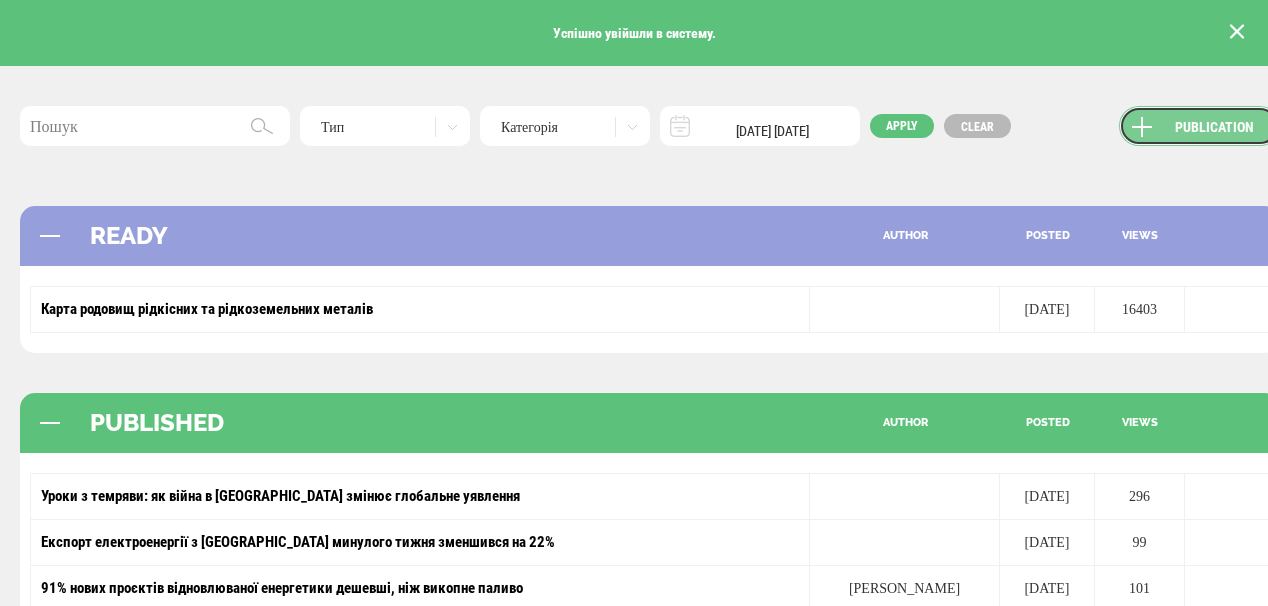 click on "Publication" at bounding box center (1199, 126) 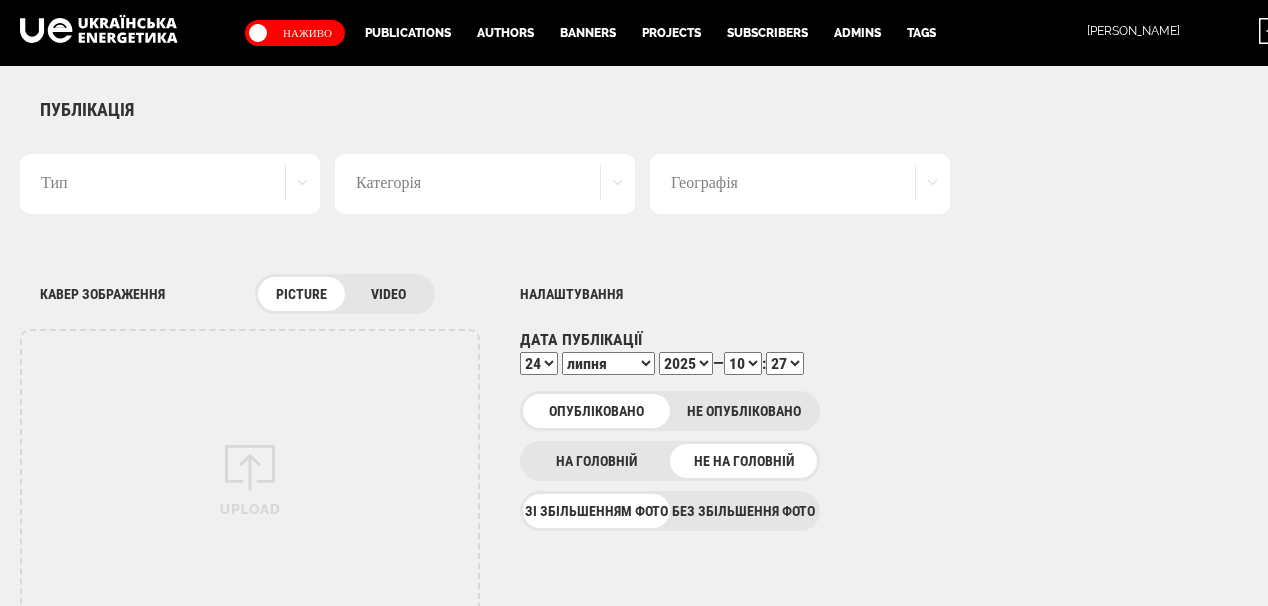 scroll, scrollTop: 0, scrollLeft: 0, axis: both 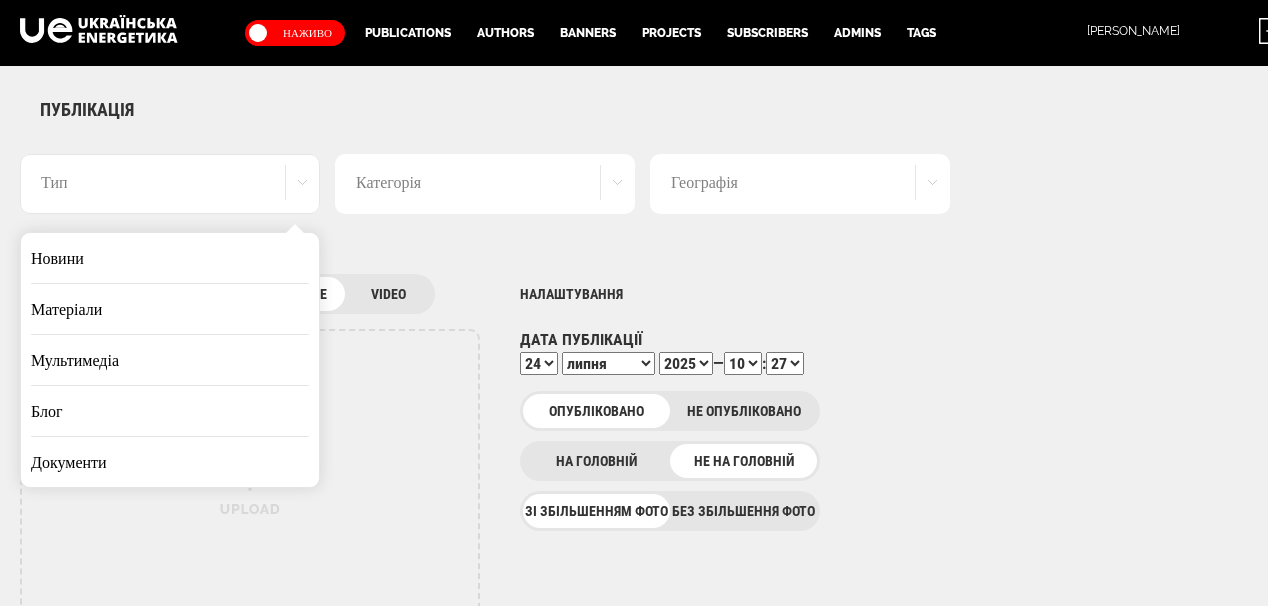 click on "Новини" at bounding box center [170, 258] 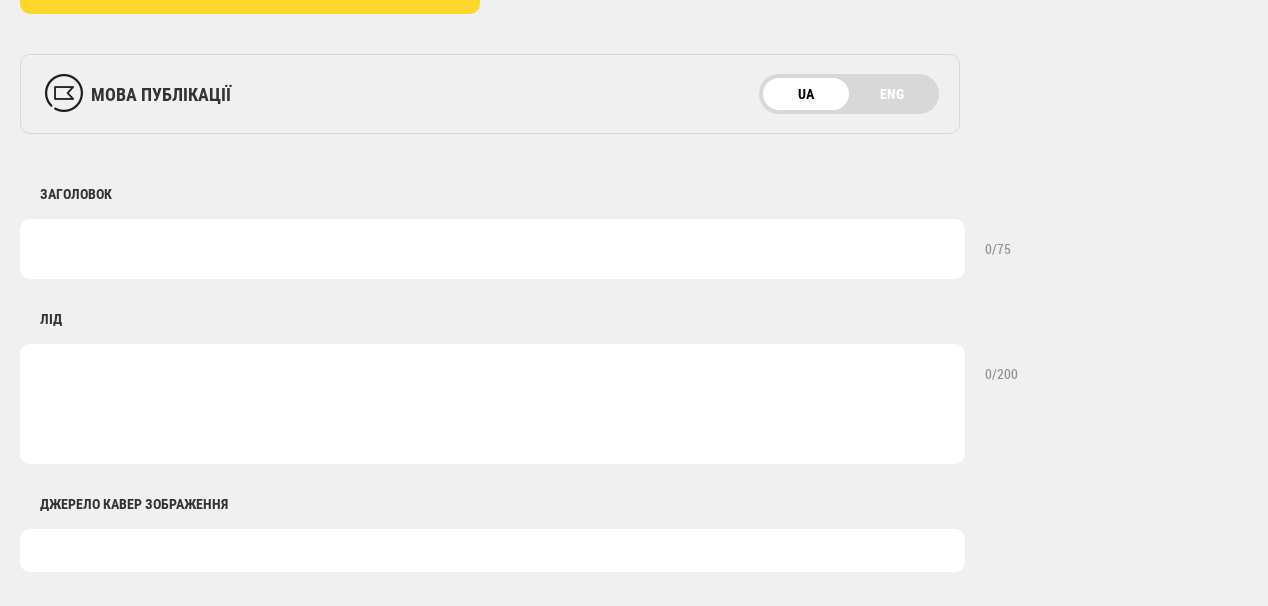scroll, scrollTop: 800, scrollLeft: 0, axis: vertical 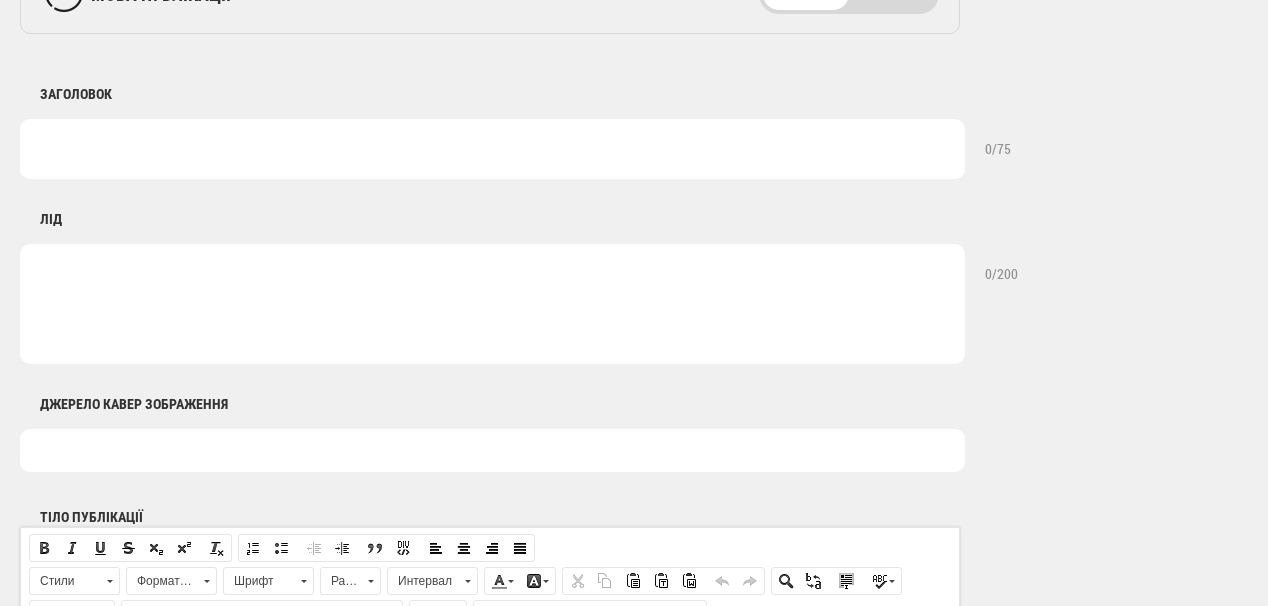 click at bounding box center [492, 149] 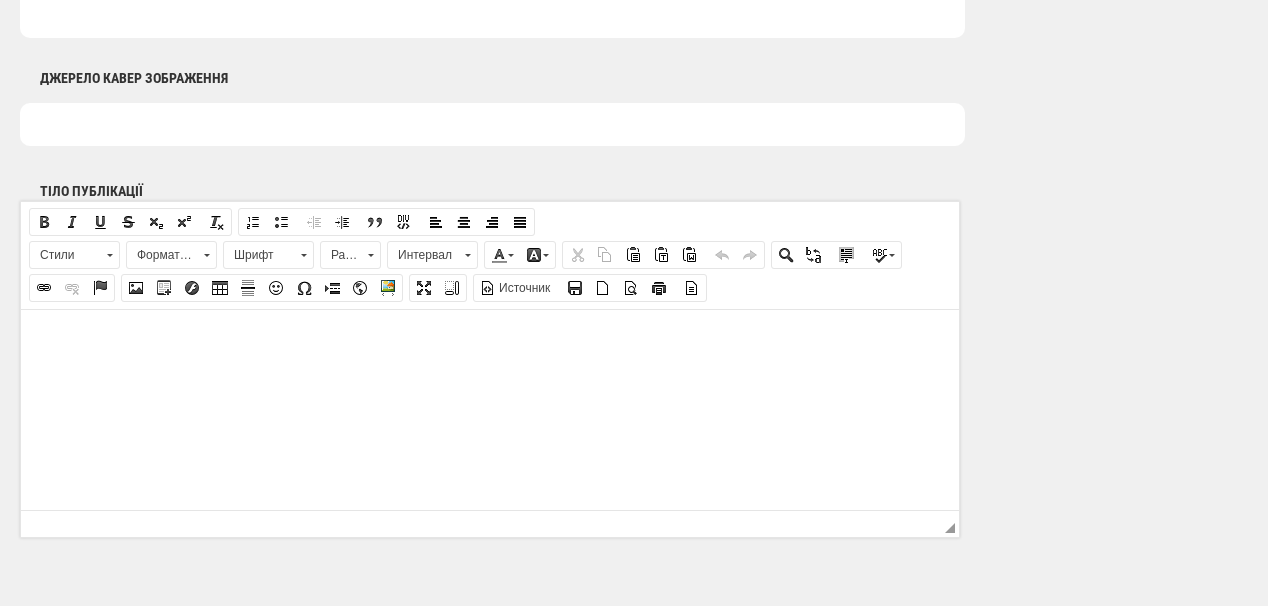 scroll, scrollTop: 1280, scrollLeft: 0, axis: vertical 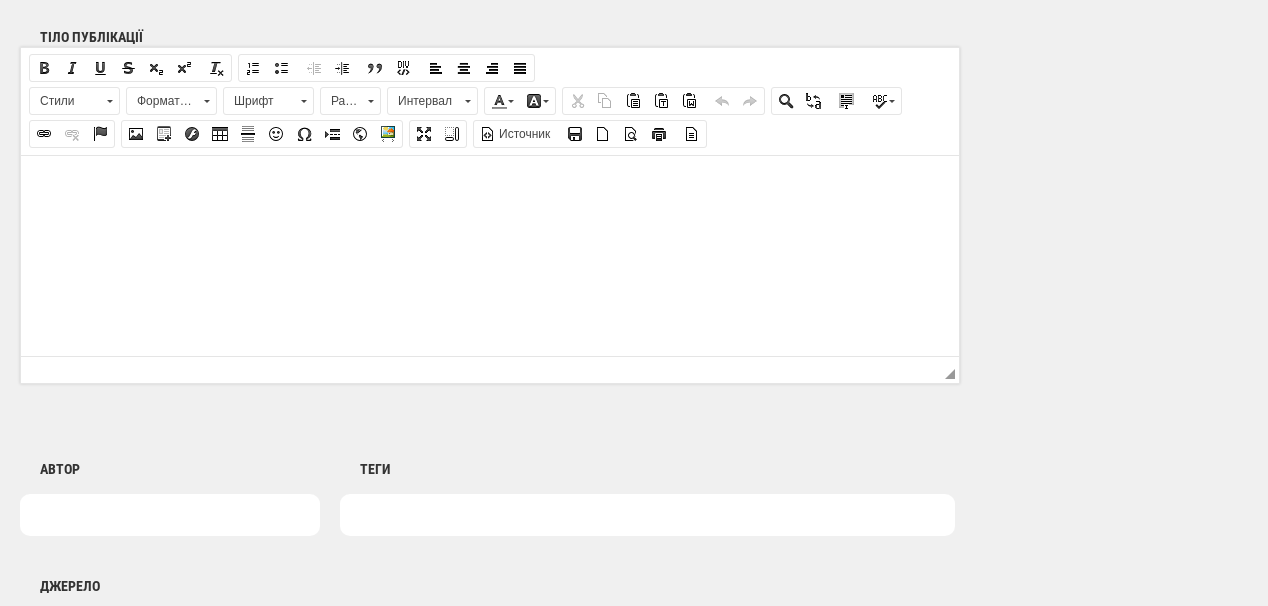 click at bounding box center (490, 185) 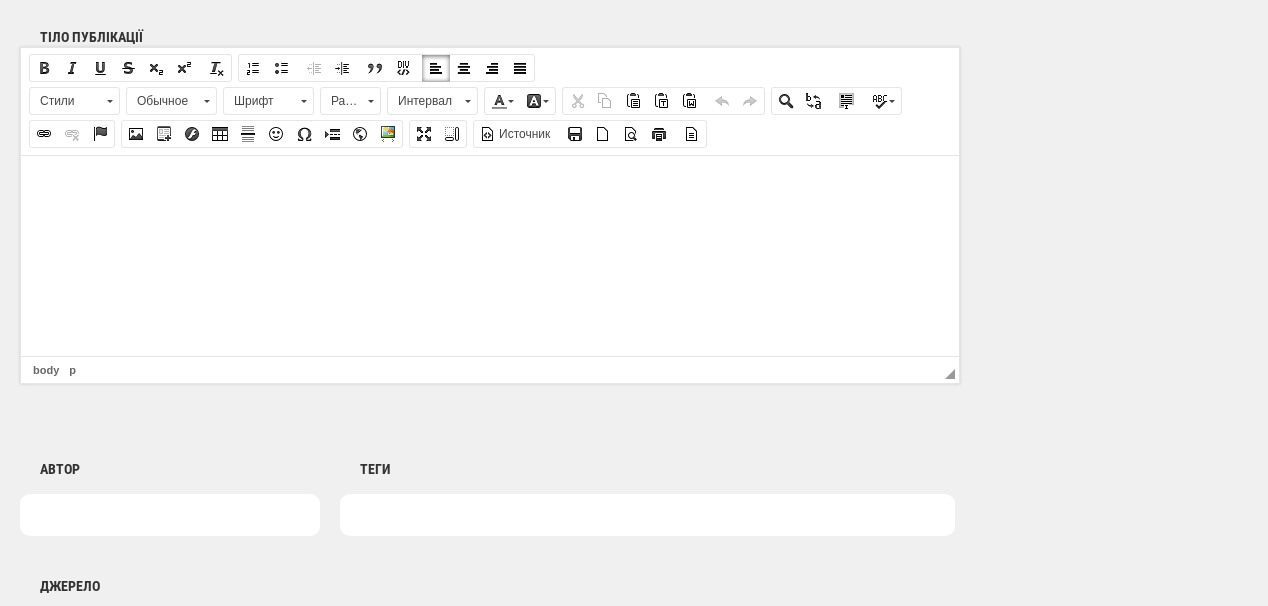 drag, startPoint x: 192, startPoint y: 168, endPoint x: 157, endPoint y: 179, distance: 36.687874 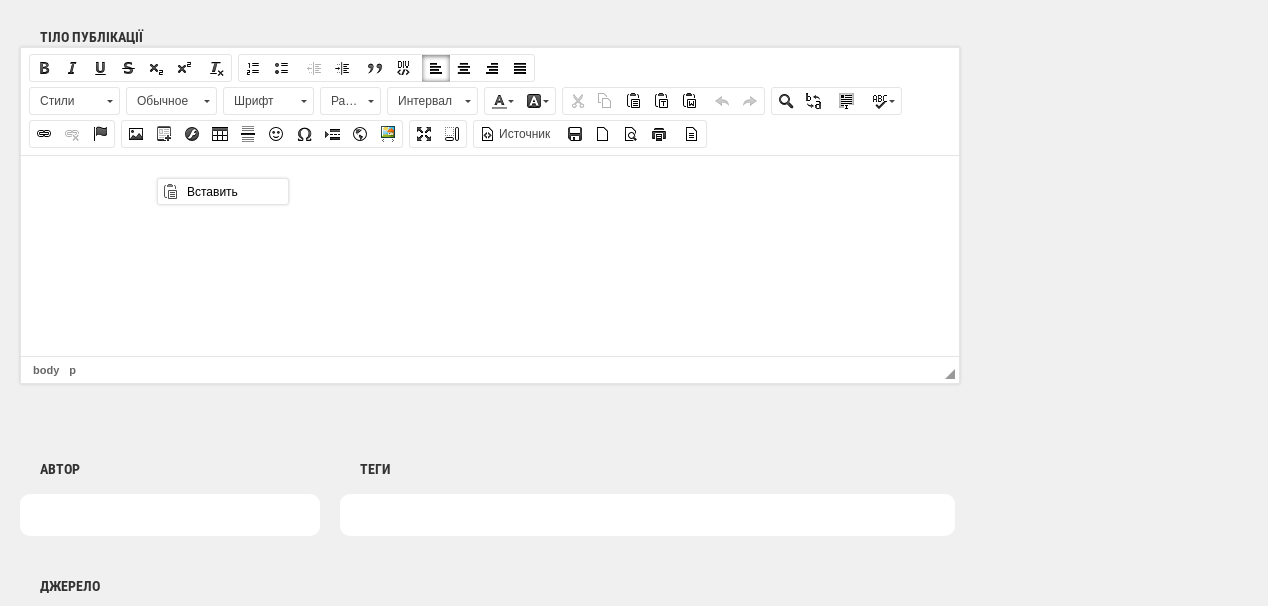scroll, scrollTop: 0, scrollLeft: 0, axis: both 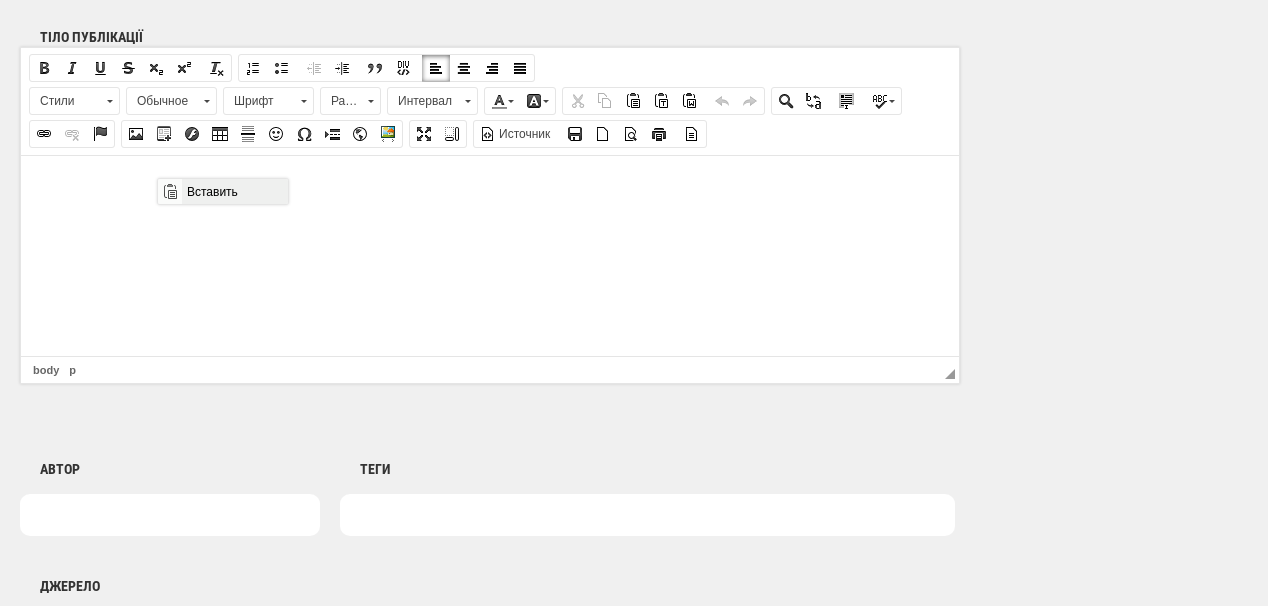 click on "Вставить" at bounding box center [234, 191] 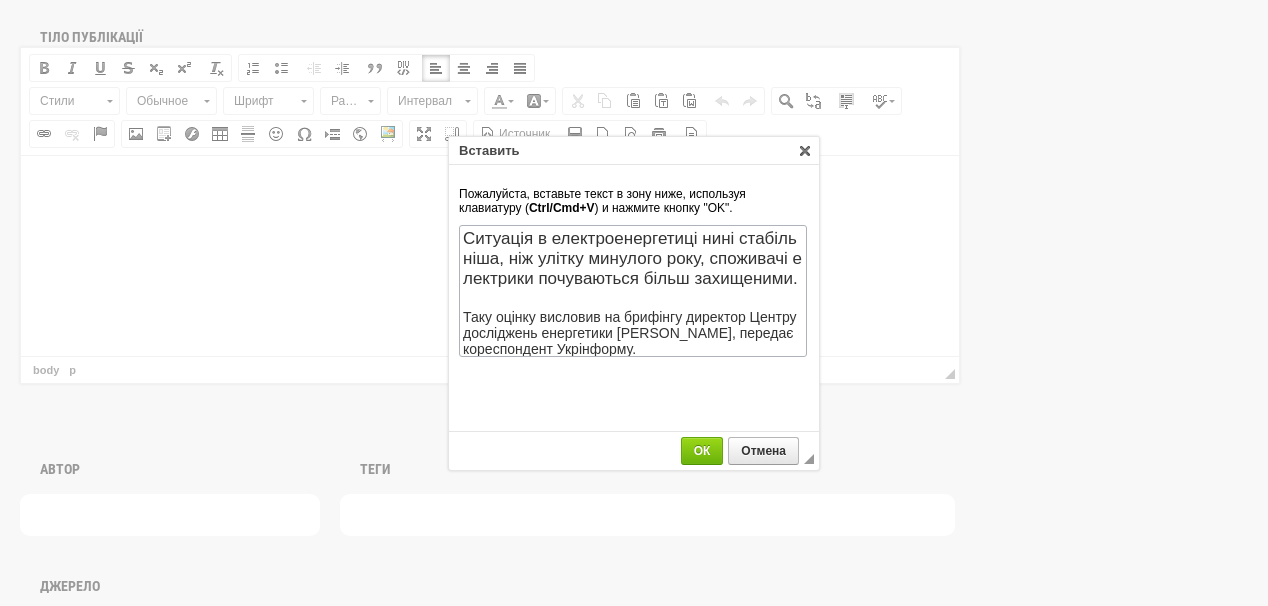 scroll, scrollTop: 623, scrollLeft: 0, axis: vertical 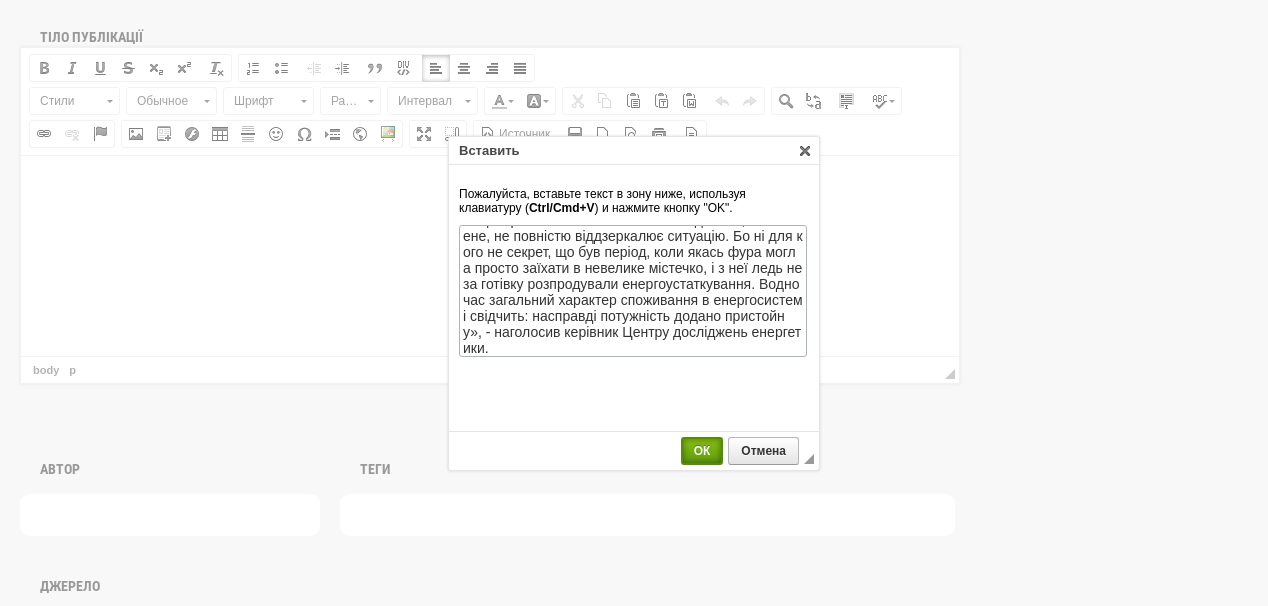click on "ОК" at bounding box center (702, 451) 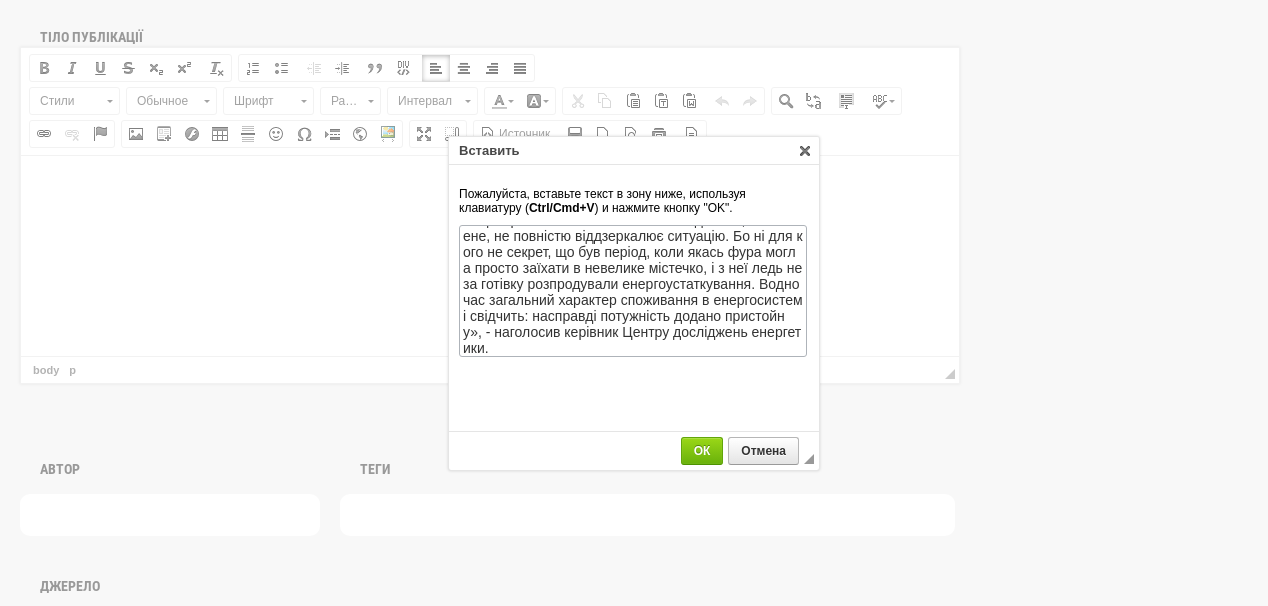 scroll, scrollTop: 0, scrollLeft: 0, axis: both 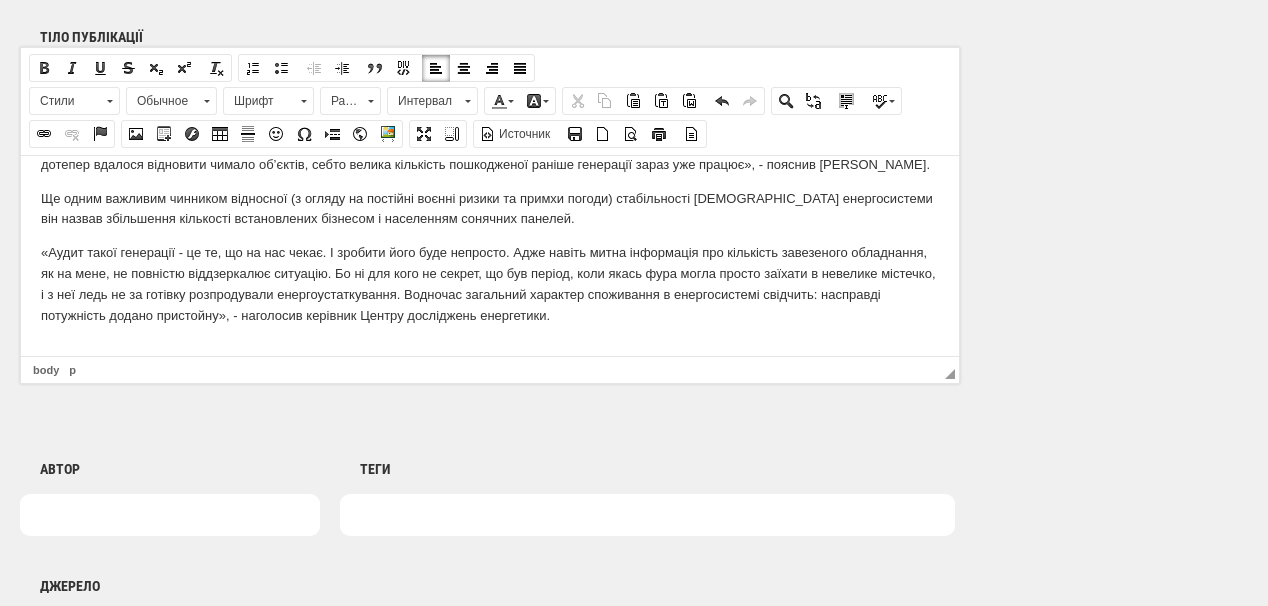 click at bounding box center (490, 348) 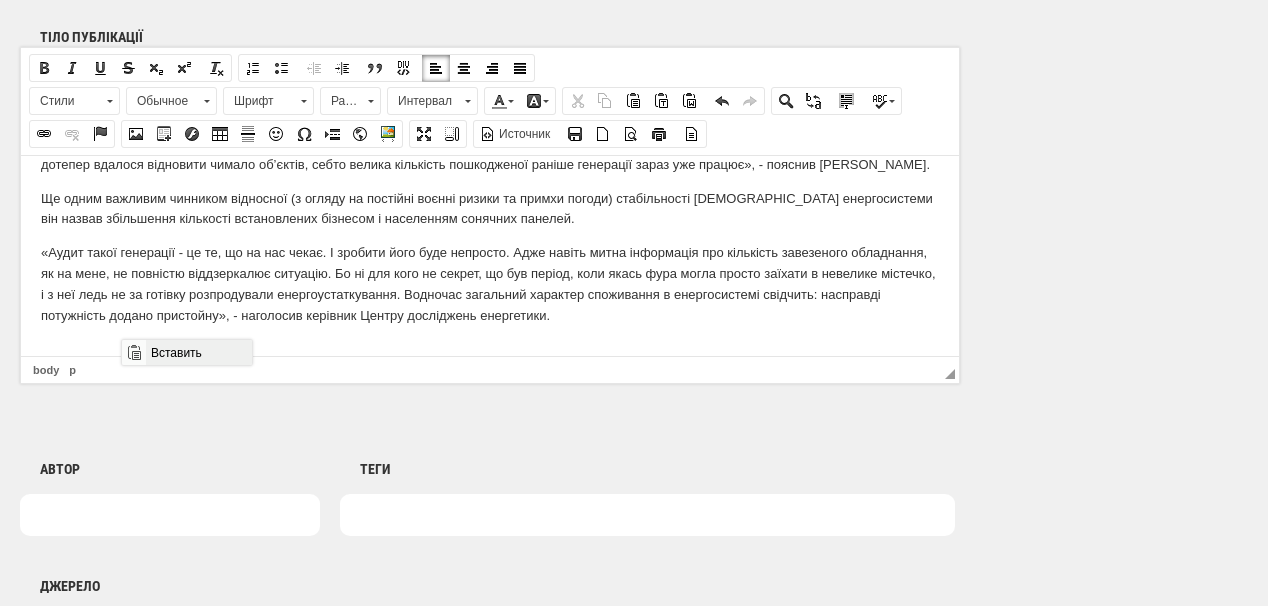 click on "Вставить" at bounding box center (198, 352) 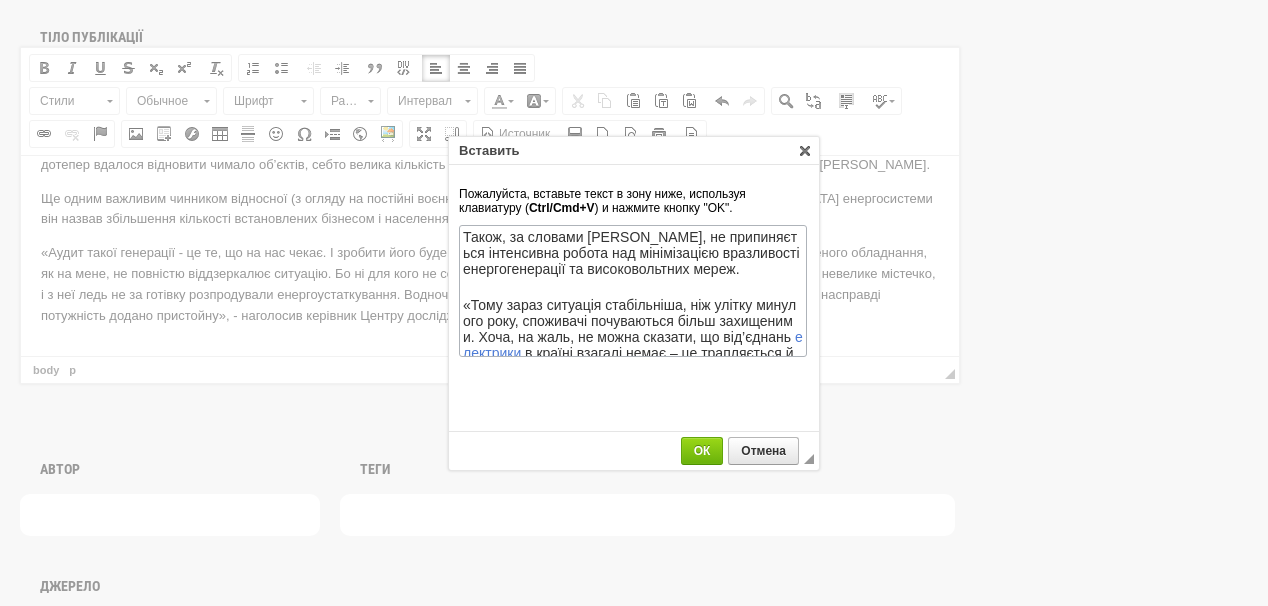 scroll, scrollTop: 214, scrollLeft: 0, axis: vertical 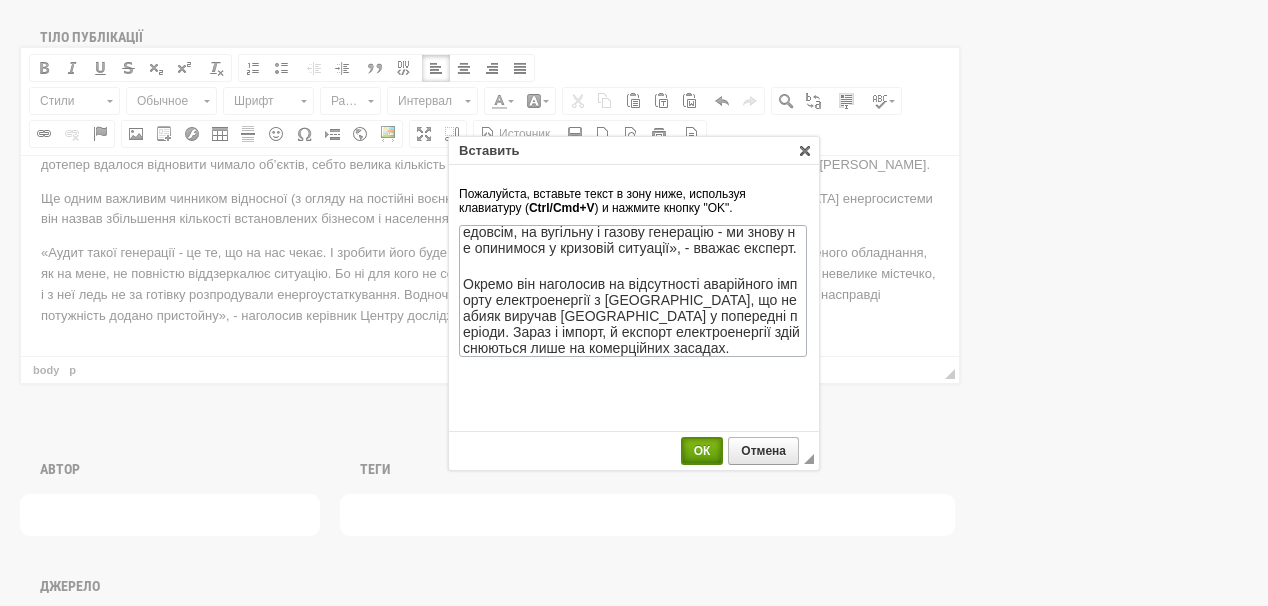 click on "ОК" at bounding box center [702, 451] 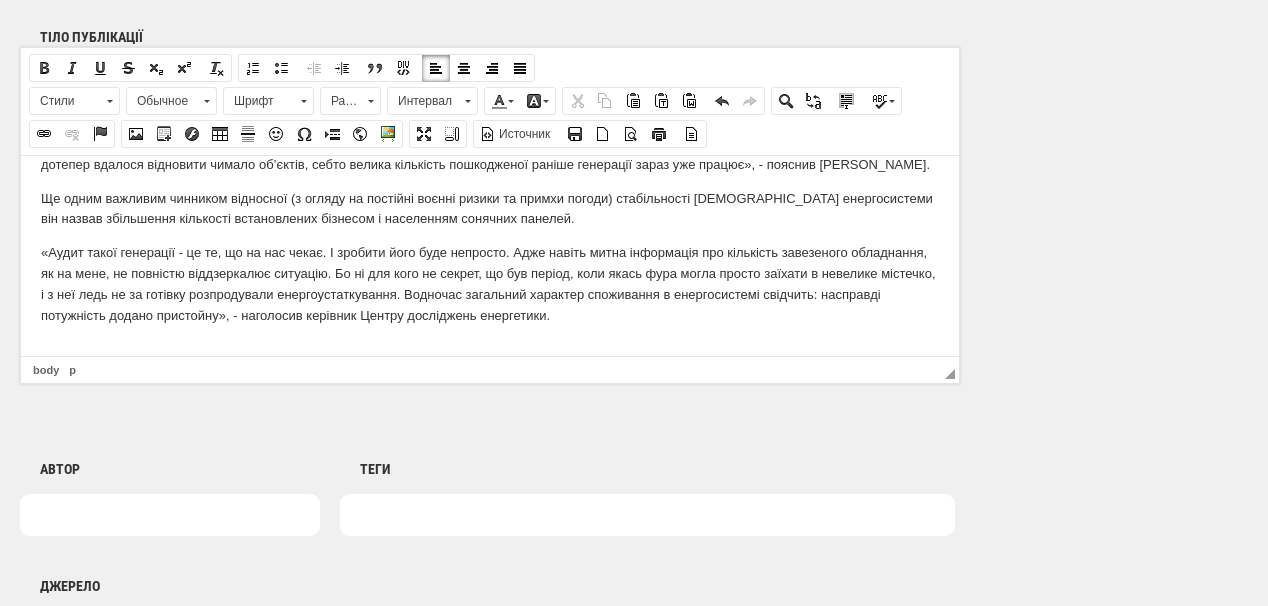 scroll, scrollTop: 0, scrollLeft: 0, axis: both 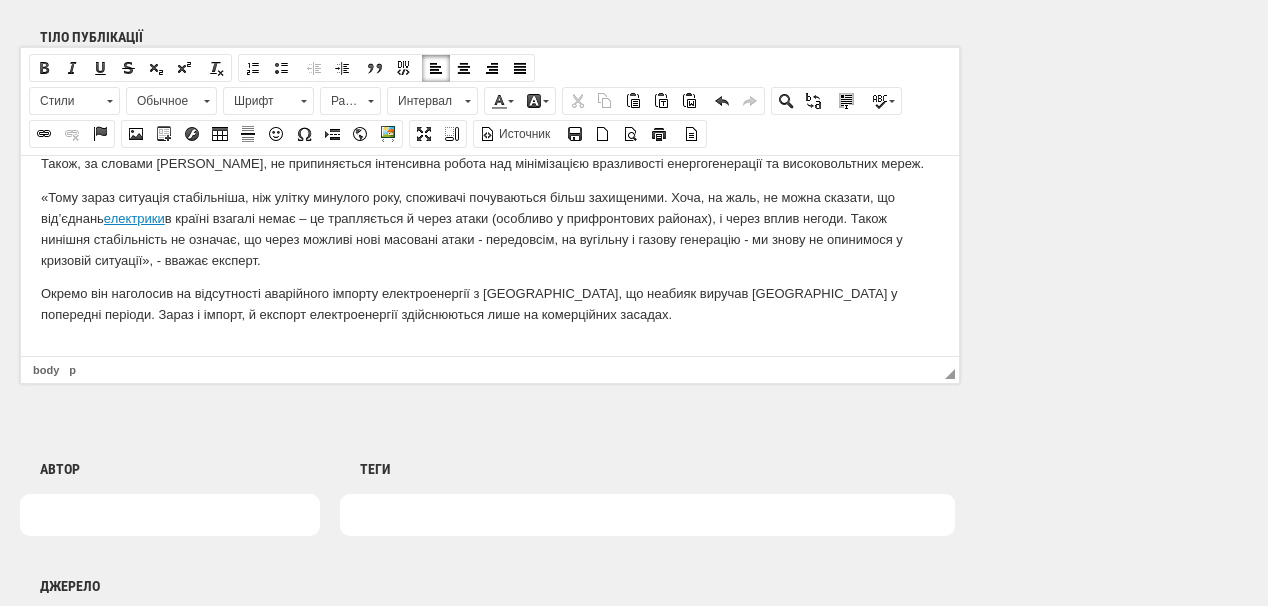 click at bounding box center [490, 348] 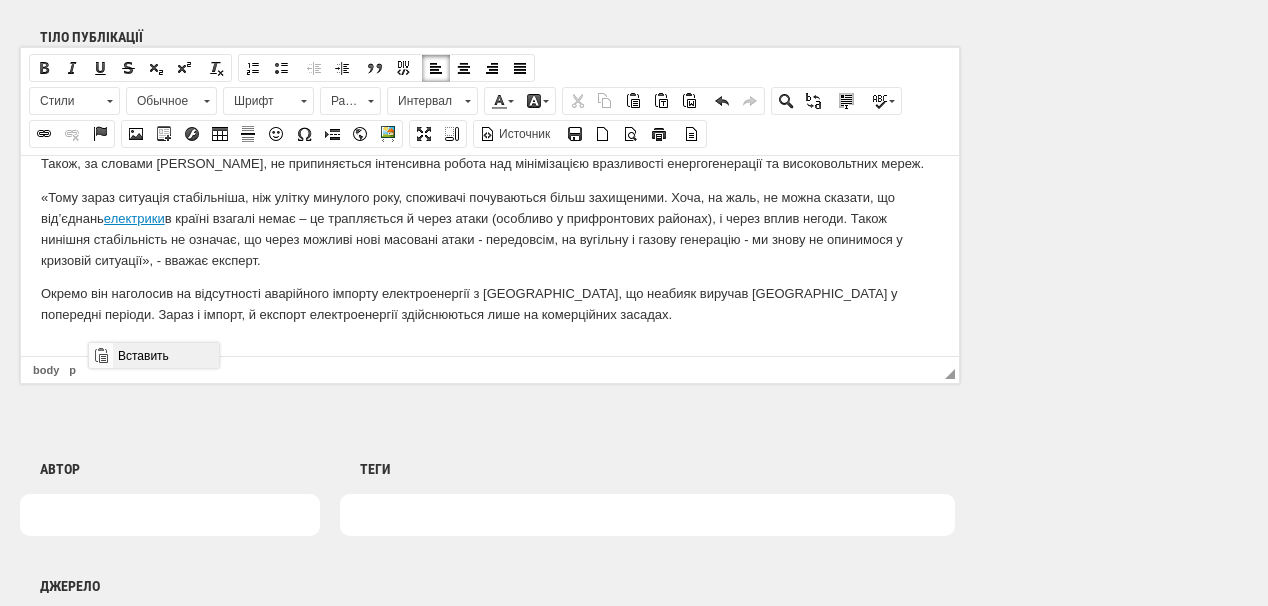 click on "Вставить" at bounding box center [165, 355] 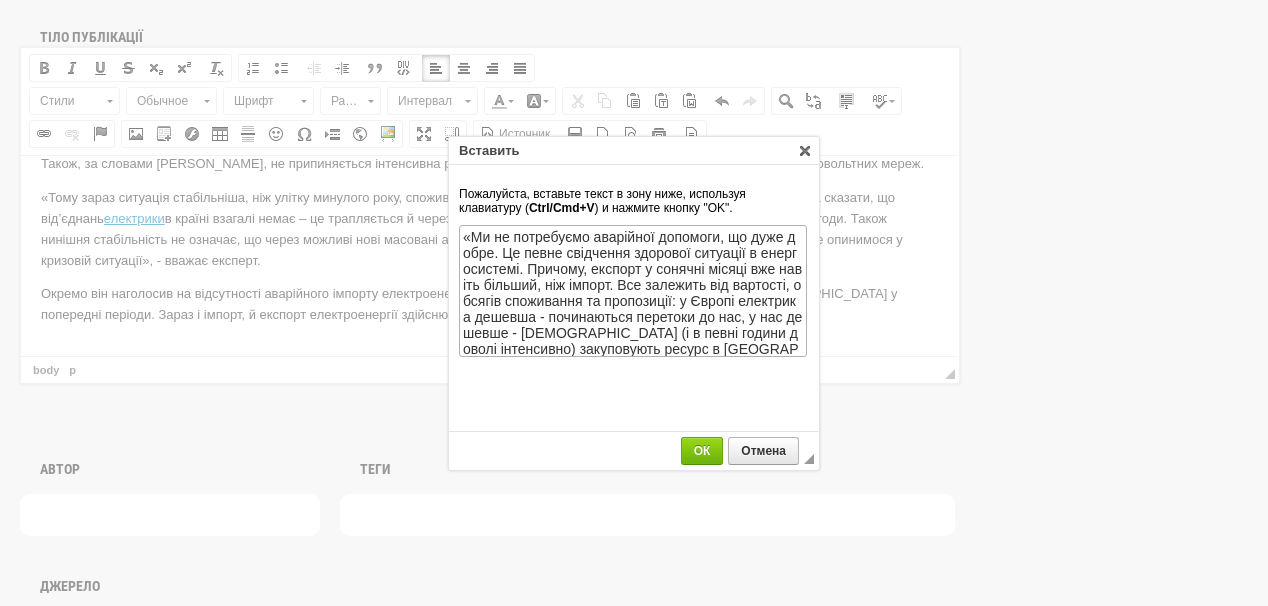 scroll, scrollTop: 23, scrollLeft: 0, axis: vertical 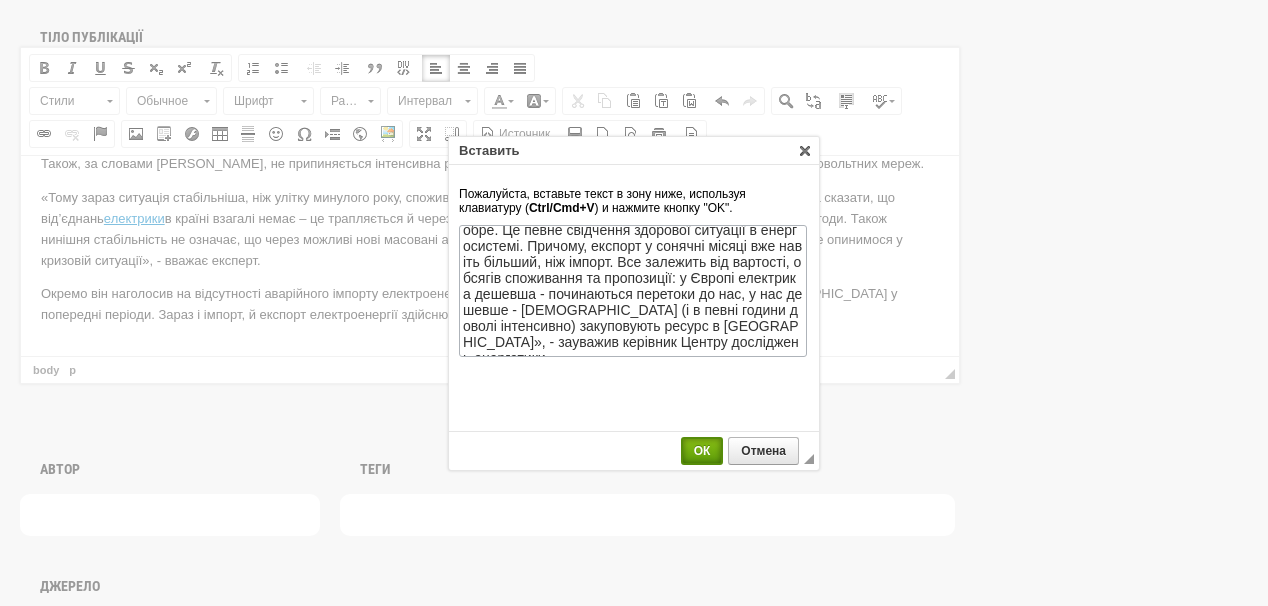click on "ОК" at bounding box center [702, 451] 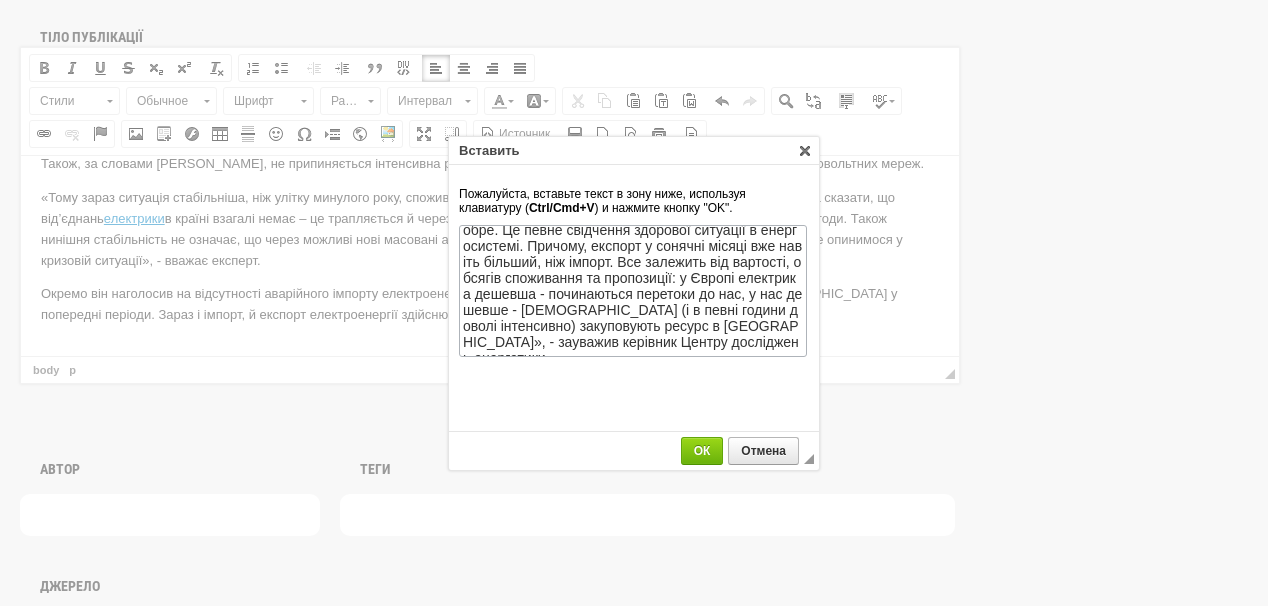 scroll, scrollTop: 0, scrollLeft: 0, axis: both 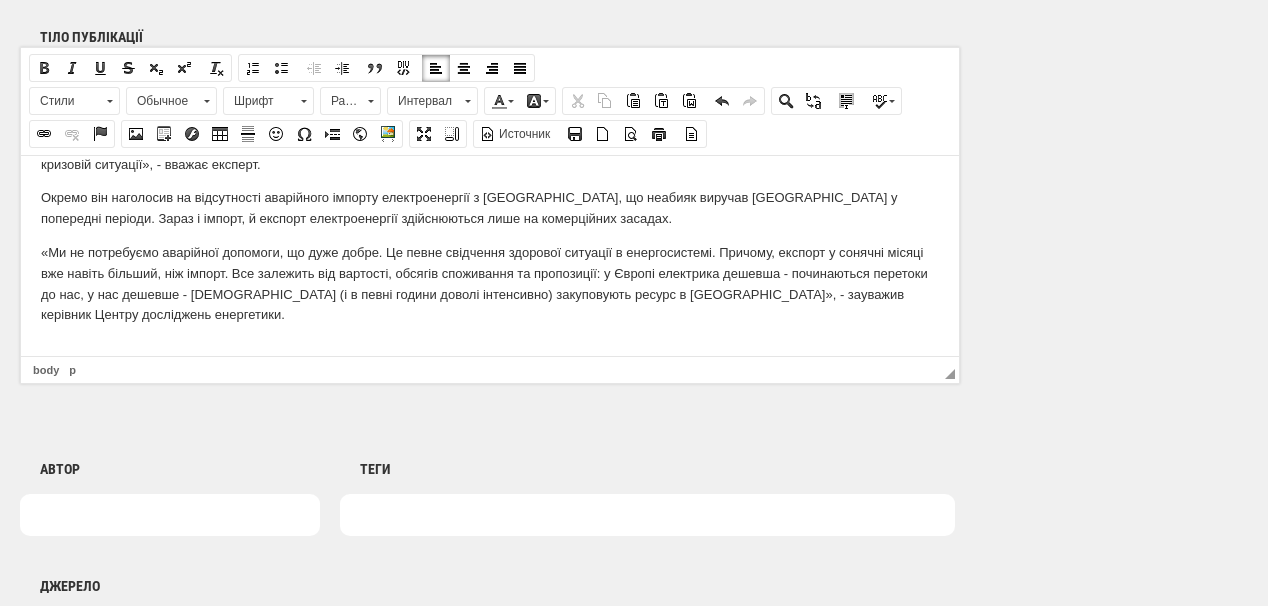type 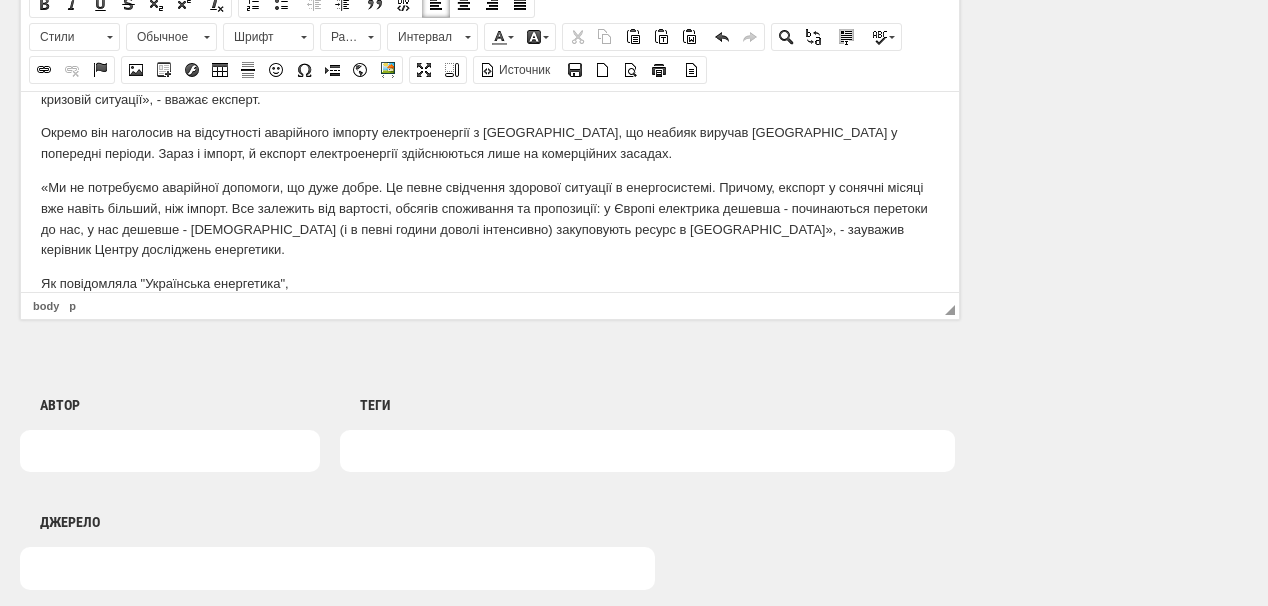 scroll, scrollTop: 1440, scrollLeft: 0, axis: vertical 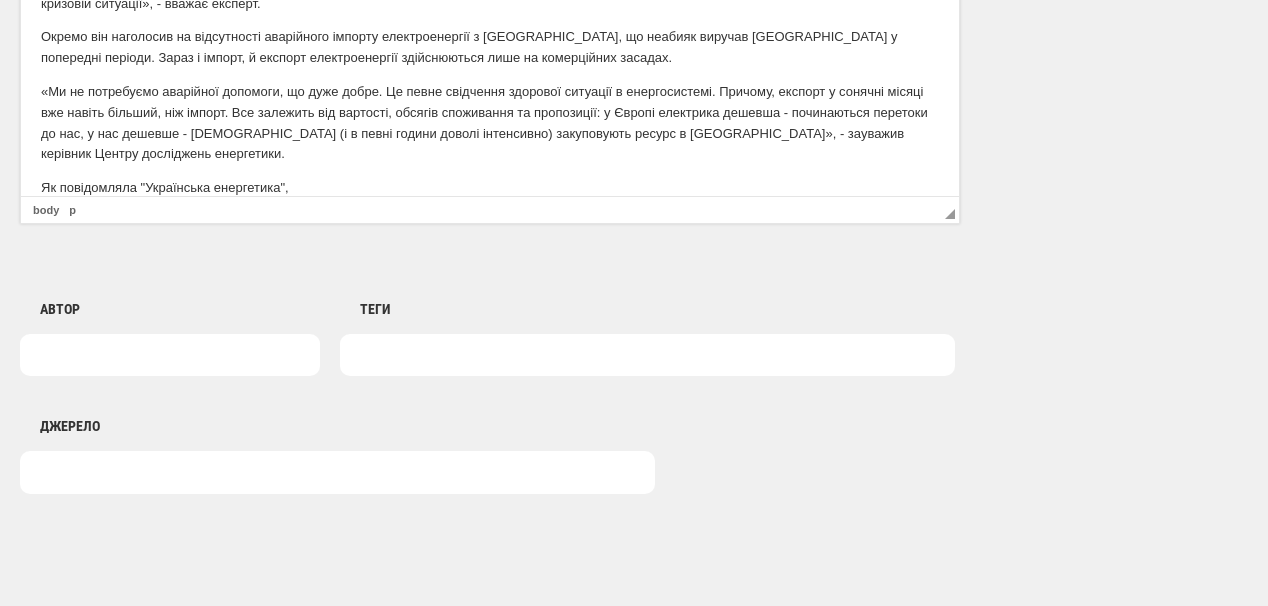 click at bounding box center (170, 355) 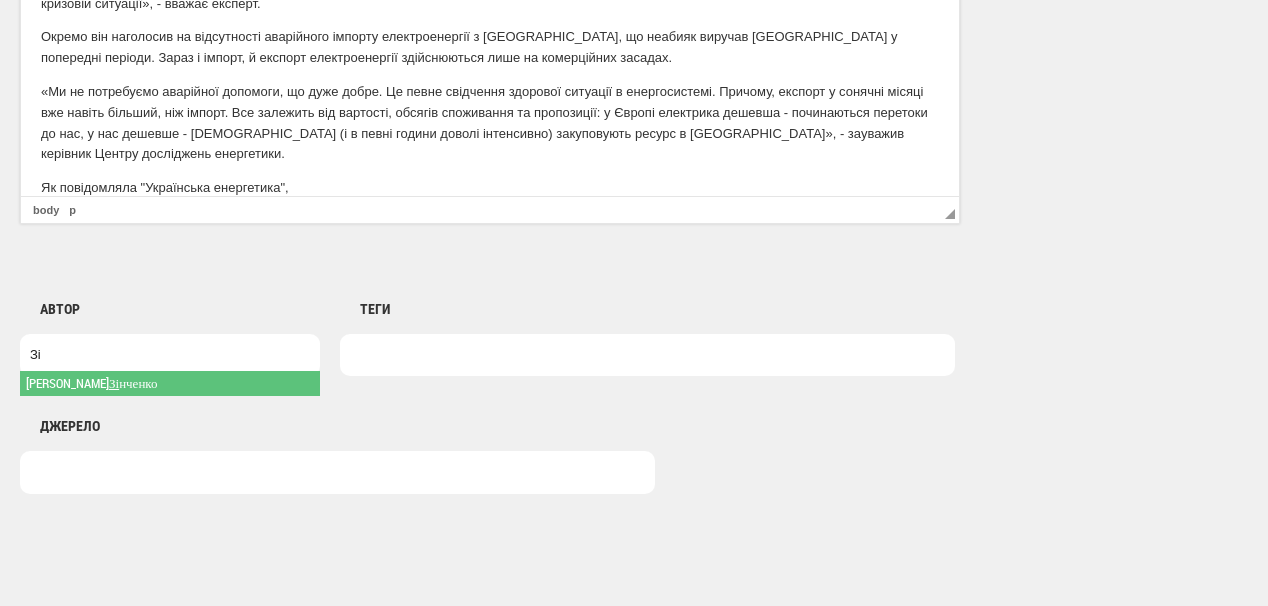 type on "Зі" 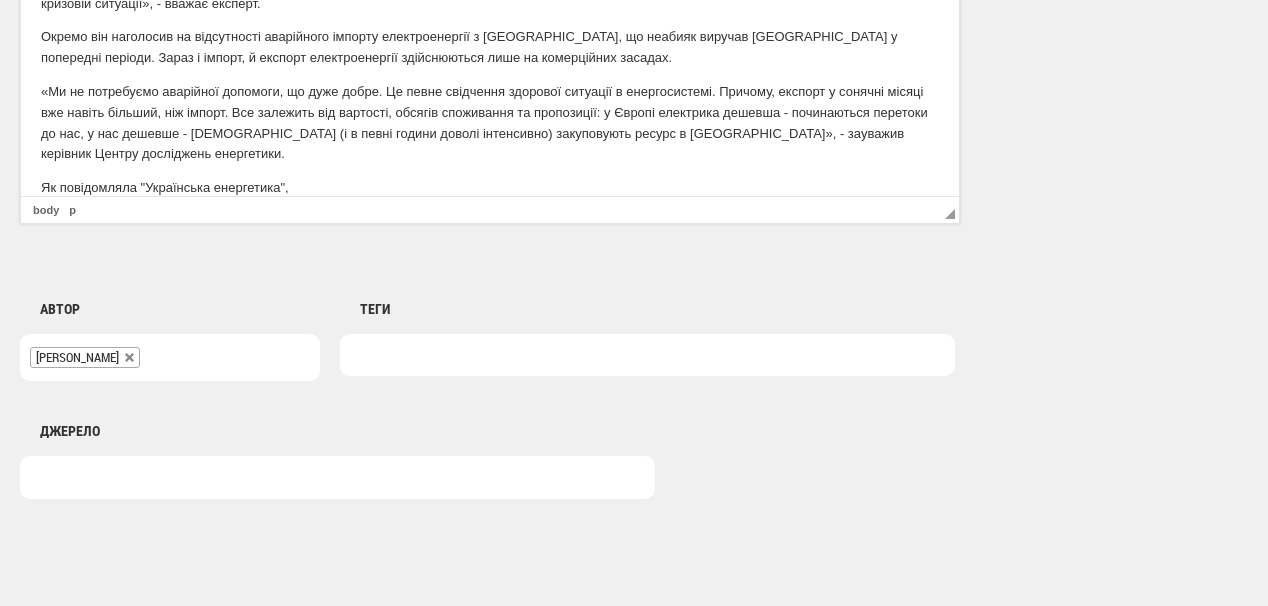 click at bounding box center [647, 355] 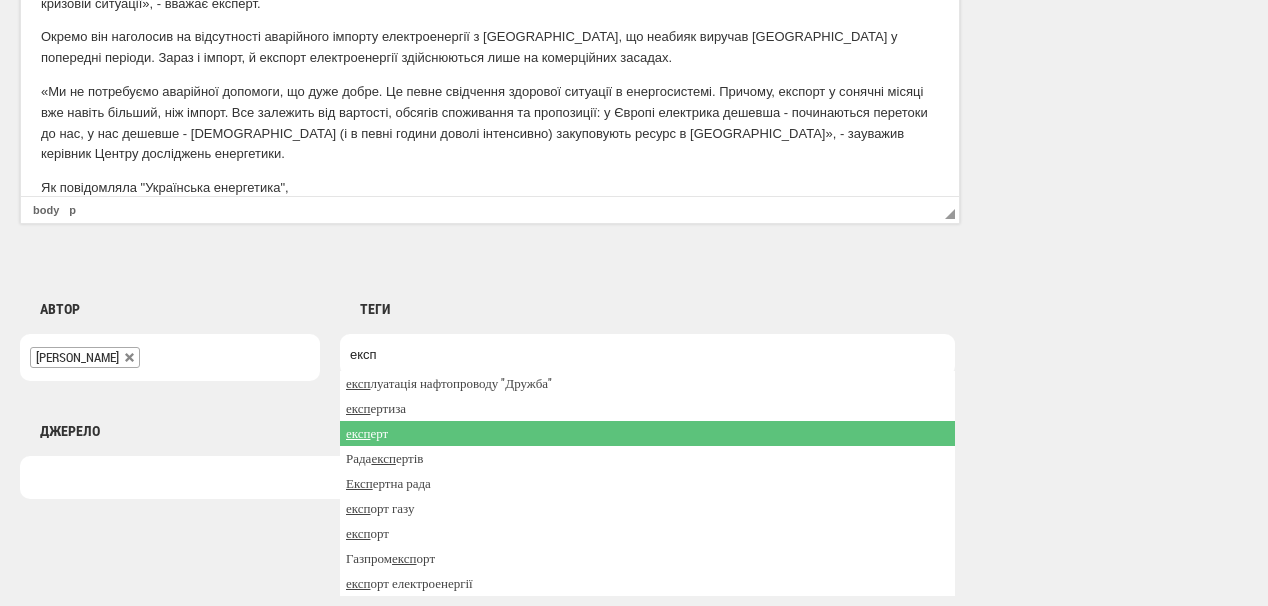 type on "експ" 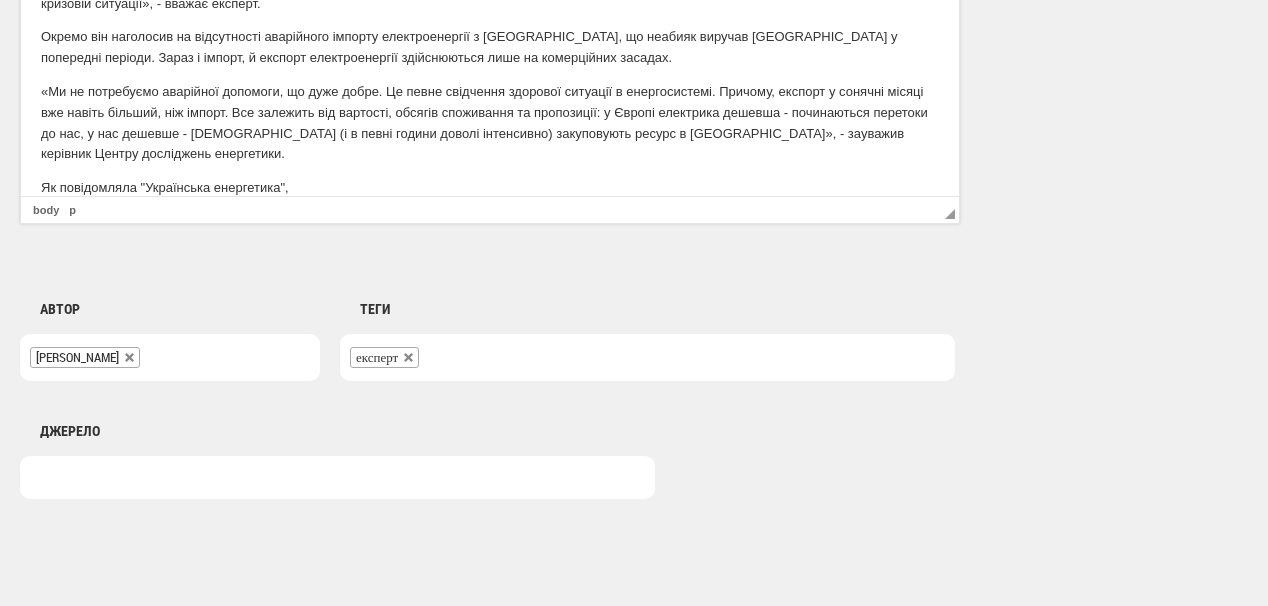 click on "Ситуація в електроенергетиці нині стабільніша, ніж улітку минулого року, споживачі електрики почуваються більш захищеними. Таку оцінку висловив на брифінгу директор Центру досліджень енергетики Олександр Харченко, передає кореспондент Укрінформу. За словами експерта, ситуація у вітчизняній енергетиці нині керована, чим завдячуємо кільком складовим. Також, за словами Харченка, не припиняється інтенсивна робота над мінімізацією вразливості енергогенерації та високовольтних мереж. електрики Як повідомляла "Українська енергетика"," at bounding box center [490, -126] 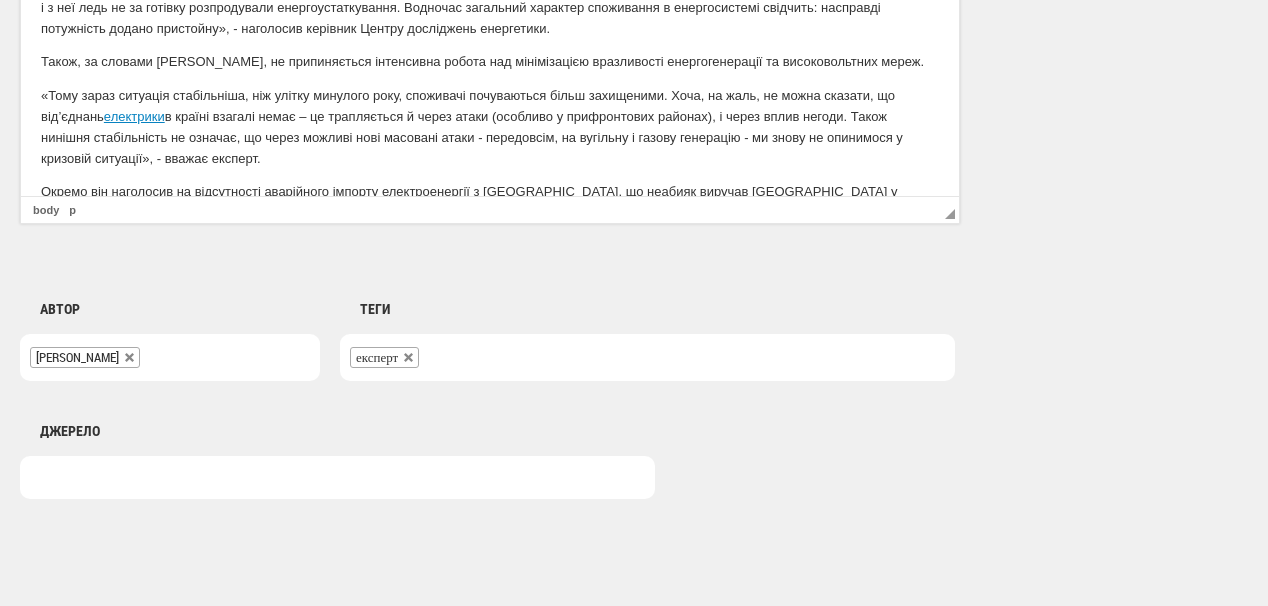 scroll, scrollTop: 307, scrollLeft: 0, axis: vertical 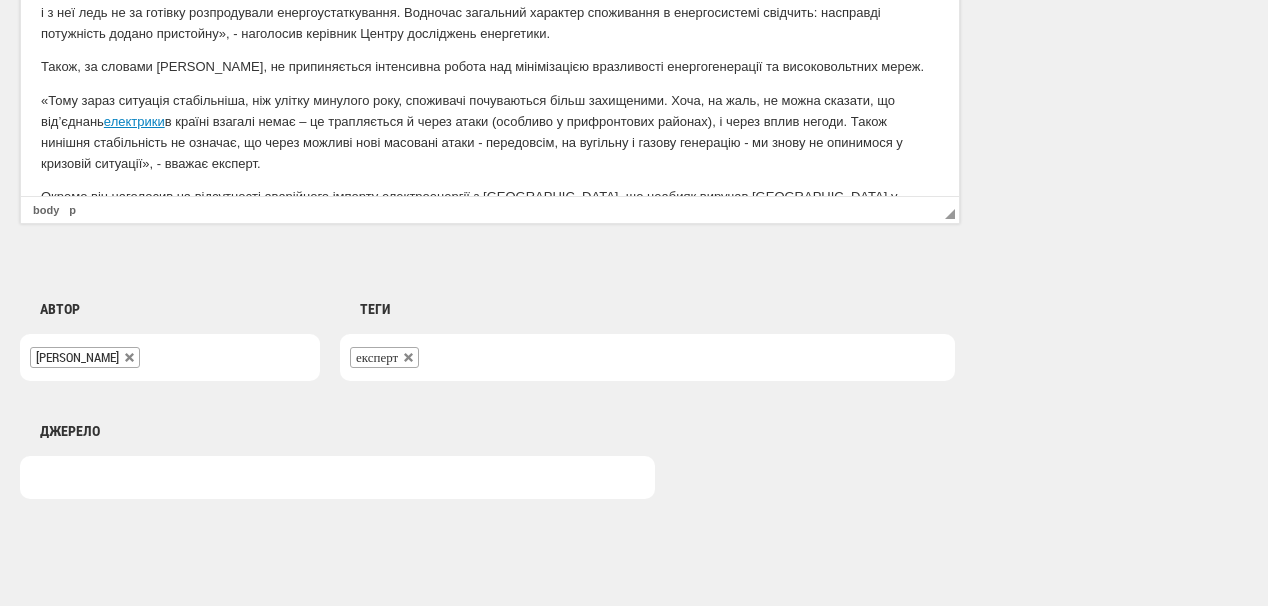 click on "експерт" at bounding box center [647, 357] 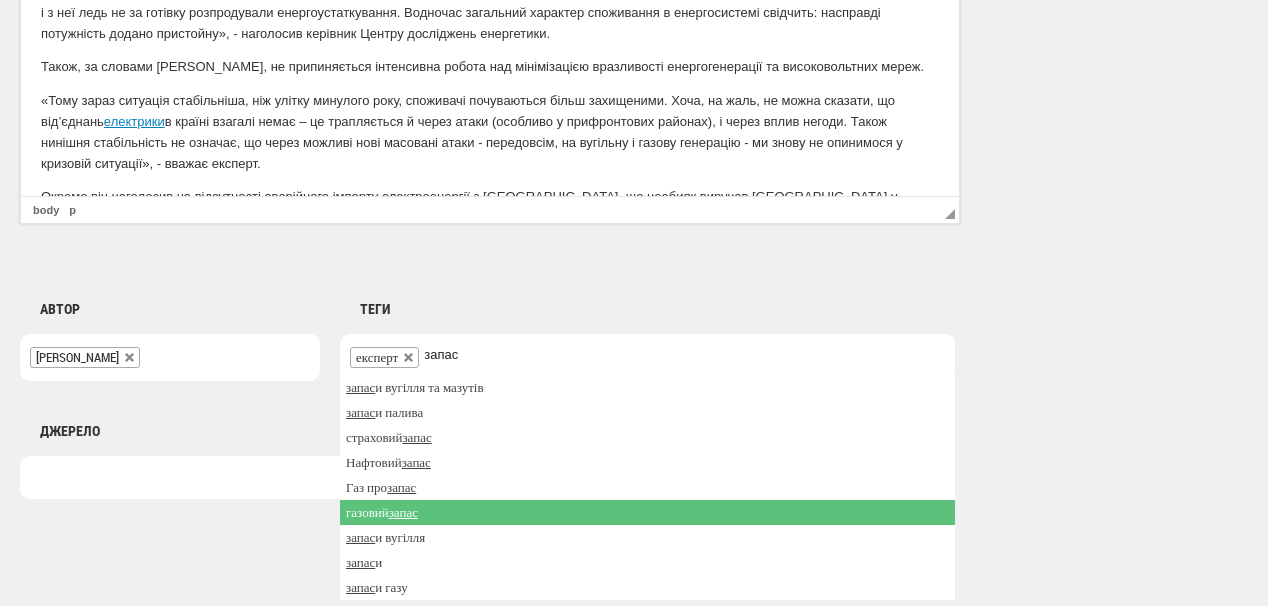 type on "запас" 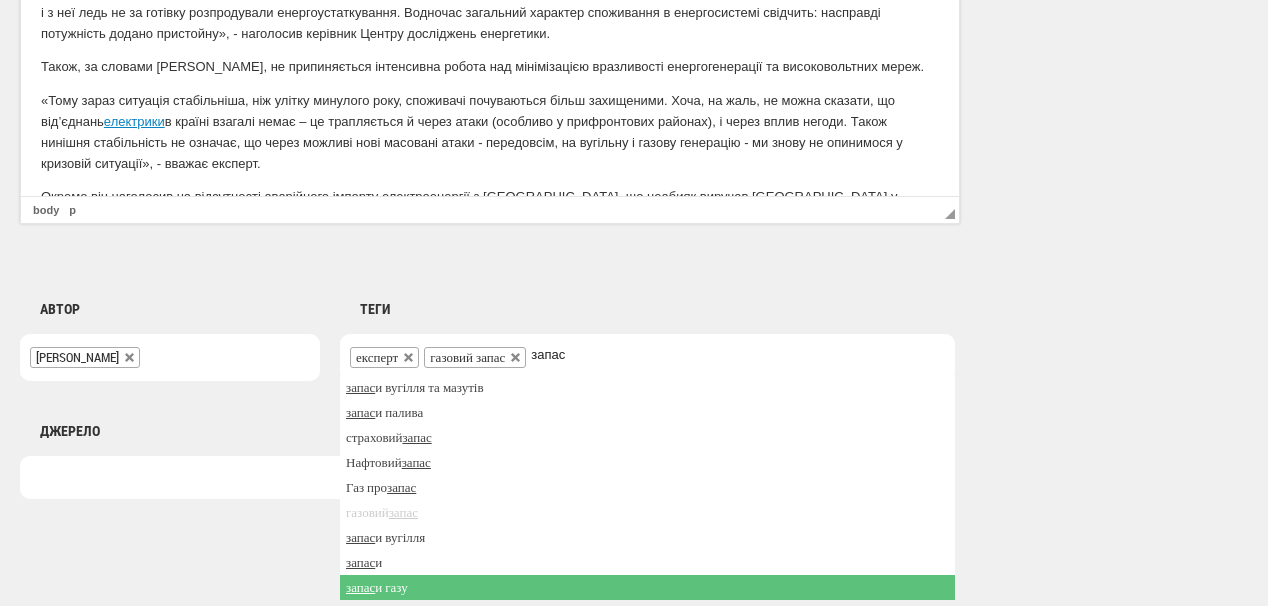 type on "запас" 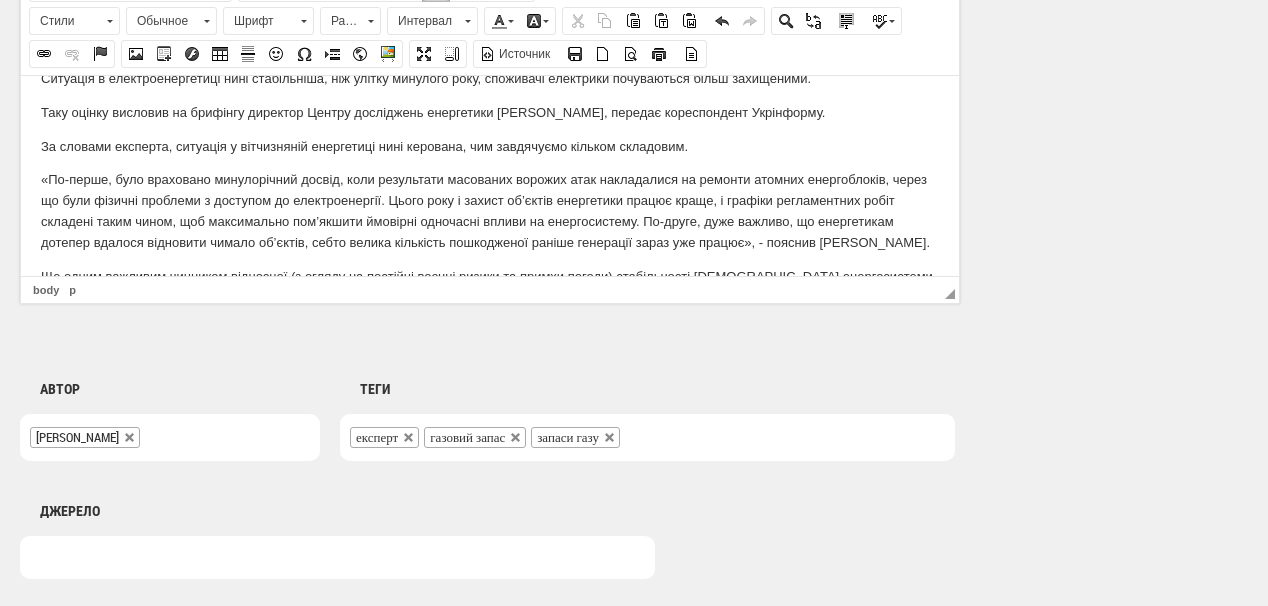 scroll, scrollTop: 0, scrollLeft: 0, axis: both 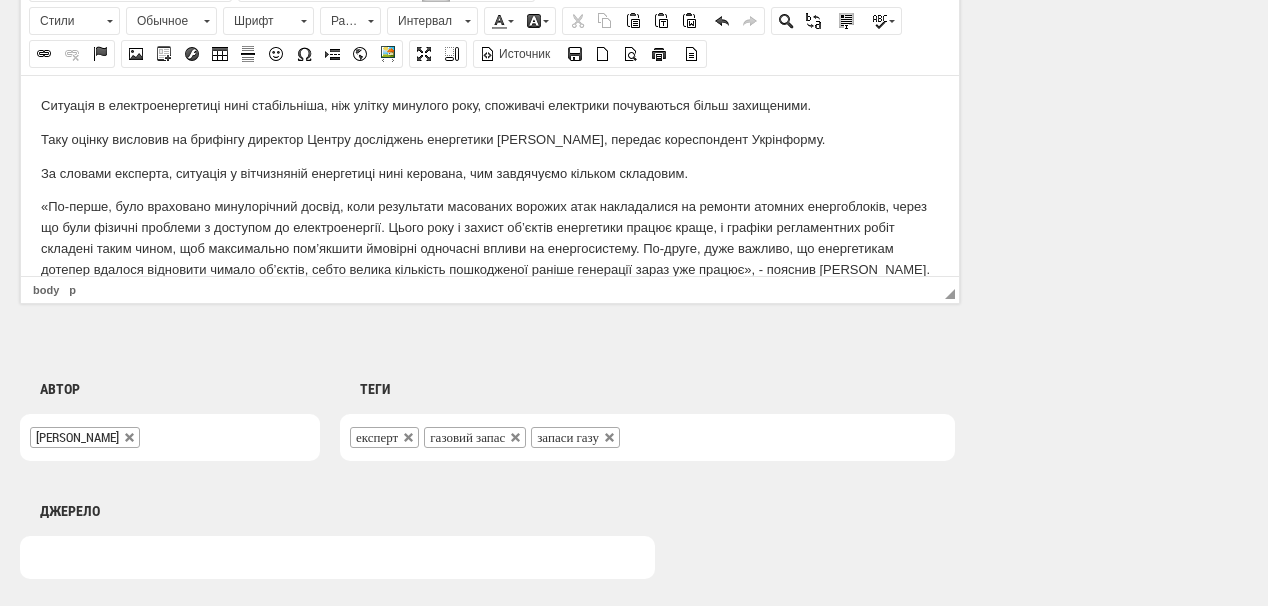 click on "Таку оцінку висловив на брифінгу директор Центру досліджень енергетики Олександр Харченко, передає кореспондент Укрінформу." at bounding box center (490, 139) 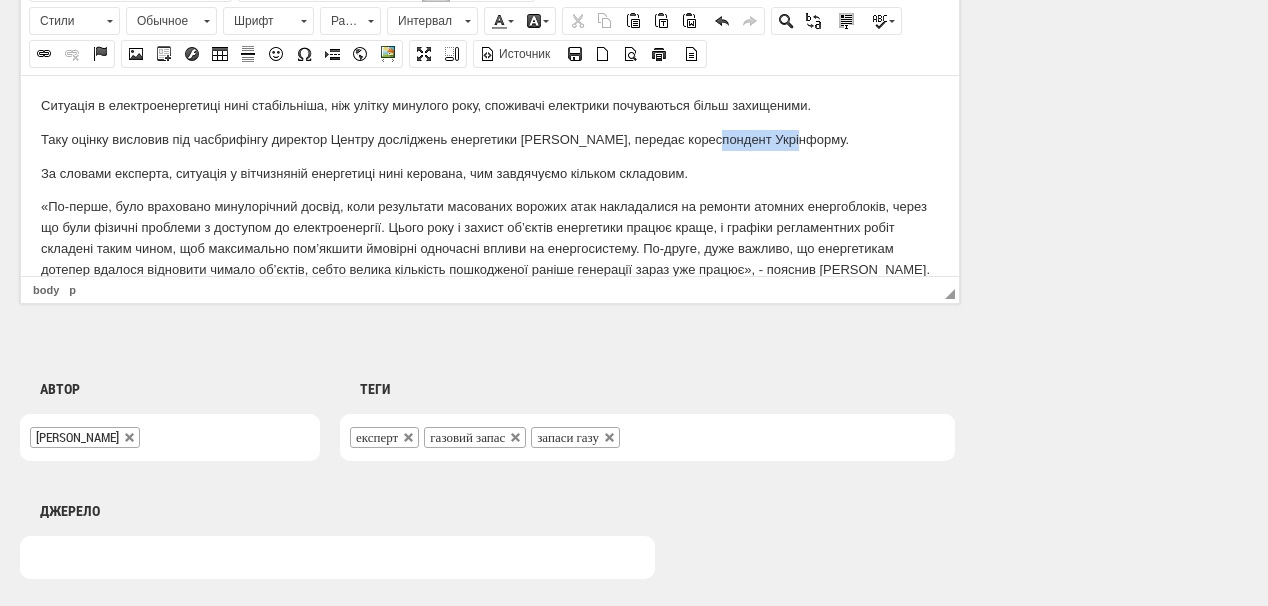 drag, startPoint x: 713, startPoint y: 137, endPoint x: 795, endPoint y: 131, distance: 82.219215 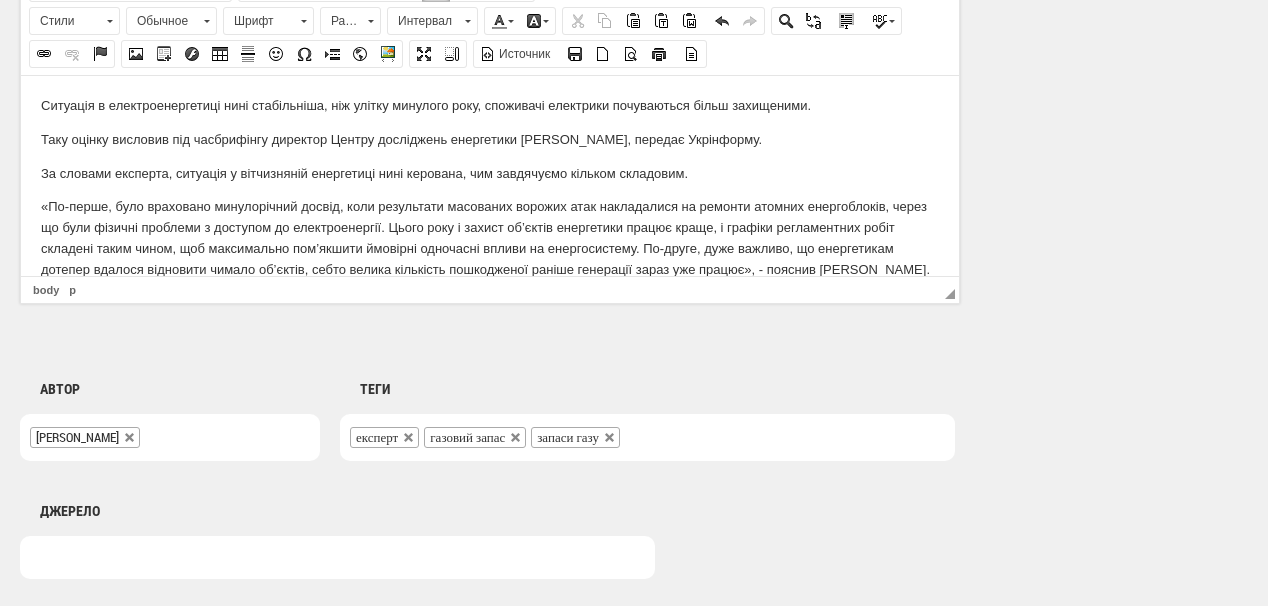 click on "Таку оцінку висловив під час  брифінгу директор Центру досліджень енергетики Олександр Харченко, передає Укрінформу." at bounding box center [490, 139] 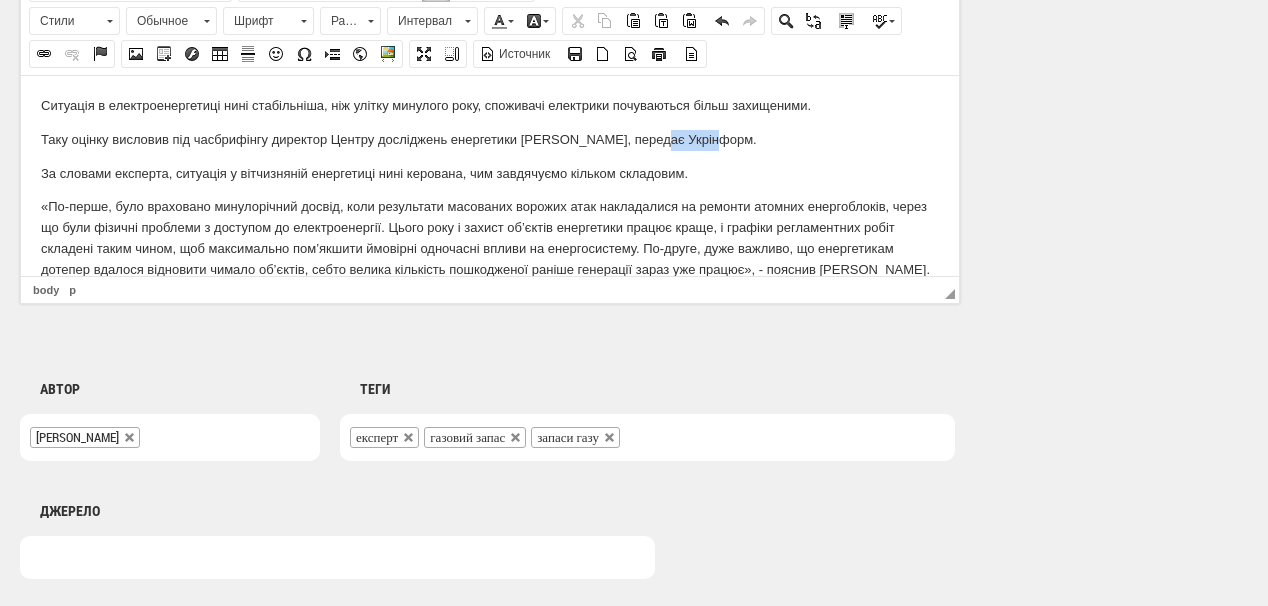 drag, startPoint x: 657, startPoint y: 139, endPoint x: 711, endPoint y: 138, distance: 54.00926 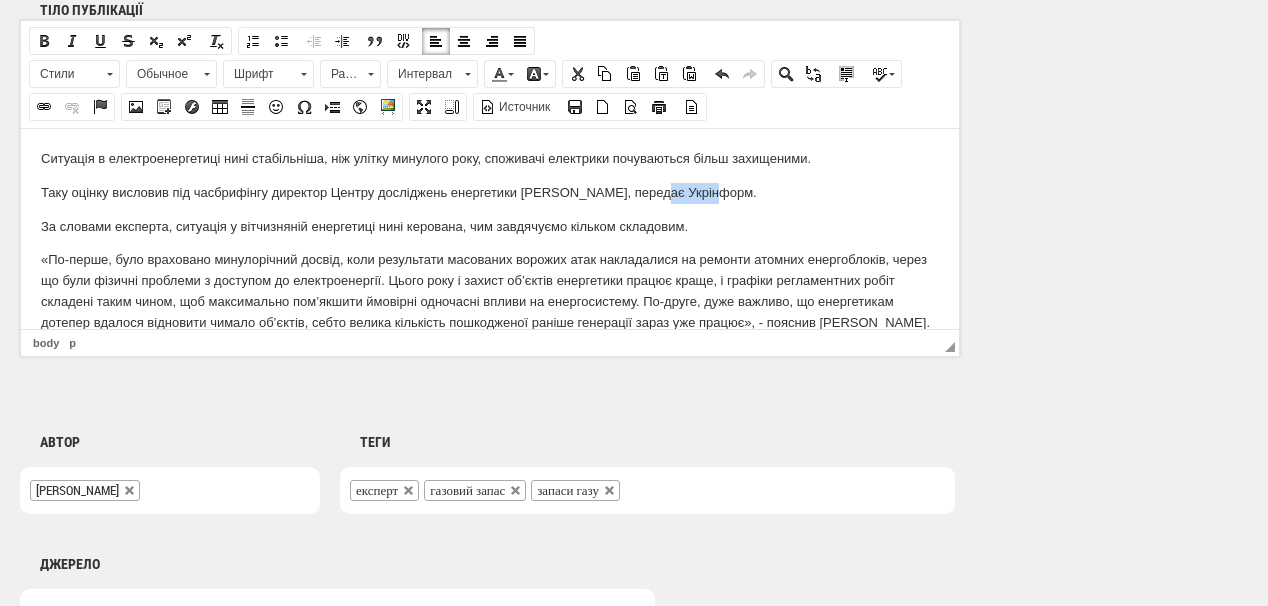 scroll, scrollTop: 1280, scrollLeft: 0, axis: vertical 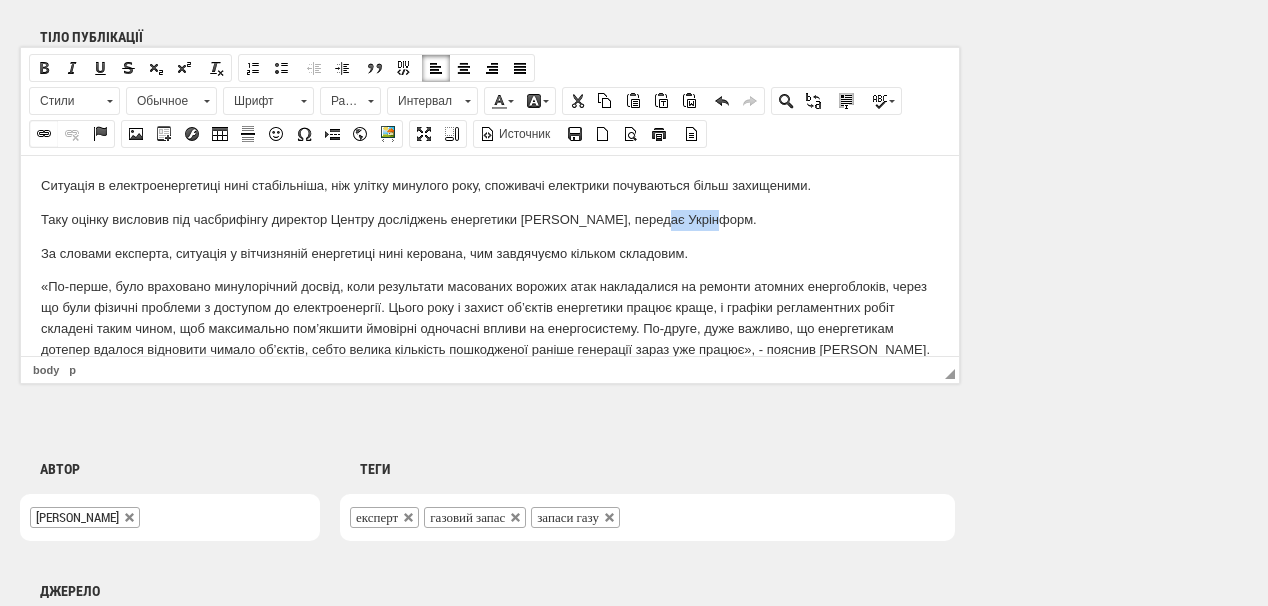 click at bounding box center [44, 134] 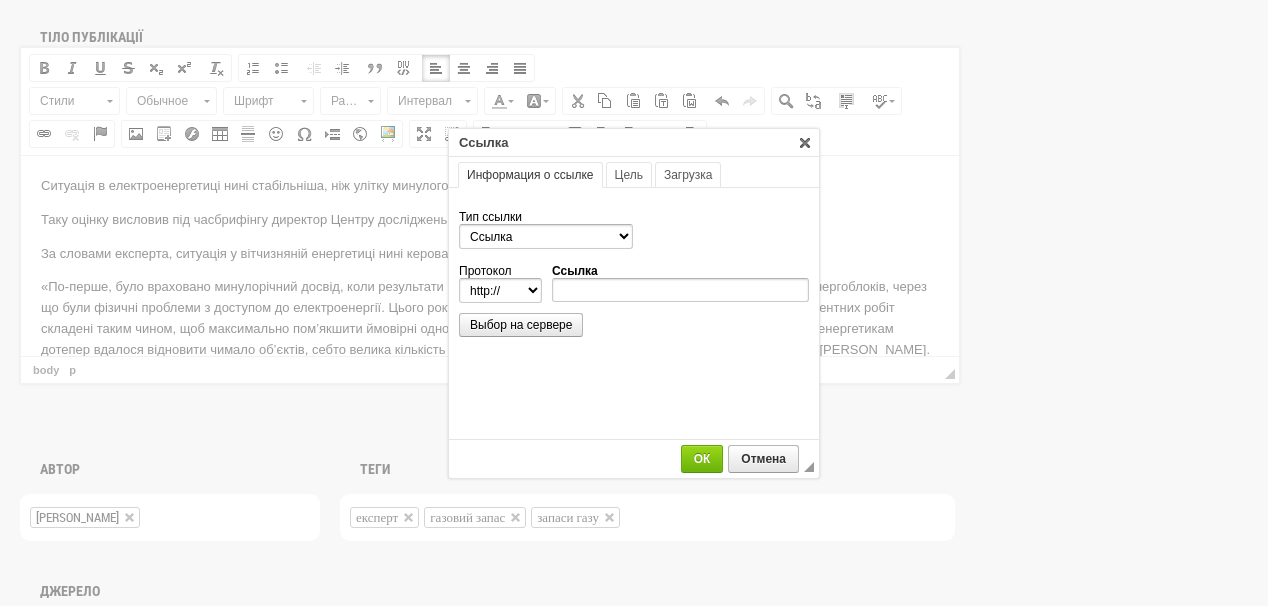 scroll, scrollTop: 0, scrollLeft: 0, axis: both 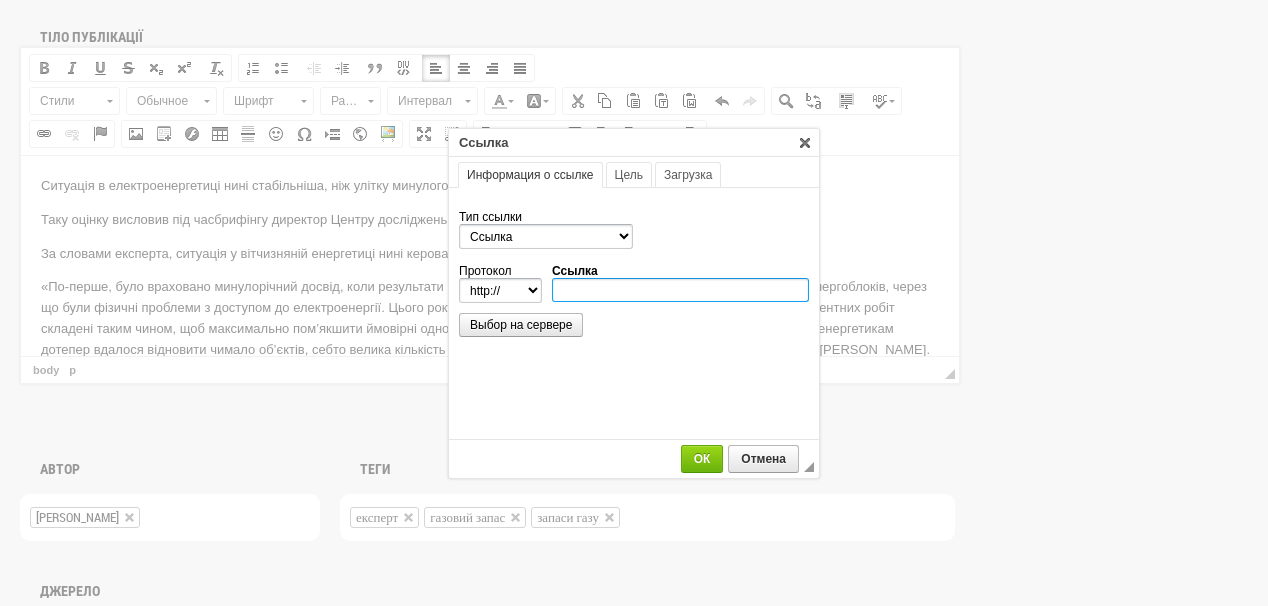 click on "Ссылка" at bounding box center (680, 290) 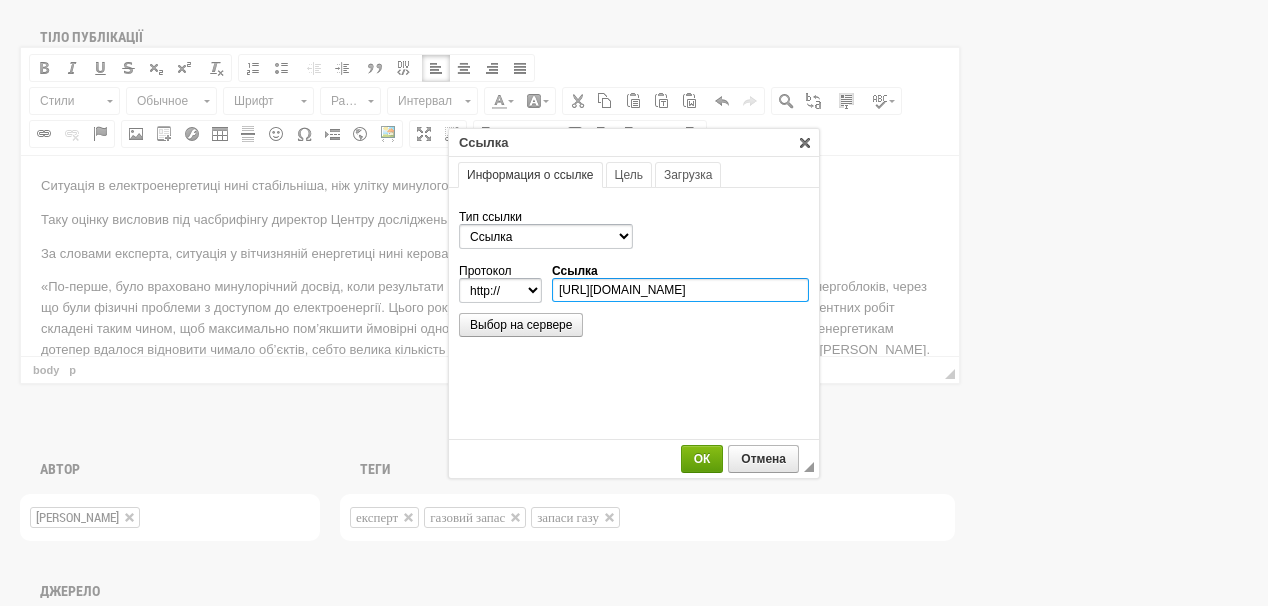 scroll, scrollTop: 0, scrollLeft: 397, axis: horizontal 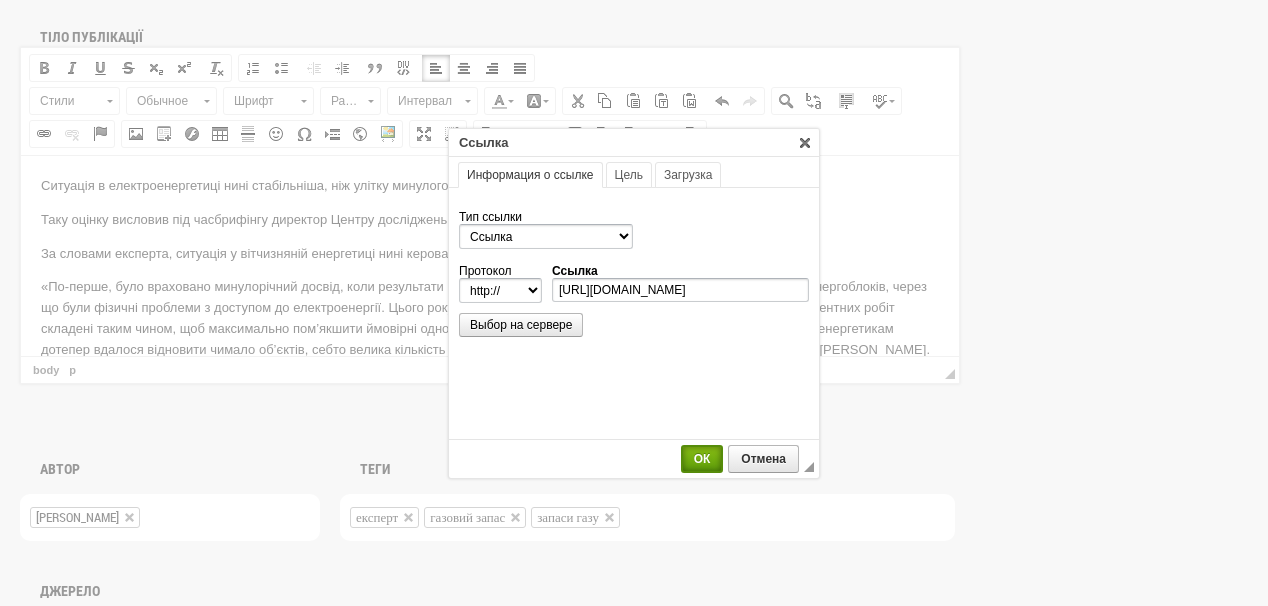 select on "https://" 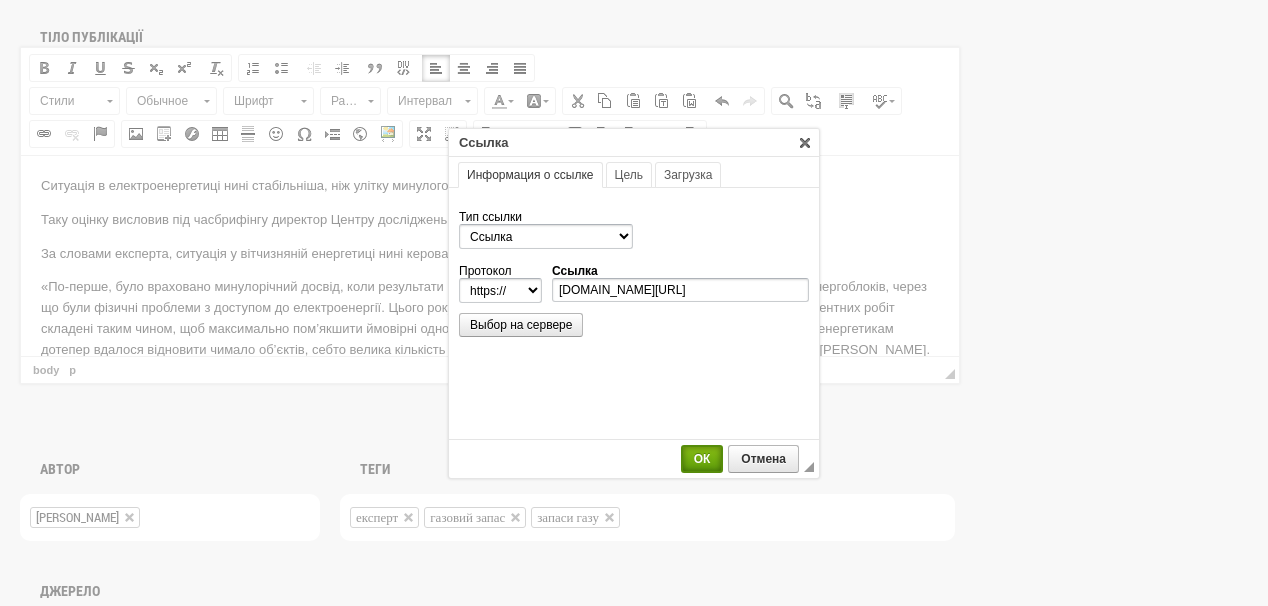 scroll, scrollTop: 0, scrollLeft: 0, axis: both 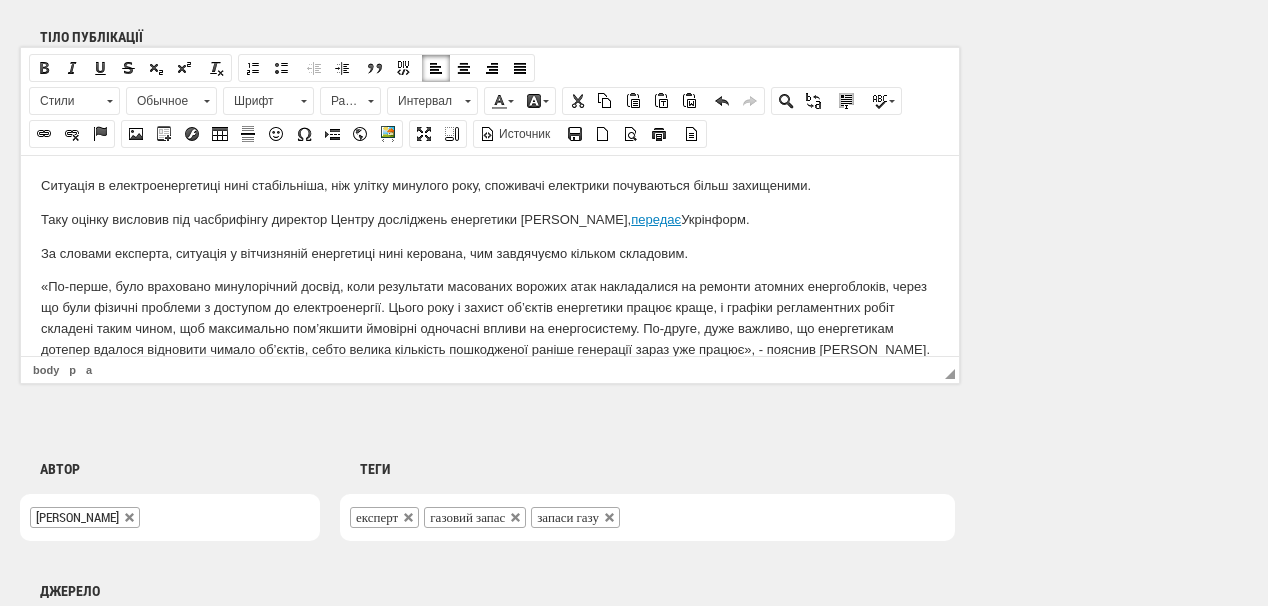 click on "За словами експерта, ситуація у вітчизняній енергетиці нині керована, чим завдячуємо кільком складовим." at bounding box center (490, 253) 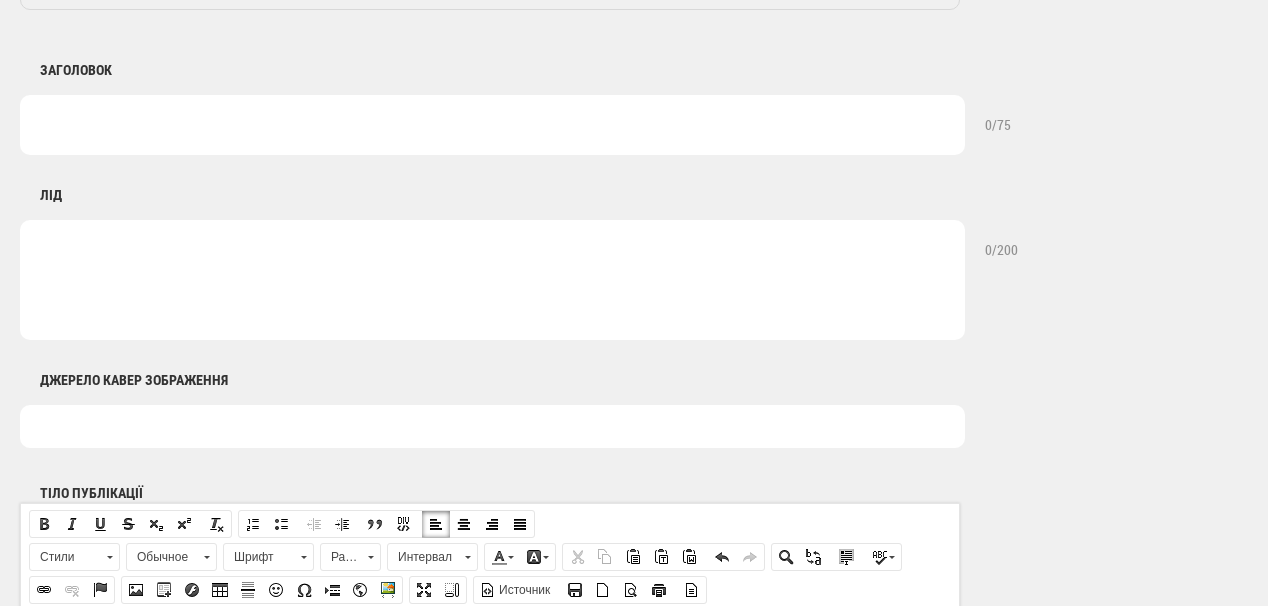 scroll, scrollTop: 800, scrollLeft: 0, axis: vertical 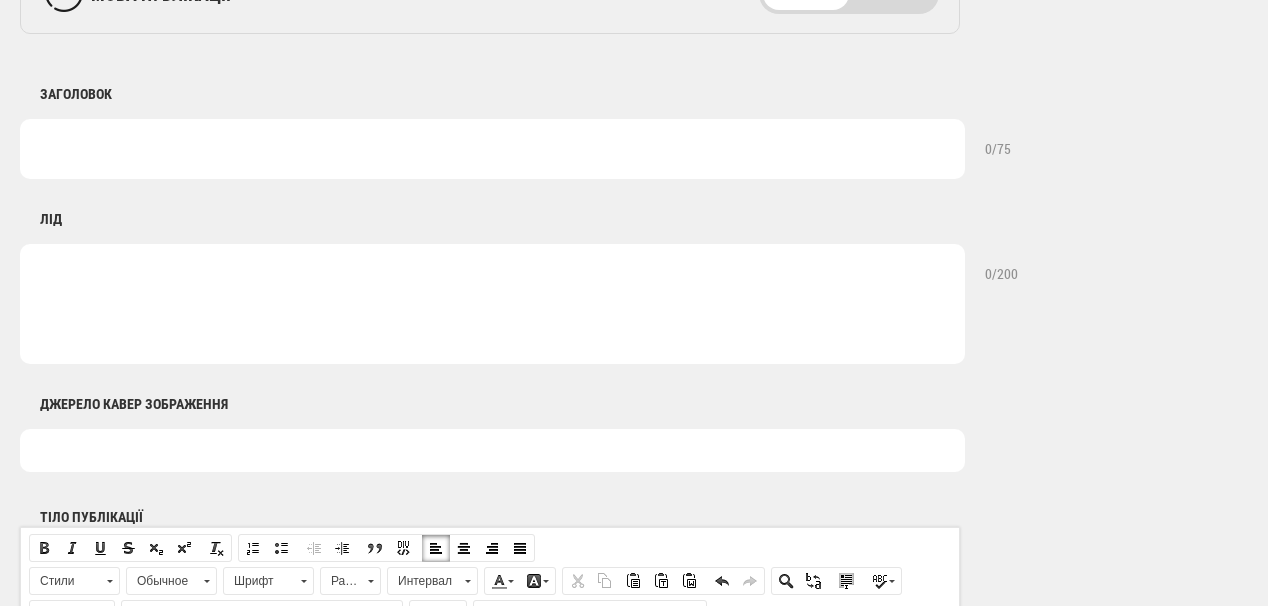 click at bounding box center (492, 149) 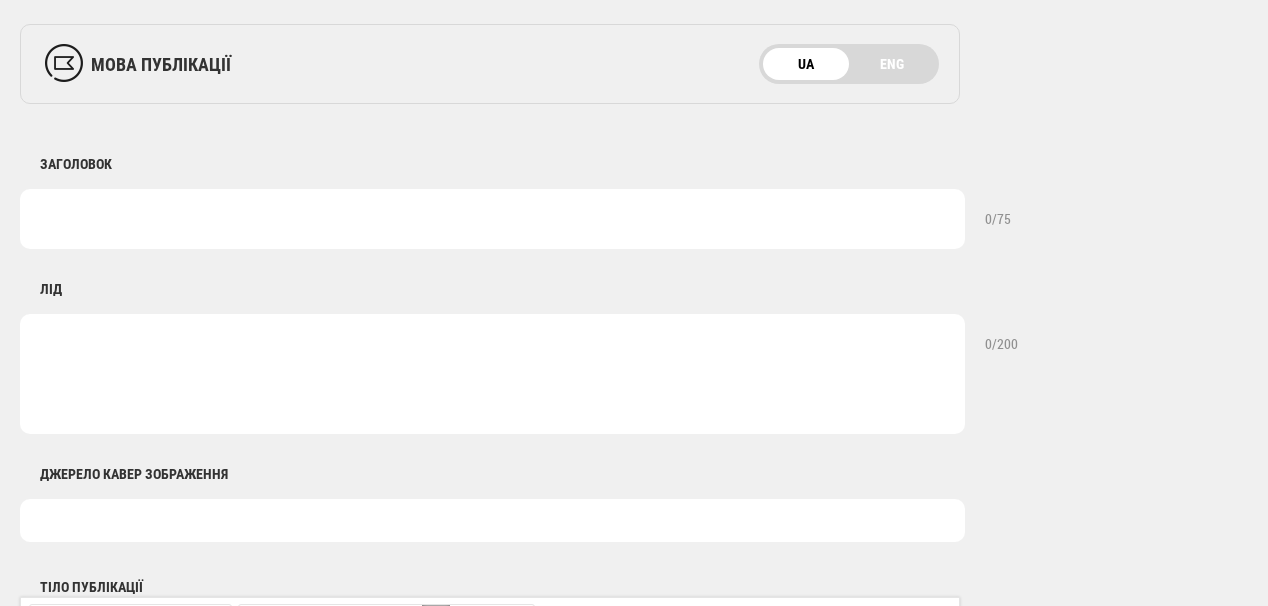 scroll, scrollTop: 720, scrollLeft: 0, axis: vertical 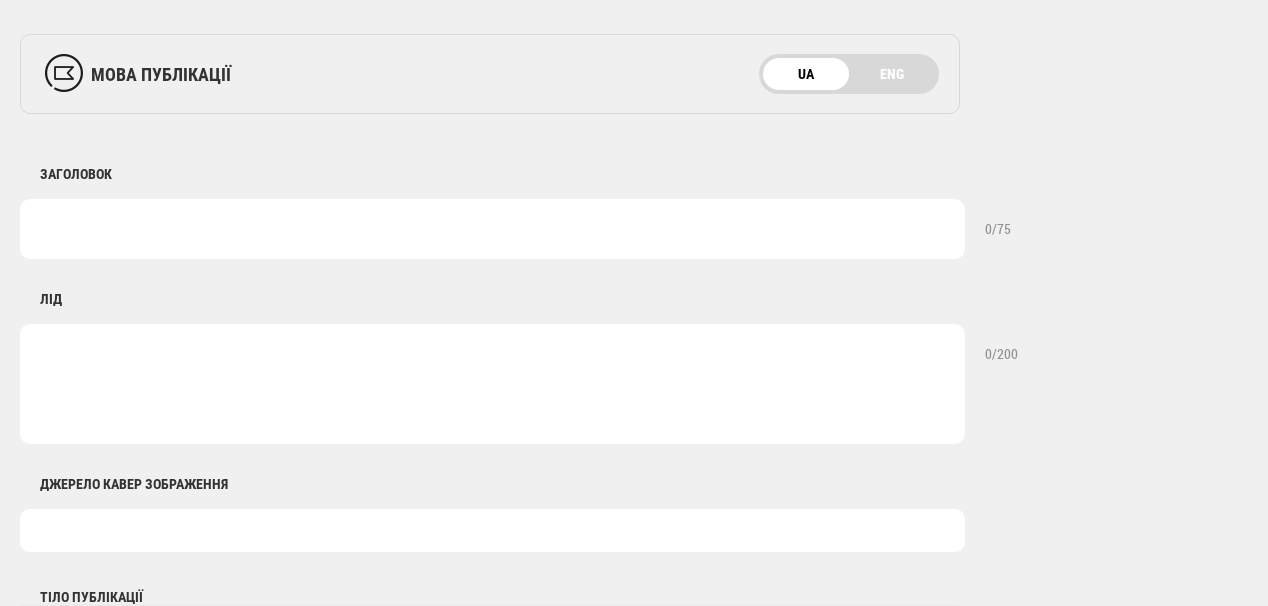 click at bounding box center [492, 229] 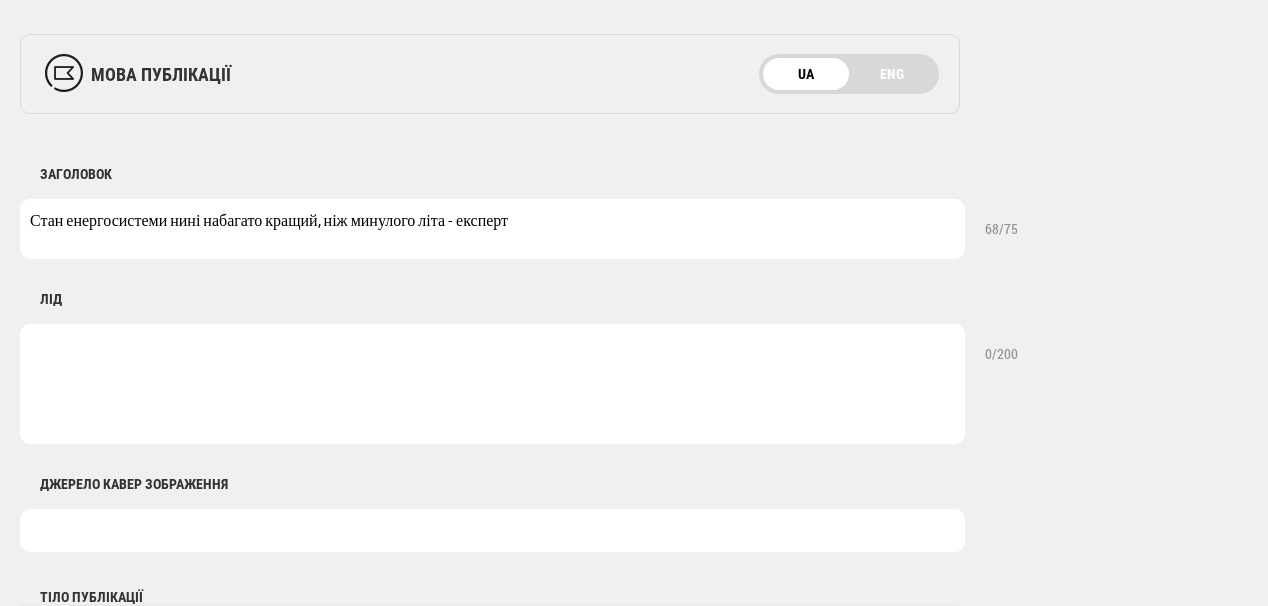 drag, startPoint x: 172, startPoint y: 221, endPoint x: 208, endPoint y: 224, distance: 36.124783 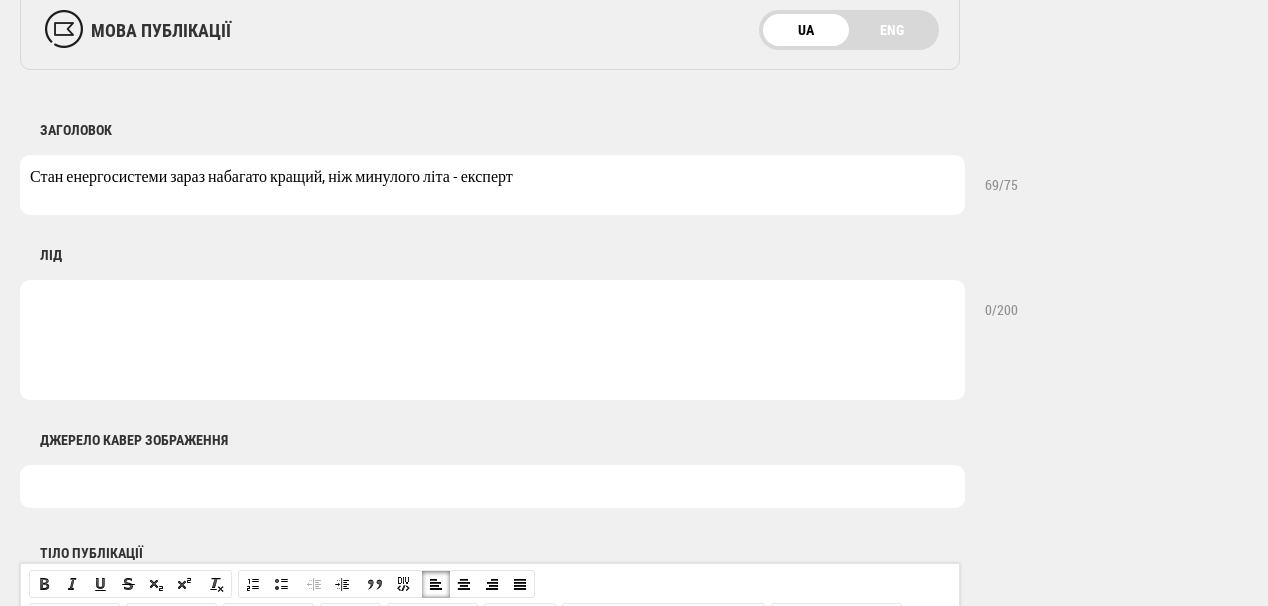scroll, scrollTop: 800, scrollLeft: 0, axis: vertical 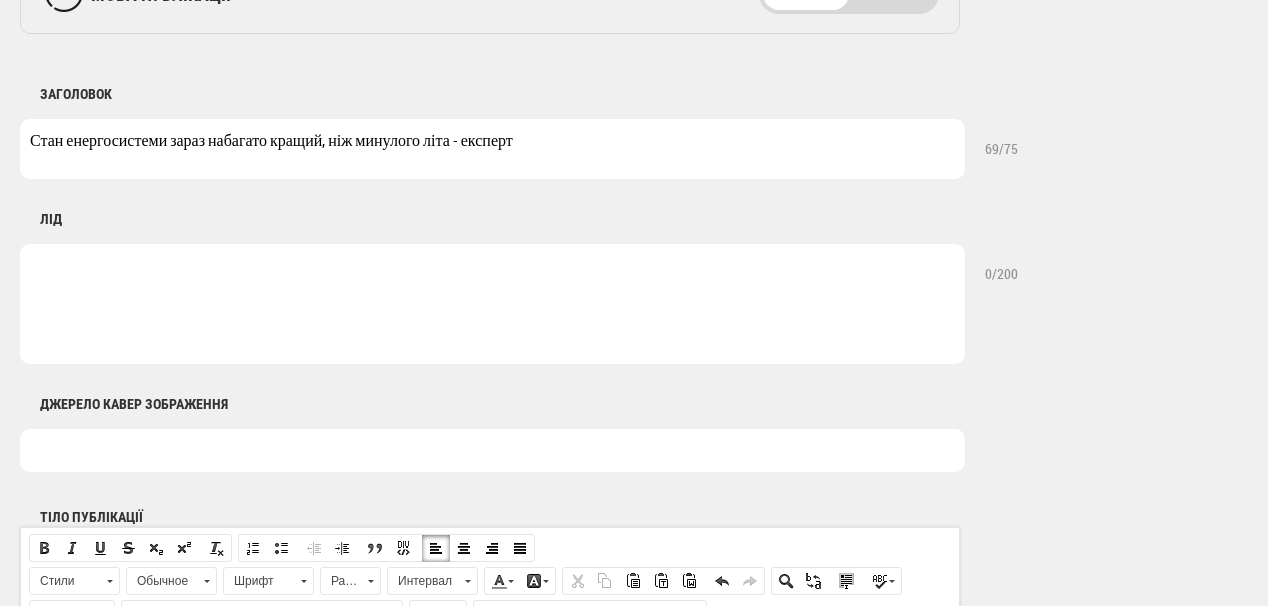 type on "Стан енергосистеми зараз набагато кращий, ніж минулого літа - експерт" 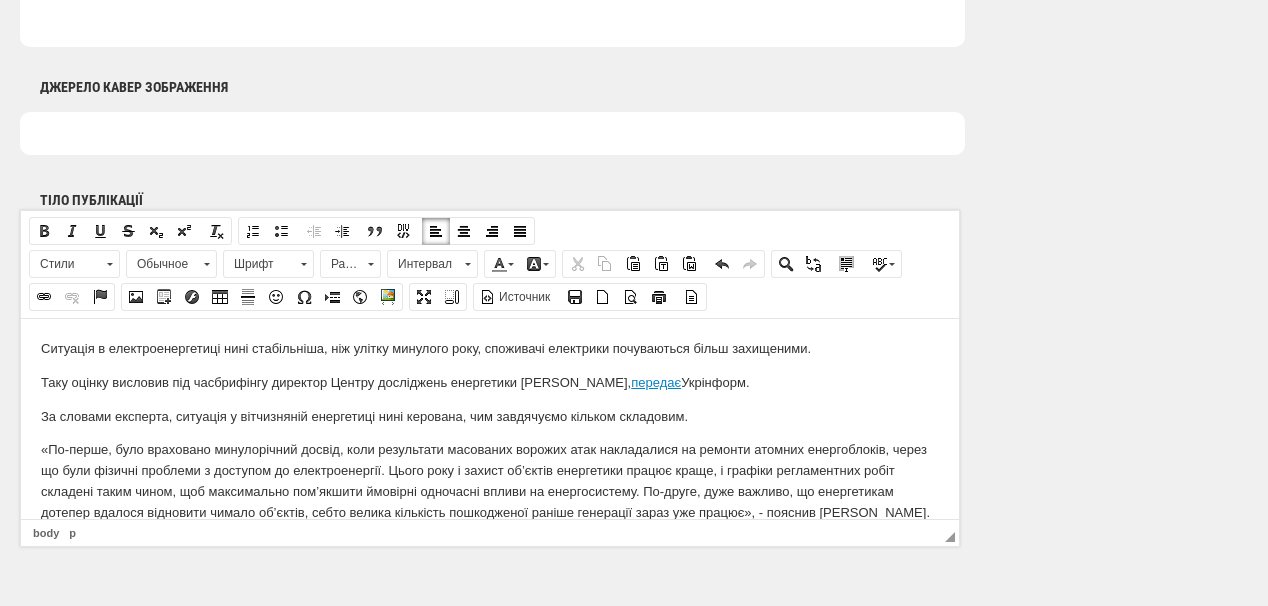 scroll, scrollTop: 1120, scrollLeft: 0, axis: vertical 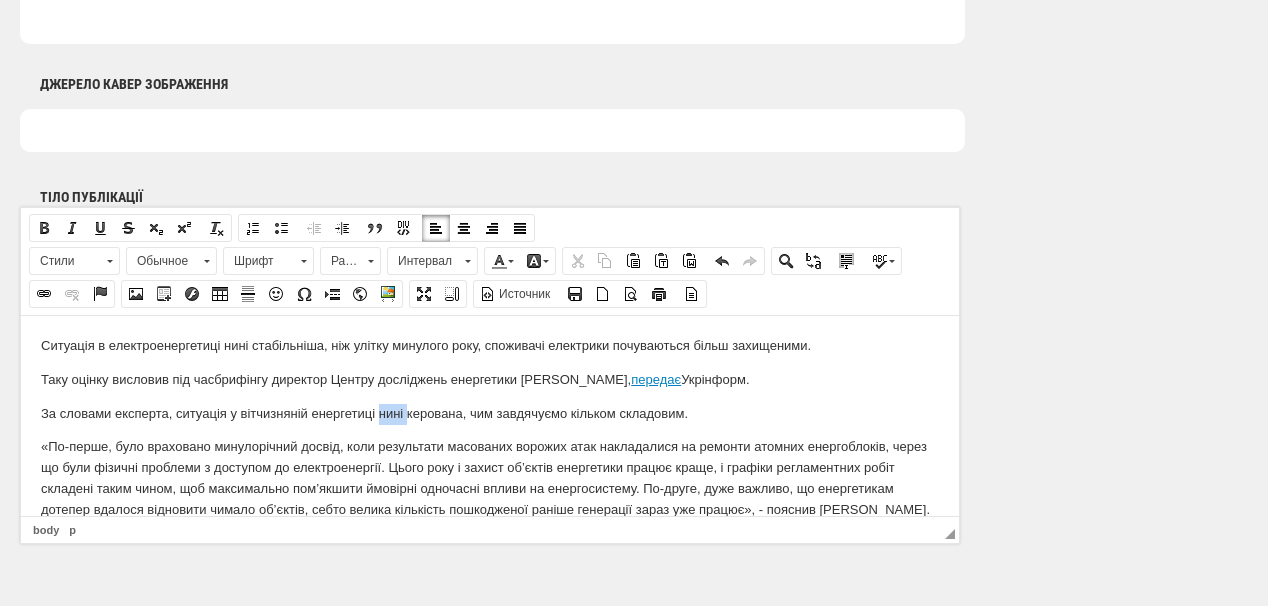 drag, startPoint x: 380, startPoint y: 411, endPoint x: 409, endPoint y: 411, distance: 29 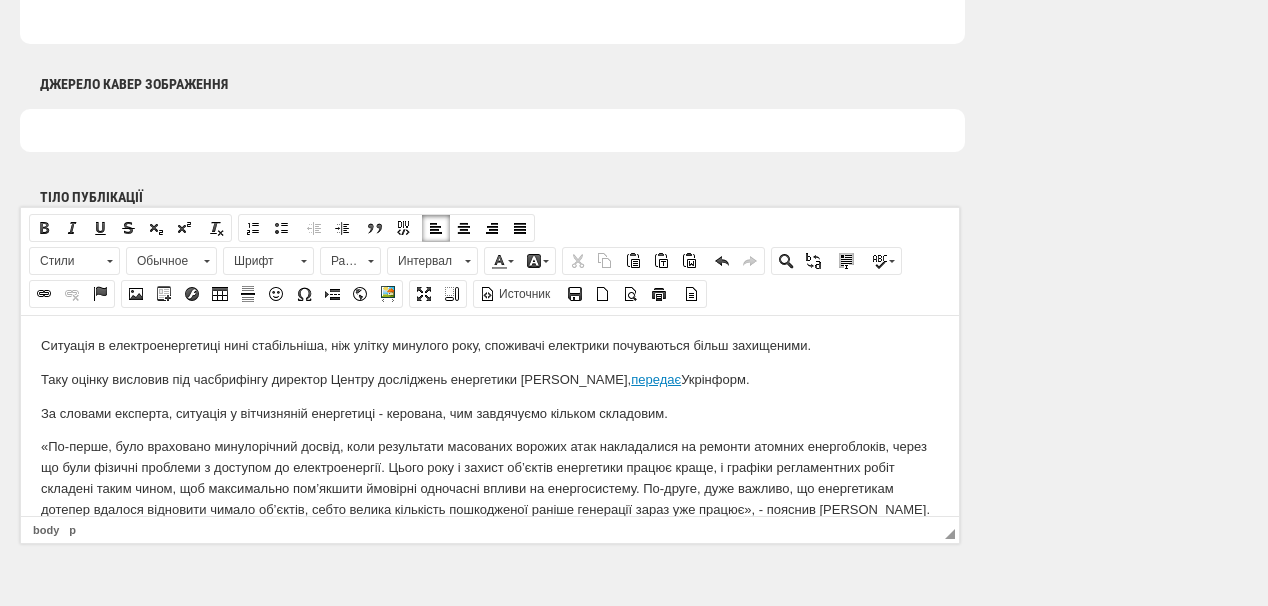 click on "За словами експерта, ситуація у вітчизняній енергетиці - керована, чим завдячуємо кільком складовим." at bounding box center [490, 413] 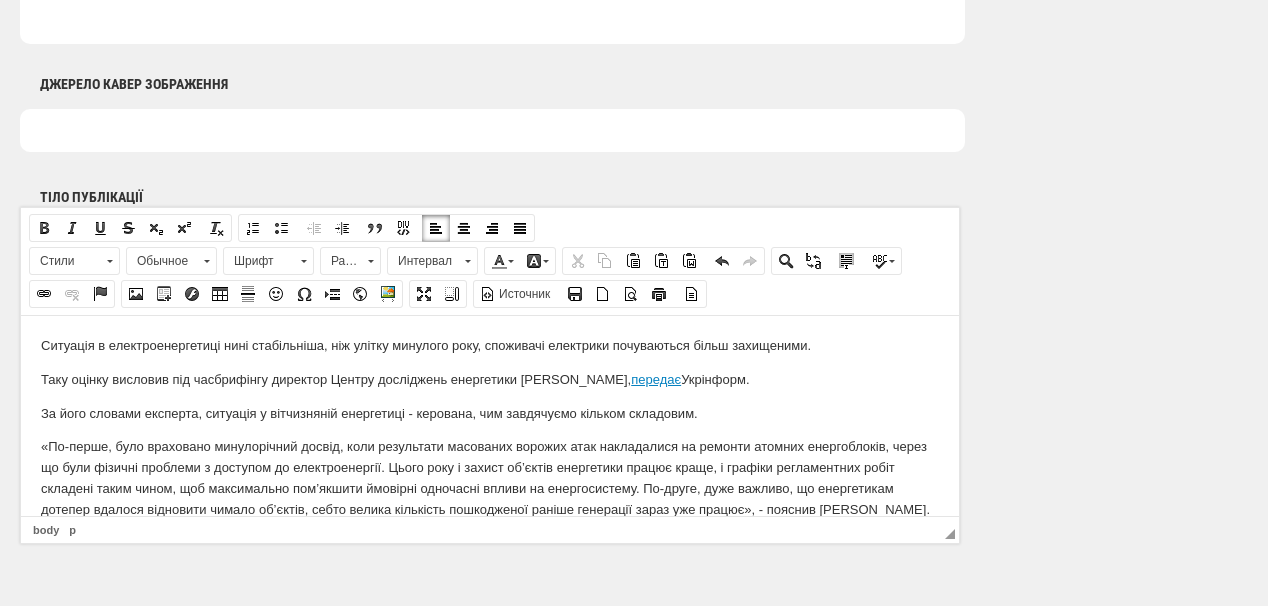 click on "За його словами експерта, ситуація у вітчизняній енергетиці - керована, чим завдячуємо кільком складовим." at bounding box center [490, 413] 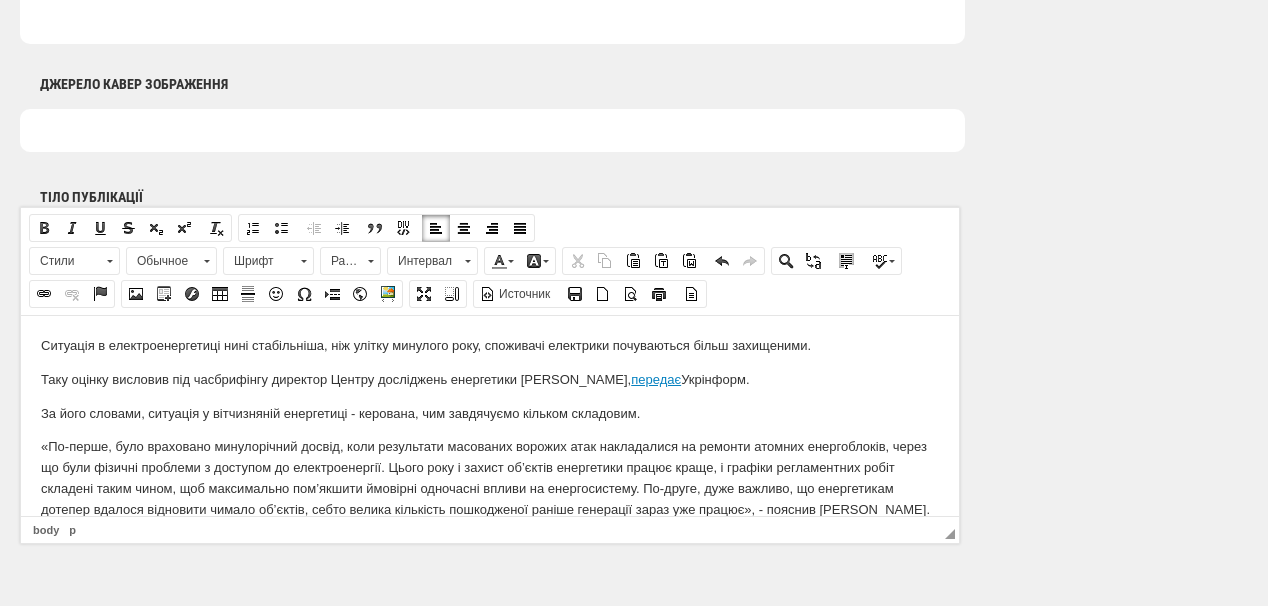 click on "За його словами , ситуація у вітчизняній енергетиці - керована, чим завдячуємо кільком складовим." at bounding box center [490, 413] 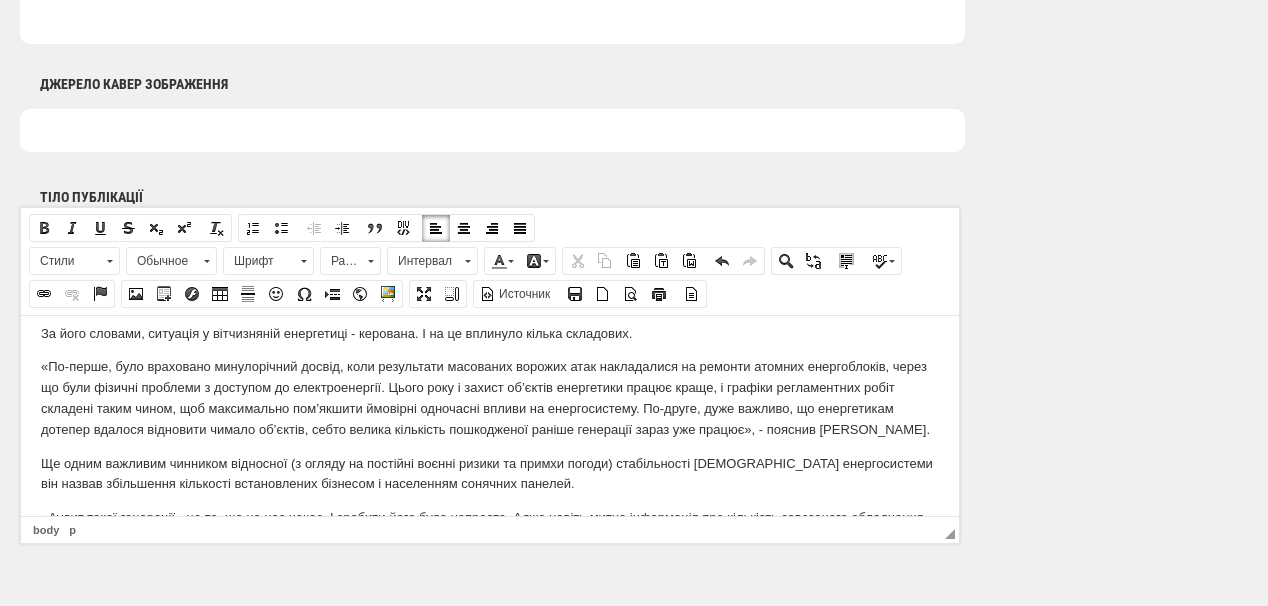 scroll, scrollTop: 80, scrollLeft: 0, axis: vertical 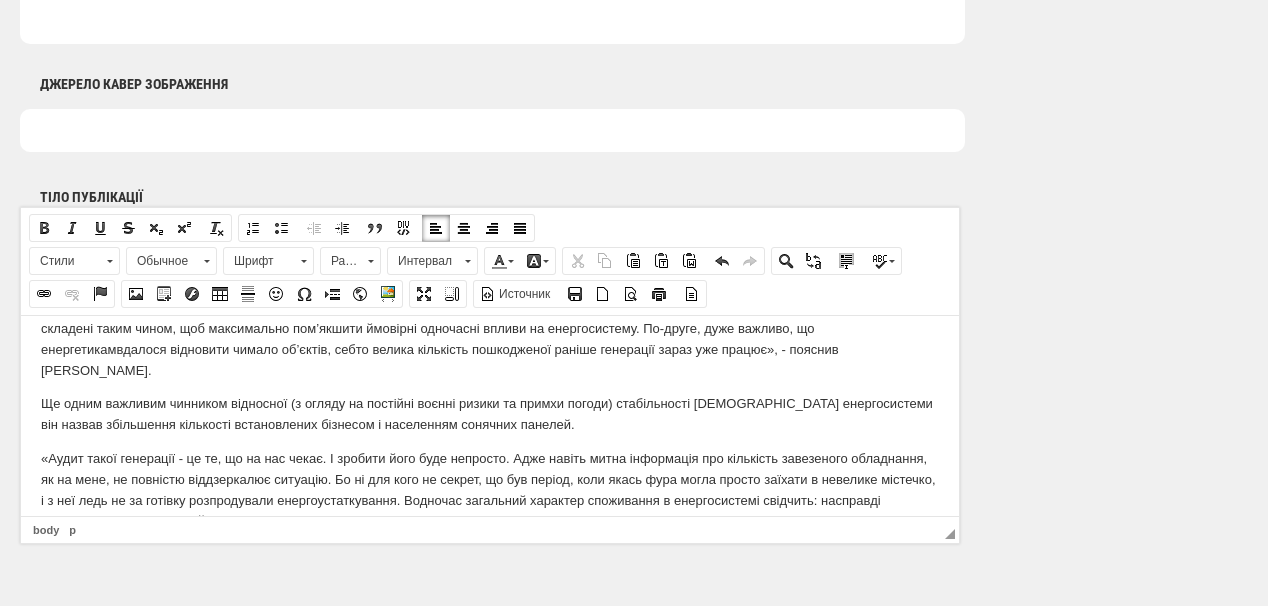 click on "Ще одним важливим чинником відносної (з огляду на постійні воєнні ризики та примхи погоди) стабільності української енергосистеми він назвав збільшення кількості встановлених бізнесом і населенням сонячних панелей." at bounding box center (490, 414) 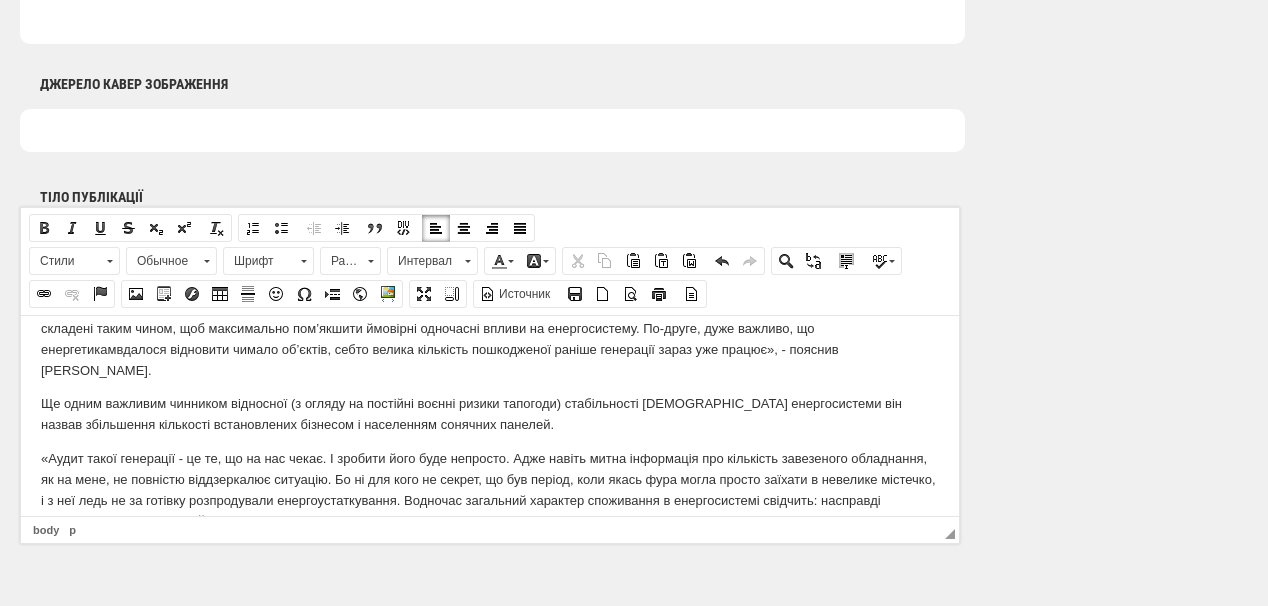 click on "Ще одним важливим чинником відносної (з огляду на постійні воєнні ризики та  погоди) стабільності української енергосистеми він назвав збільшення кількості встановлених бізнесом і населенням сонячних панелей." at bounding box center (490, 414) 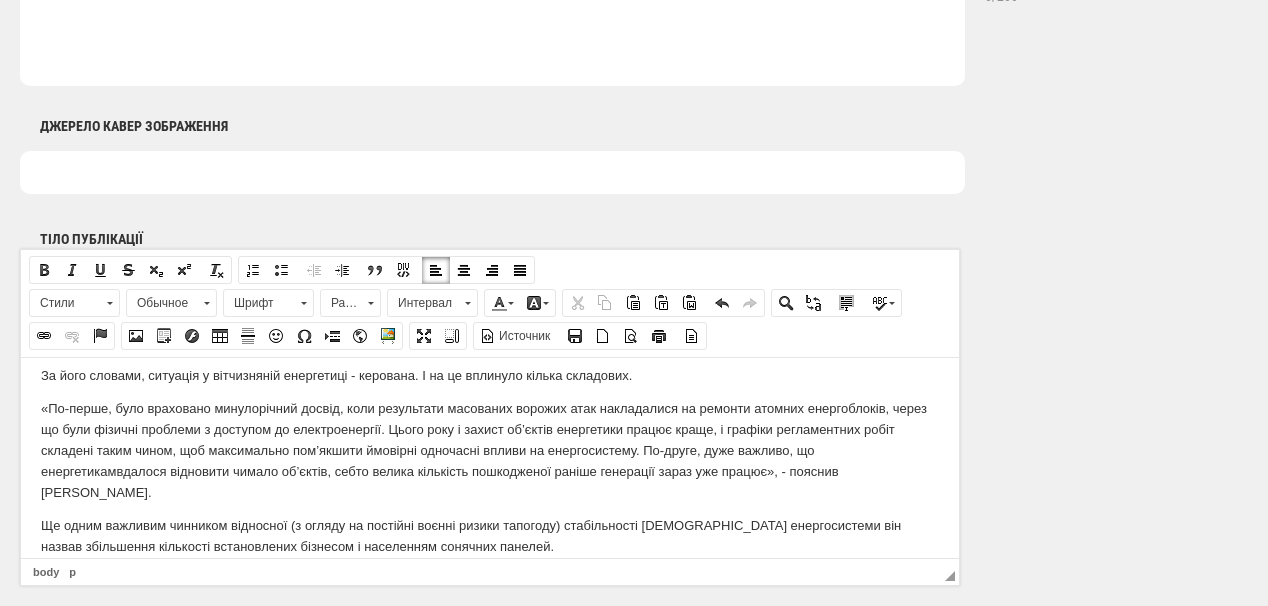 scroll, scrollTop: 1040, scrollLeft: 0, axis: vertical 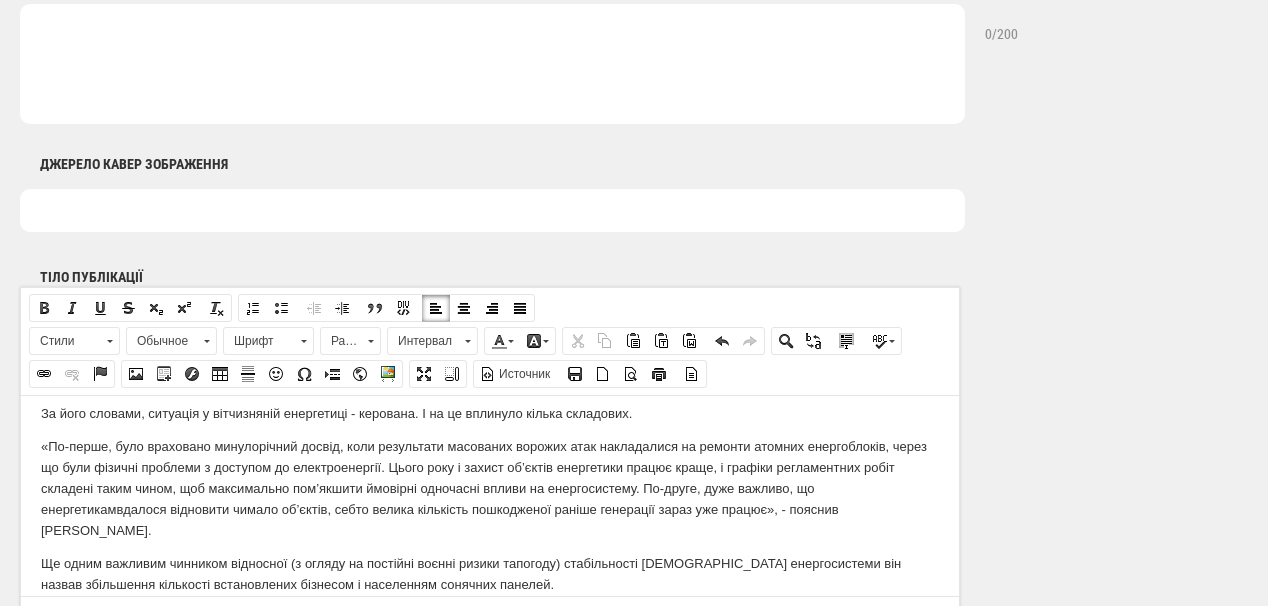 click at bounding box center (492, 64) 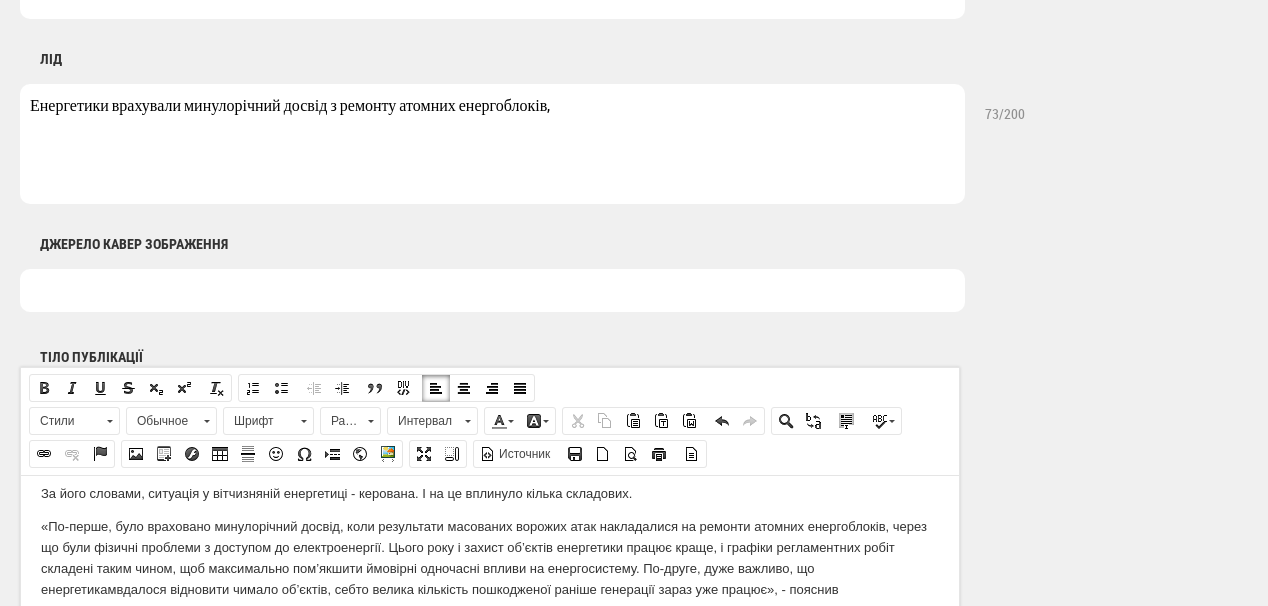 click on "Енергетики врахували минулорічний досвід з ремонту атомних енергоблоків," at bounding box center [492, 144] 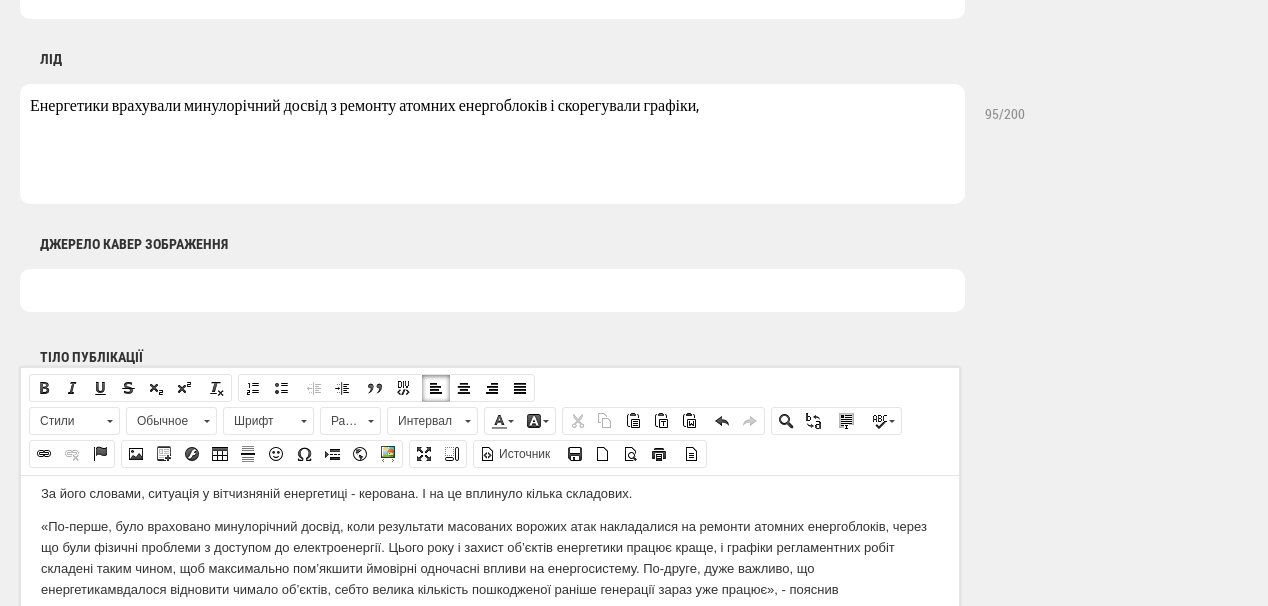 click on "Енергетики врахували минулорічний досвід з ремонту атомних енергоблоків і скорегували графіки," at bounding box center (492, 144) 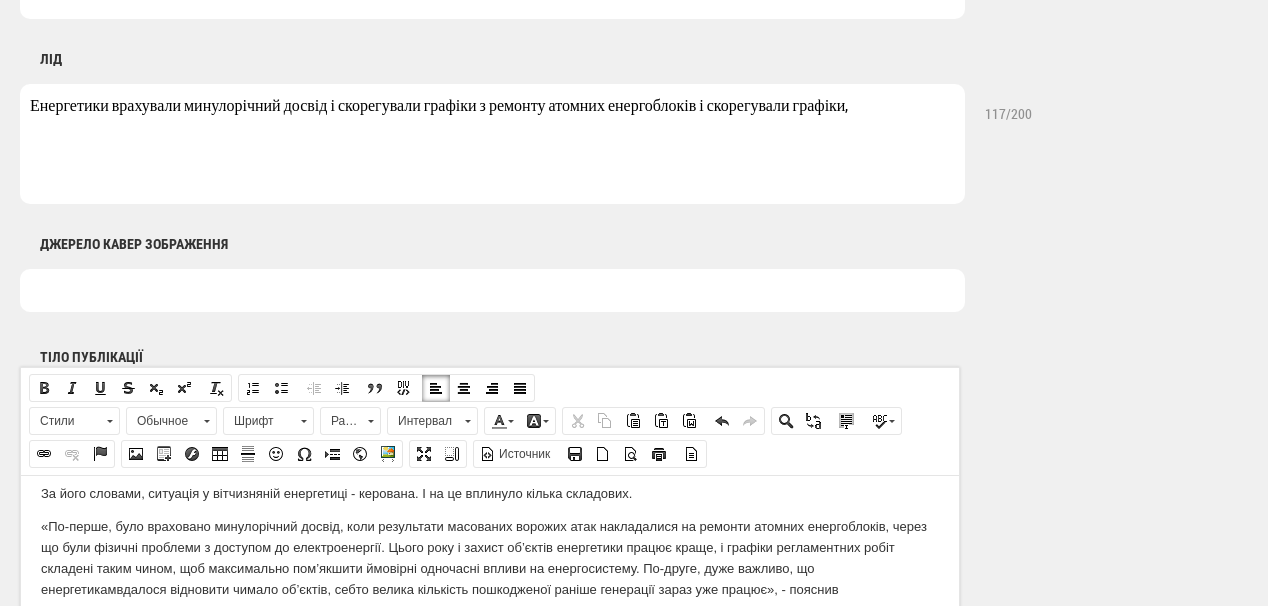 drag, startPoint x: 704, startPoint y: 102, endPoint x: 848, endPoint y: 113, distance: 144.41953 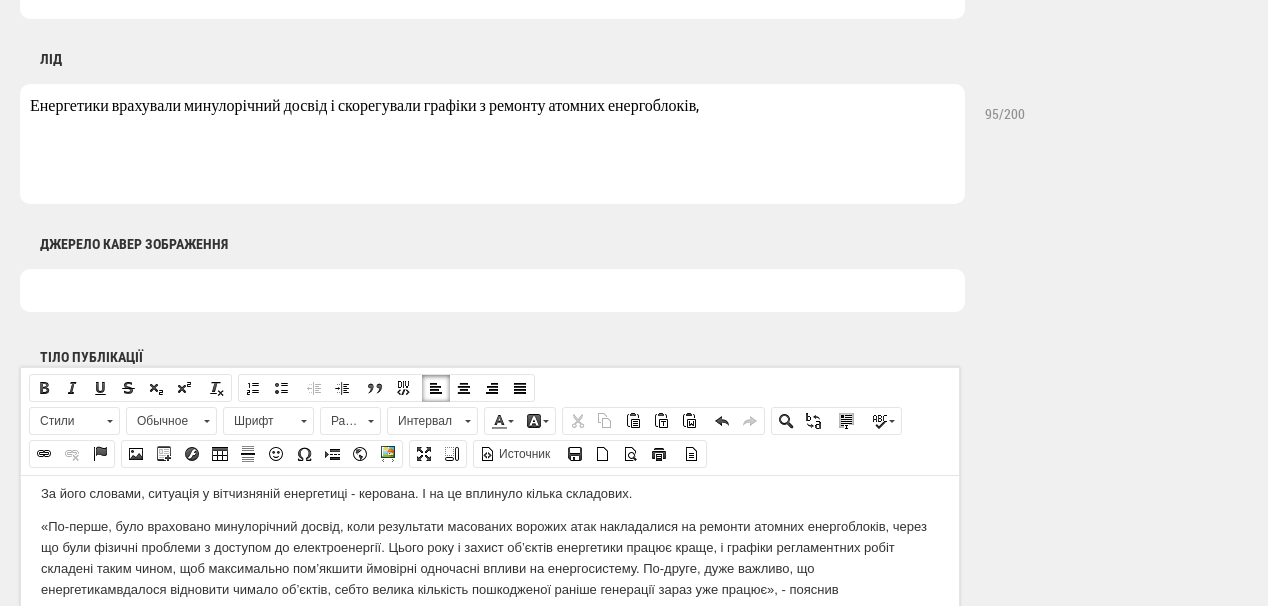 click on "Енергетики врахували минулорічний досвід і скорегували графіки з ремонту атомних енергоблоків," at bounding box center [492, 144] 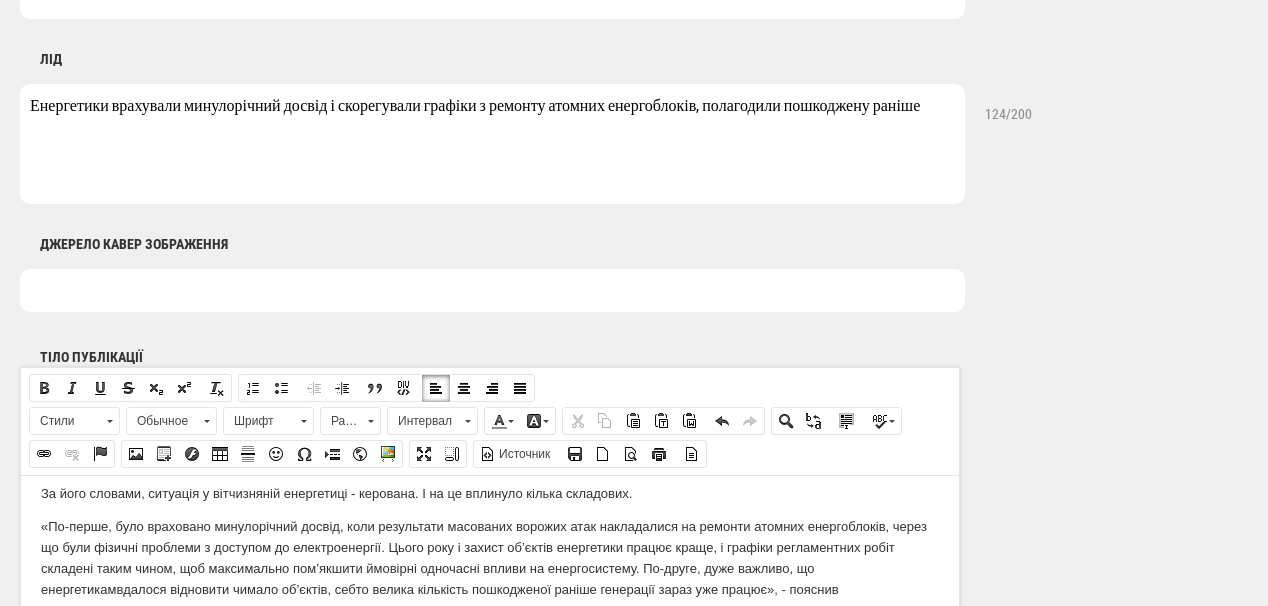 click on "Енергетики врахували минулорічний досвід і скорегували графіки з ремонту атомних енергоблоків, полагодили пошкоджену раніше" at bounding box center [492, 144] 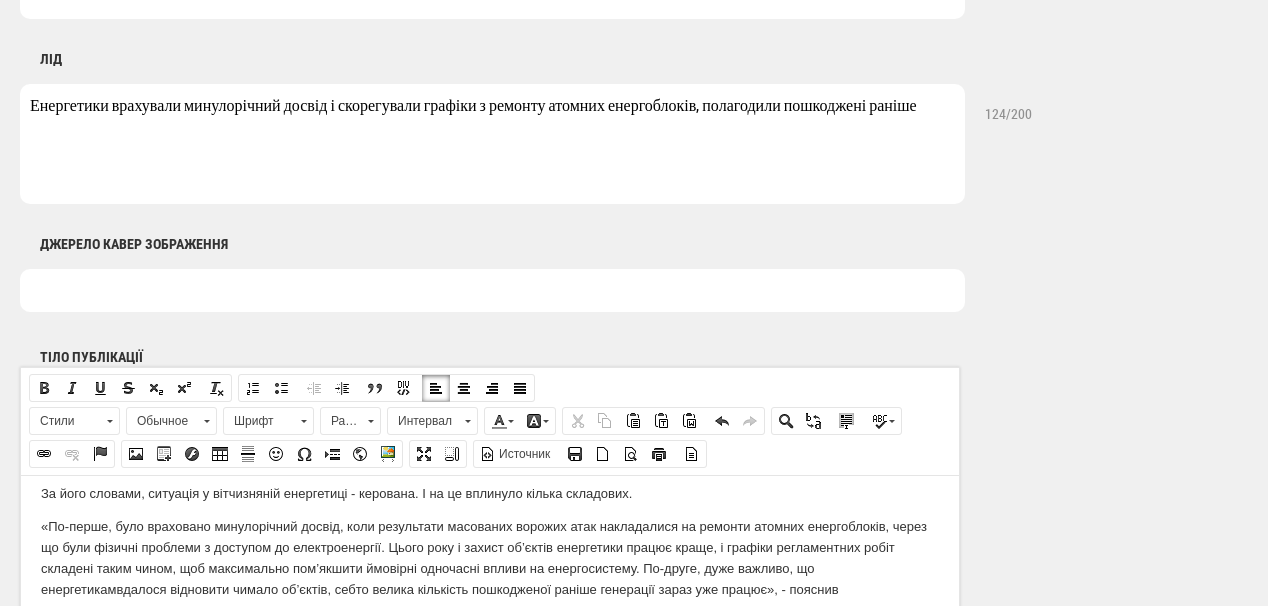 click on "Енергетики врахували минулорічний досвід і скорегували графіки з ремонту атомних енергоблоків, полагодили пошкоджені раніше" at bounding box center (492, 144) 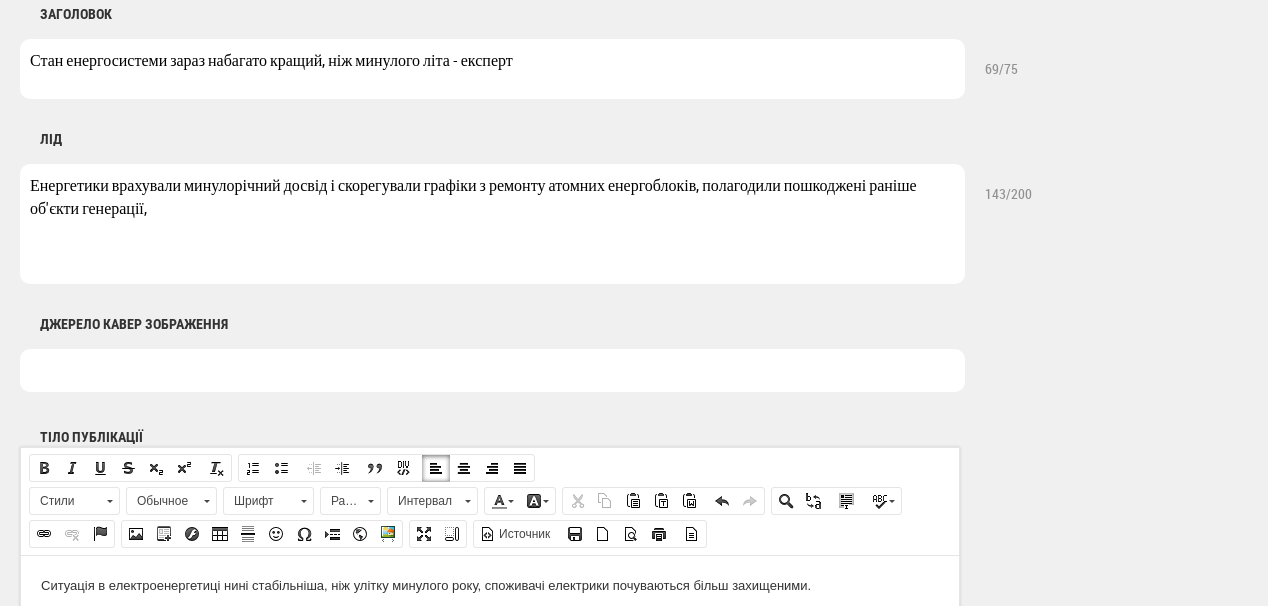 scroll, scrollTop: 880, scrollLeft: 0, axis: vertical 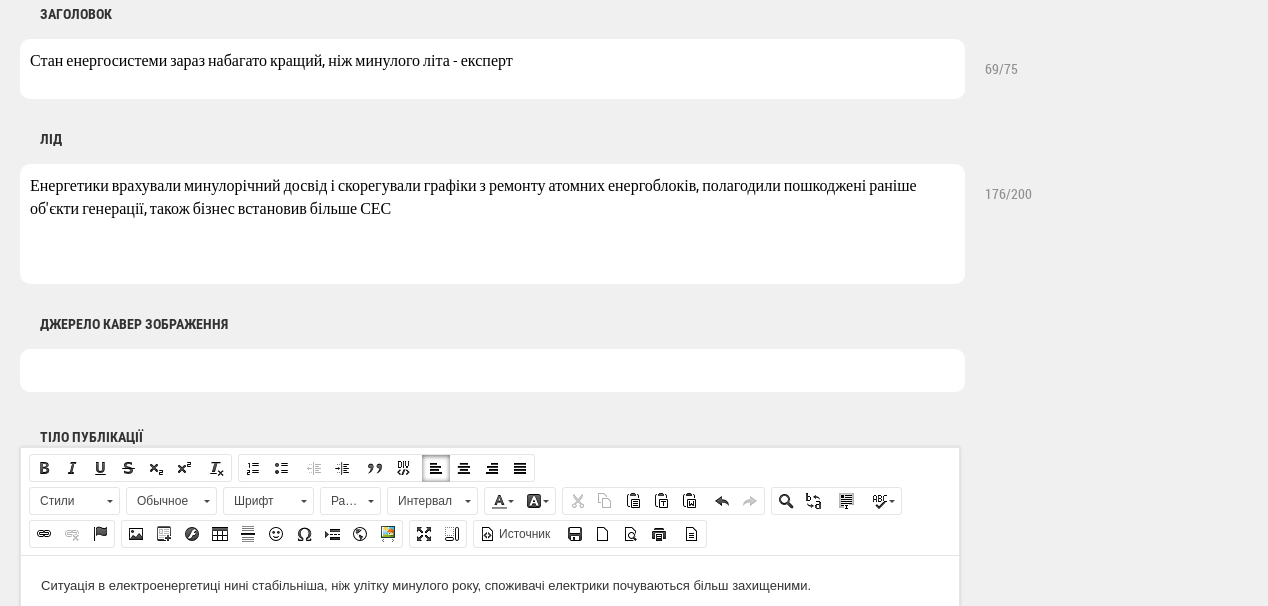 click on "Енергетики врахували минулорічний досвід і скорегували графіки з ремонту атомних енергоблоків, полагодили пошкоджені раніше об'єкти генерації, також бізнес встановив більше СЕС" at bounding box center [492, 224] 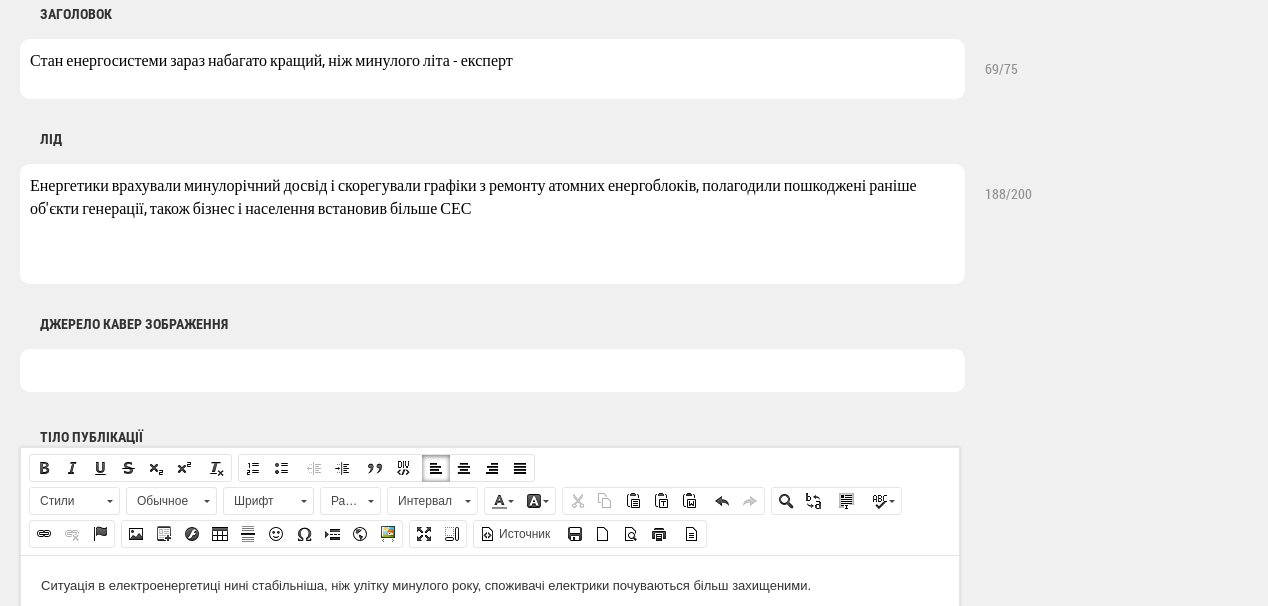 click on "Енергетики врахували минулорічний досвід і скорегували графіки з ремонту атомних енергоблоків, полагодили пошкоджені раніше об'єкти генерації, також бізнес і населення встановив більше СЕС" at bounding box center (492, 224) 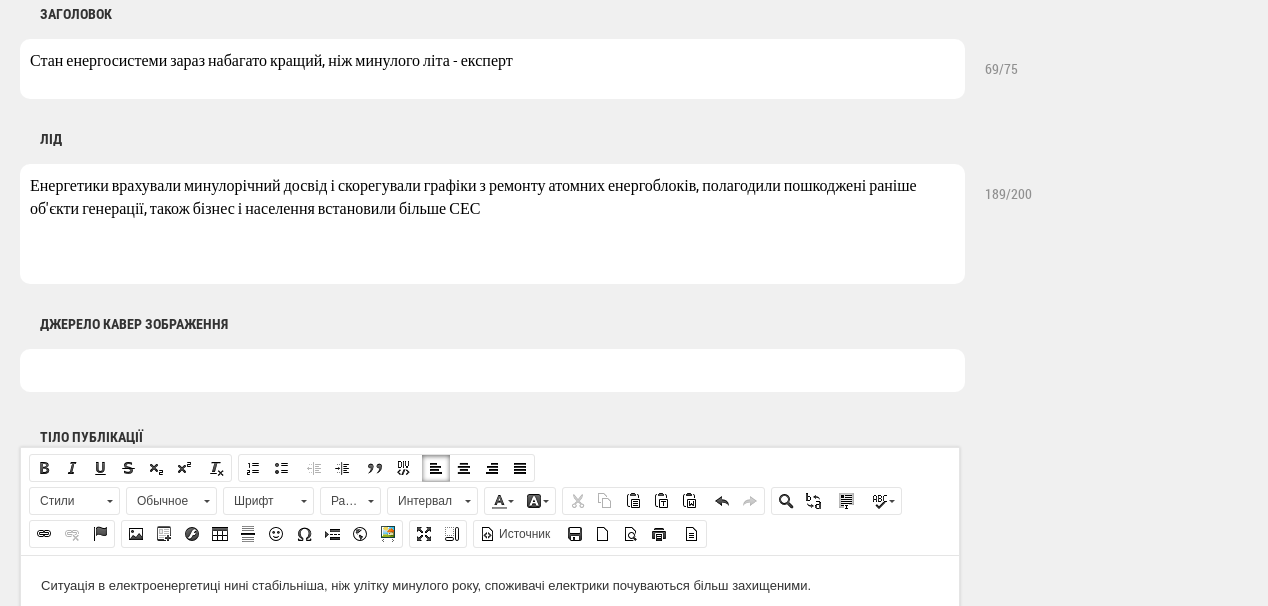 click on "Енергетики врахували минулорічний досвід і скорегували графіки з ремонту атомних енергоблоків, полагодили пошкоджені раніше об'єкти генерації, також бізнес і населення встановили більше СЕС" at bounding box center (492, 224) 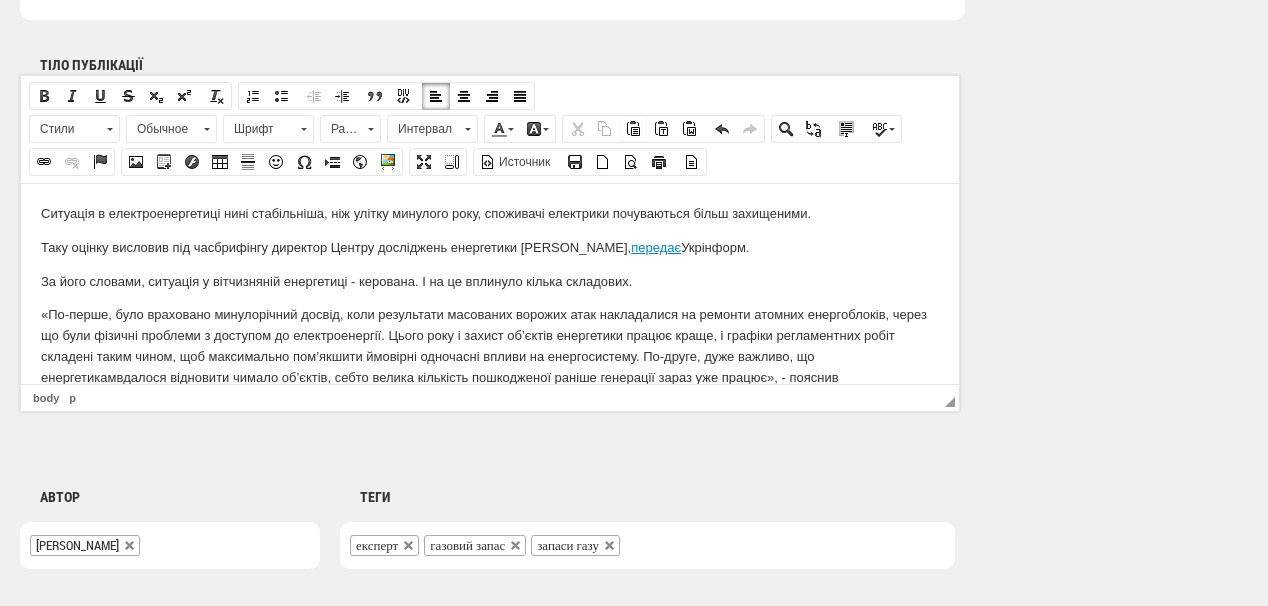 scroll, scrollTop: 1280, scrollLeft: 0, axis: vertical 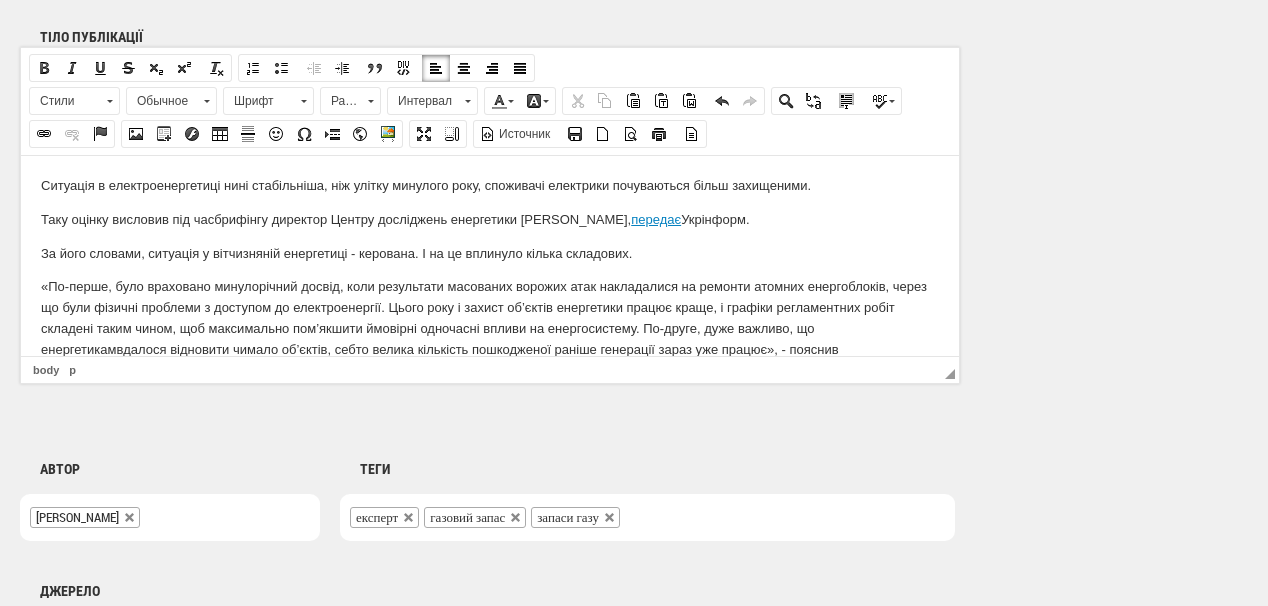 type on "Бо енергетики врахували минулорічний досвід і скорегували графіки з ремонту атомних енергоблоків, полагодили пошкоджені раніше об'єкти генерації, також бізнес і населення встановили більше СЕС" 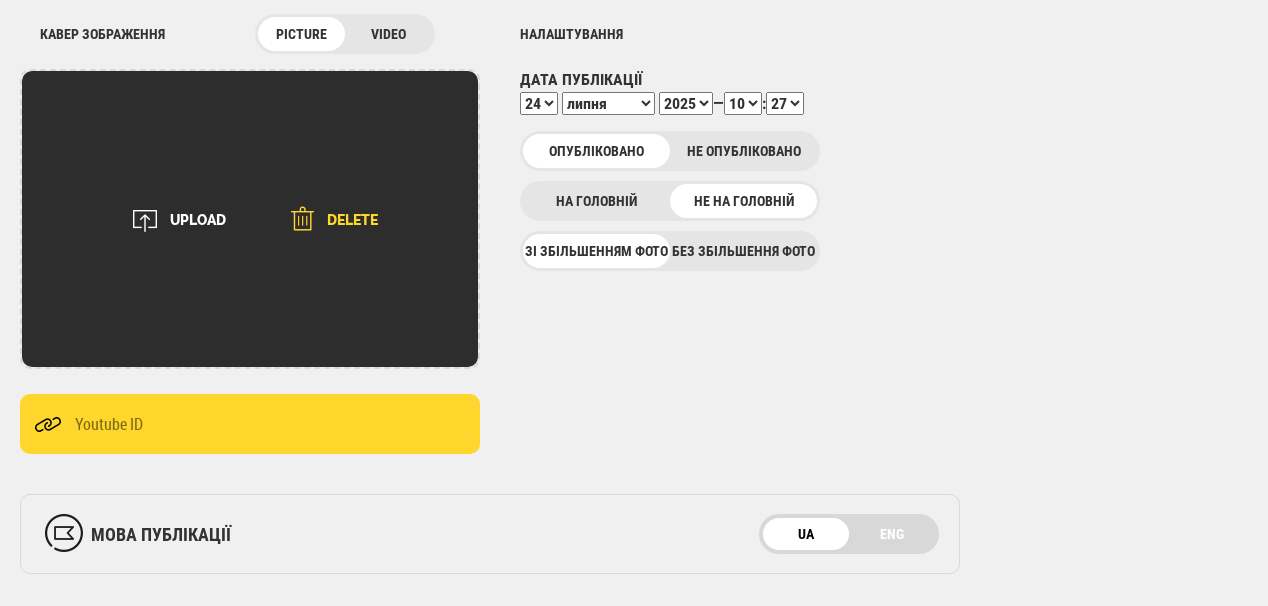 scroll, scrollTop: 240, scrollLeft: 0, axis: vertical 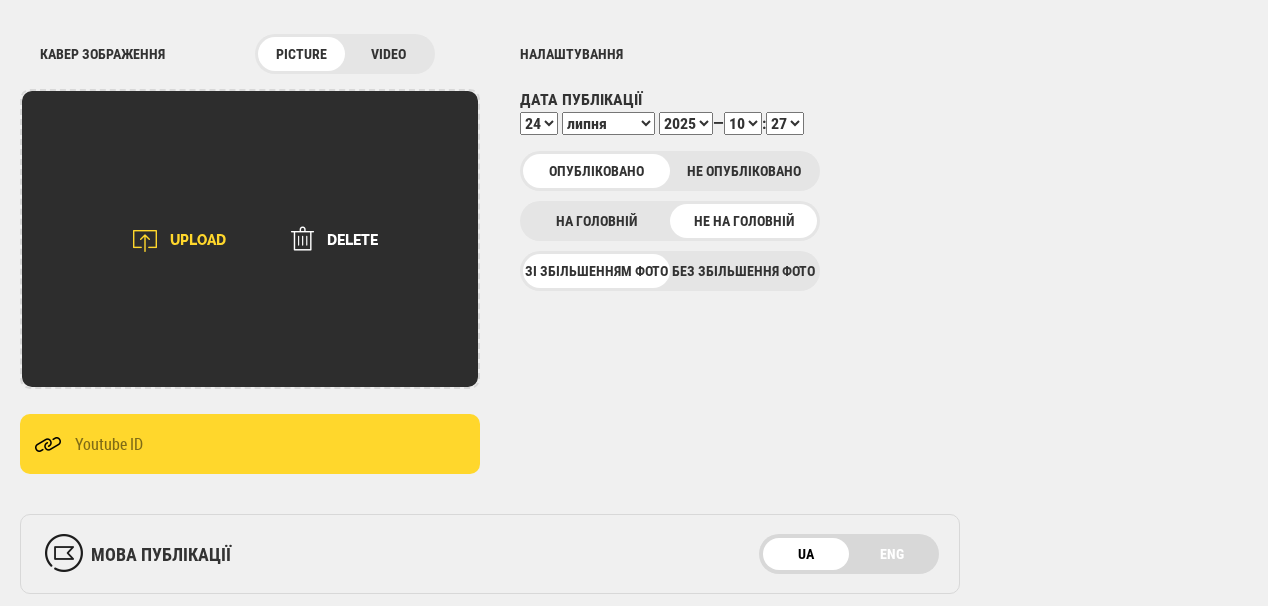 click on "UPLOAD" at bounding box center [172, 241] 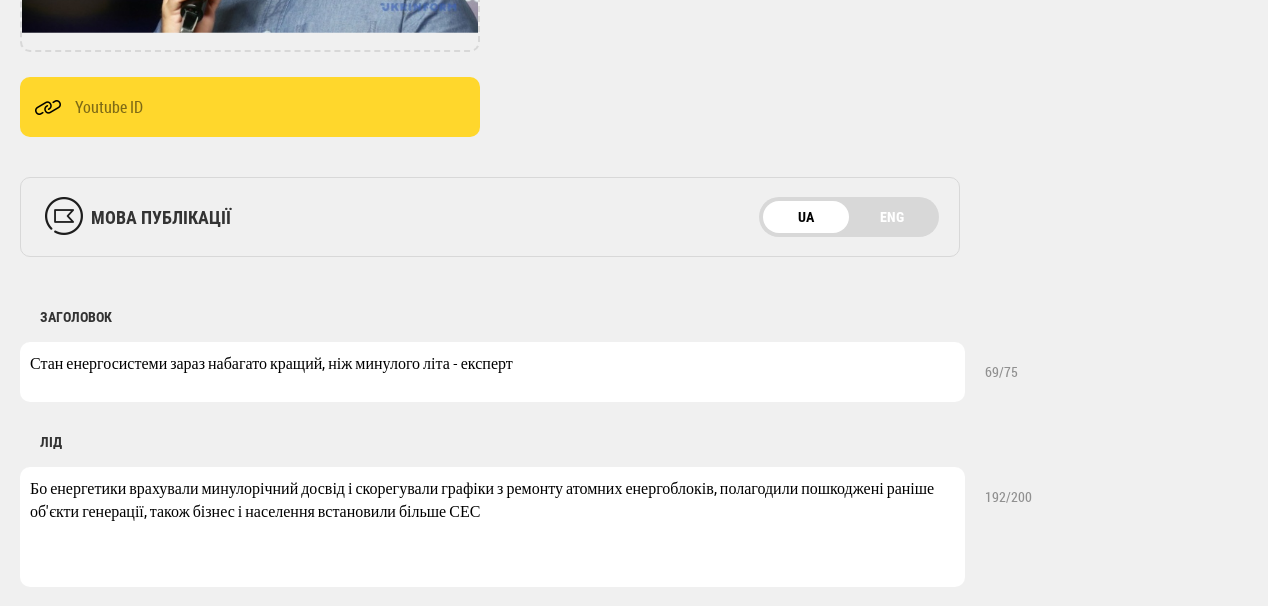 scroll, scrollTop: 720, scrollLeft: 0, axis: vertical 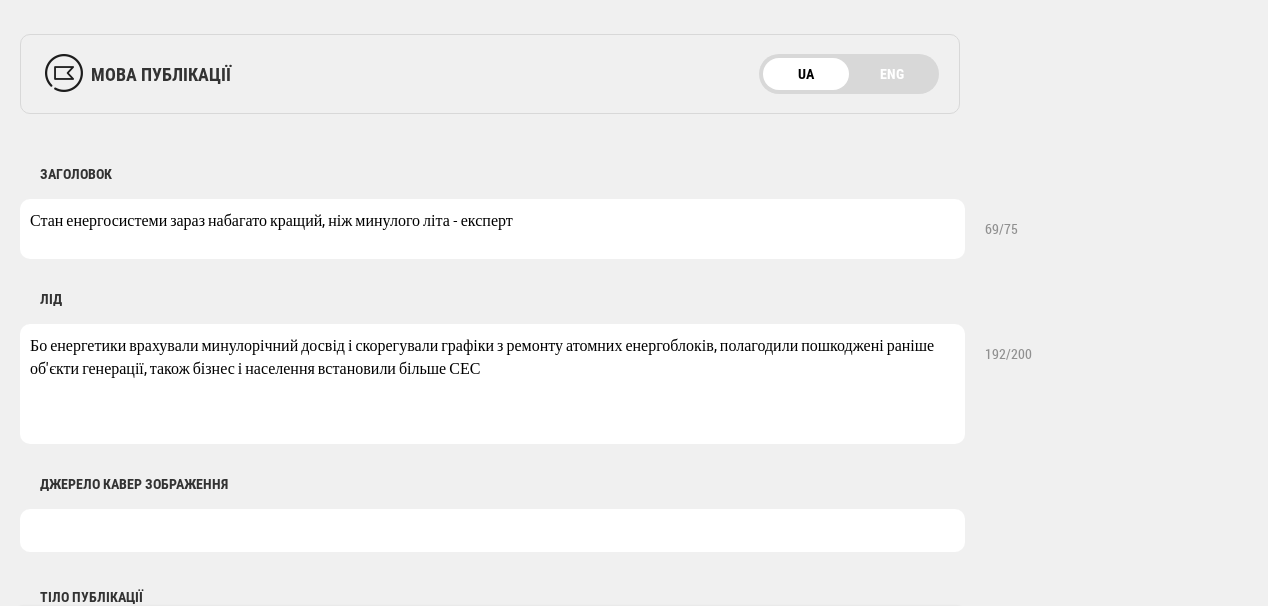click at bounding box center (492, 530) 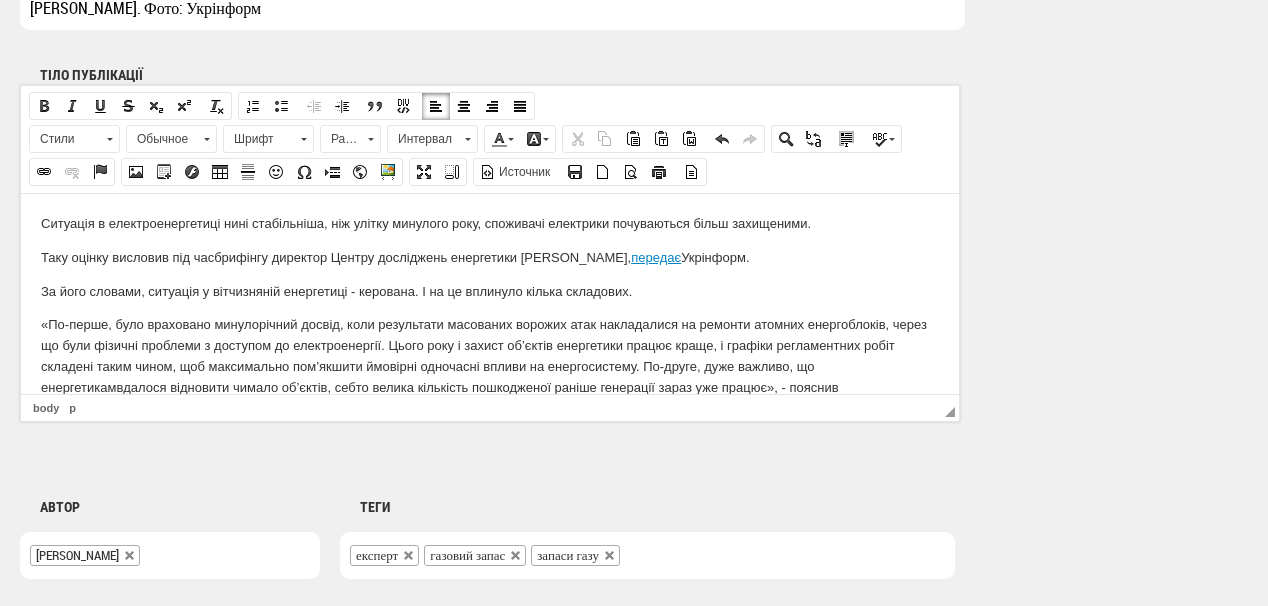 scroll, scrollTop: 1280, scrollLeft: 0, axis: vertical 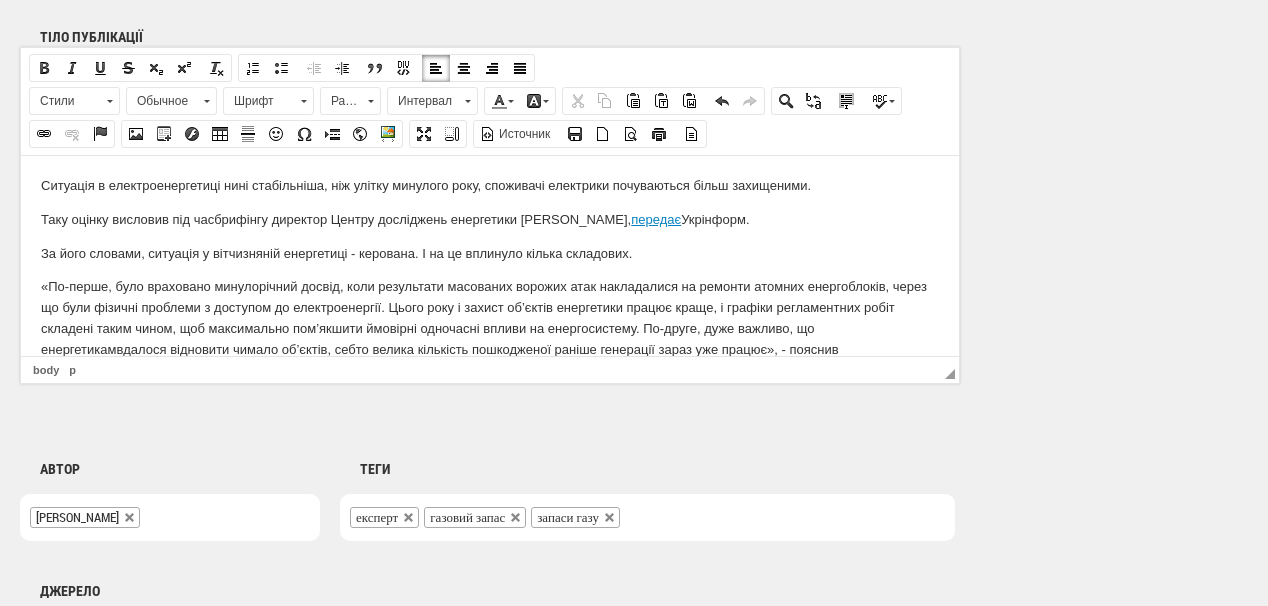 type on "Олександр Харченко. Фото: Укрінформ" 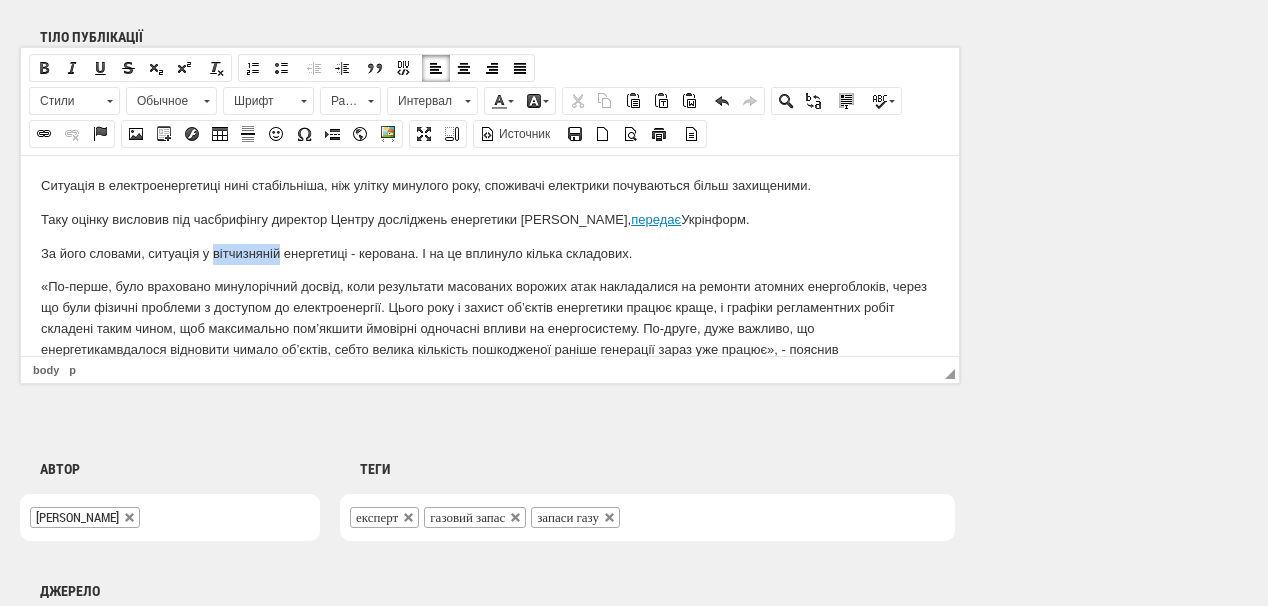 drag, startPoint x: 213, startPoint y: 253, endPoint x: 279, endPoint y: 253, distance: 66 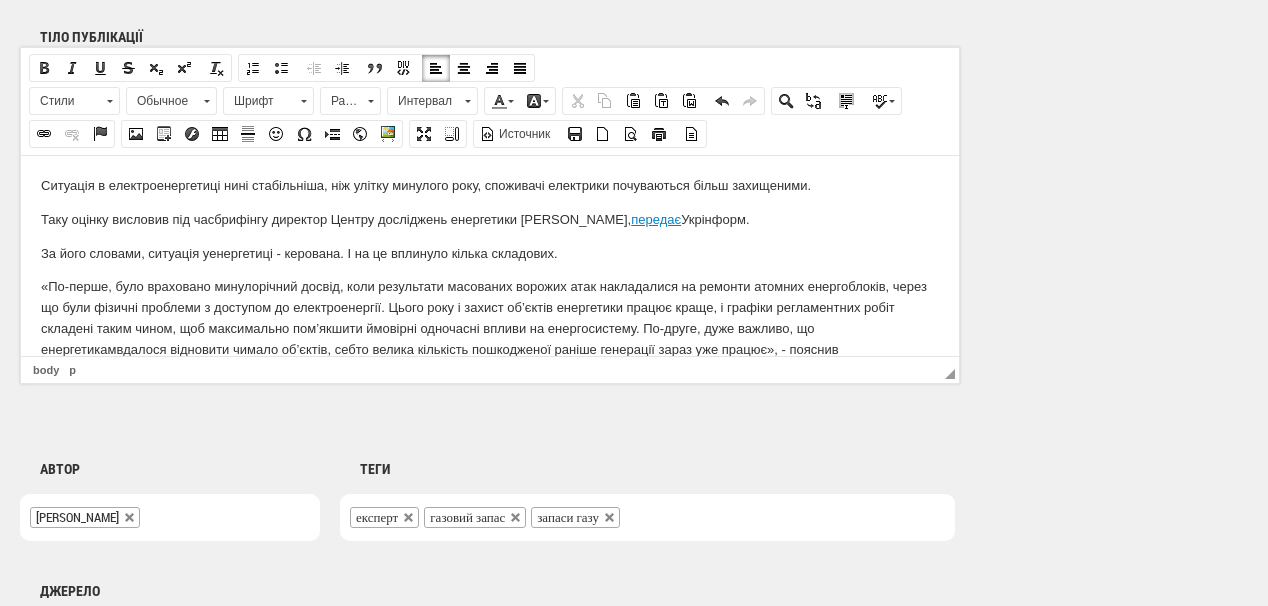 click on "За його словами , ситуація у  енергетиці - керована. І на це вплинуло кілька складових ." at bounding box center (490, 253) 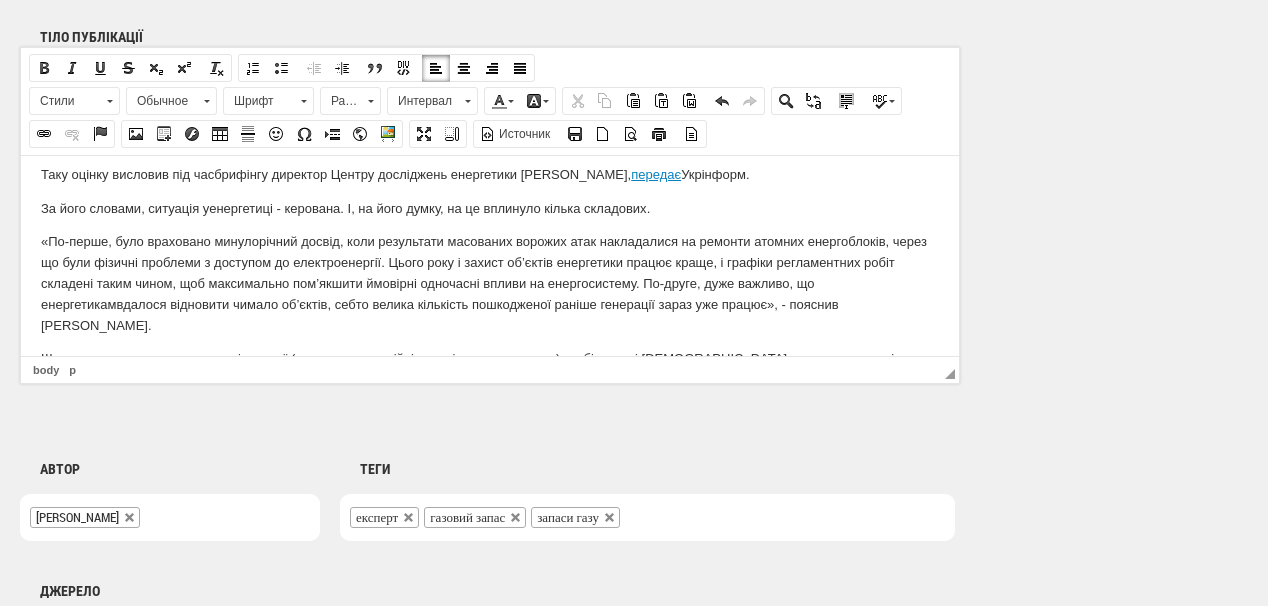 scroll, scrollTop: 80, scrollLeft: 0, axis: vertical 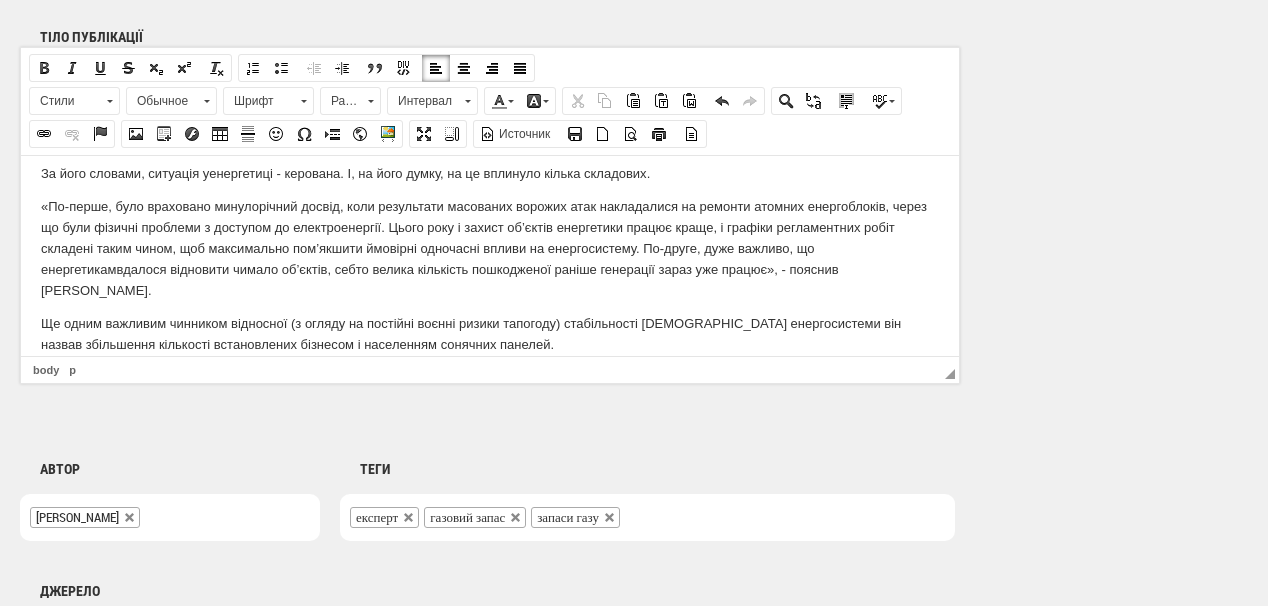 click on "Ще одним важливим чинником відносної (з огляду на постійні воєнні ризики та  погоду ) стабільності української енергосистеми він назвав збільшення кількості встановлених бізнесом і населенням сонячних панелей." at bounding box center [490, 334] 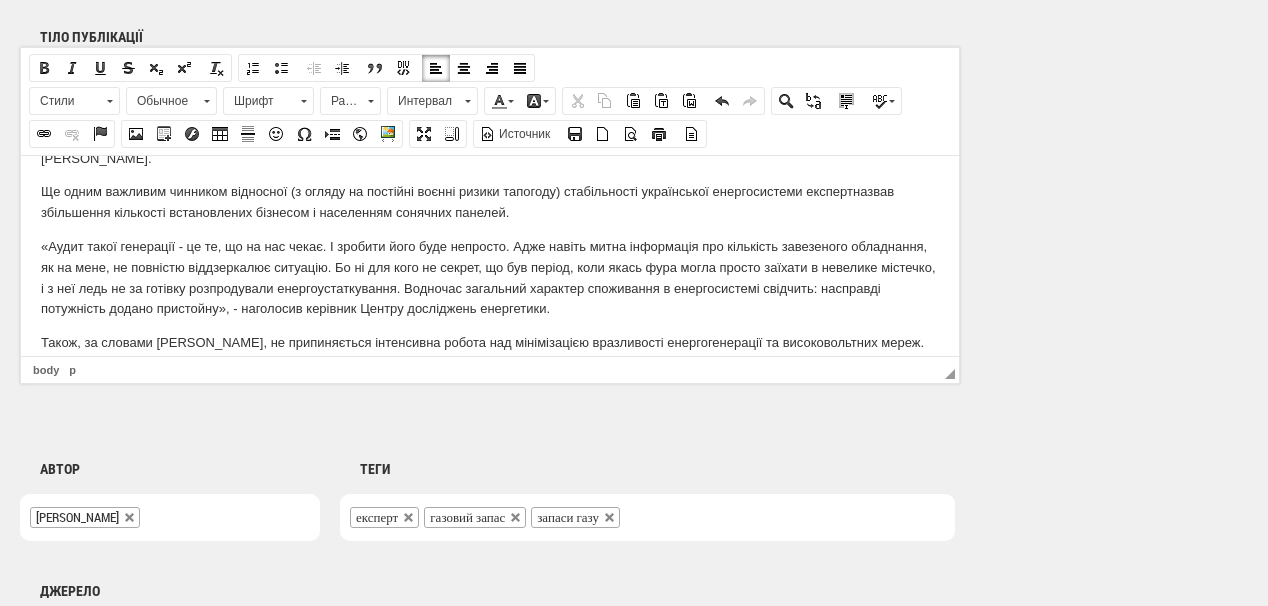 scroll, scrollTop: 240, scrollLeft: 0, axis: vertical 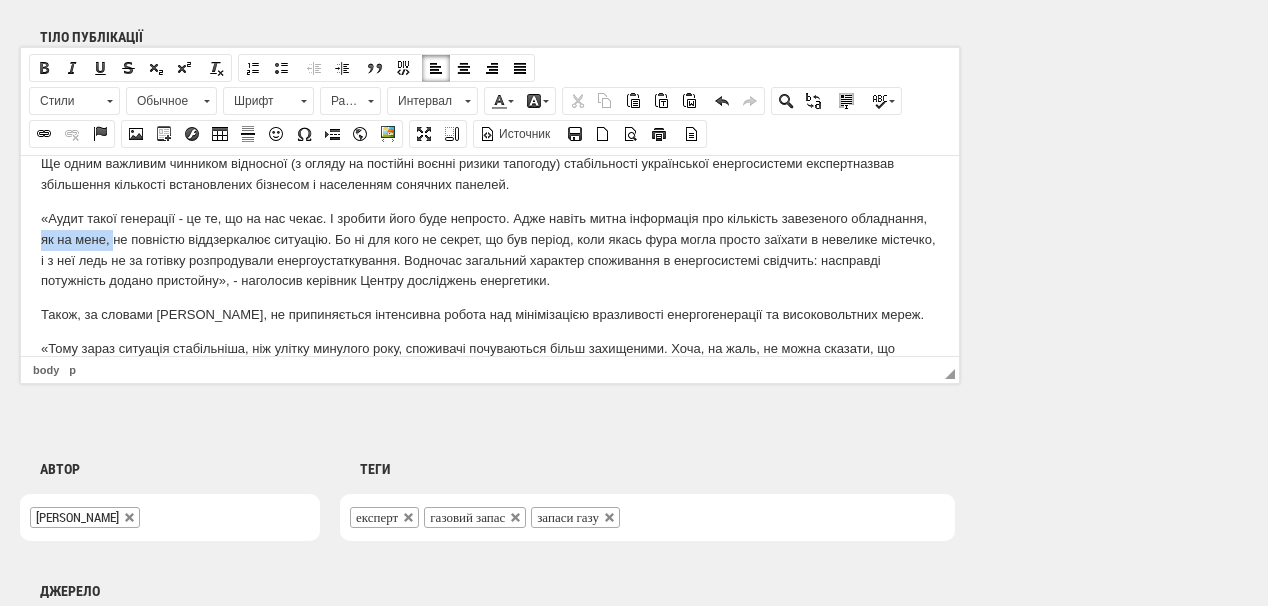 drag, startPoint x: 112, startPoint y: 219, endPoint x: 39, endPoint y: 217, distance: 73.02739 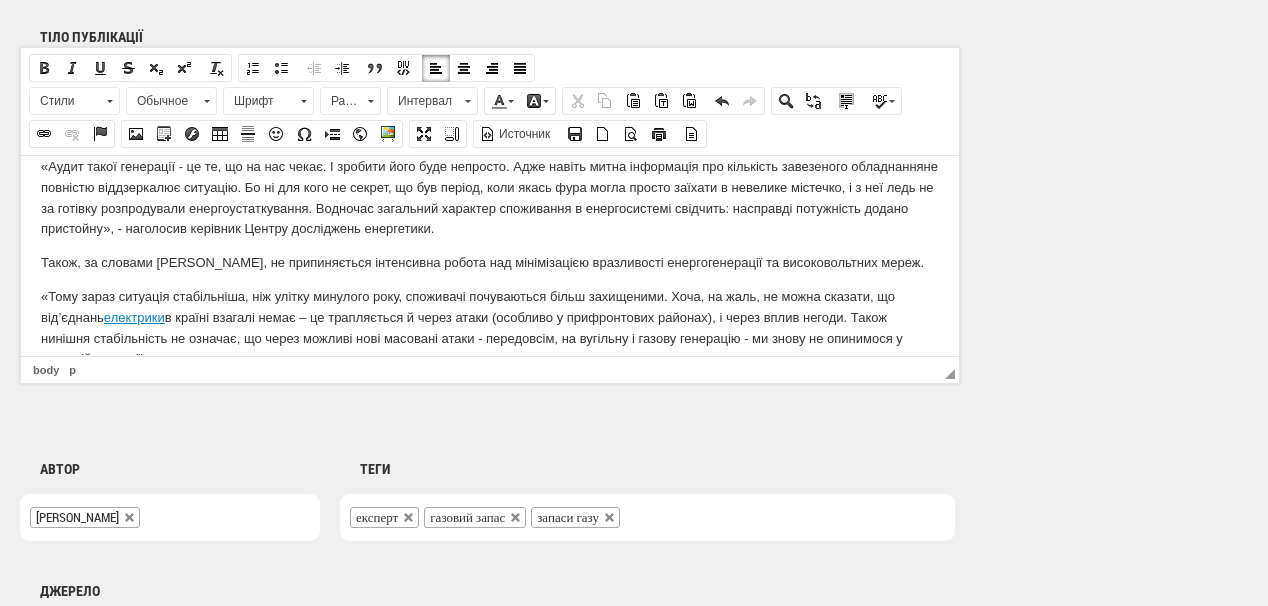 scroll, scrollTop: 320, scrollLeft: 0, axis: vertical 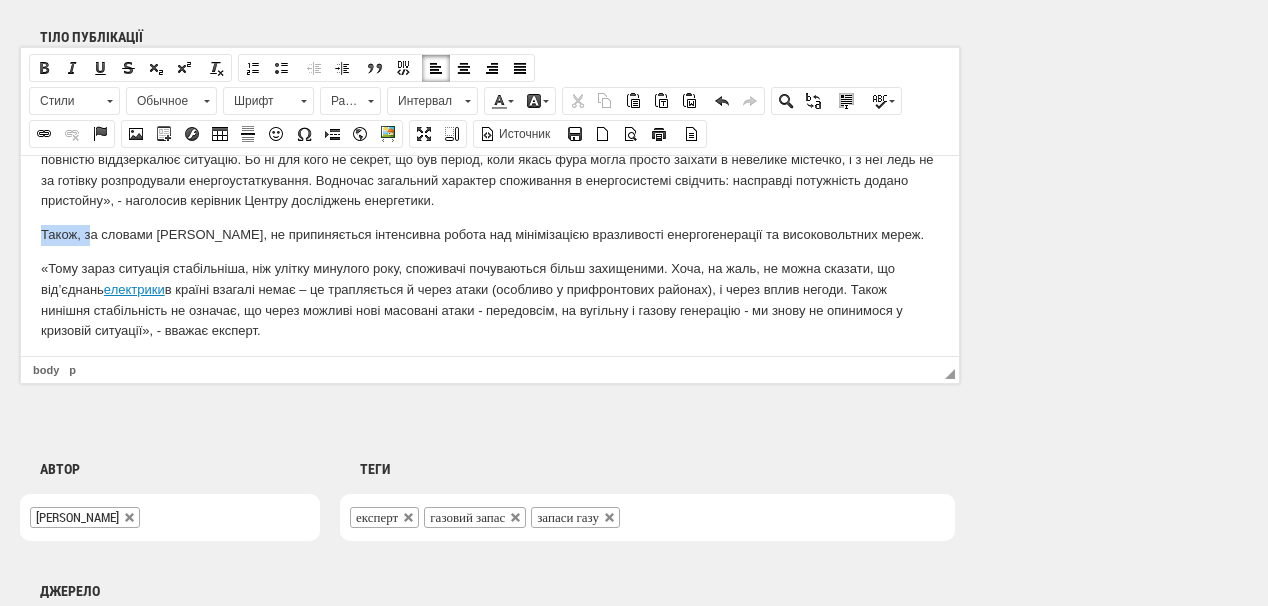 drag, startPoint x: 39, startPoint y: 212, endPoint x: 89, endPoint y: 217, distance: 50.24938 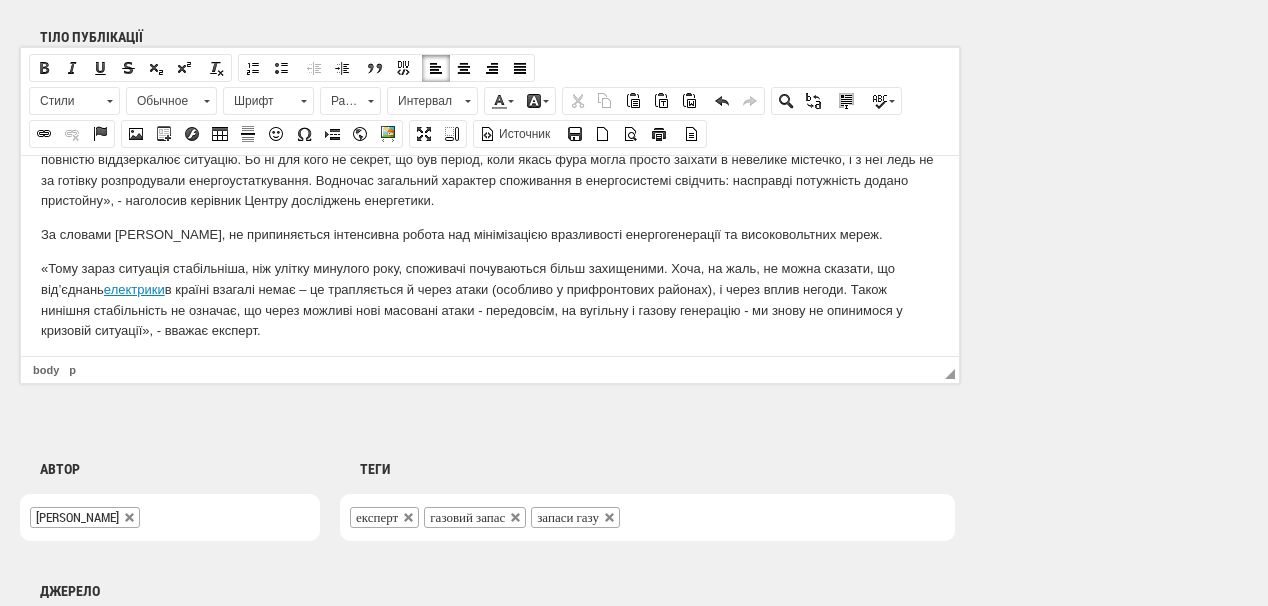 click on "За словами Харченка, не припиняється інтенсивна робота над мінімізацією вразливості енергогенерації та високовольтних мереж." at bounding box center [490, 234] 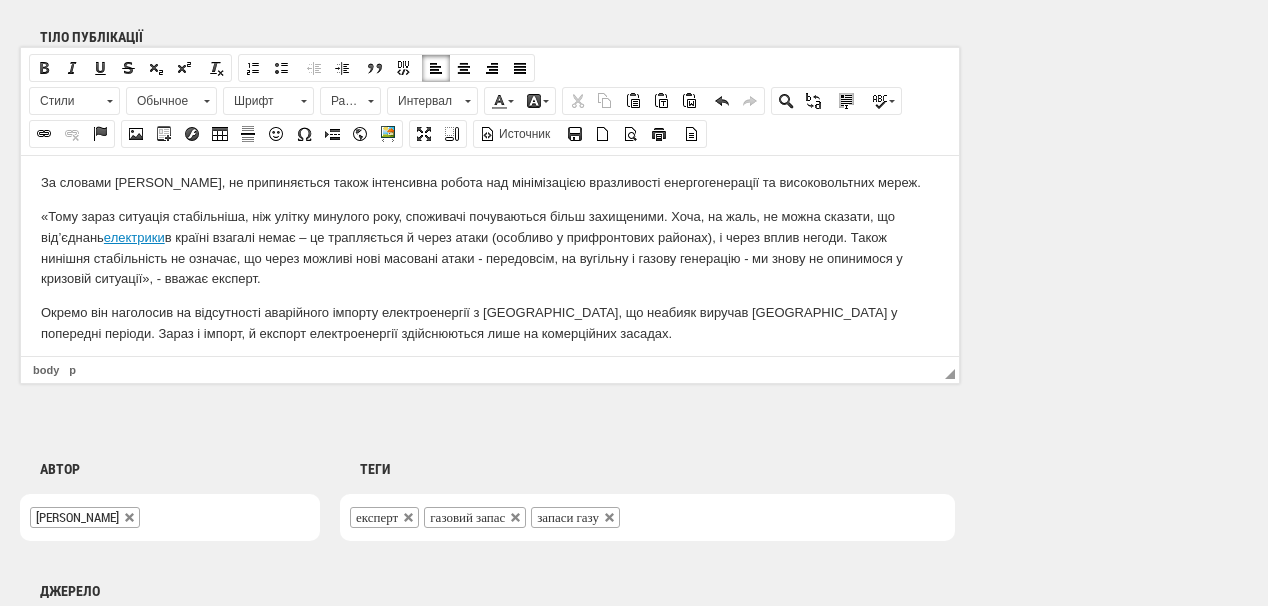 scroll, scrollTop: 400, scrollLeft: 0, axis: vertical 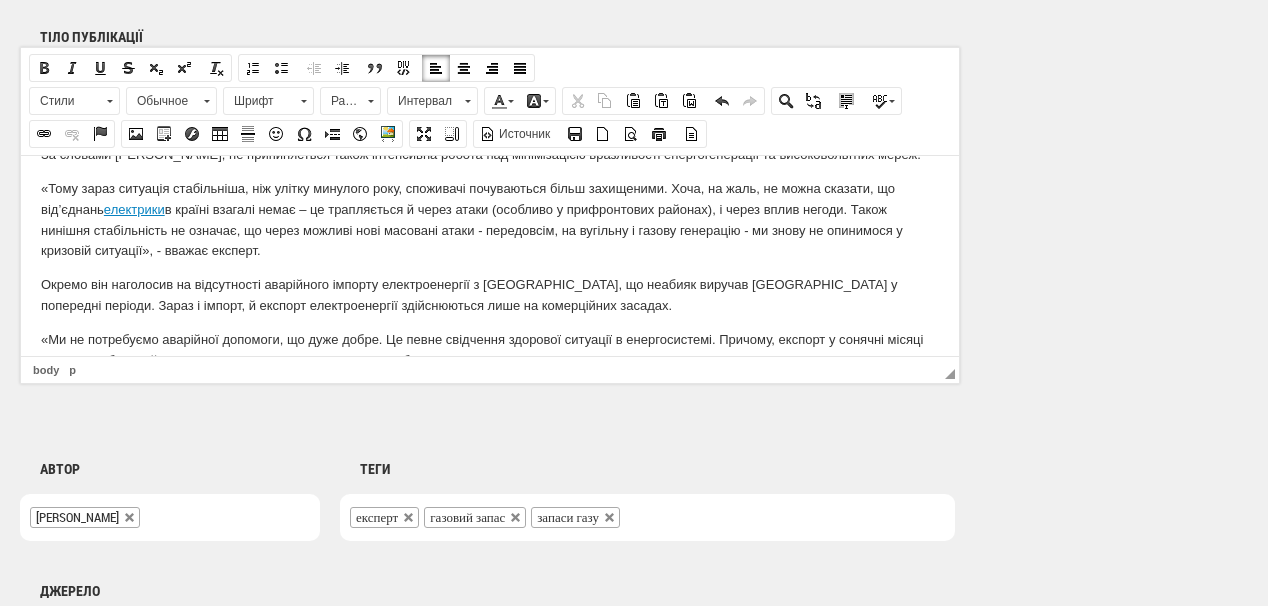 click on "«Тому зараз ситуація стабільніша, ніж улітку минулого року, споживачі почуваються більш захищеними. Хоча, на жаль, не можна сказати, що від’єднань  електрики  в країні взагалі немає – це трапляється й через атаки (особливо у прифронтових районах), і через вплив негоди. Також нинішня стабільність не означає, що через можливі нові масовані атаки - передовсім, на вугільну і газову генерацію - ми знову не опинимося у кризовій ситуації», - вважає експерт." at bounding box center (490, 219) 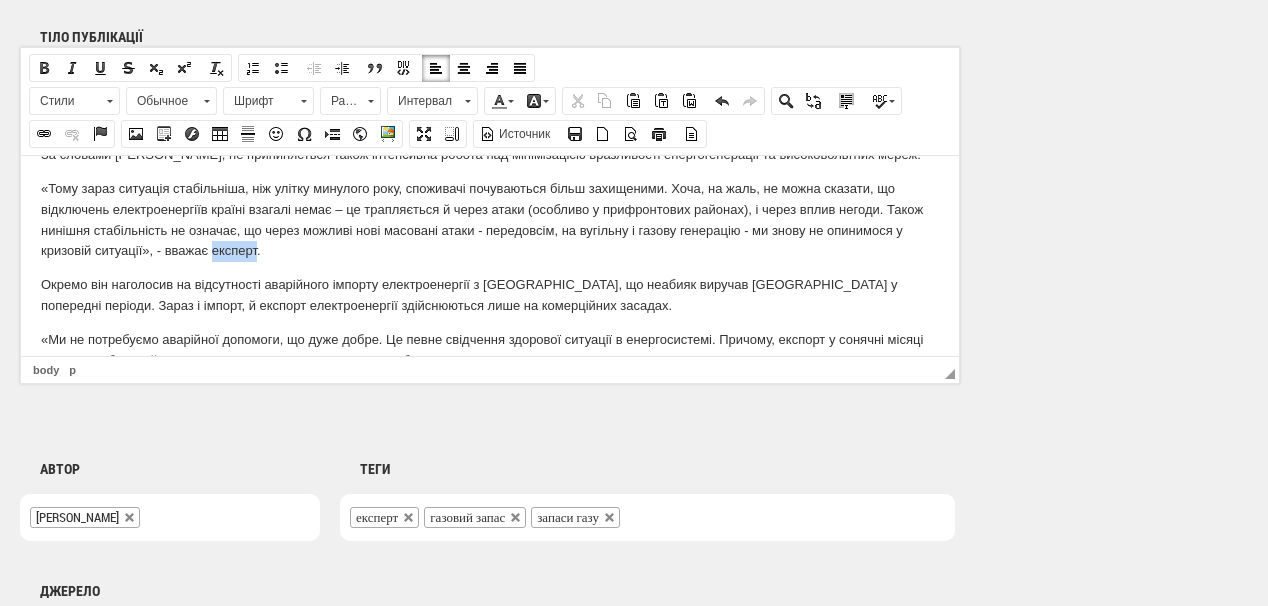 drag, startPoint x: 212, startPoint y: 233, endPoint x: 256, endPoint y: 233, distance: 44 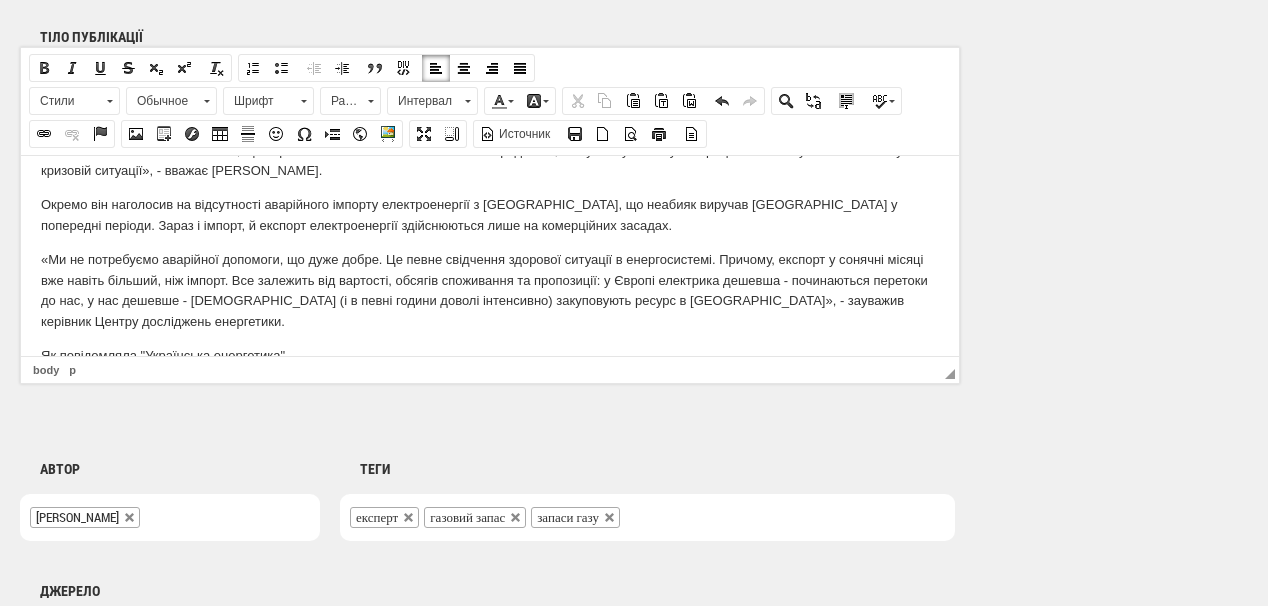 scroll, scrollTop: 490, scrollLeft: 0, axis: vertical 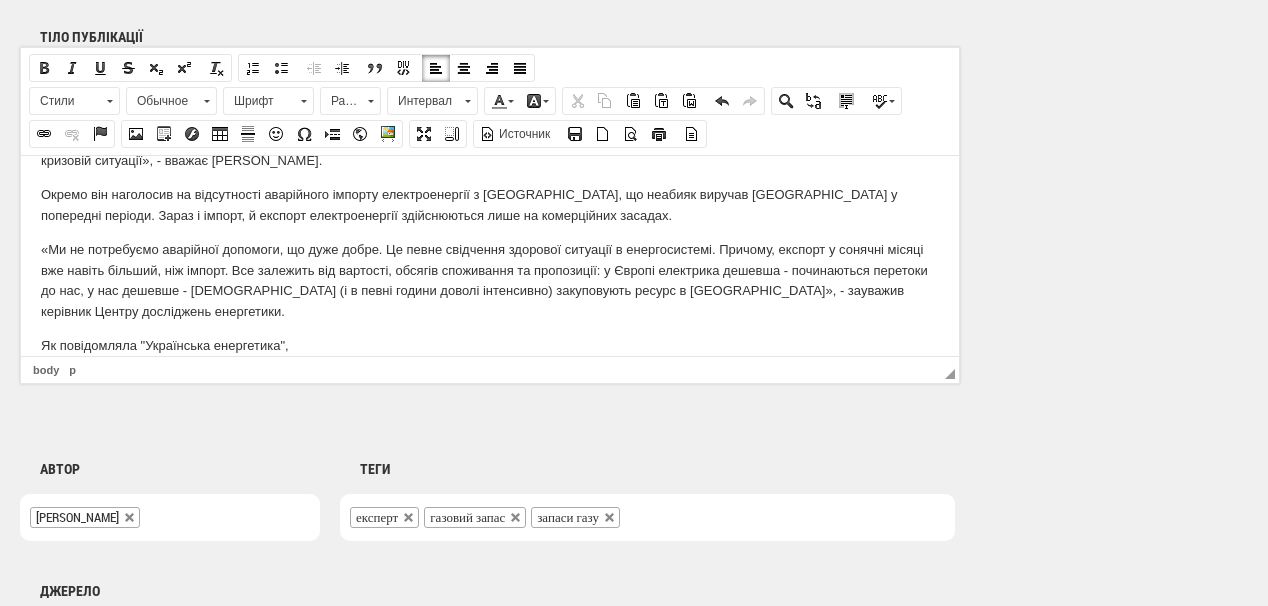 click on "Як повідомляла "Українська енергетика"," at bounding box center [490, 345] 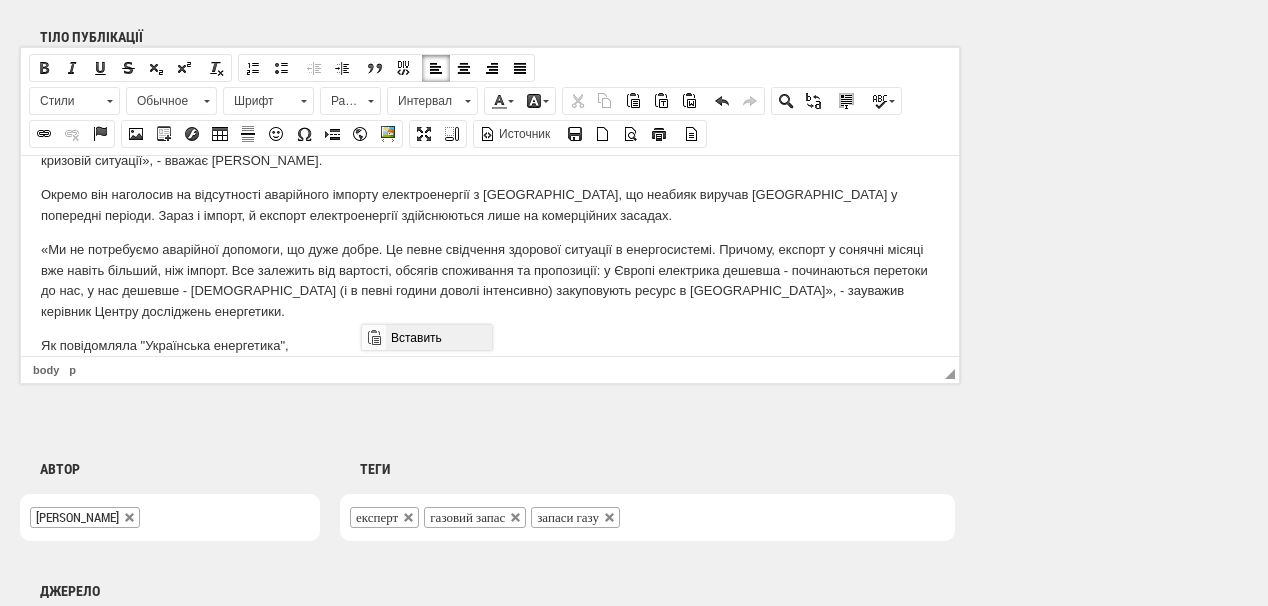 drag, startPoint x: 406, startPoint y: 333, endPoint x: 773, endPoint y: 656, distance: 488.89468 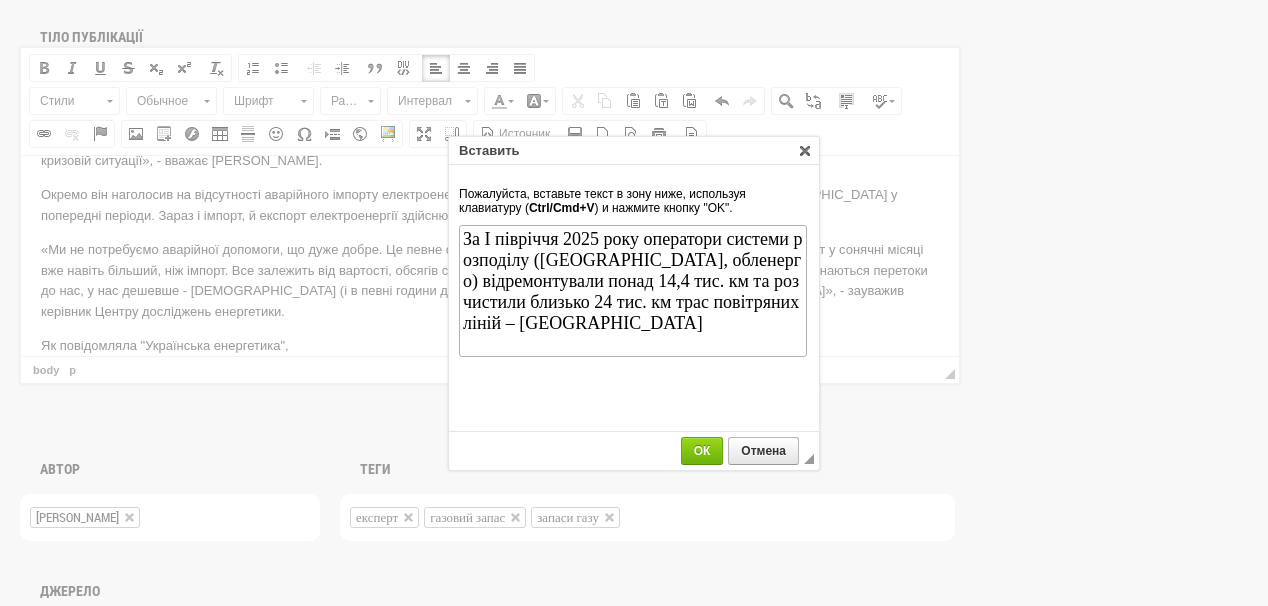 scroll, scrollTop: 0, scrollLeft: 0, axis: both 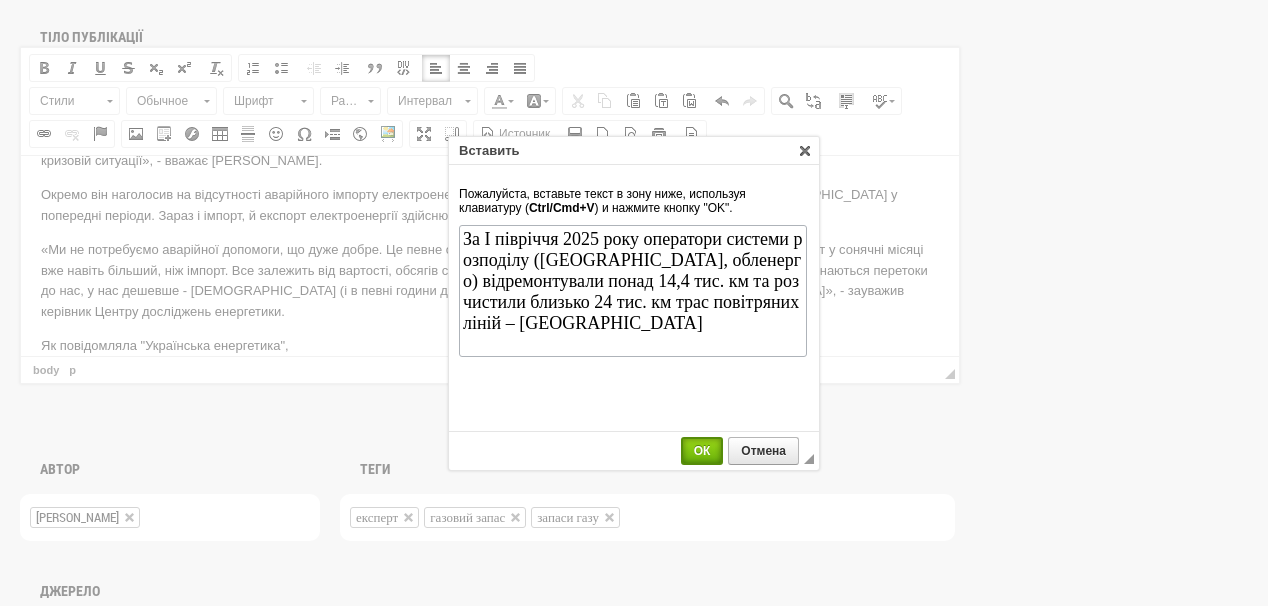 click on "ОК" at bounding box center (702, 451) 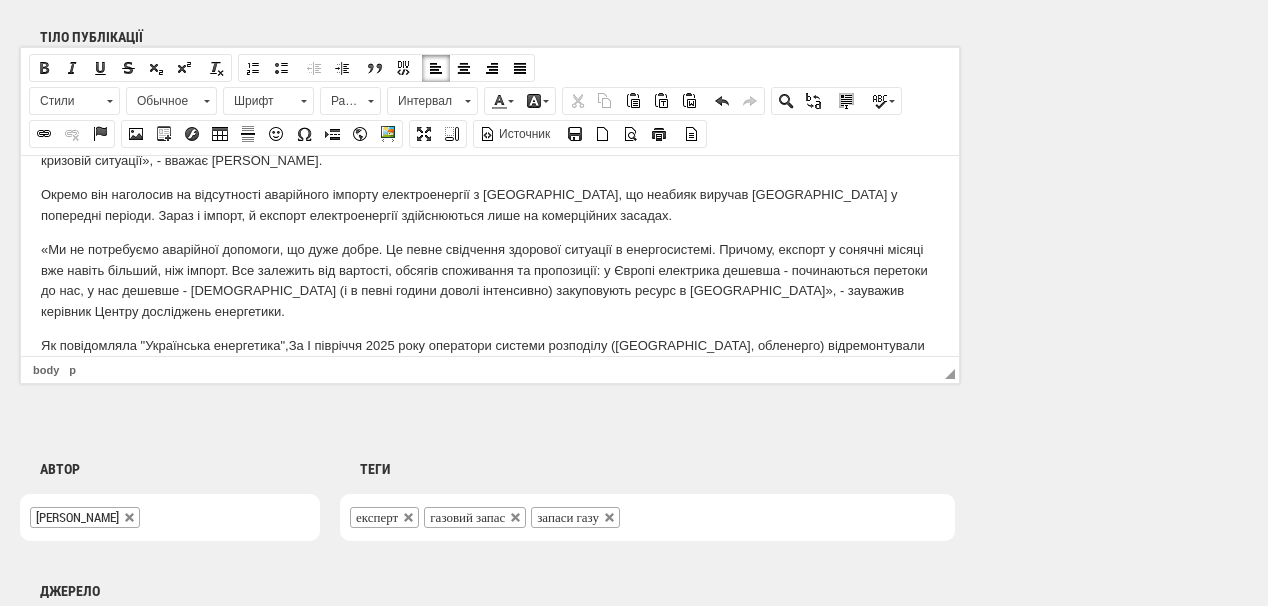 click on "Як повідомляла "Українська енергетика",  За І півріччя 2025 року оператори системи розподілу (ОСР, обленерго) відремонтували понад 14,4 тис. км та розчистили близько 24 тис. км трас повітряних ліній – Держенергонагляд" at bounding box center (490, 356) 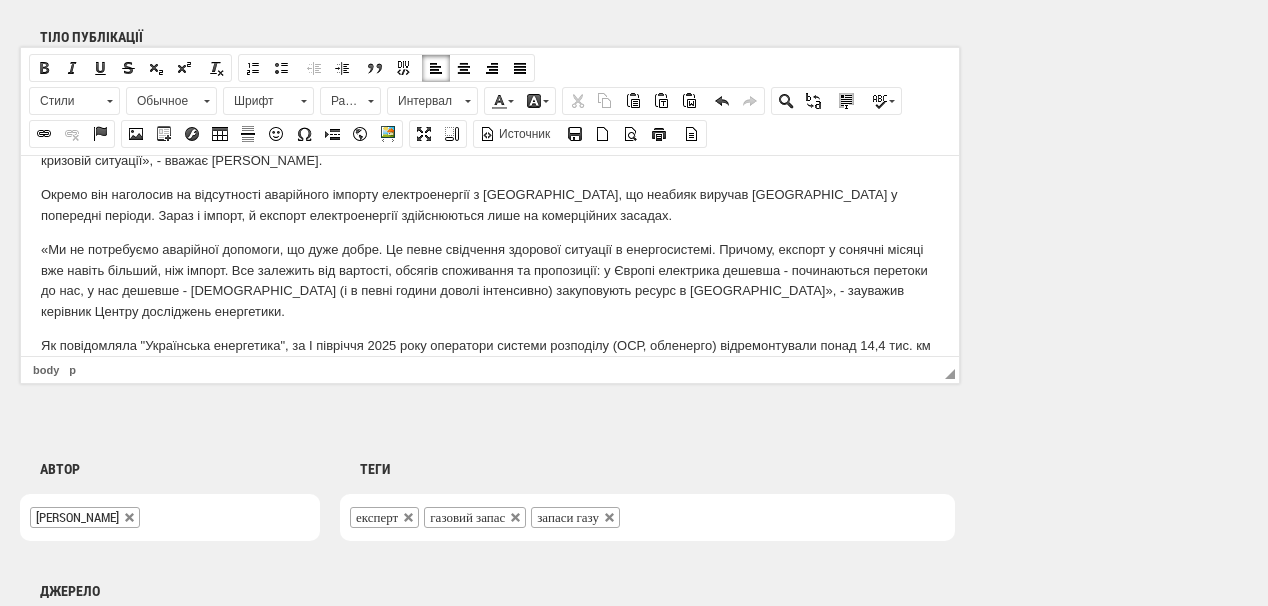 click on "Як повідомляла "Українська енергетика", з а І півріччя 2025 року оператори системи розподілу (ОСР, обленерго) відремонтували понад 14,4 тис. км та розчистили близько 24 тис. км трас повітряних ліній – Держенергонагляд" at bounding box center [490, 356] 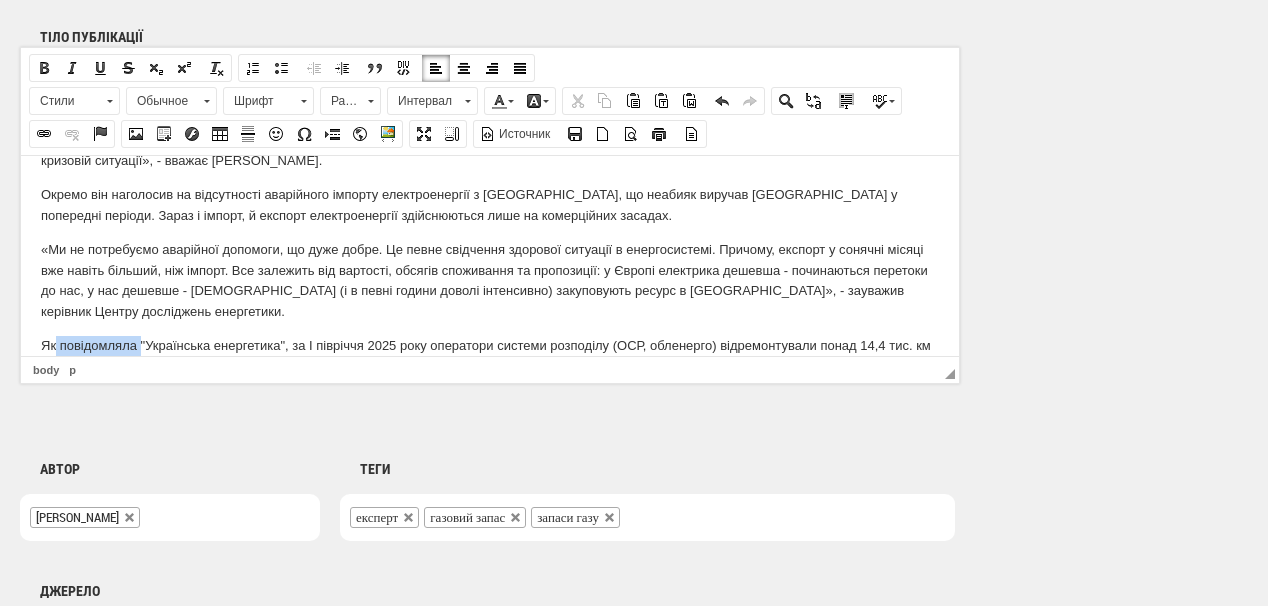drag, startPoint x: 57, startPoint y: 324, endPoint x: 139, endPoint y: 323, distance: 82.006096 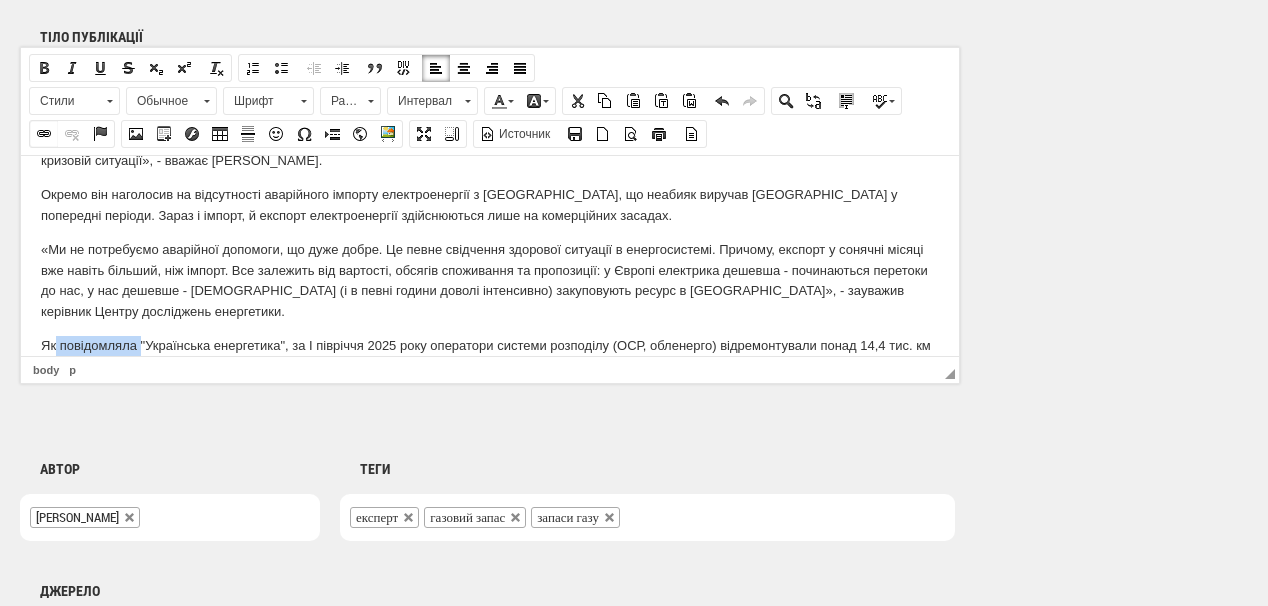 click at bounding box center [44, 134] 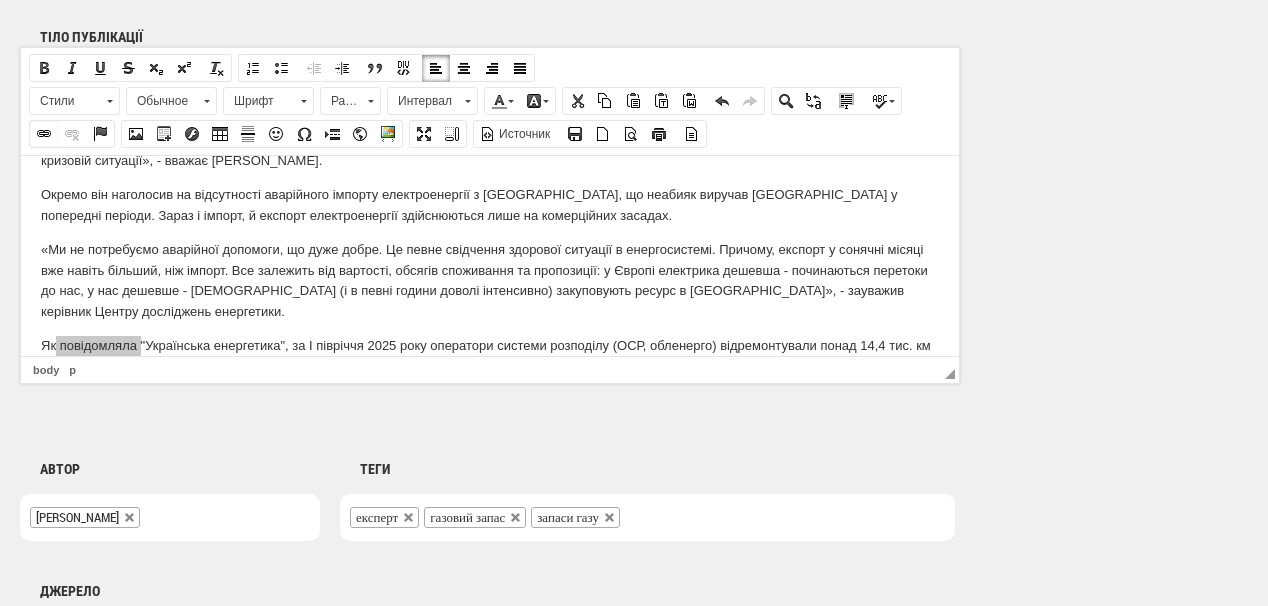 select on "http://" 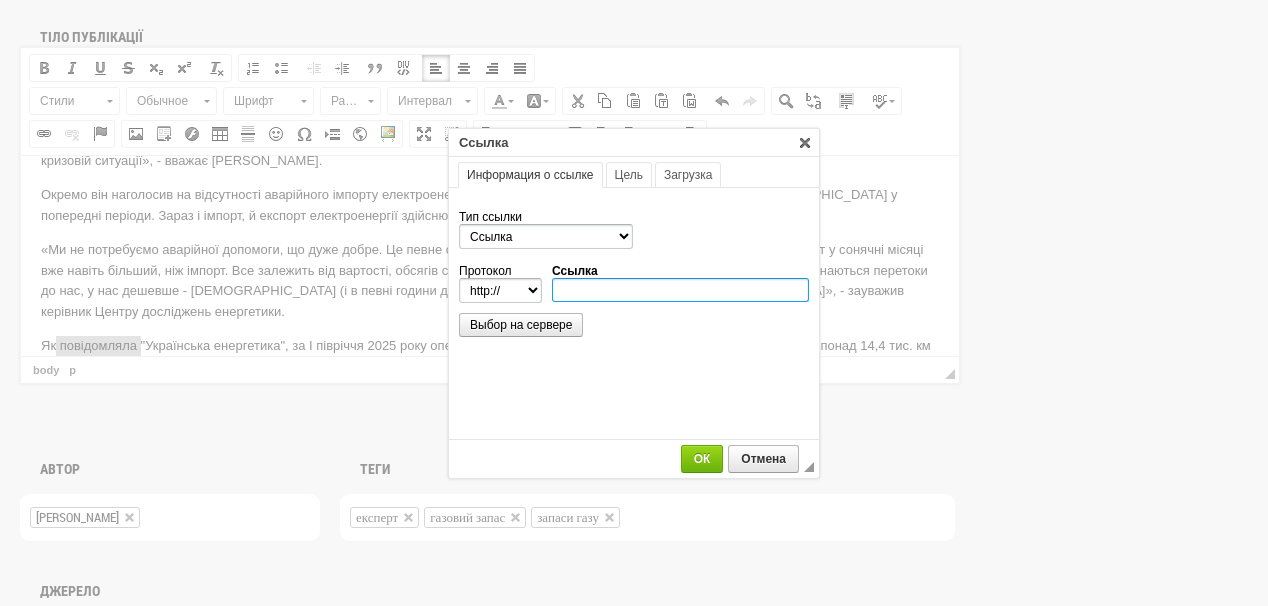 click on "Ссылка" at bounding box center [680, 290] 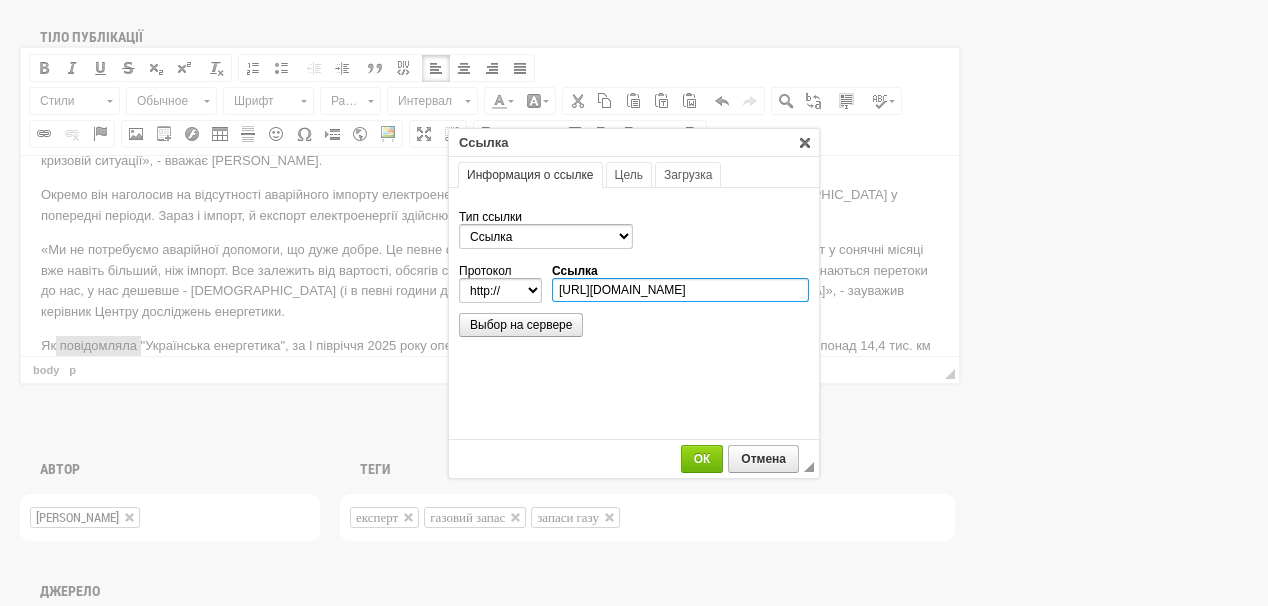 scroll, scrollTop: 0, scrollLeft: 295, axis: horizontal 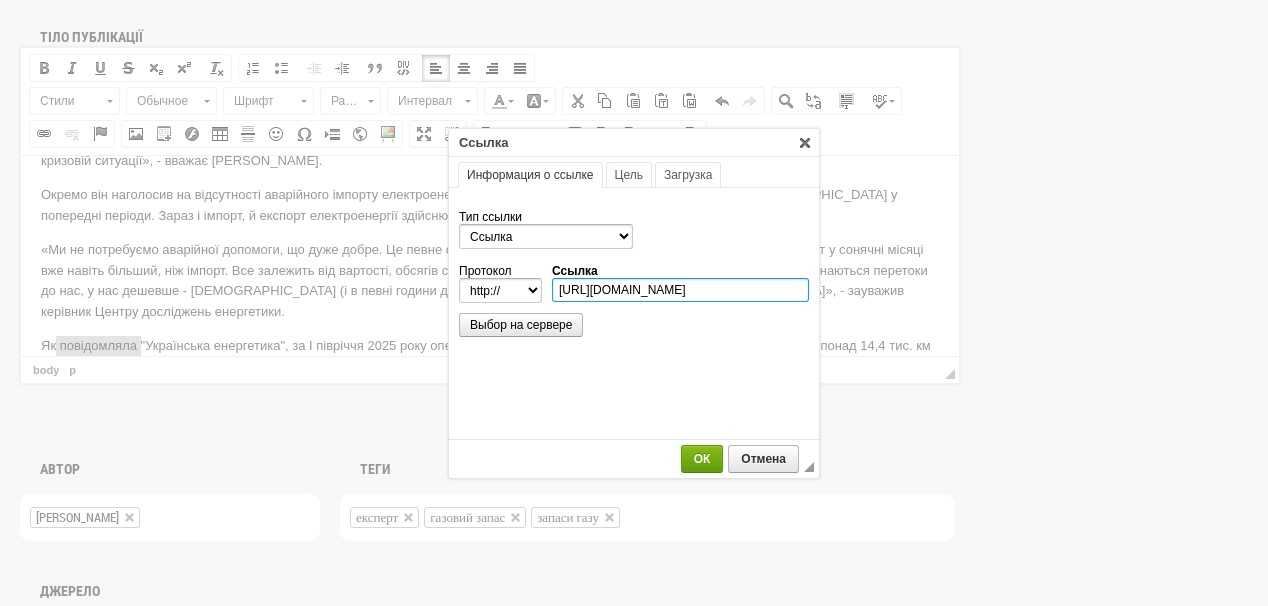 type on "https://ua-energy.org/uk/posts/enerhetyky-za-6-misiatsiv-vidremontuvaly-ponad-144-tys-km-elektrolinii" 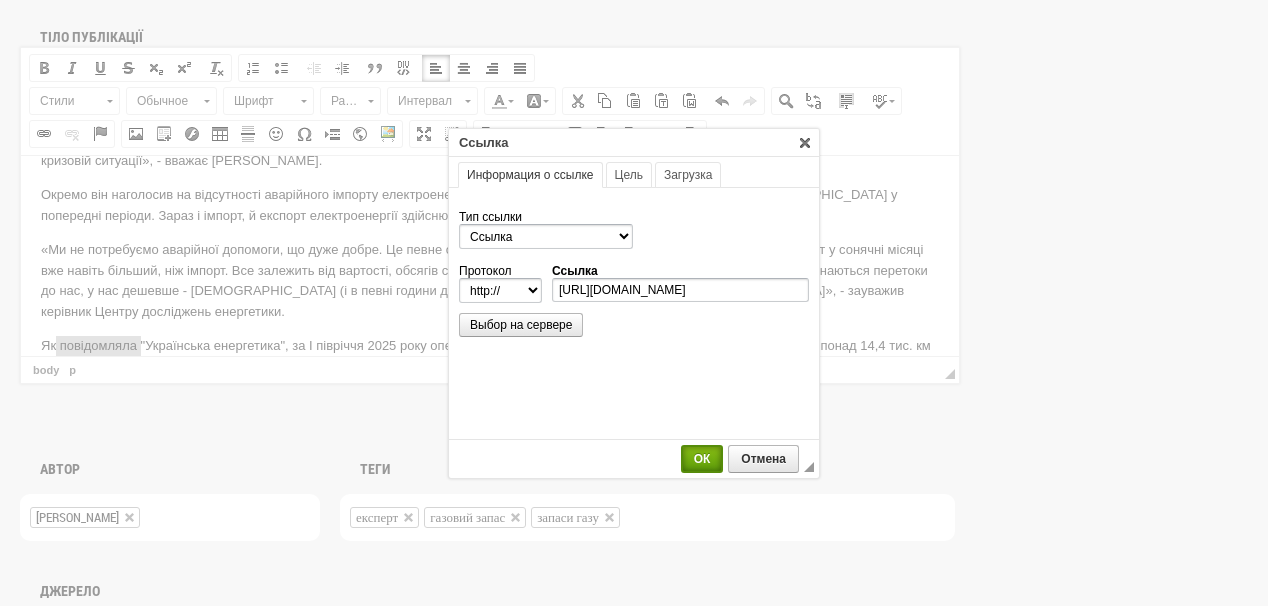 select on "https://" 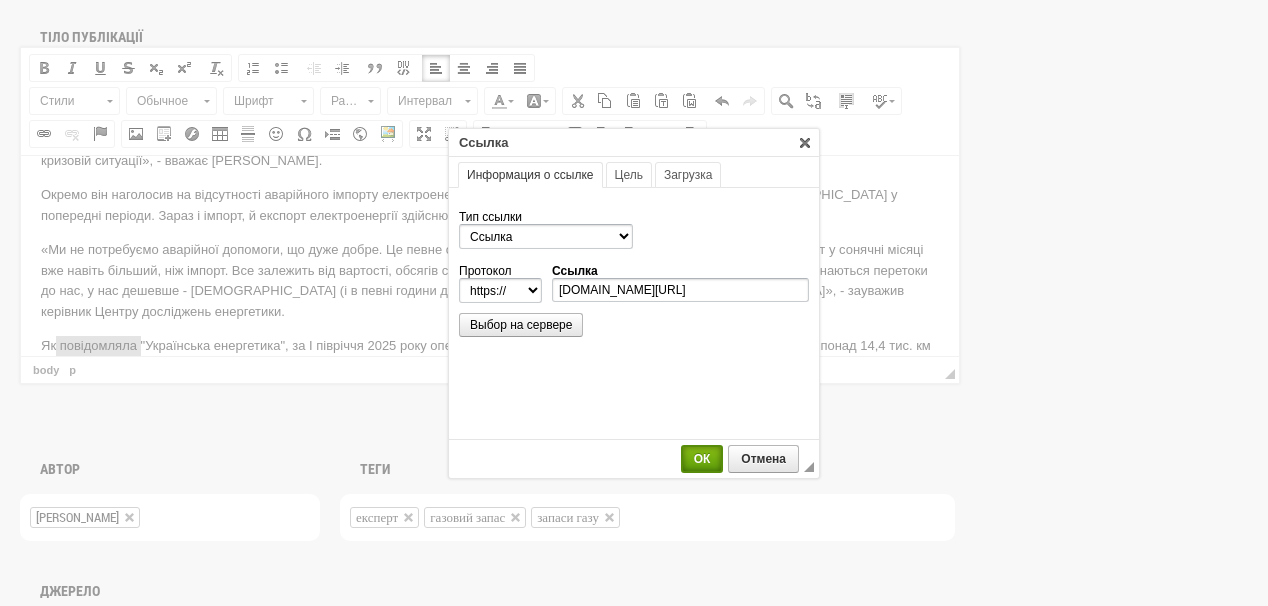 scroll, scrollTop: 0, scrollLeft: 0, axis: both 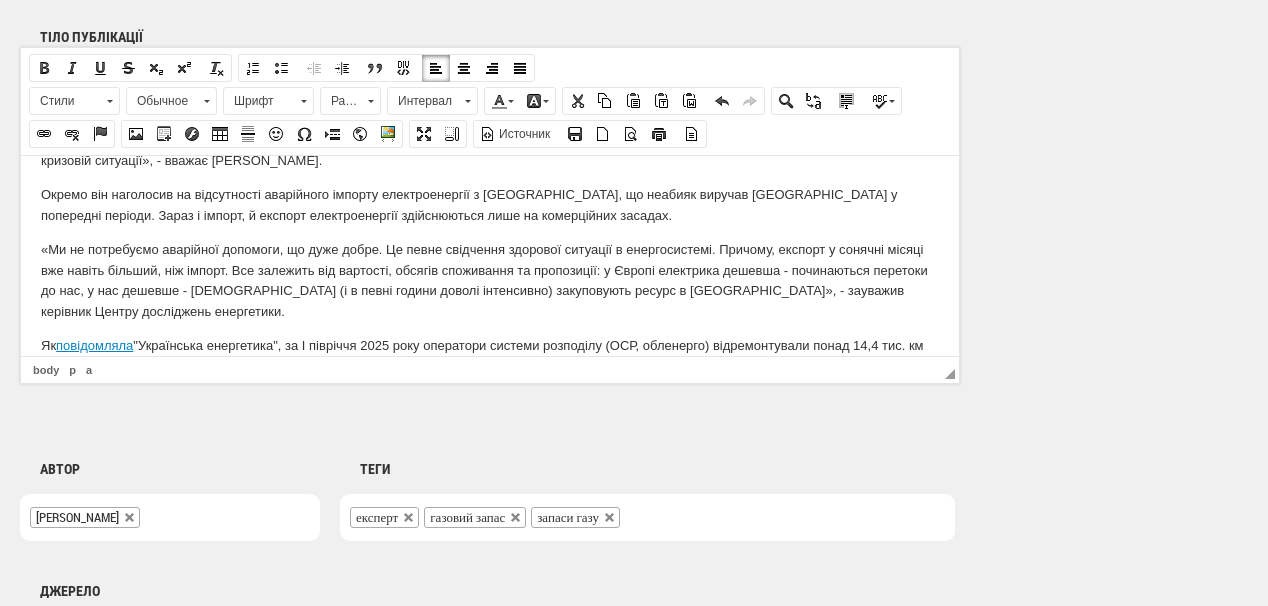 click on "Як  повідомляла  "Українська енергетика", з а І півріччя 2025 року оператори системи розподілу (ОСР, обленерго) відремонтували понад 14,4 тис. км та розчистили близько 24 тис. км трас повітряних ліній – Держенергонагляд." at bounding box center [490, 356] 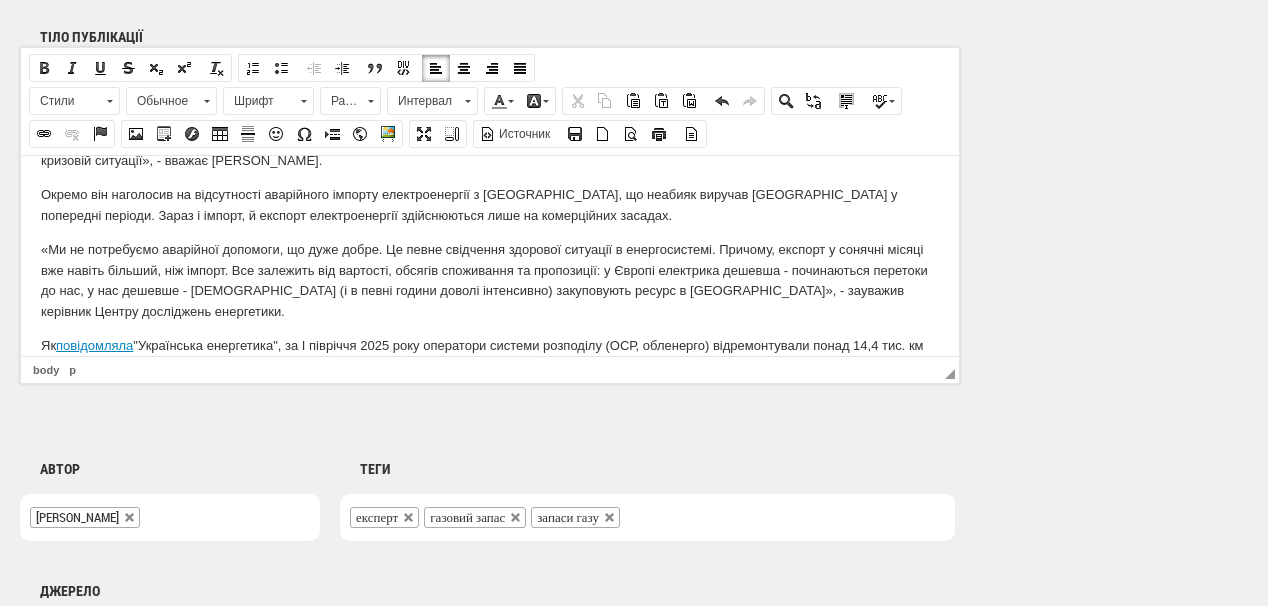 scroll, scrollTop: 520, scrollLeft: 0, axis: vertical 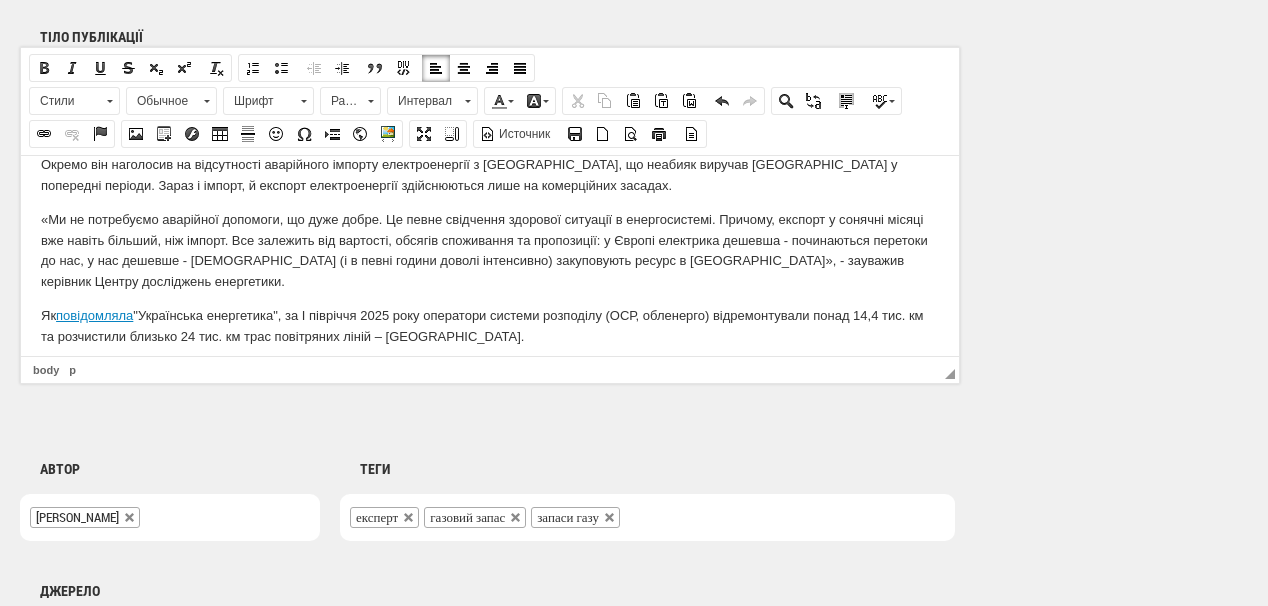 click at bounding box center (490, 370) 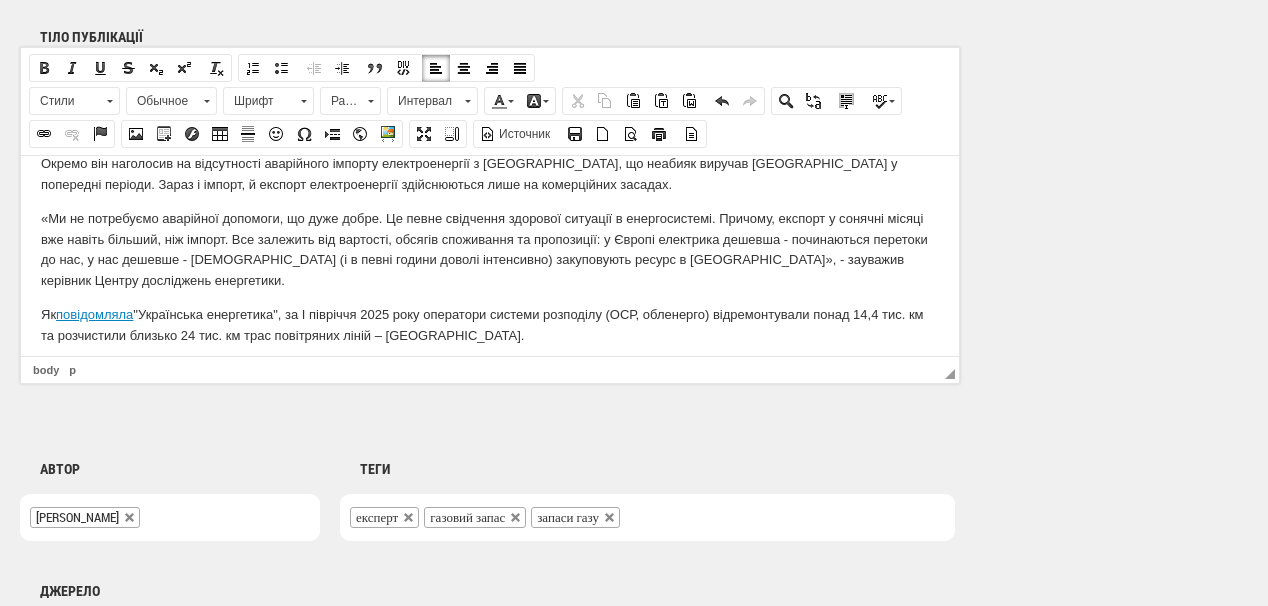 click on "ЧИТАЙТЕ ТАКОЖ:" at bounding box center (490, 369) 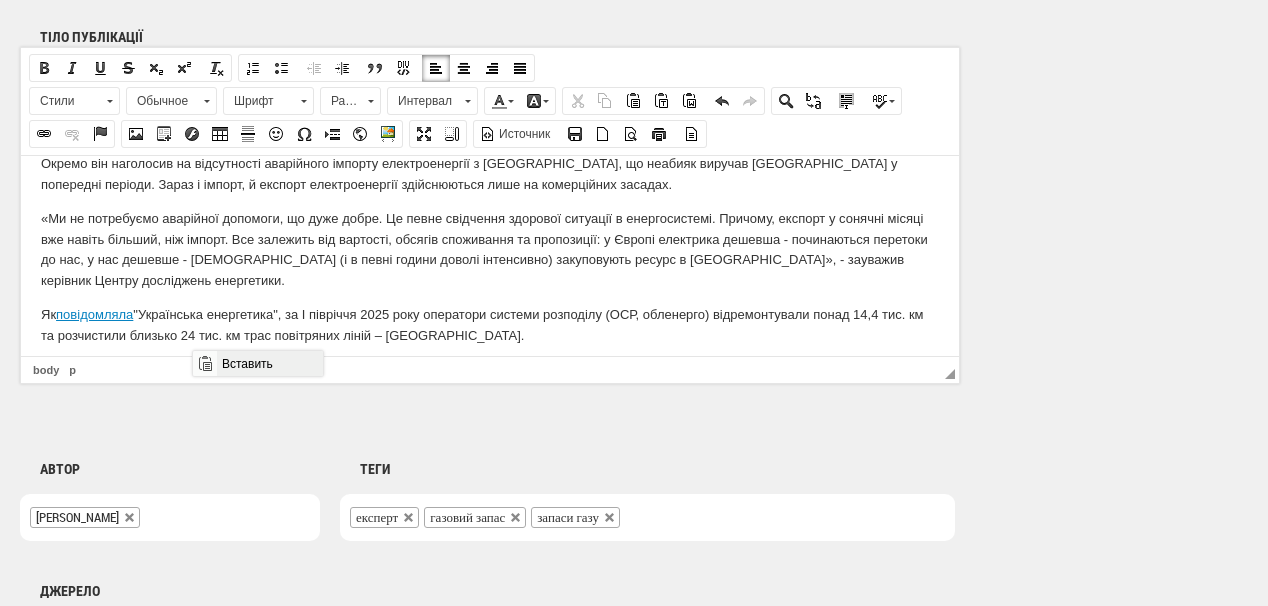 drag, startPoint x: 431, startPoint y: 711, endPoint x: 238, endPoint y: 359, distance: 401.43866 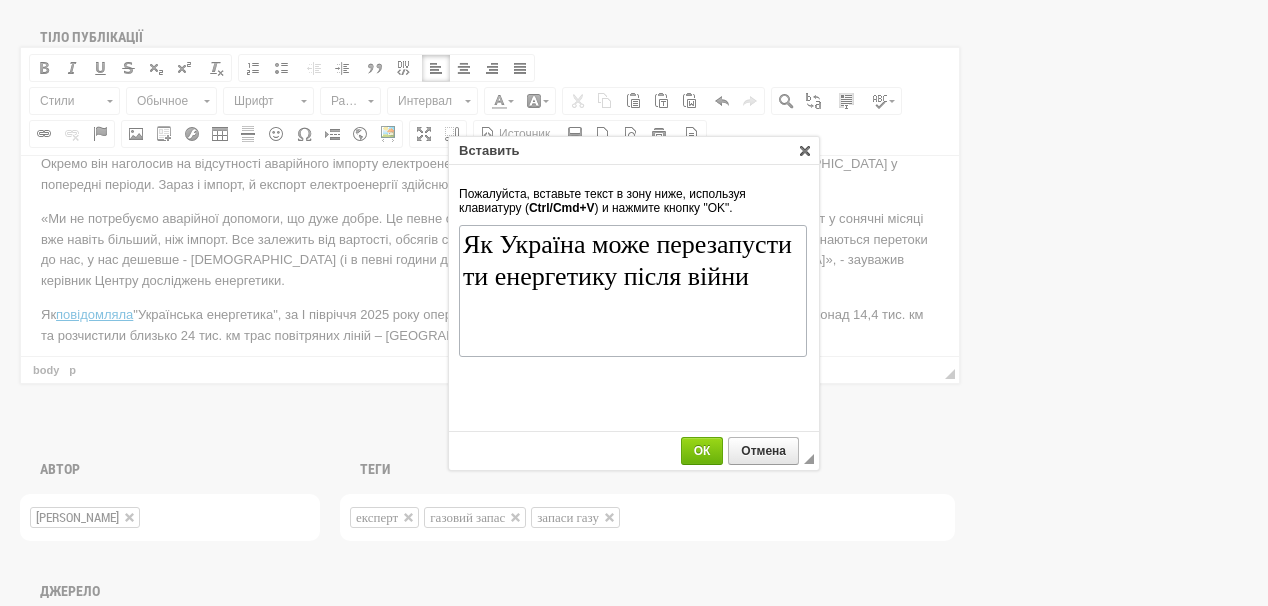 scroll, scrollTop: 0, scrollLeft: 0, axis: both 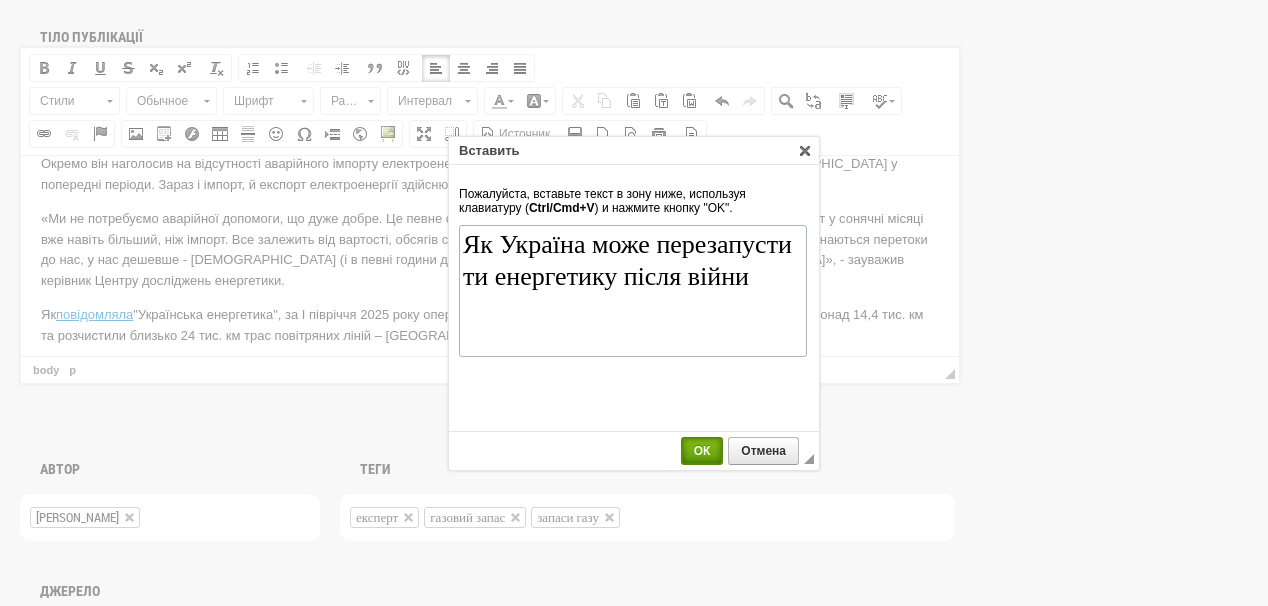 click on "ОК" at bounding box center (702, 451) 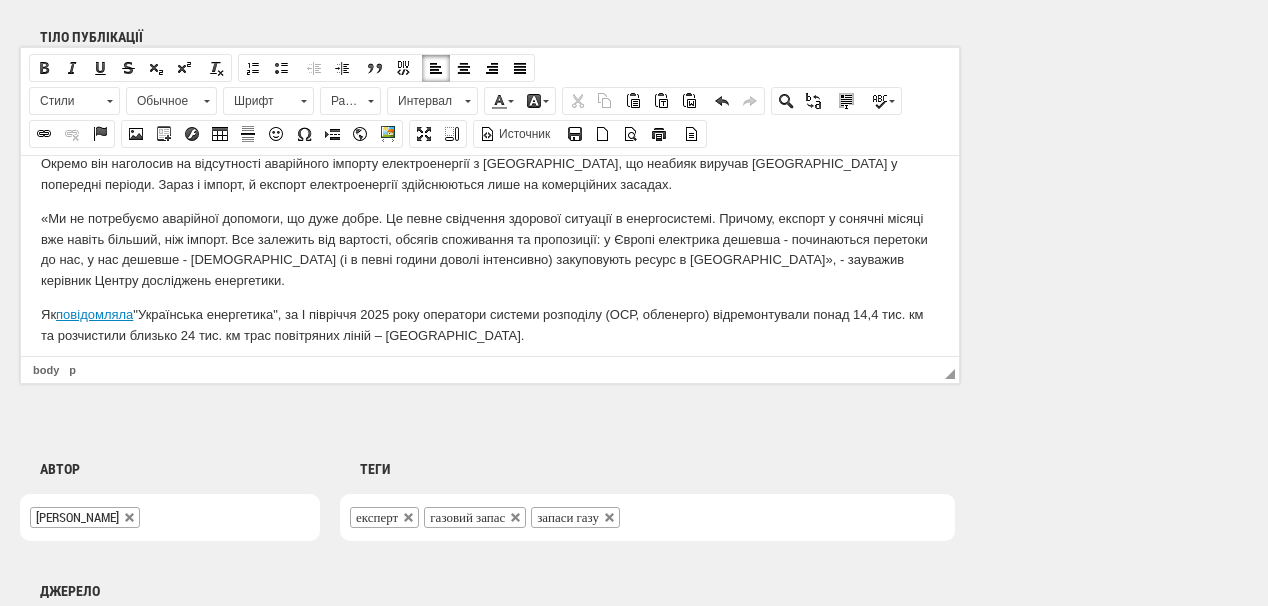 scroll, scrollTop: 544, scrollLeft: 0, axis: vertical 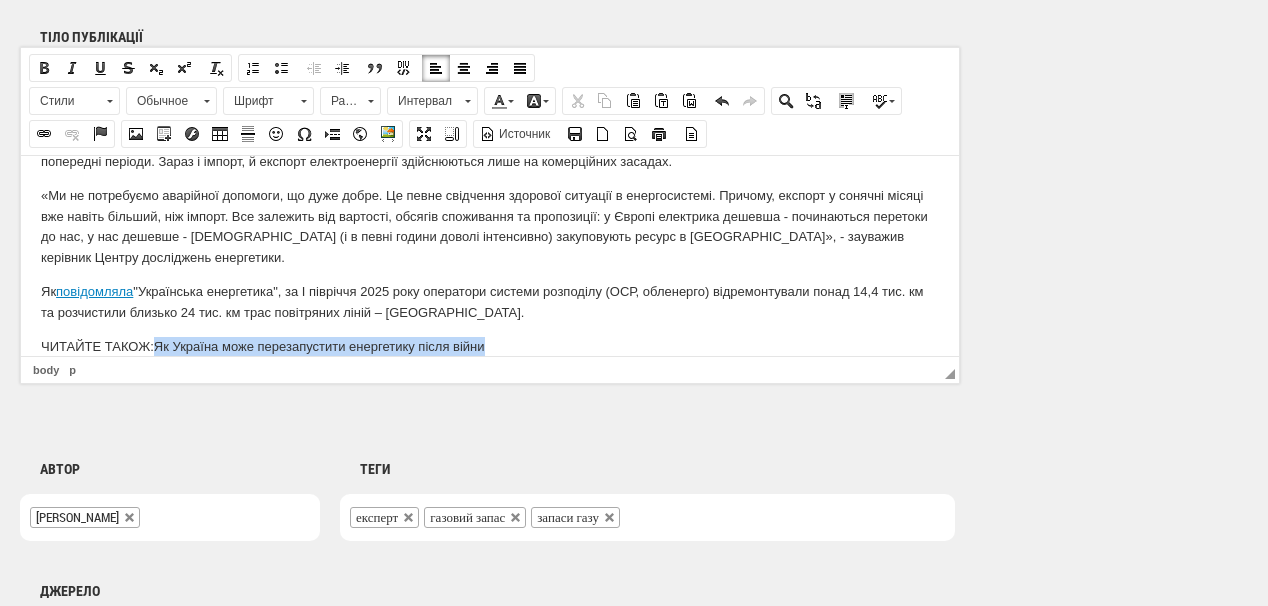 drag, startPoint x: 489, startPoint y: 344, endPoint x: 350, endPoint y: 255, distance: 165.05151 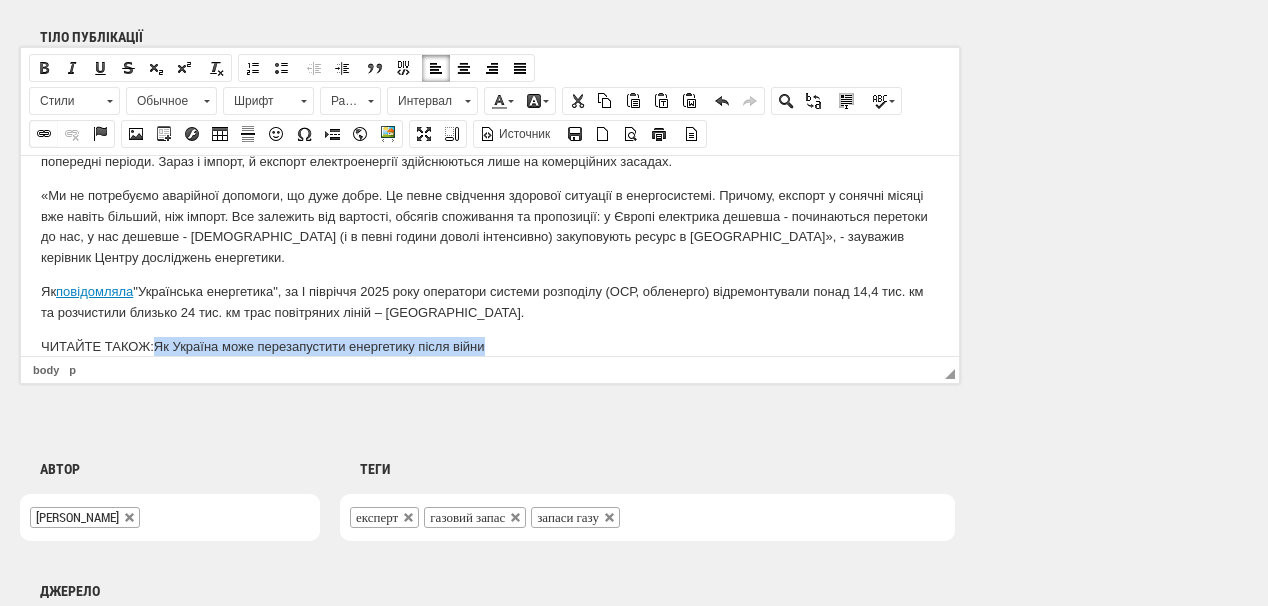 click at bounding box center [44, 134] 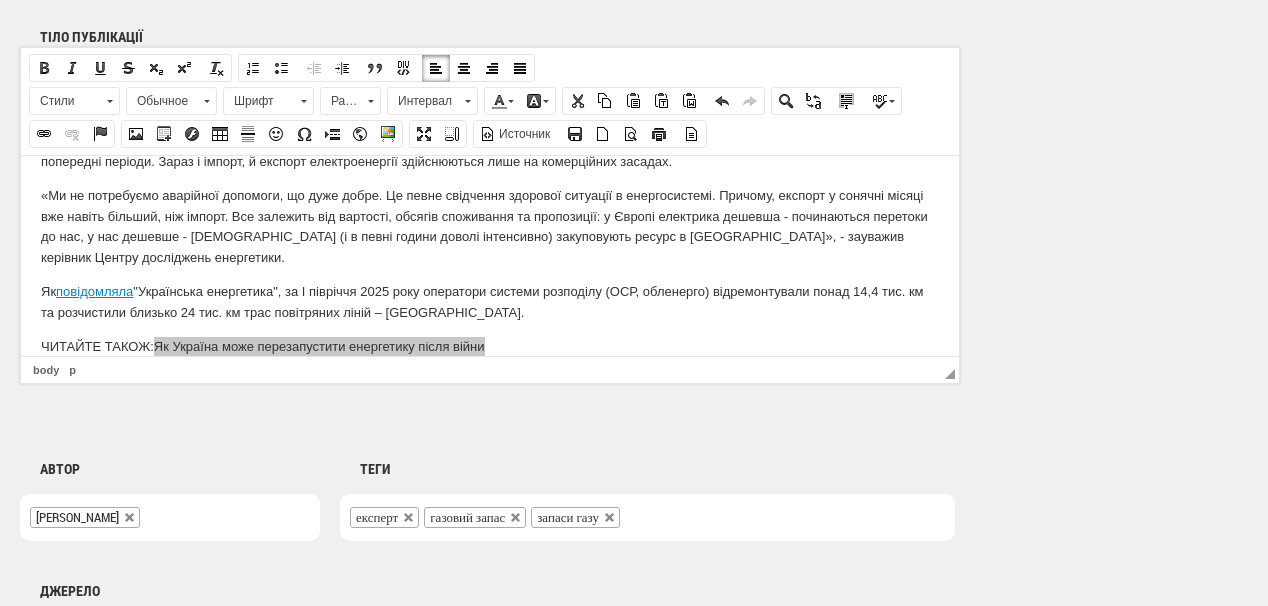 select on "http://" 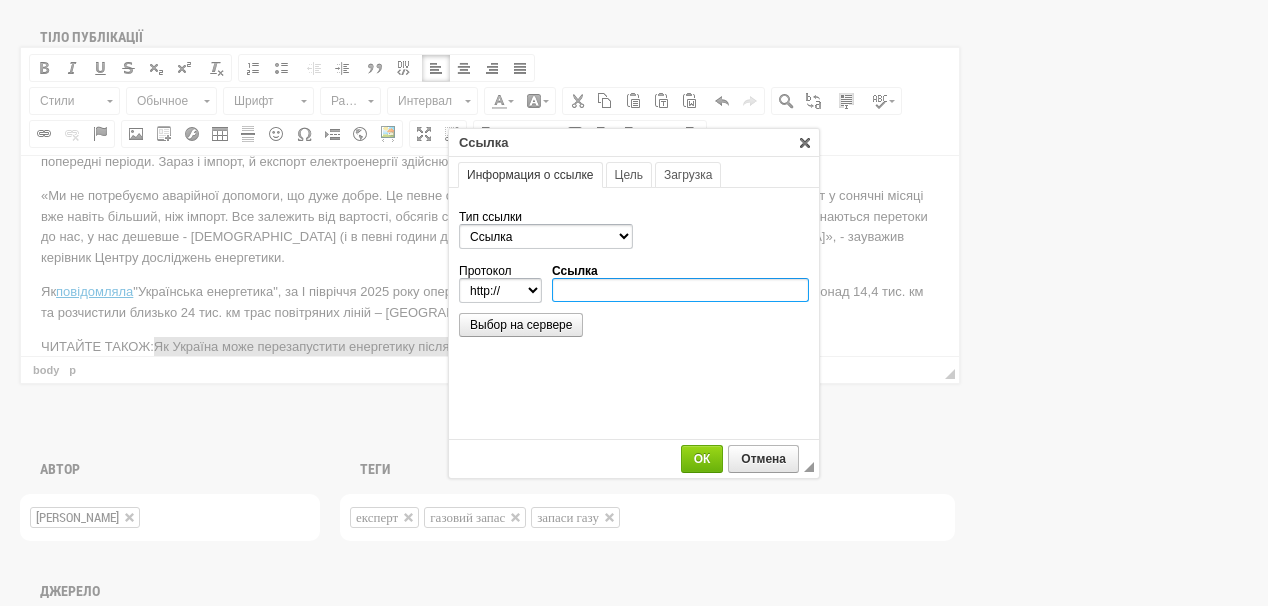 click on "Ссылка" at bounding box center (680, 290) 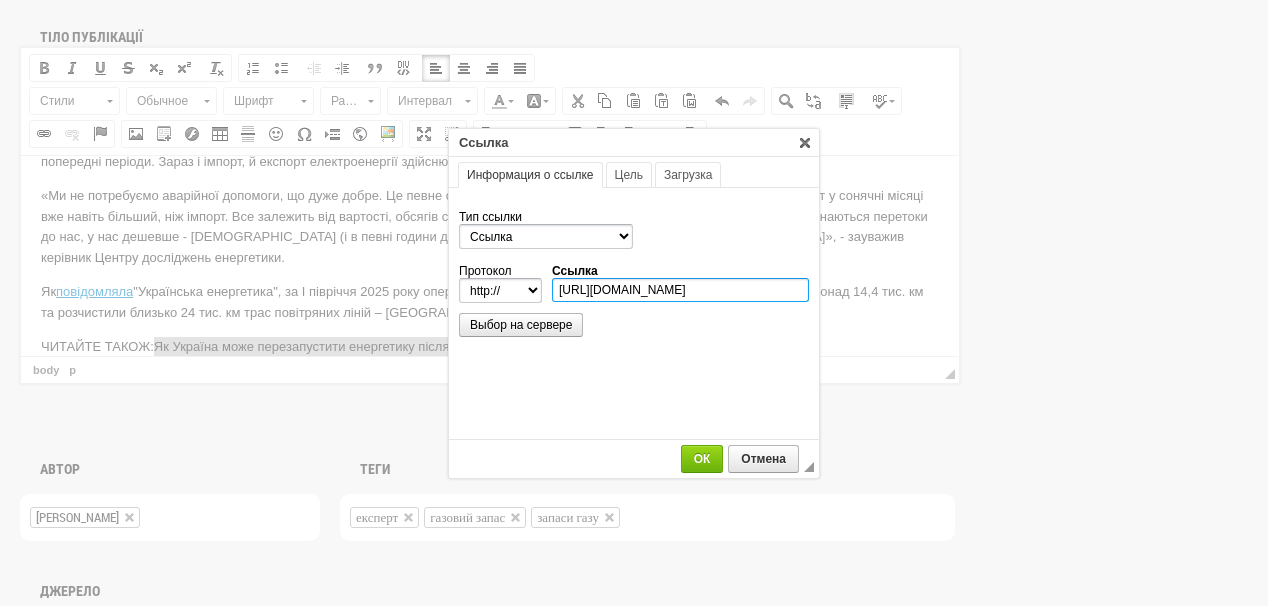 scroll, scrollTop: 0, scrollLeft: 220, axis: horizontal 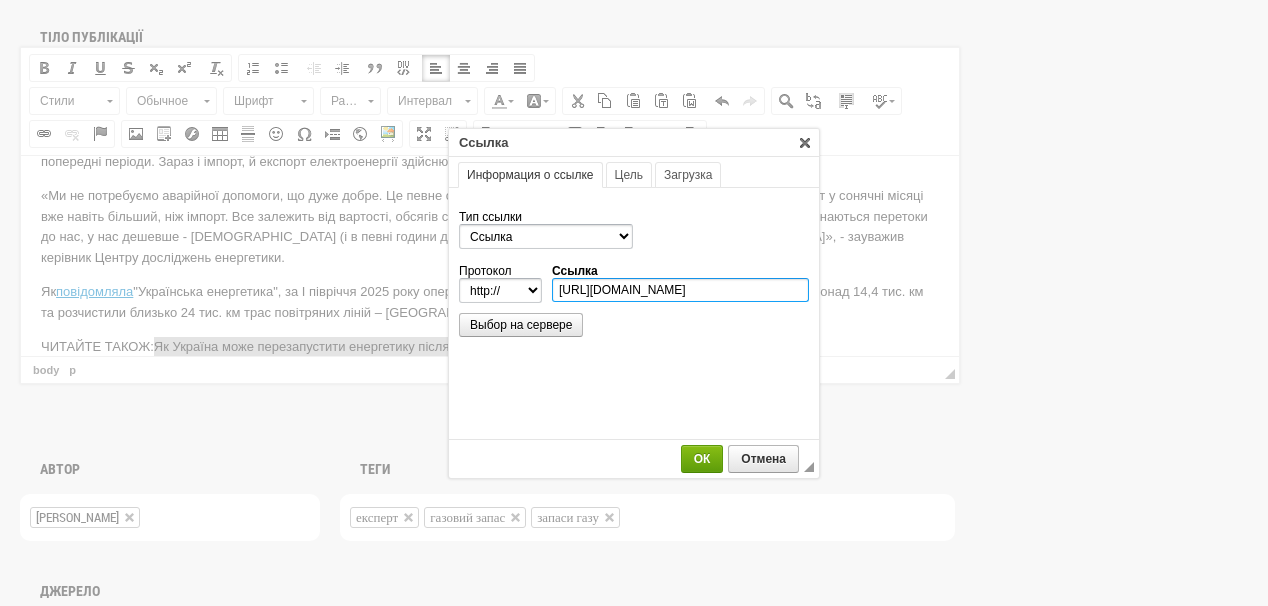 type on "https://ua-energy.org/uk/posts/yak-ukraina-mozhe-perezapustyty-enerhetyku-pislia-viiny" 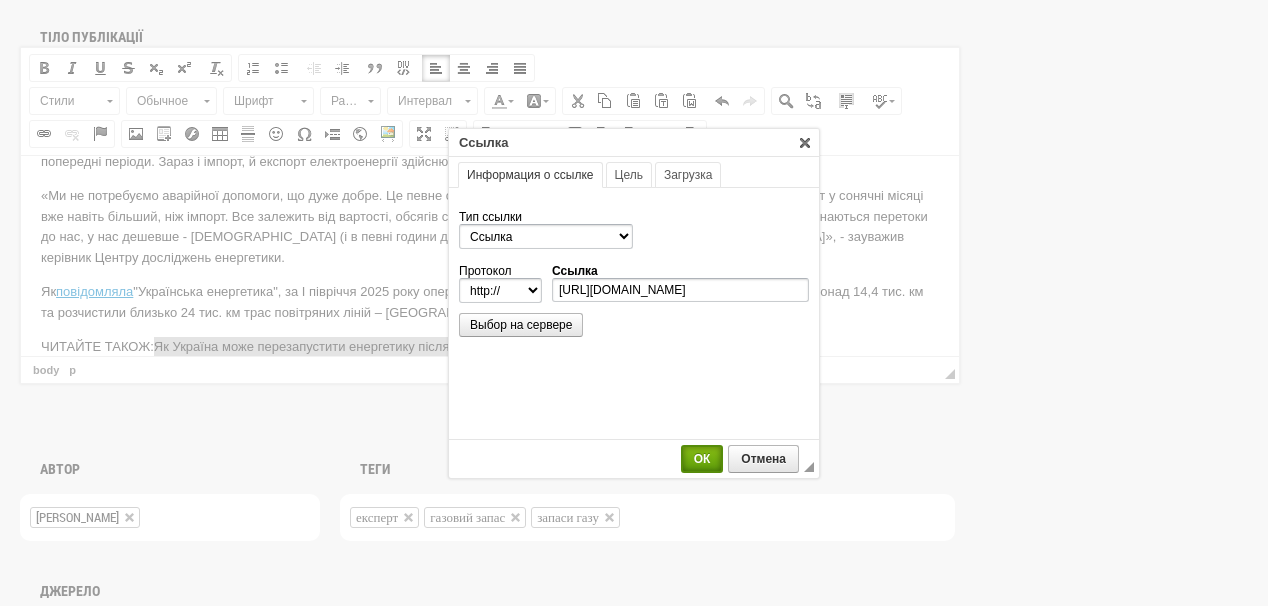 select on "https://" 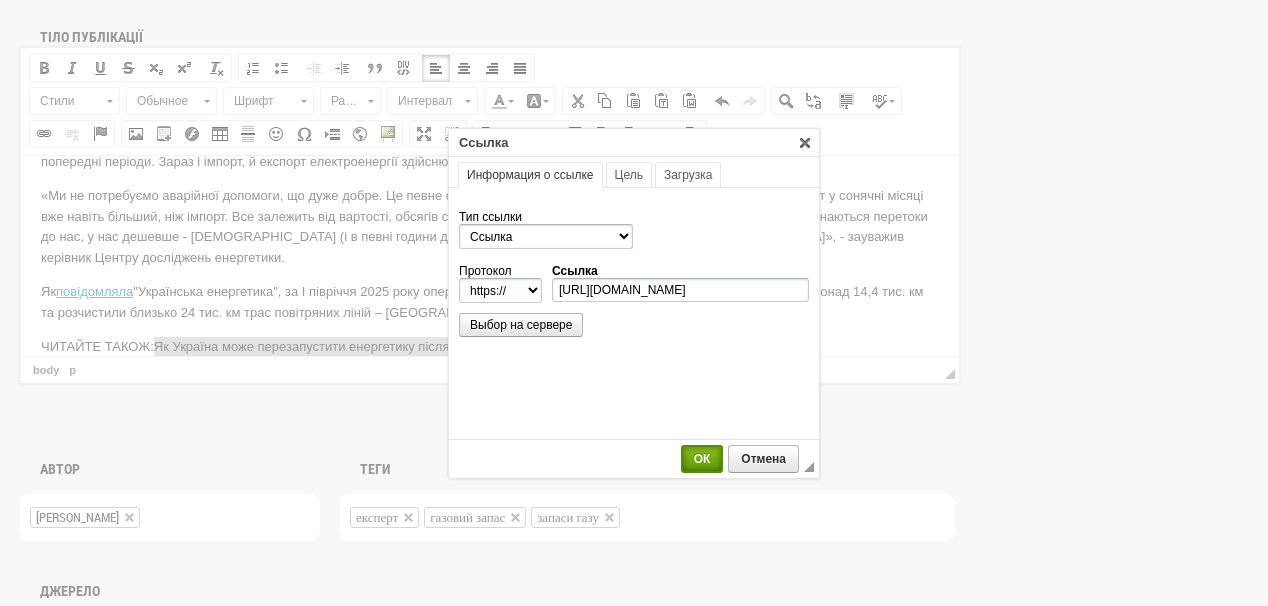 type on "ua-energy.org/uk/posts/yak-ukraina-mozhe-perezapustyty-enerhetyku-pislia-viiny" 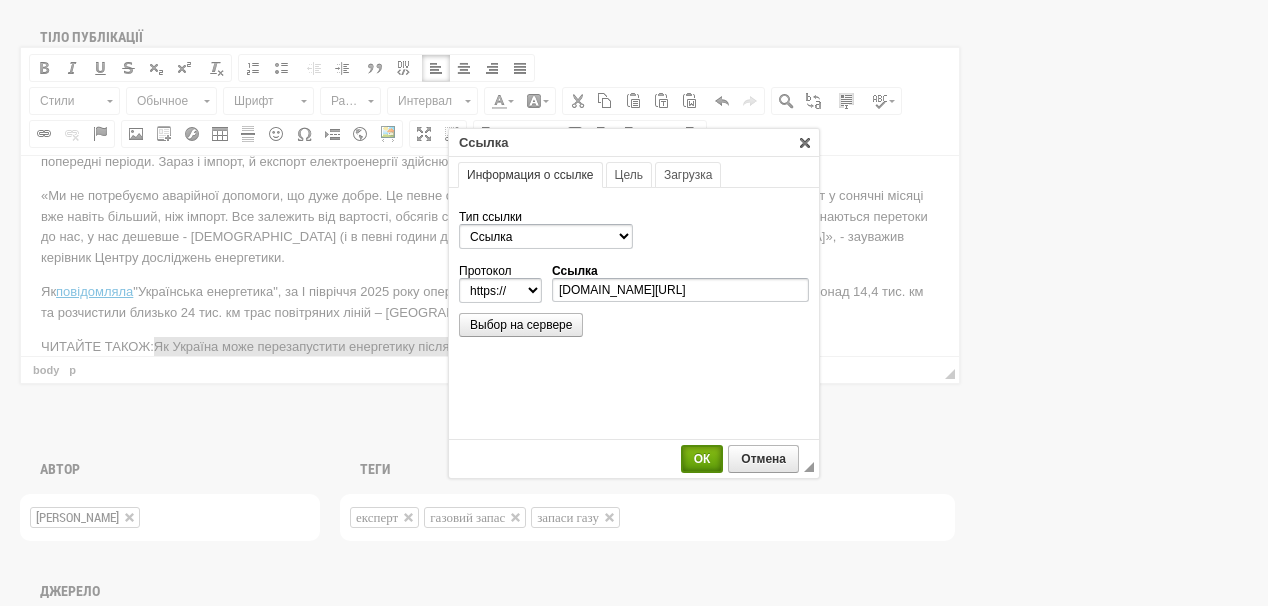 scroll, scrollTop: 0, scrollLeft: 0, axis: both 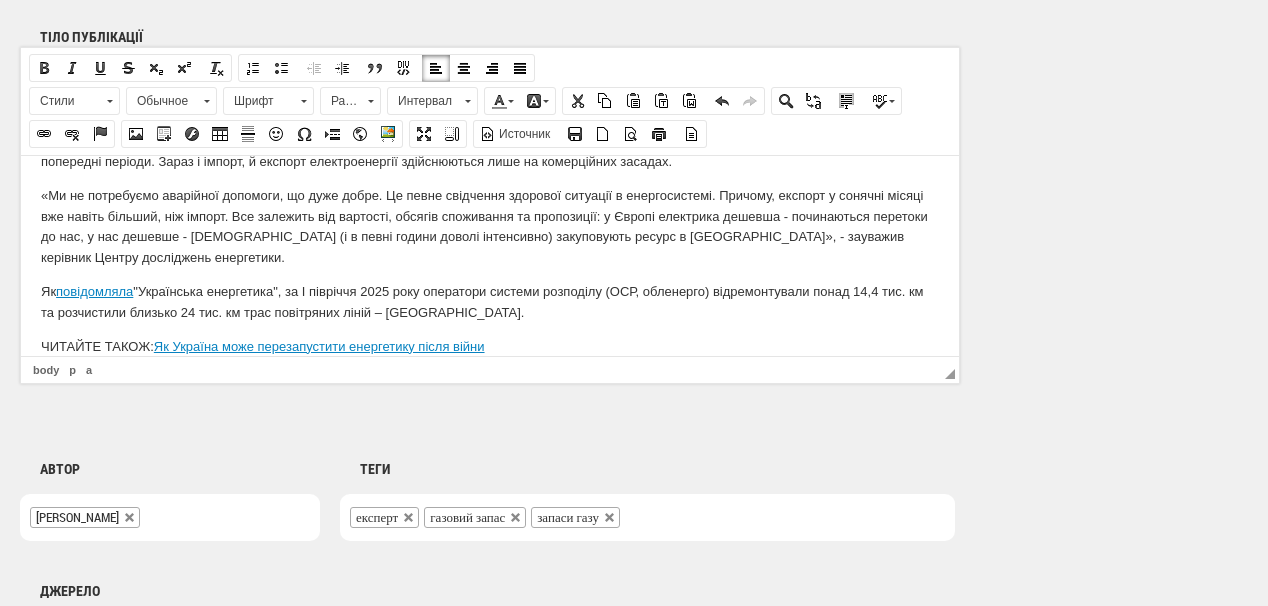 click on "Ситуація в електроенергетиці нині стабільніша, ніж улітку минулого року, споживачі електрики почуваються більш захищеними. Таку оцінку висловив під час  брифінгу директор Центру досліджень енергетики Олександр Харченко,  передає  Укрінформ . За його словами , ситуація у  енергетиці - керована. І, на його думку, на це вплинуло кілька складових .  вдалося відновити чимало об’єктів, себто велика кількість пошкодженої раніше генерації зараз уже працює», - пояснив Харченко. Ще одним важливим чинником відносної (з огляду на постійні воєнні ризики та  погоду" at bounding box center (490, -7) 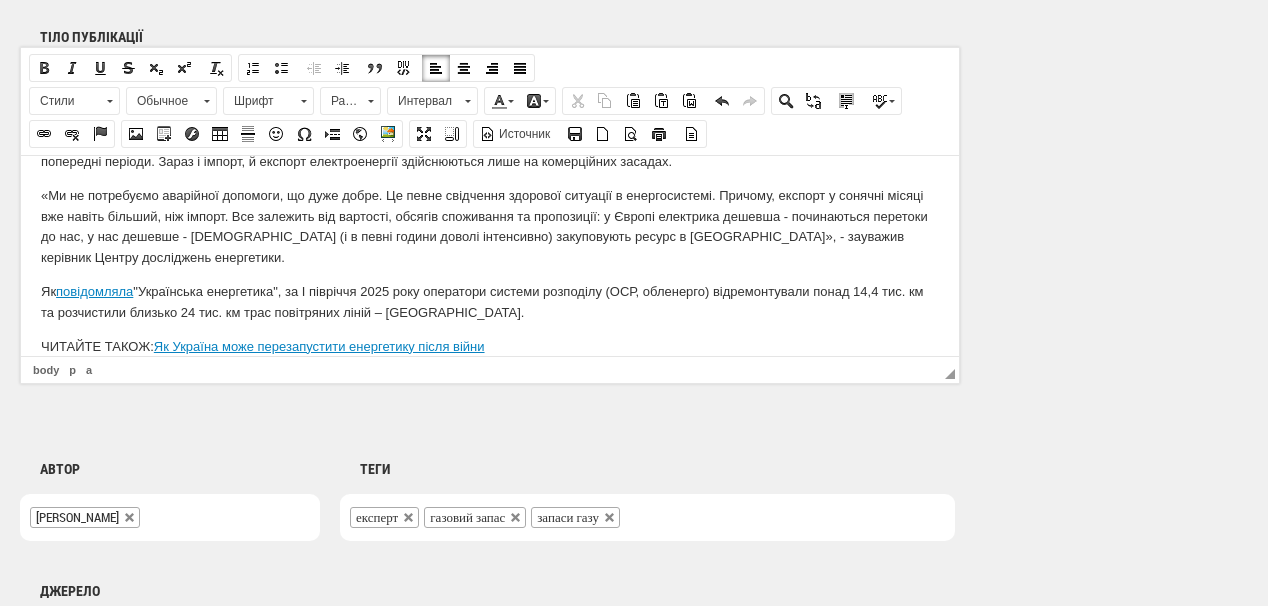 drag, startPoint x: 630, startPoint y: 304, endPoint x: 624, endPoint y: 318, distance: 15.231546 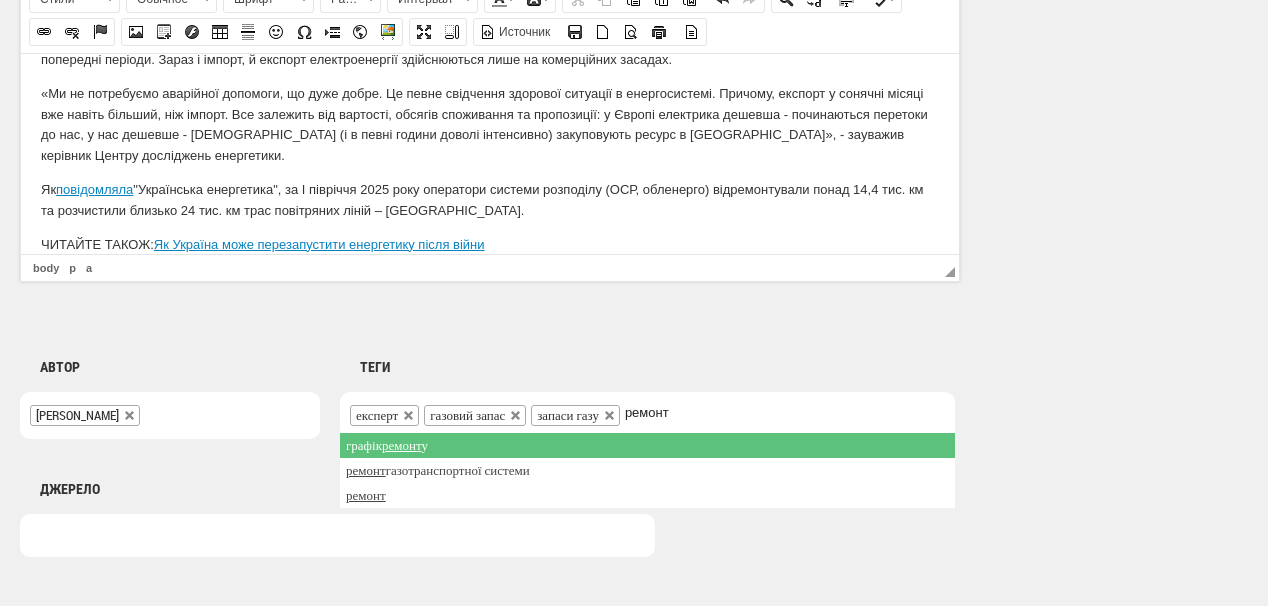 scroll, scrollTop: 1440, scrollLeft: 0, axis: vertical 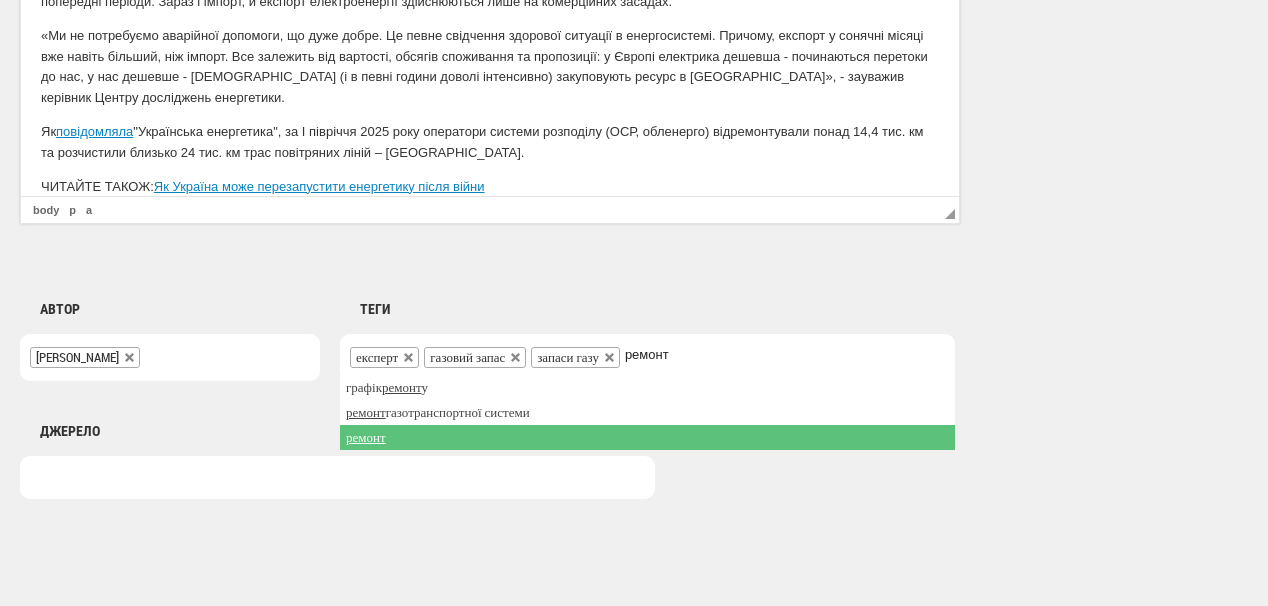 type on "ремонт" 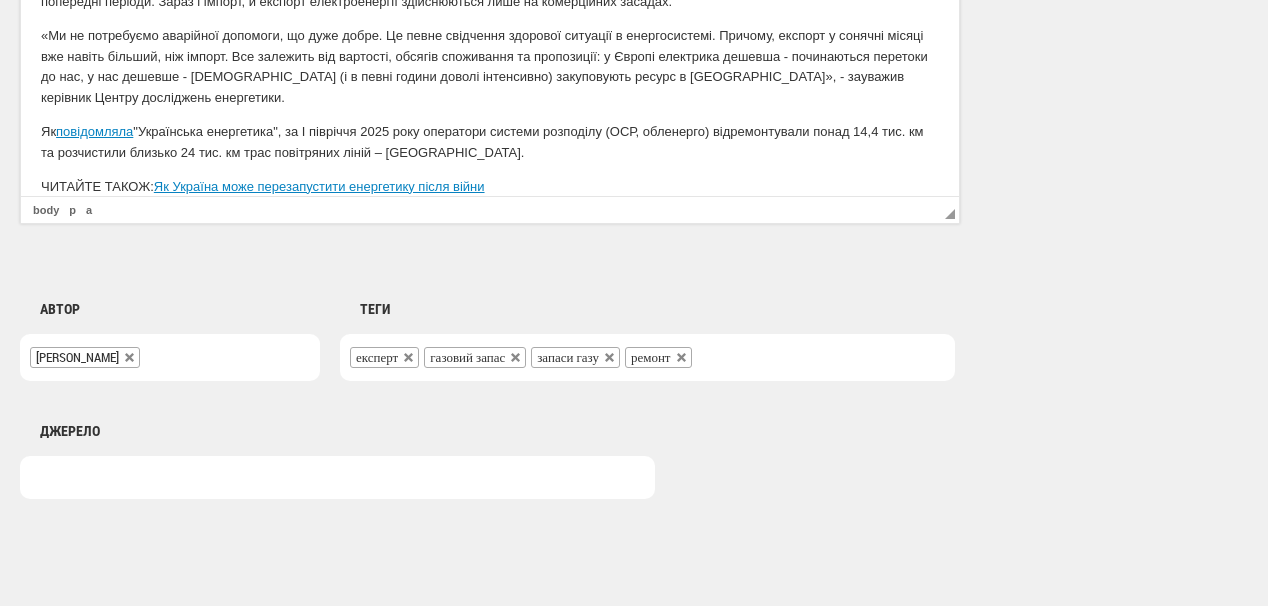 click at bounding box center (709, 355) 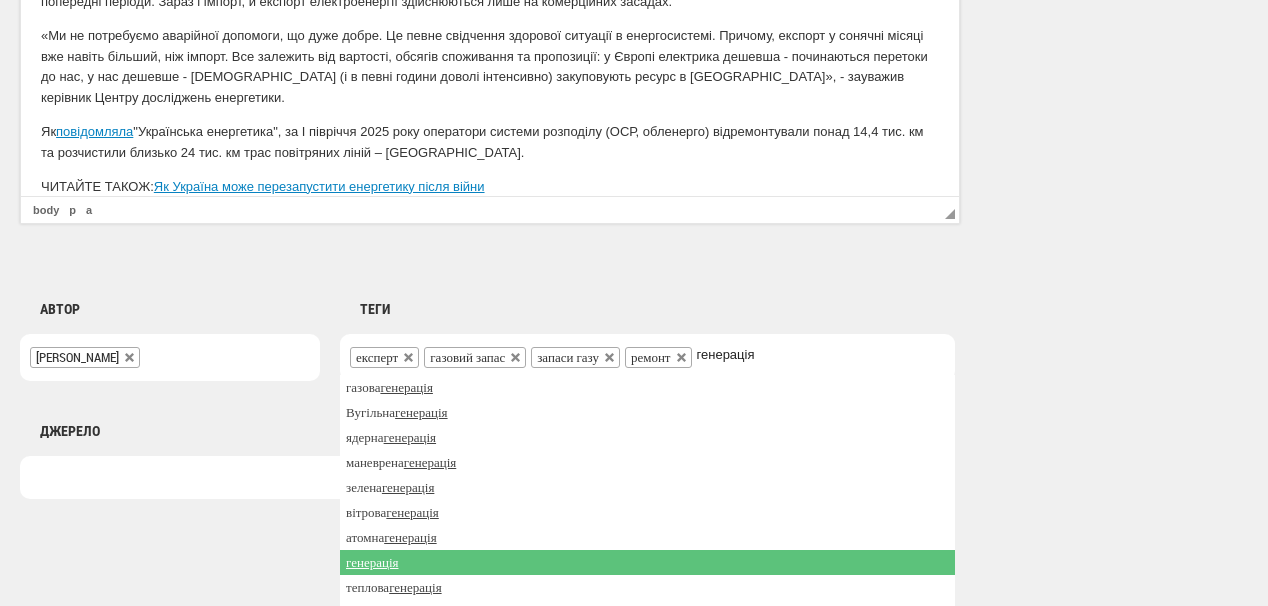 type on "генерація" 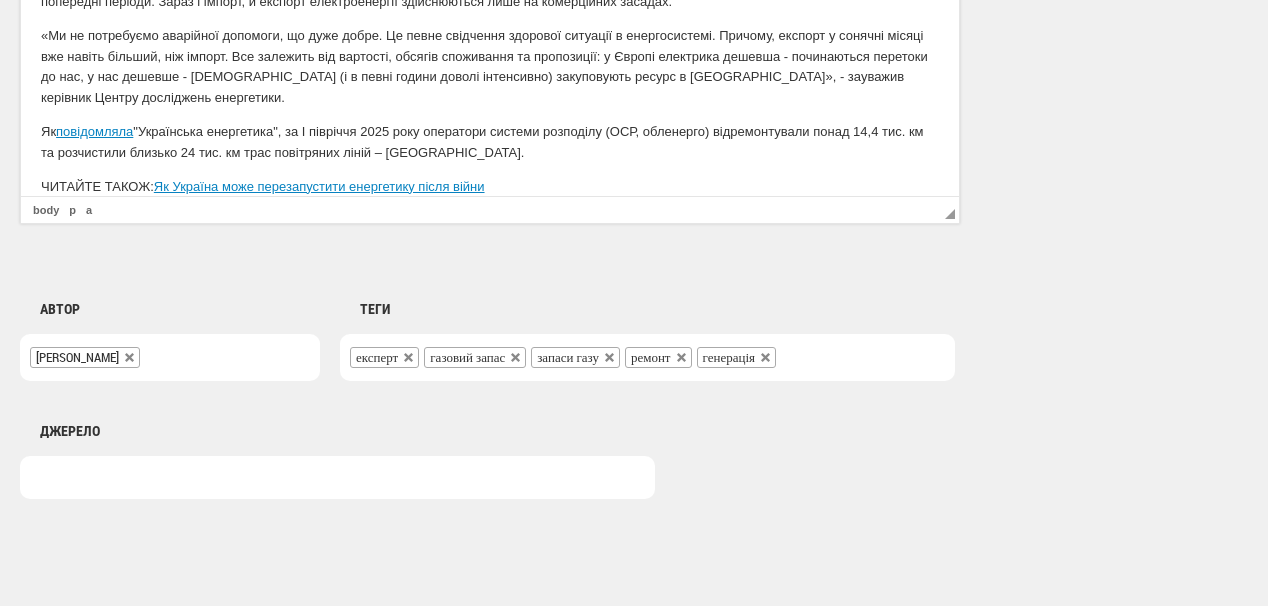 click at bounding box center (793, 355) 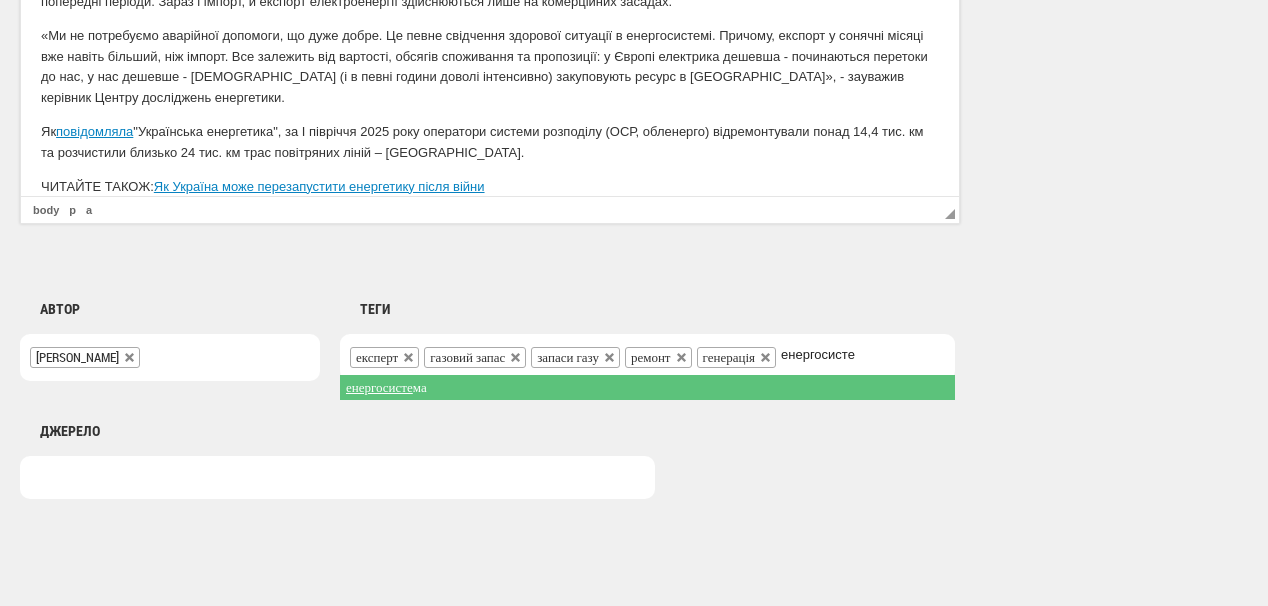 type on "енергосисте" 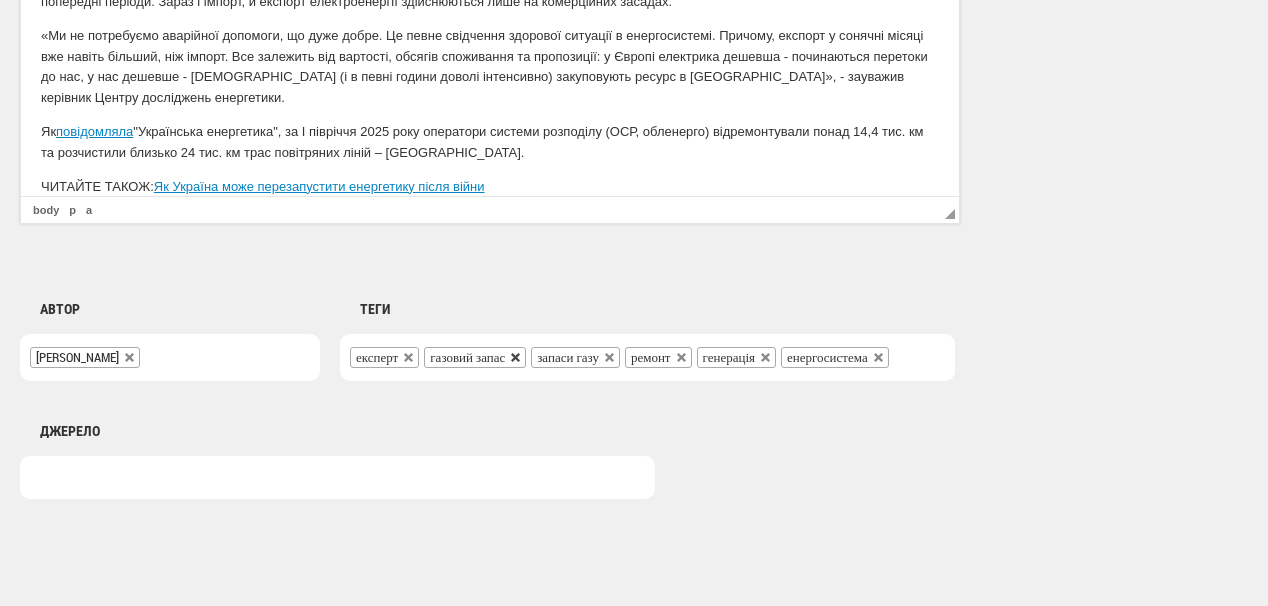click at bounding box center [516, 358] 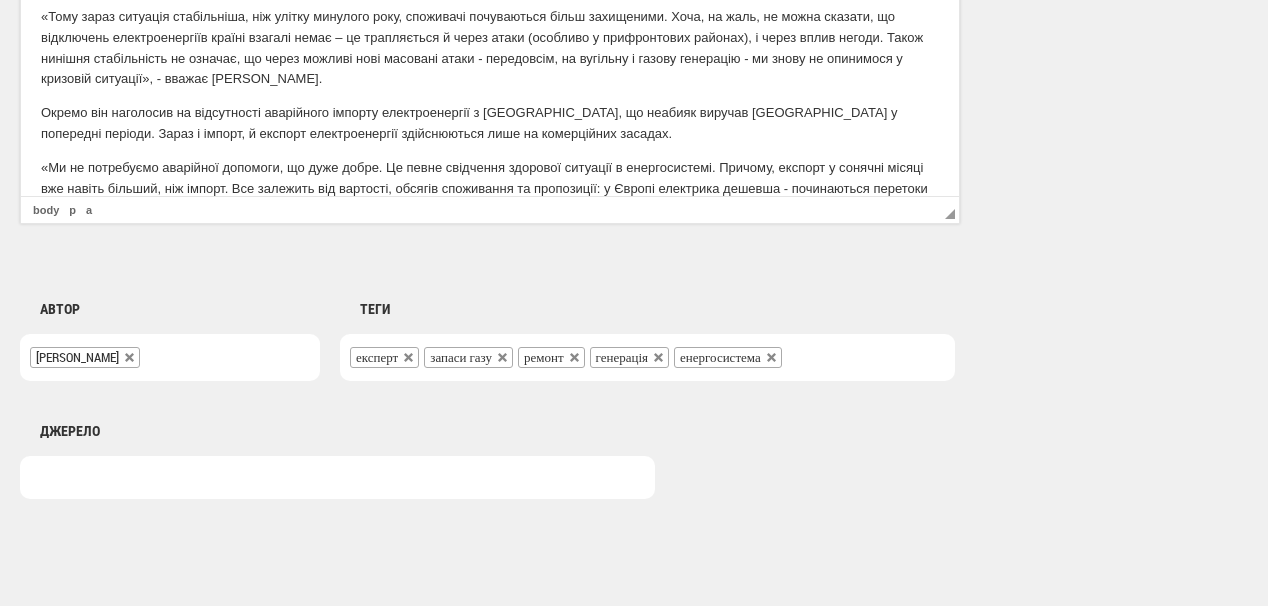 scroll, scrollTop: 384, scrollLeft: 0, axis: vertical 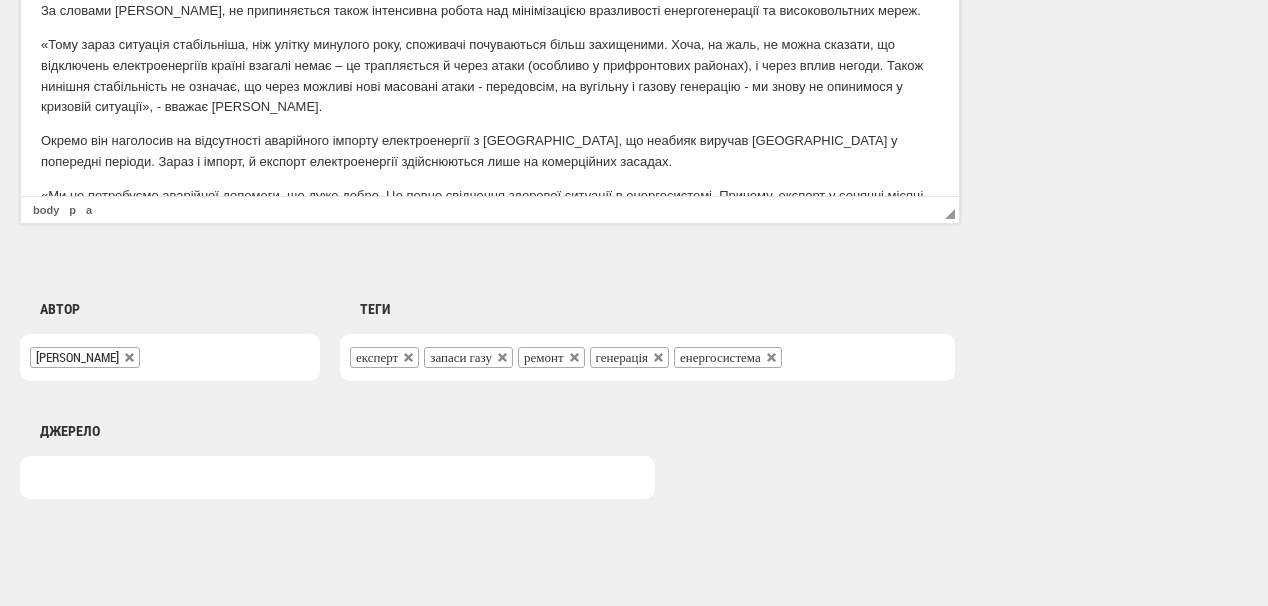 click on "експерт запаси газу ремонт генерація енергосистема" at bounding box center [647, 357] 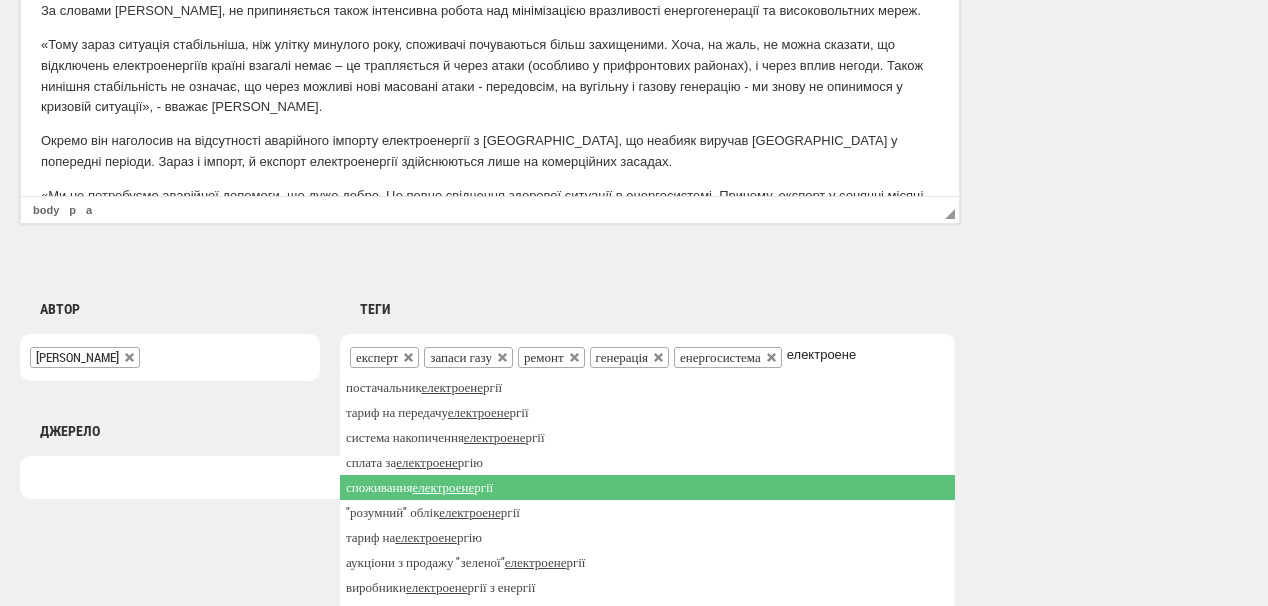 type on "електроене" 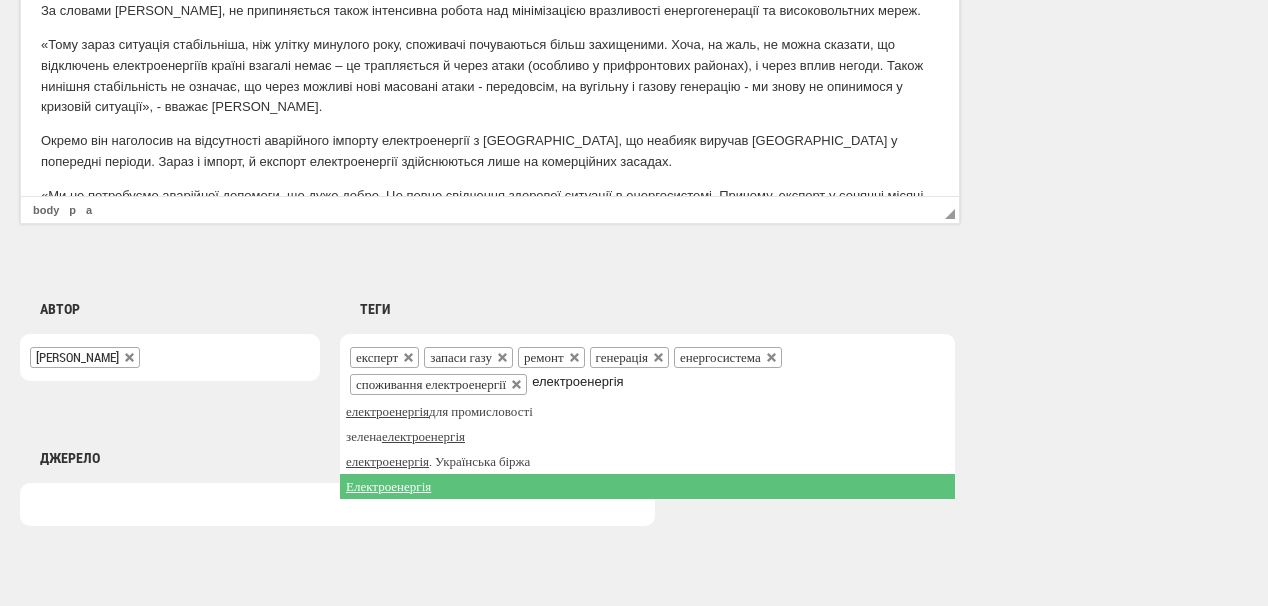 type on "електроенергія" 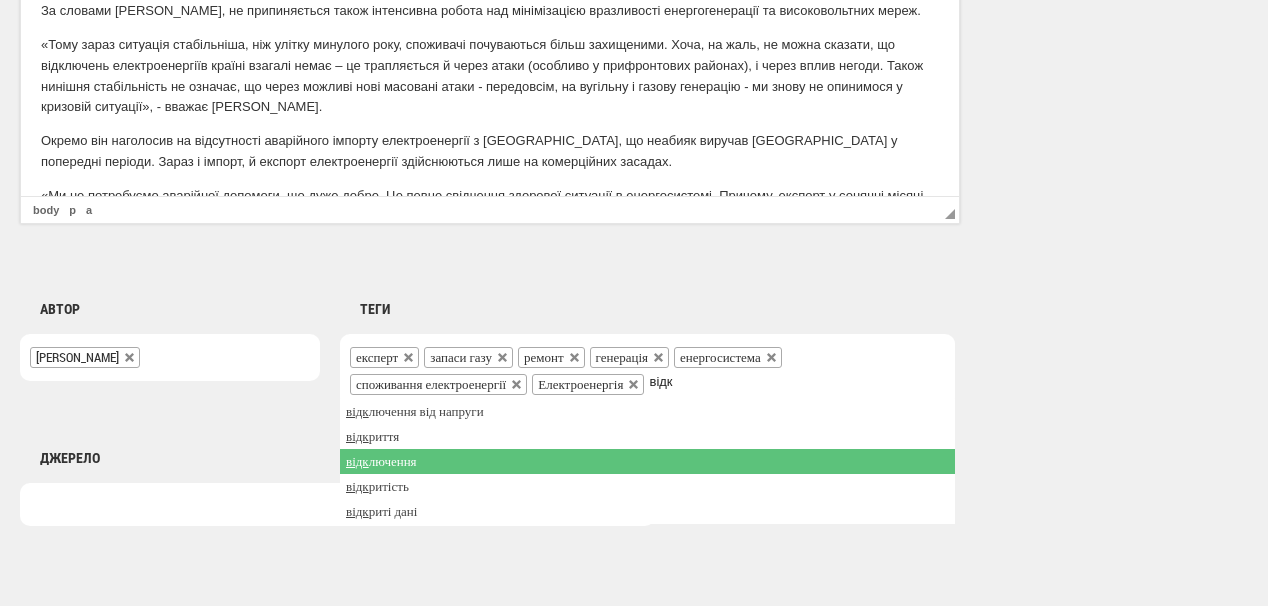 type on "відк" 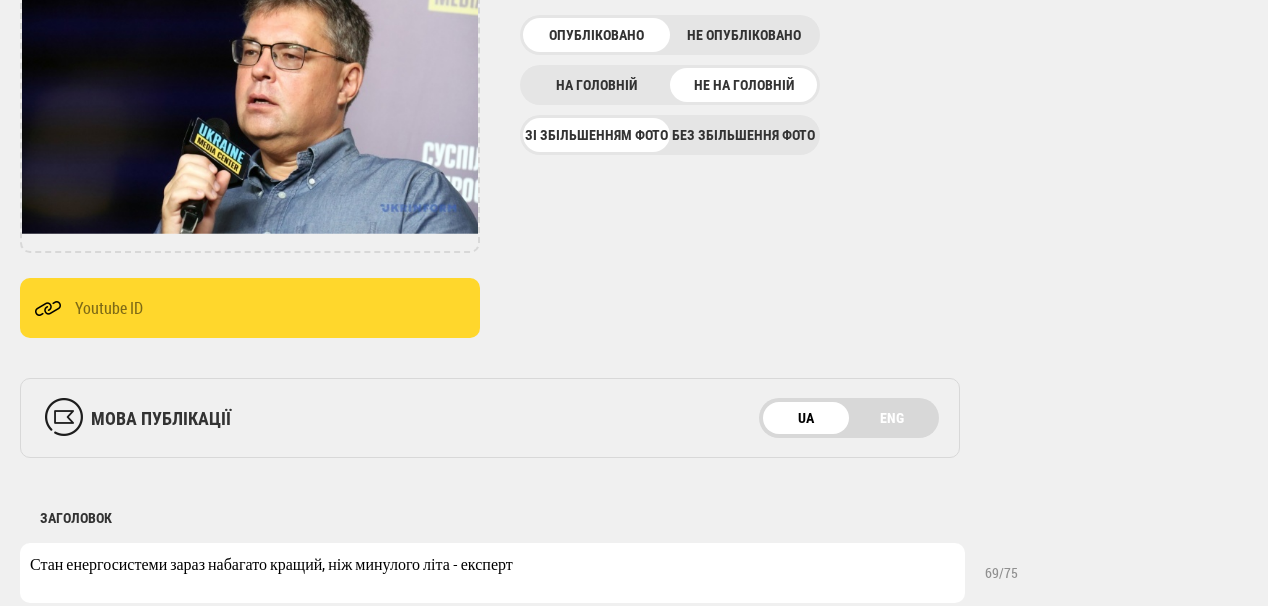 scroll, scrollTop: 320, scrollLeft: 0, axis: vertical 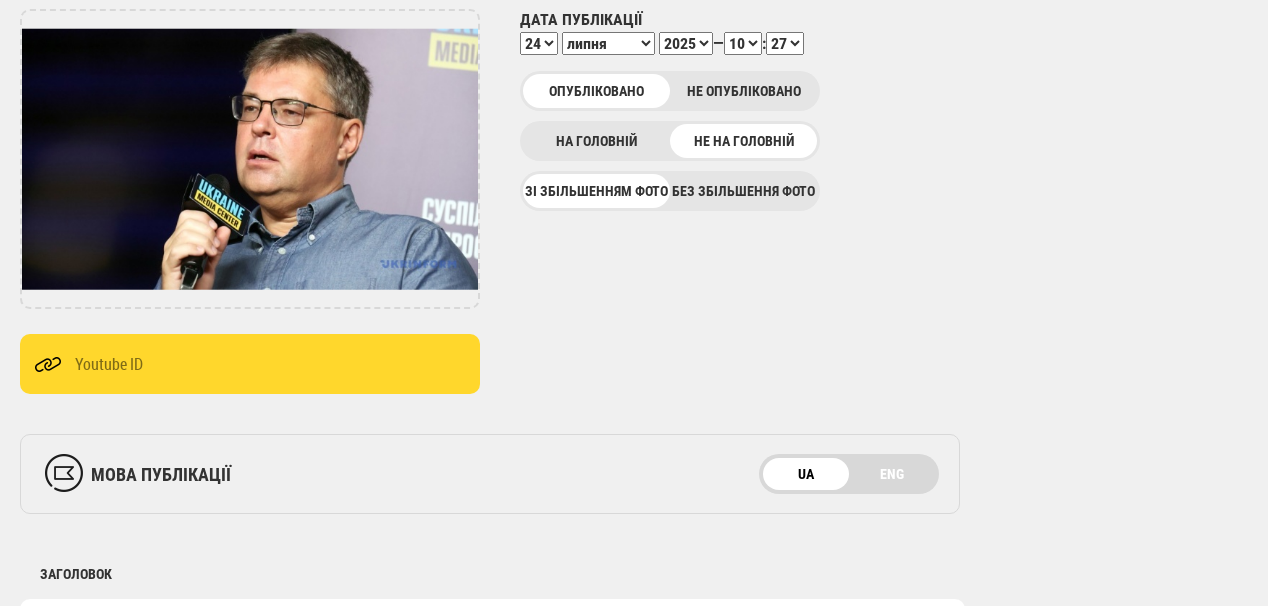 click on "00
01
02
03
04
05
06
07
08
09
10
11
12
13
14
15
16
17
18
19
20
21
22
23
24
25
26
27
28
29
30
31
32
33
34
35
36
37
38
39
40
41
42
43
44
45
46
47
48
49
50
51
52
53
54
55
56
57
58
59" at bounding box center [785, 43] 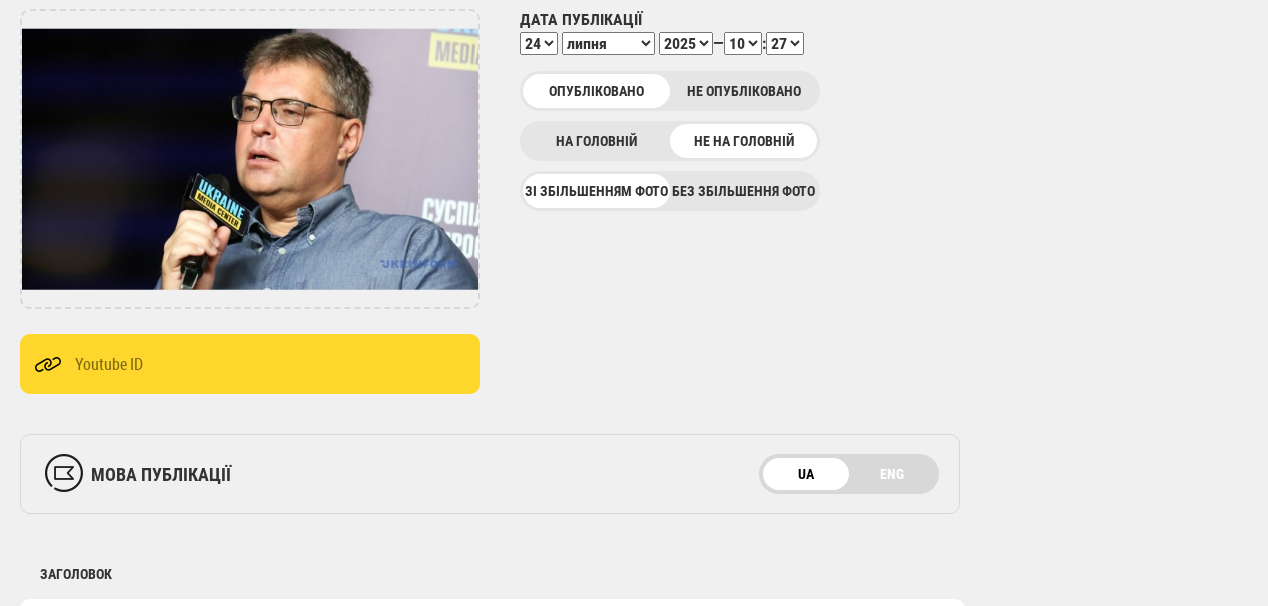 select on "48" 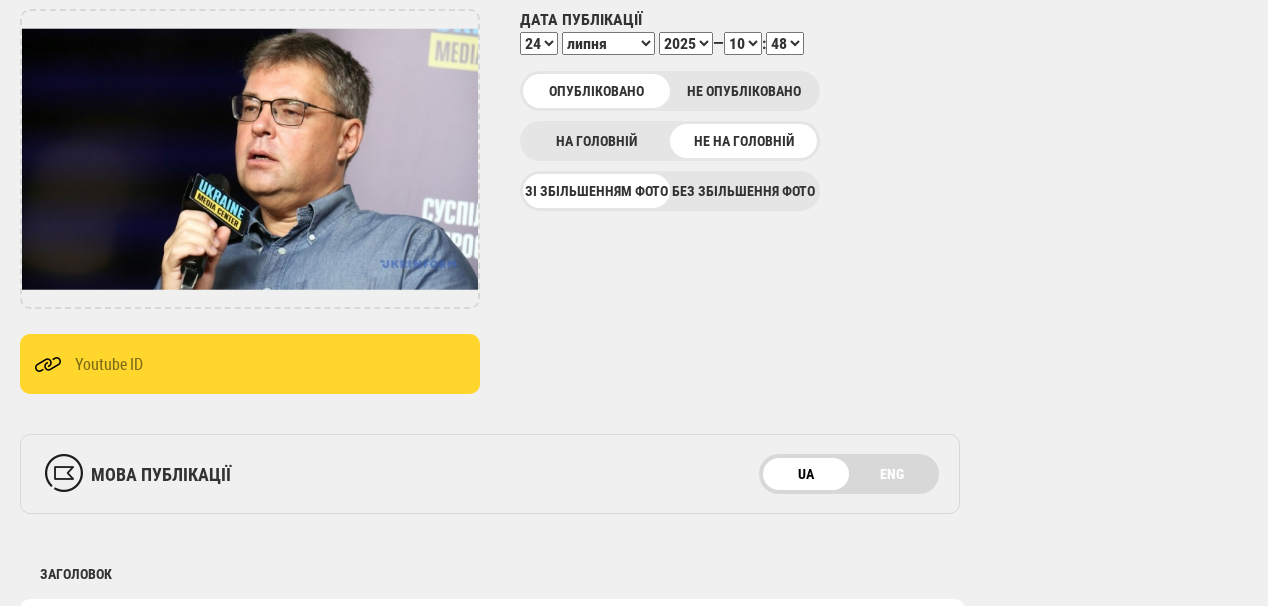 click on "00
01
02
03
04
05
06
07
08
09
10
11
12
13
14
15
16
17
18
19
20
21
22
23
24
25
26
27
28
29
30
31
32
33
34
35
36
37
38
39
40
41
42
43
44
45
46
47
48
49
50
51
52
53
54
55
56
57
58
59" at bounding box center (785, 43) 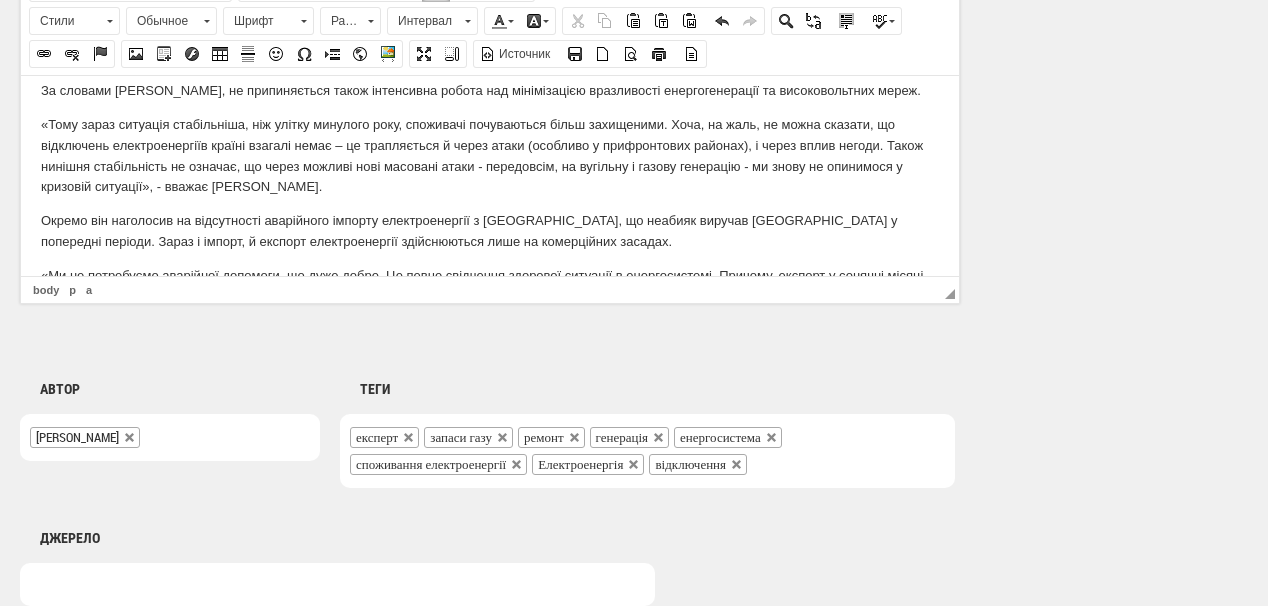 scroll, scrollTop: 1586, scrollLeft: 0, axis: vertical 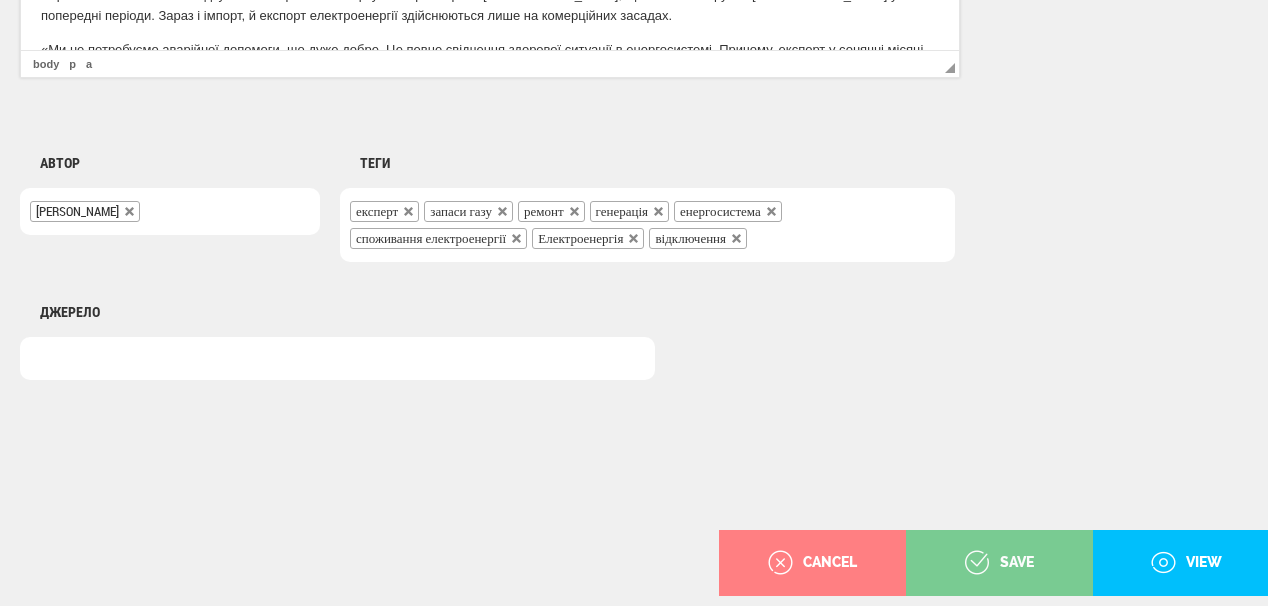click on "save" at bounding box center [999, 563] 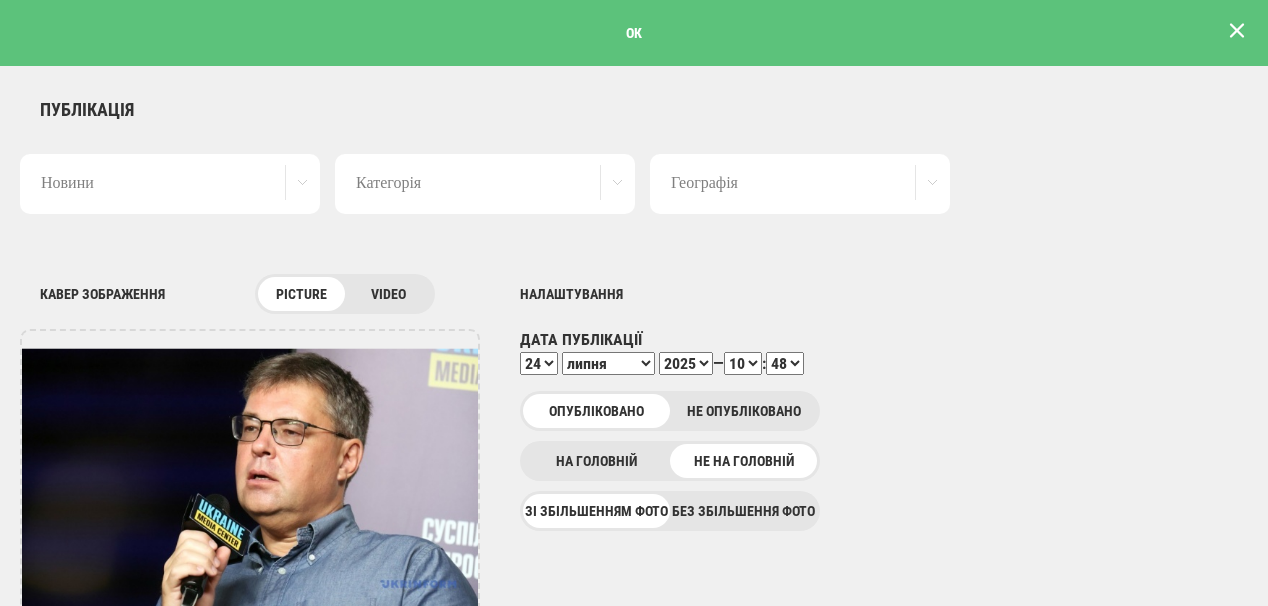 scroll, scrollTop: 0, scrollLeft: 0, axis: both 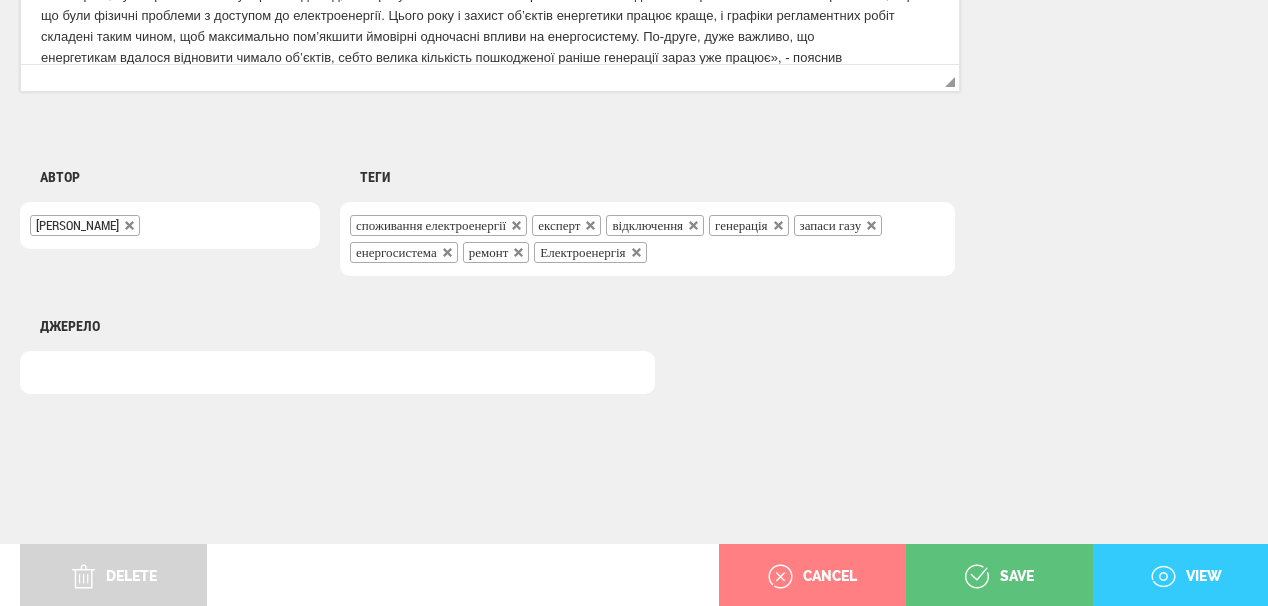 click on "view" at bounding box center [1186, 577] 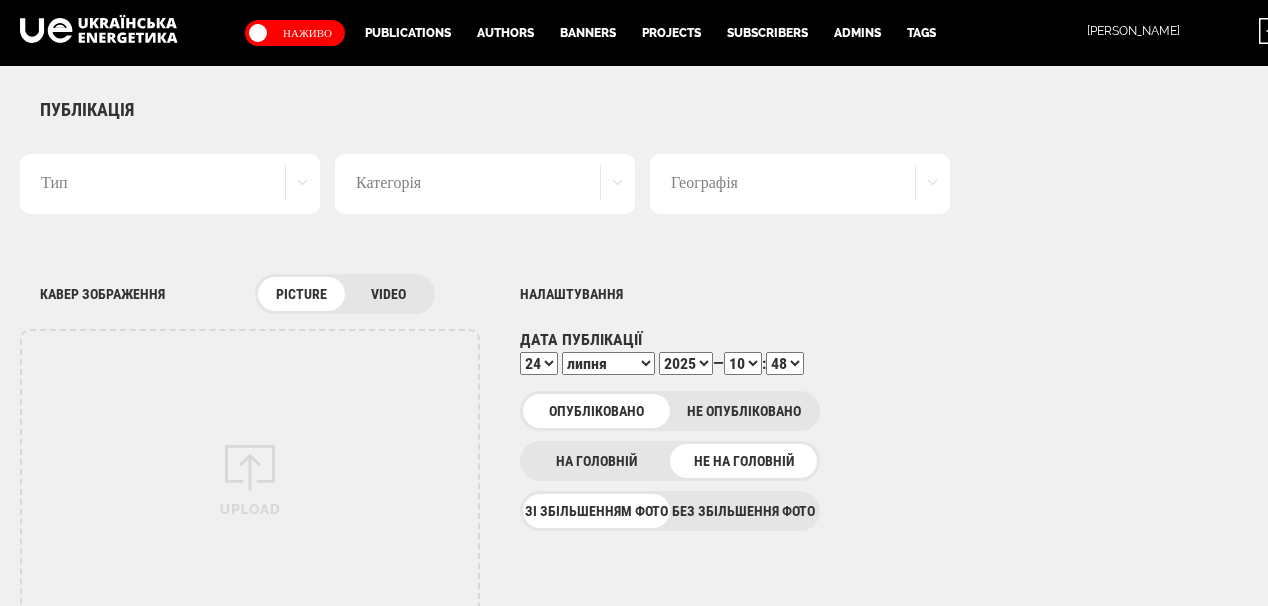 select on "48" 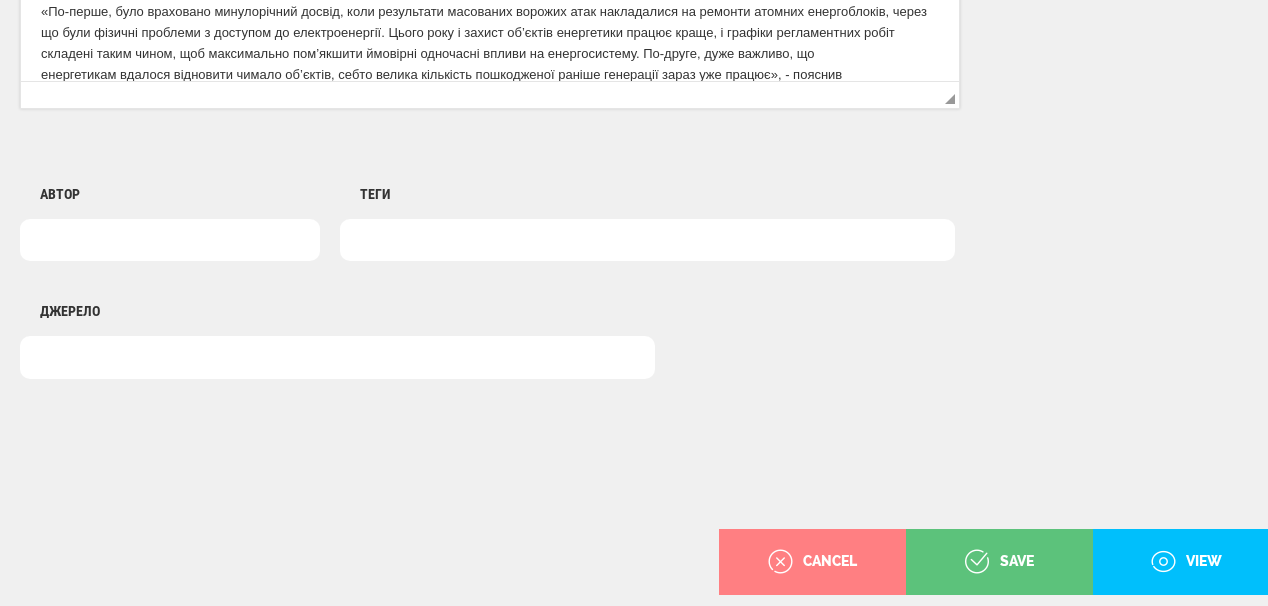 scroll, scrollTop: 0, scrollLeft: 0, axis: both 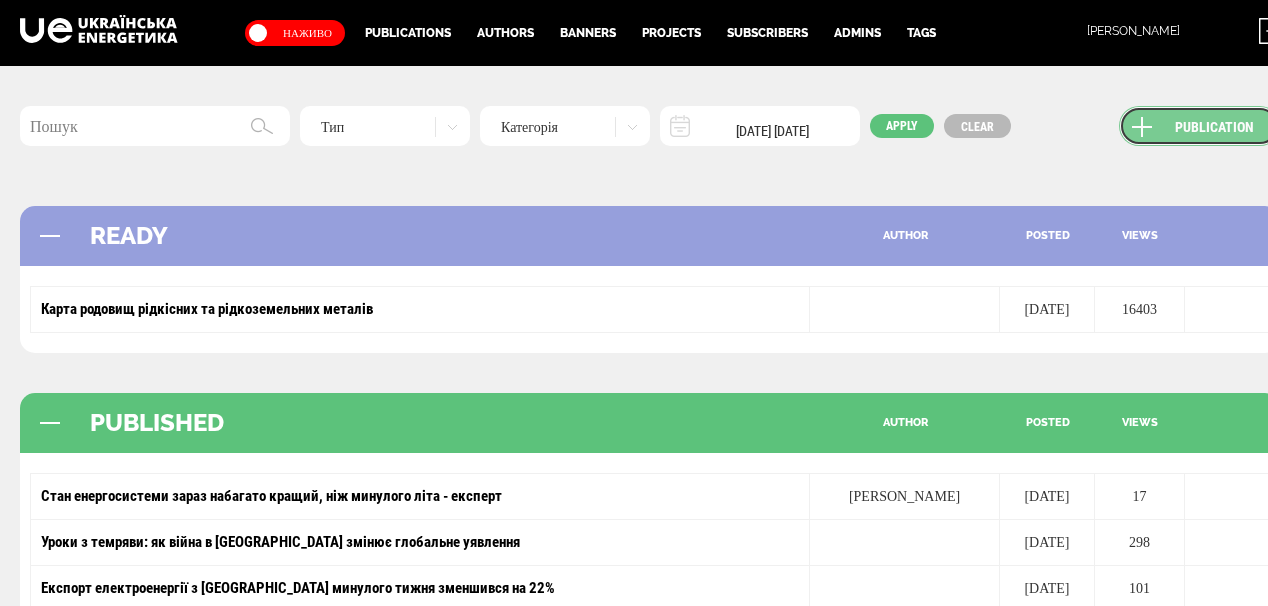 click on "Publication" at bounding box center (1199, 126) 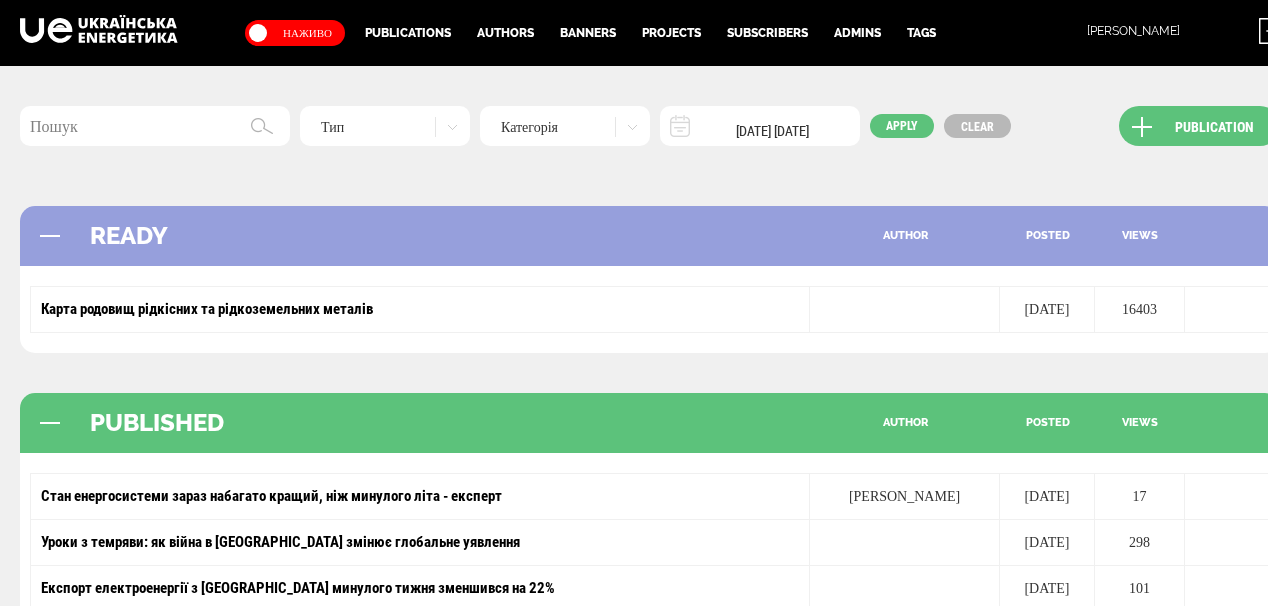 scroll, scrollTop: 0, scrollLeft: 0, axis: both 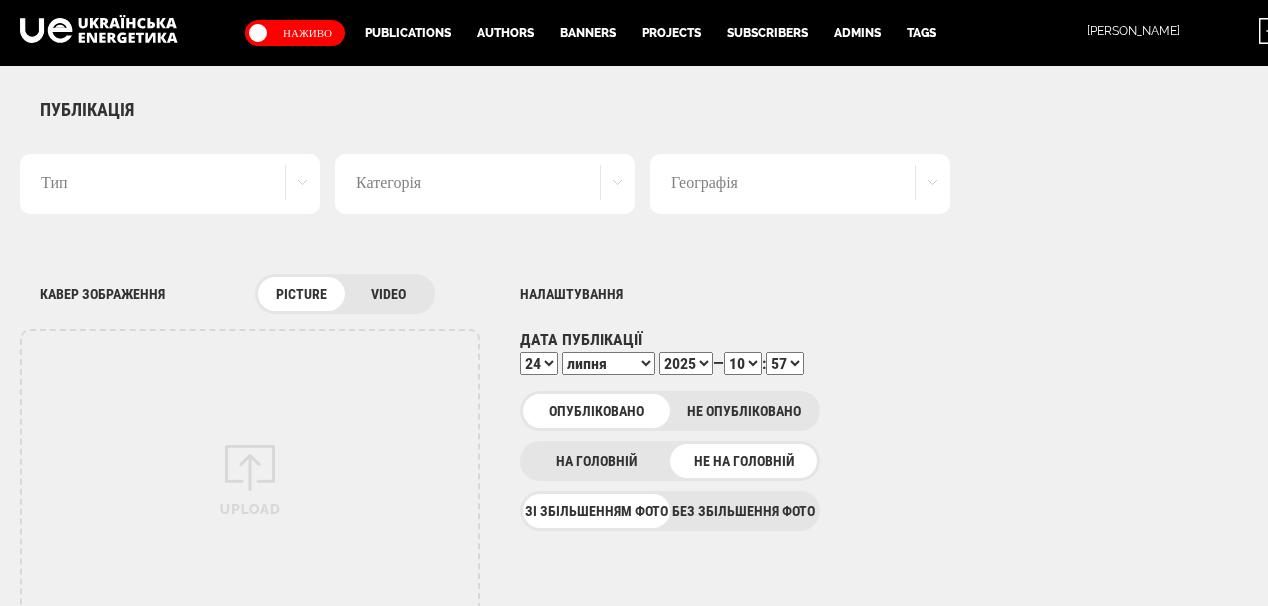 click on "Тип" at bounding box center [170, 184] 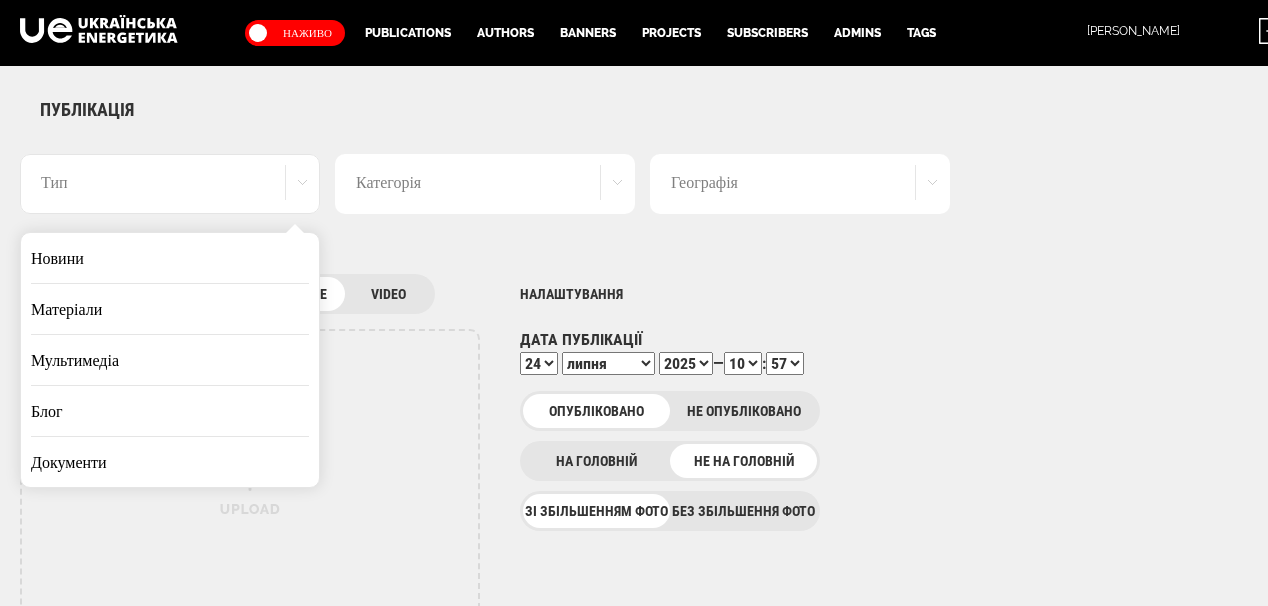 scroll, scrollTop: 0, scrollLeft: 0, axis: both 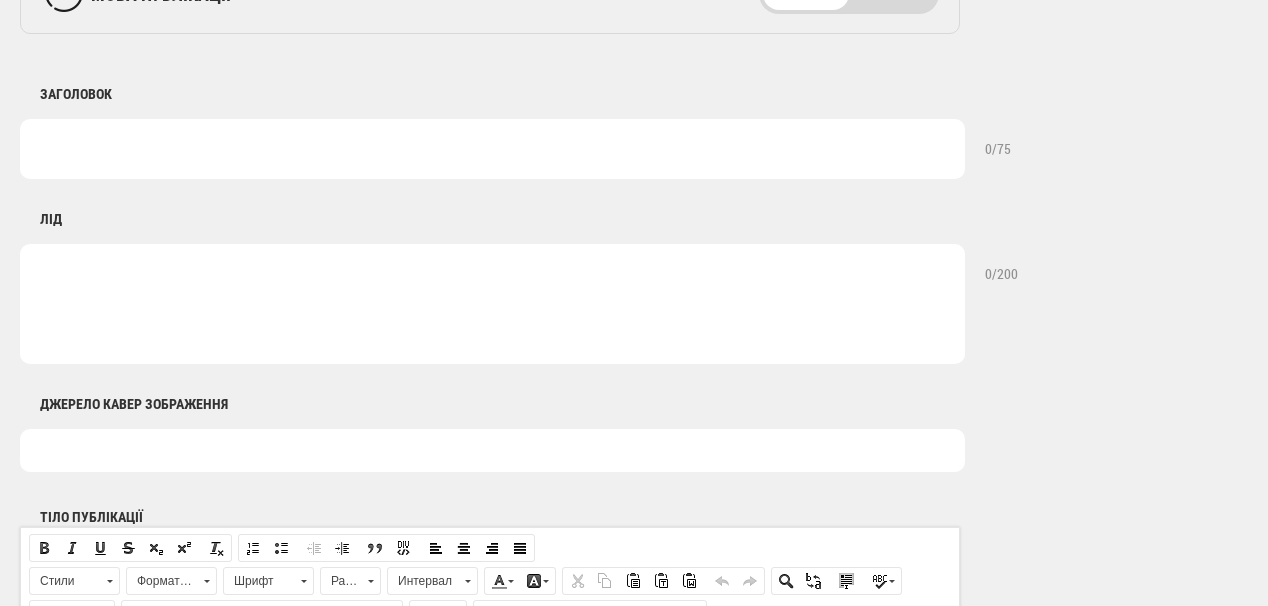 click at bounding box center [492, 149] 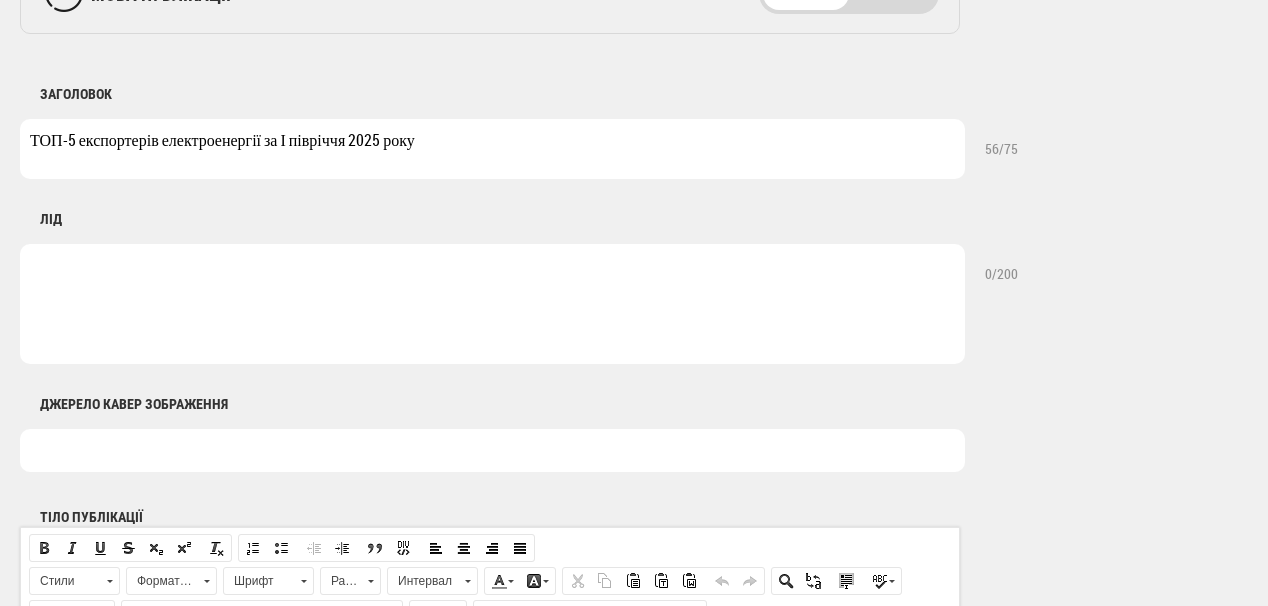 click on "ТОП-5 експортерів електроенергії за І півріччя 2025 року" at bounding box center [492, 149] 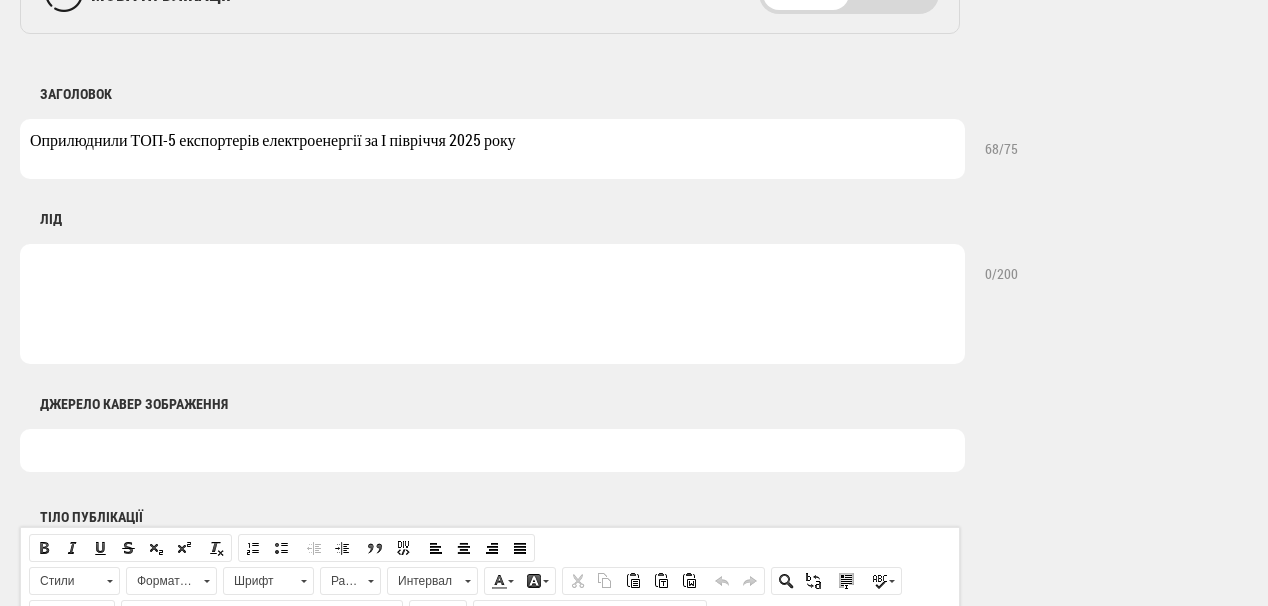 type on "Оприлюднили ТОП-5 експортерів електроенергії за І півріччя 2025 року" 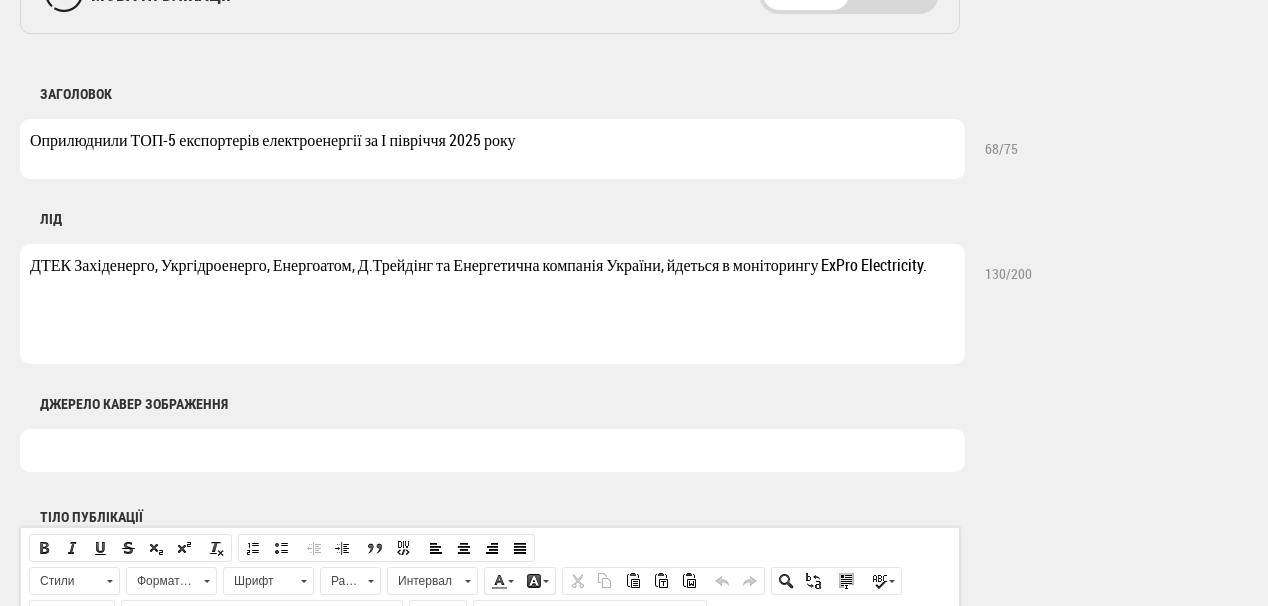 drag, startPoint x: 828, startPoint y: 265, endPoint x: 928, endPoint y: 271, distance: 100.17984 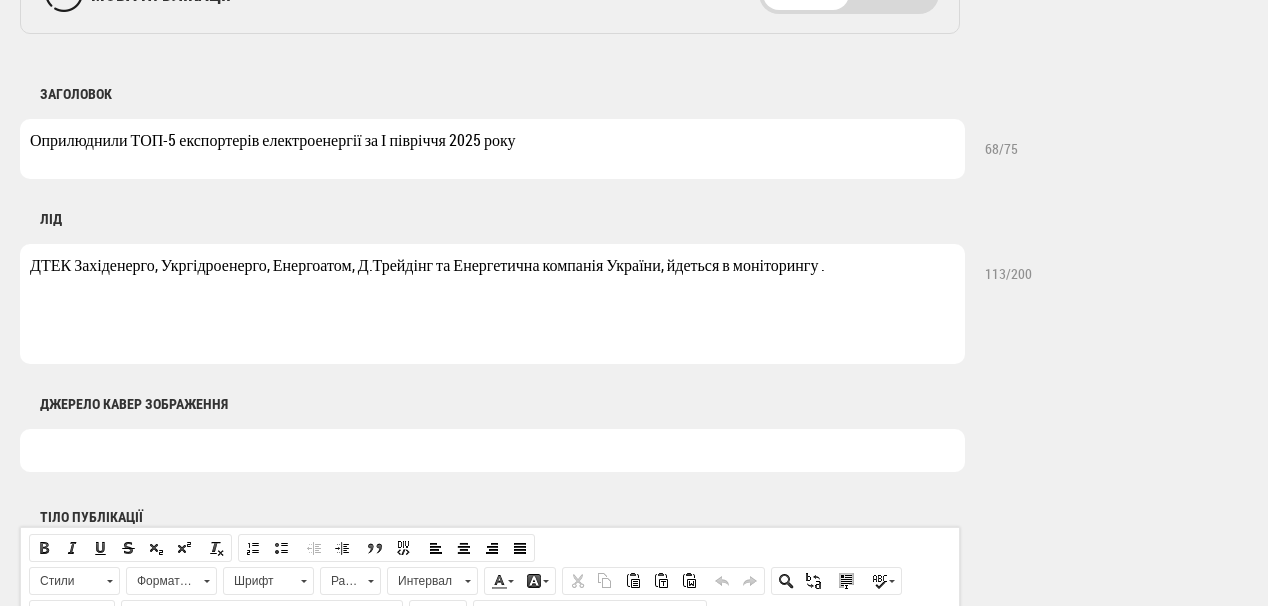 click on "ДТЕК Західенерго, Укргідроенерго, Енергоатом, Д.Трейдінг та Енергетична компанія України, йдеться в моніторингу ." at bounding box center (492, 304) 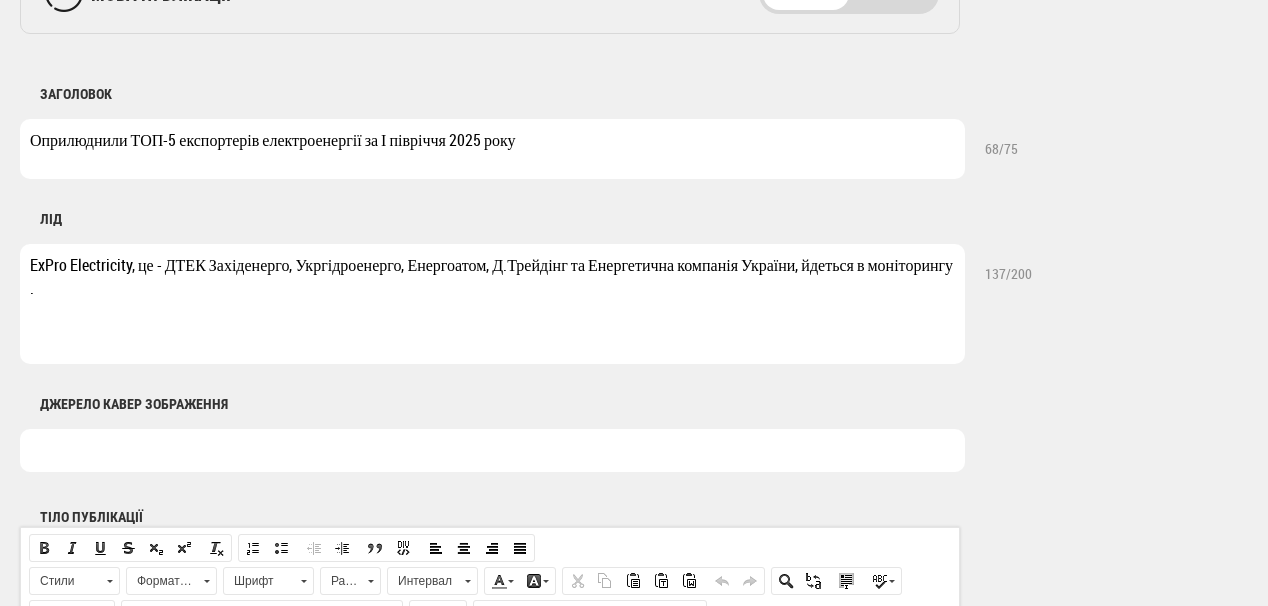 drag, startPoint x: 809, startPoint y: 268, endPoint x: 866, endPoint y: 287, distance: 60.083275 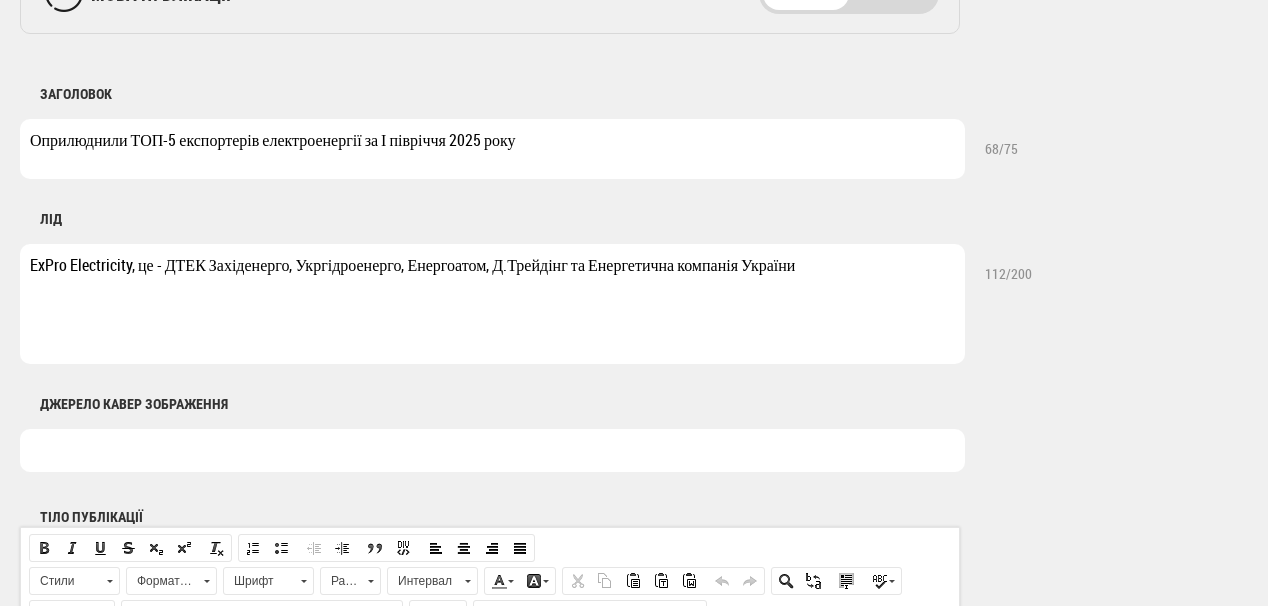 click on "ExPro Electricity, це - ДТЕК Західенерго, Укргідроенерго, Енергоатом, Д.Трейдінг та Енергетична компанія України" at bounding box center [492, 304] 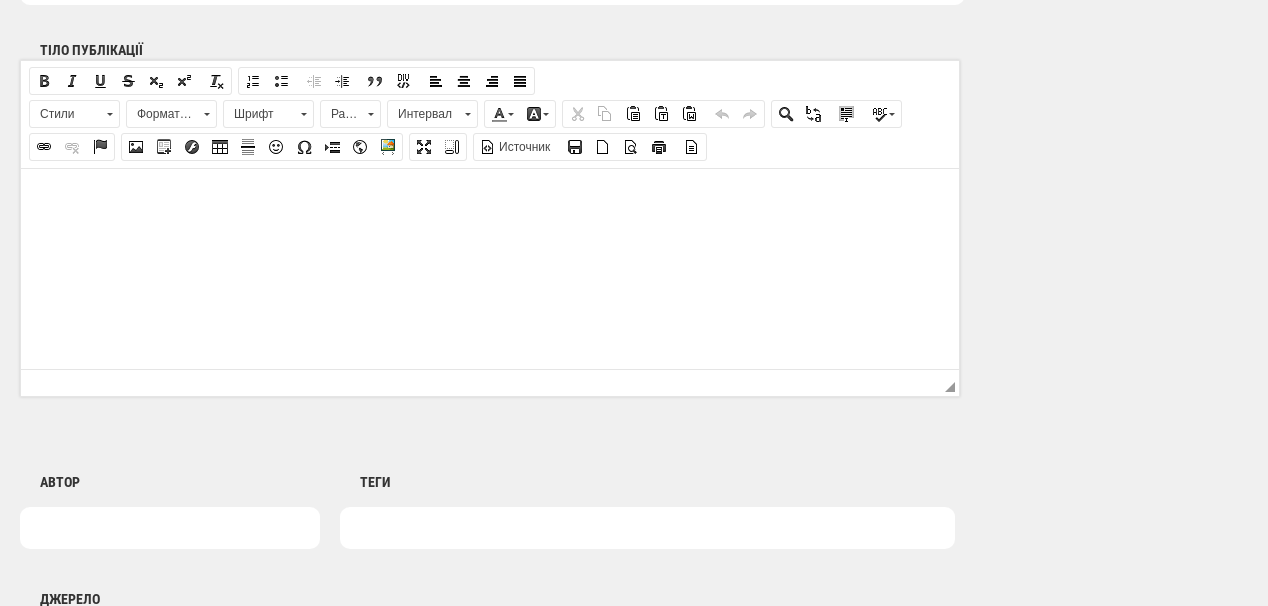 scroll, scrollTop: 1280, scrollLeft: 0, axis: vertical 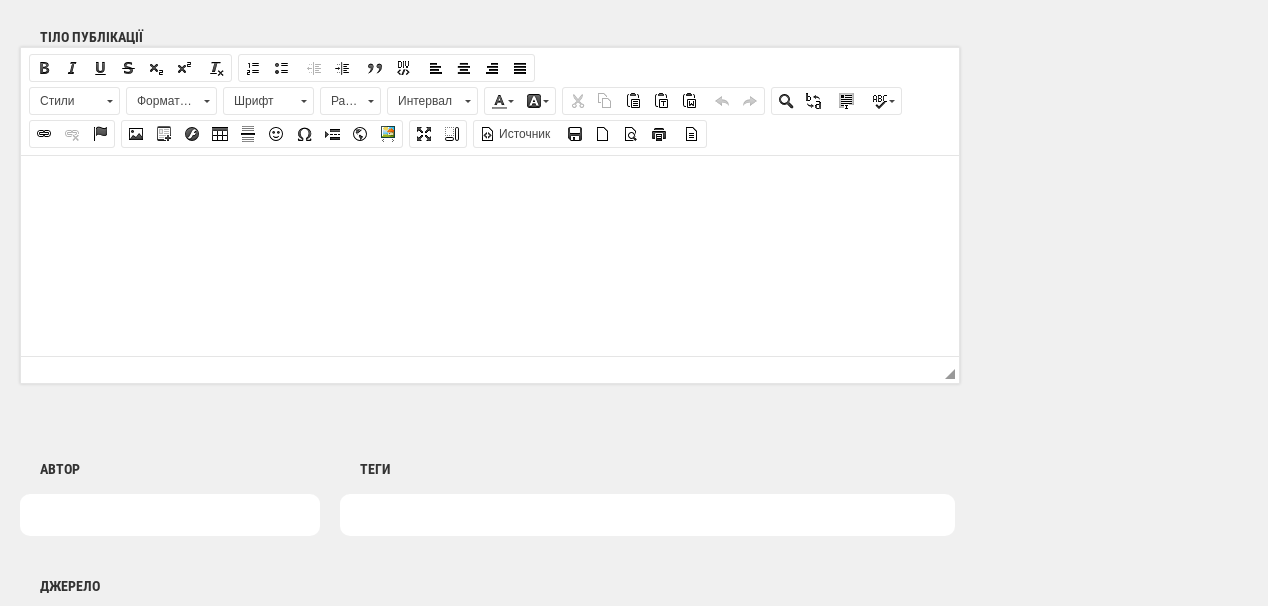 type on "За даними ExPro Electricity, це - ДТЕК Західенерго, Укргідроенерго, Енергоатом, Д.Трейдінг та Енергетична компанія України" 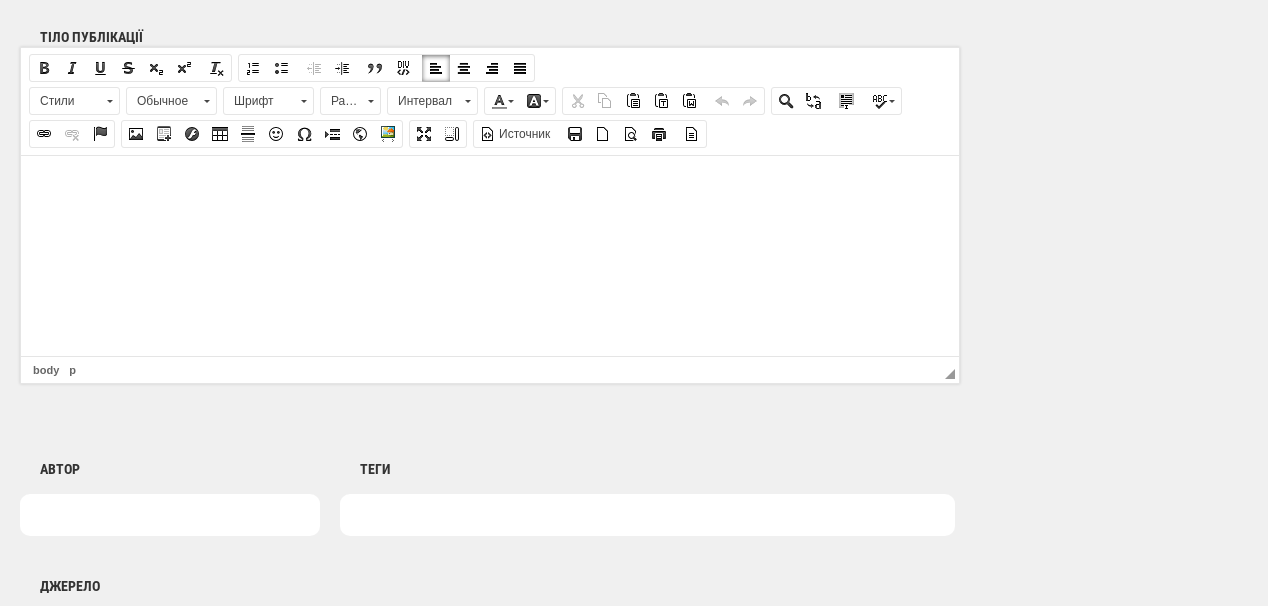 click at bounding box center (490, 185) 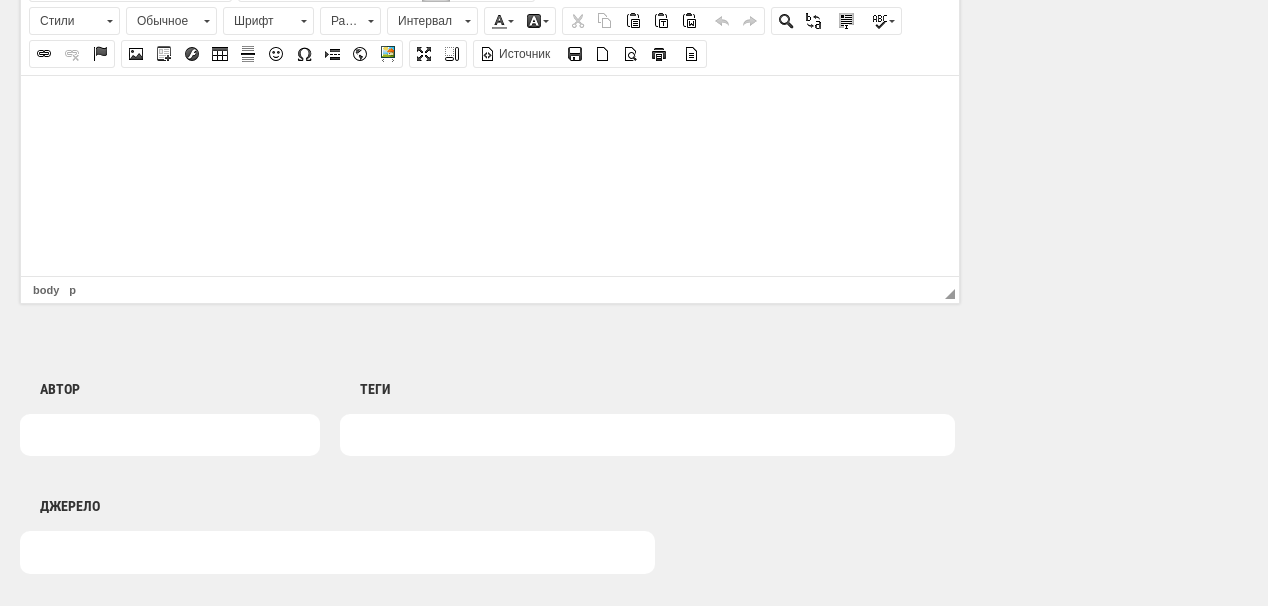 click at bounding box center [170, 435] 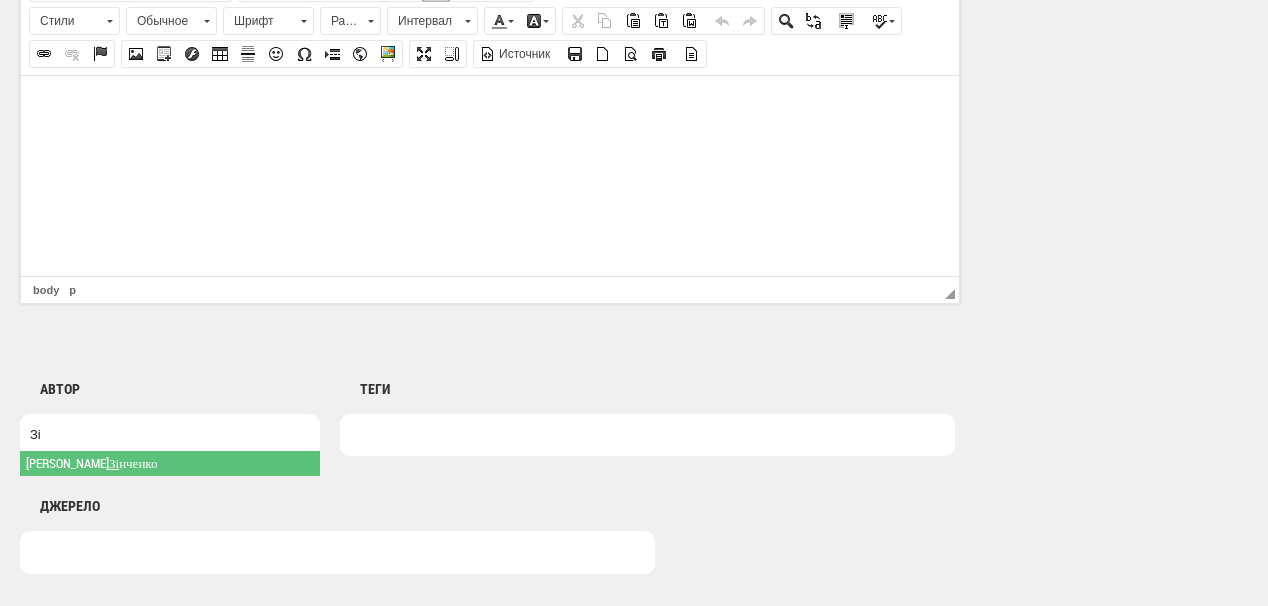 type on "Зі" 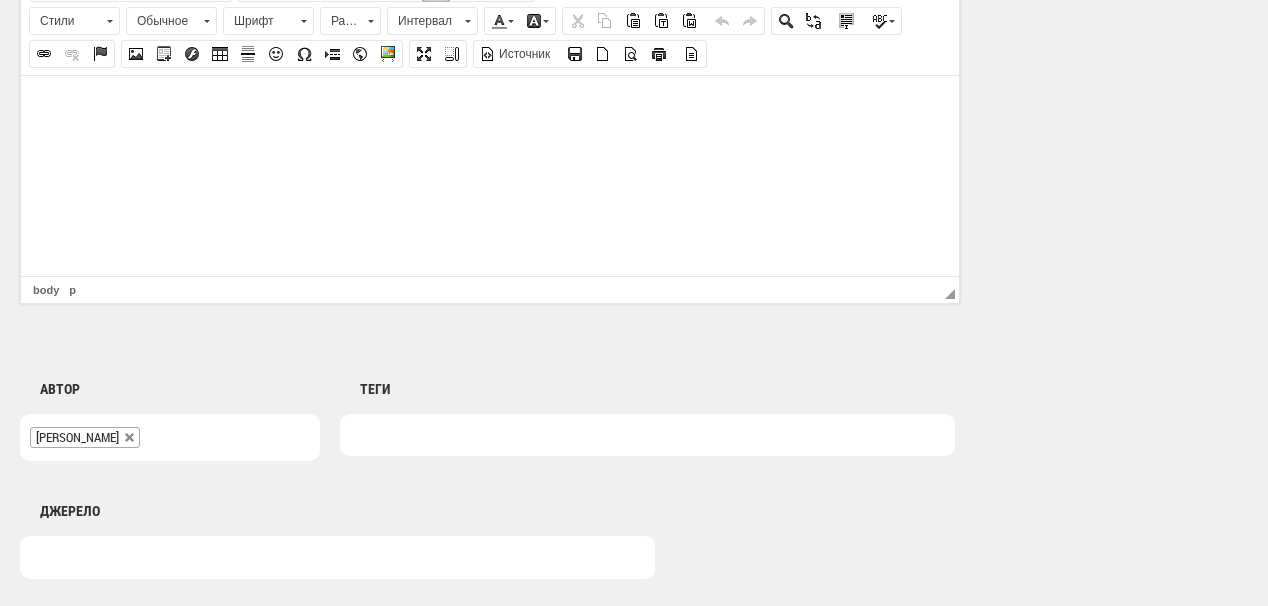 click at bounding box center [647, 435] 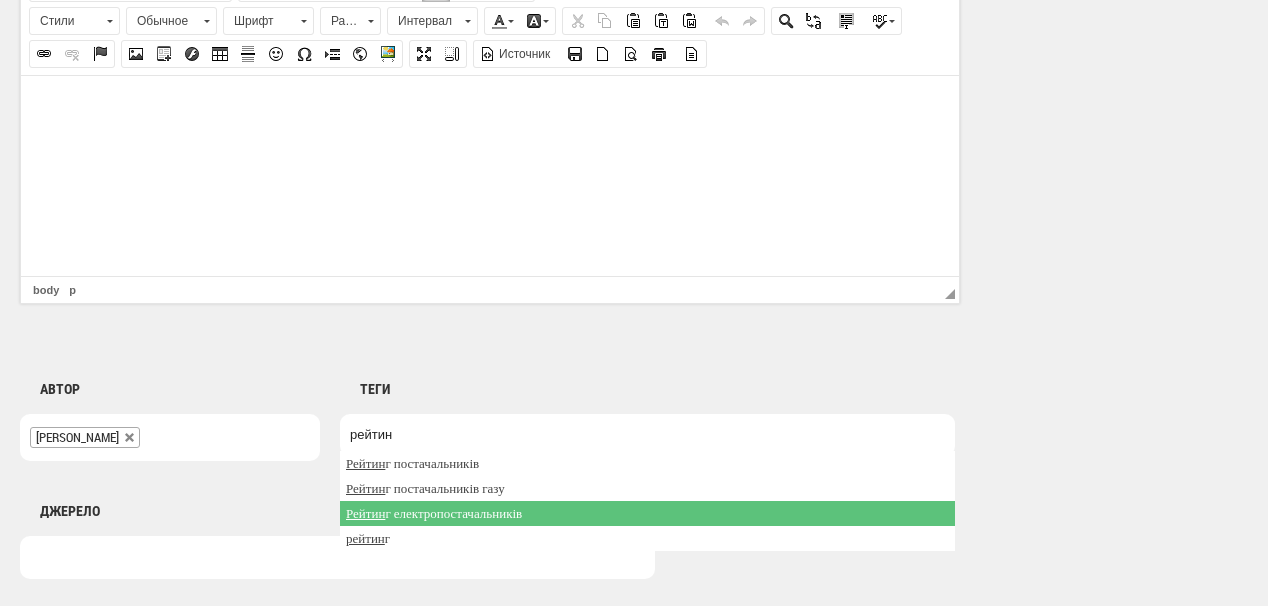 type on "рейтин" 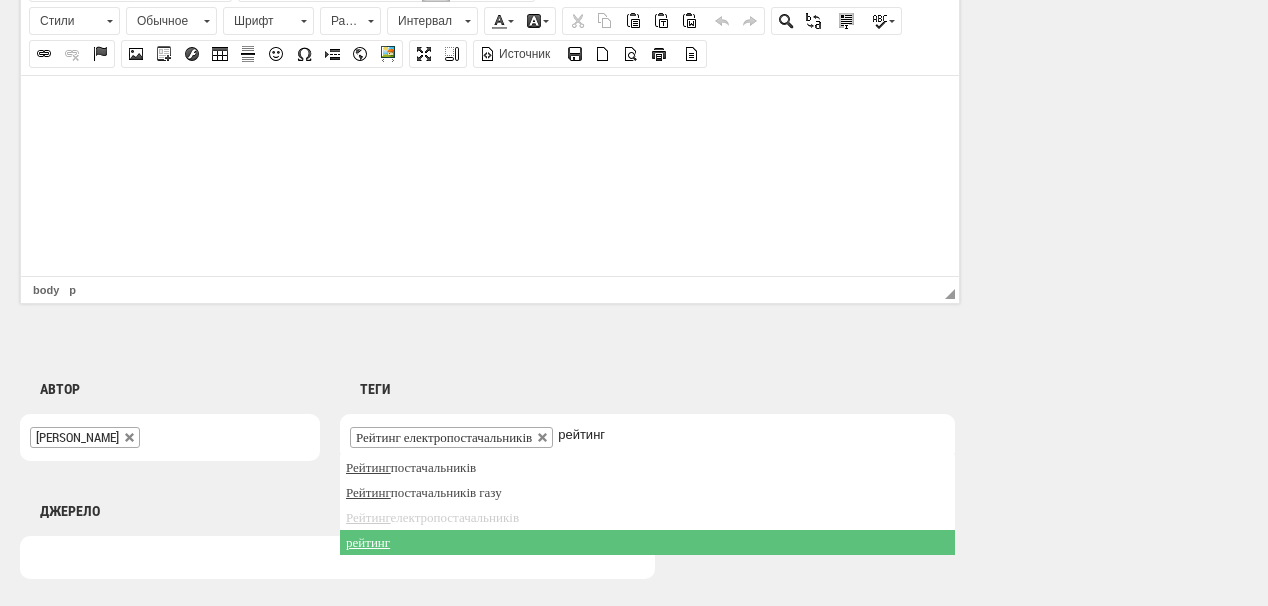 type on "рейтинг" 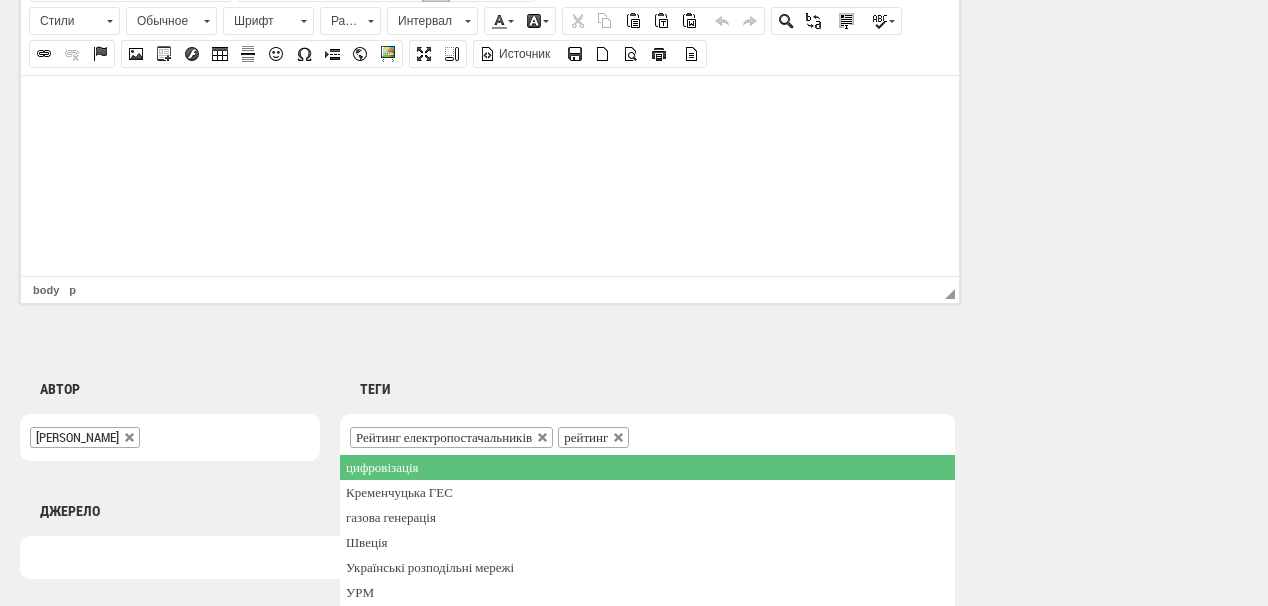 click at bounding box center [490, 105] 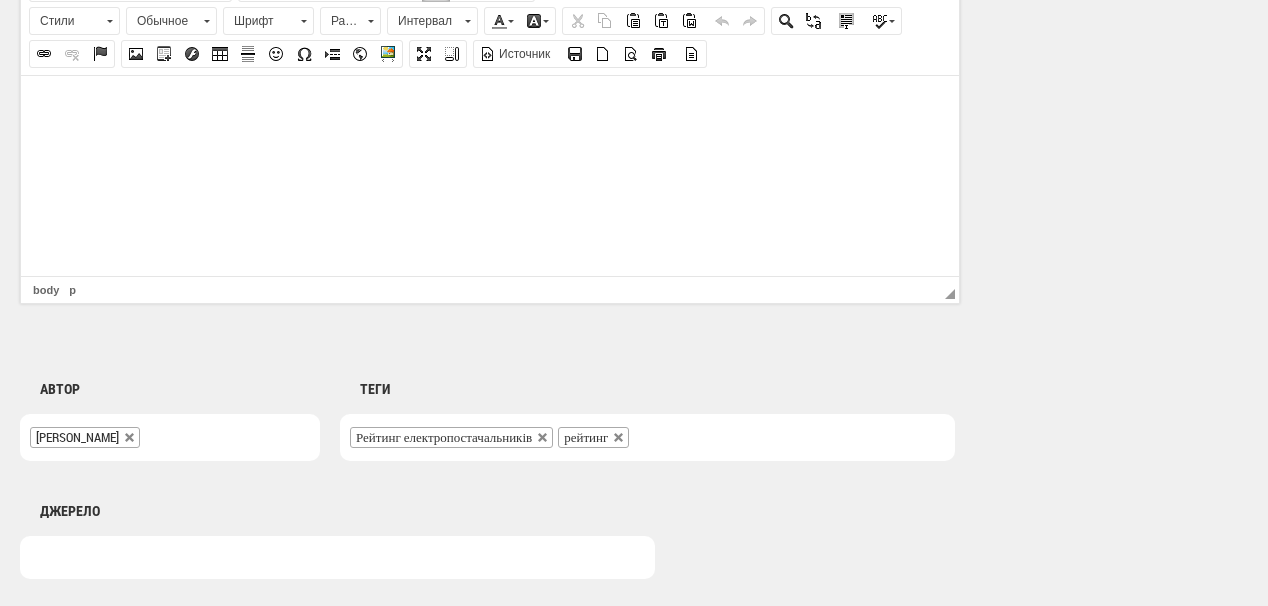 drag, startPoint x: 273, startPoint y: 129, endPoint x: 201, endPoint y: 115, distance: 73.34848 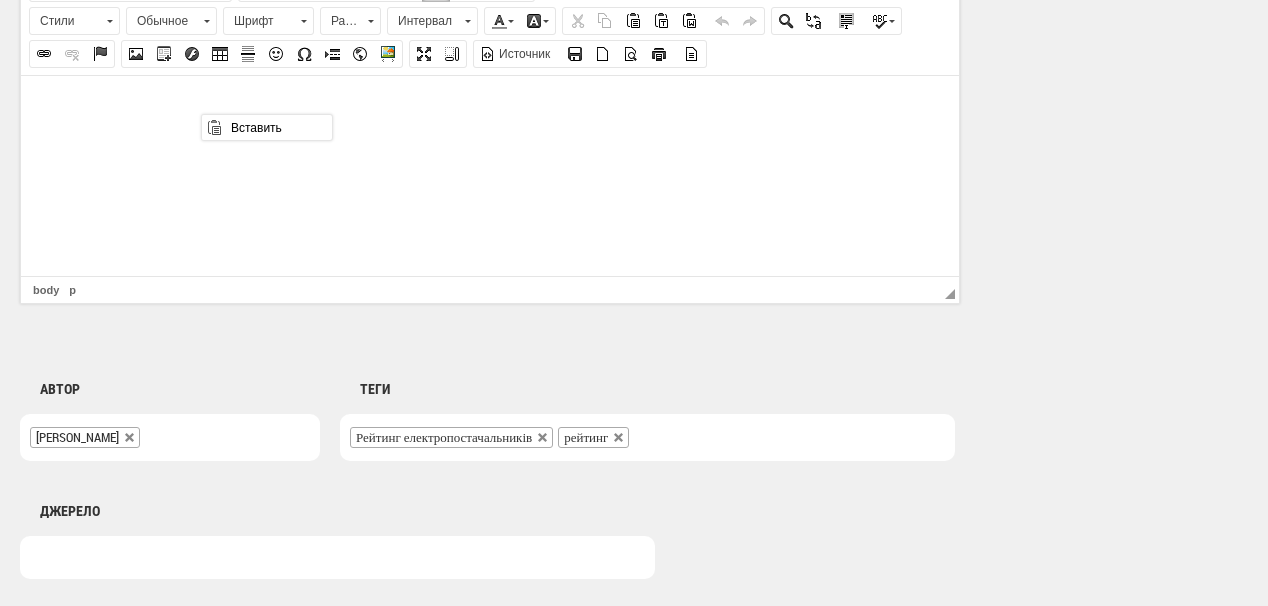 scroll, scrollTop: 0, scrollLeft: 0, axis: both 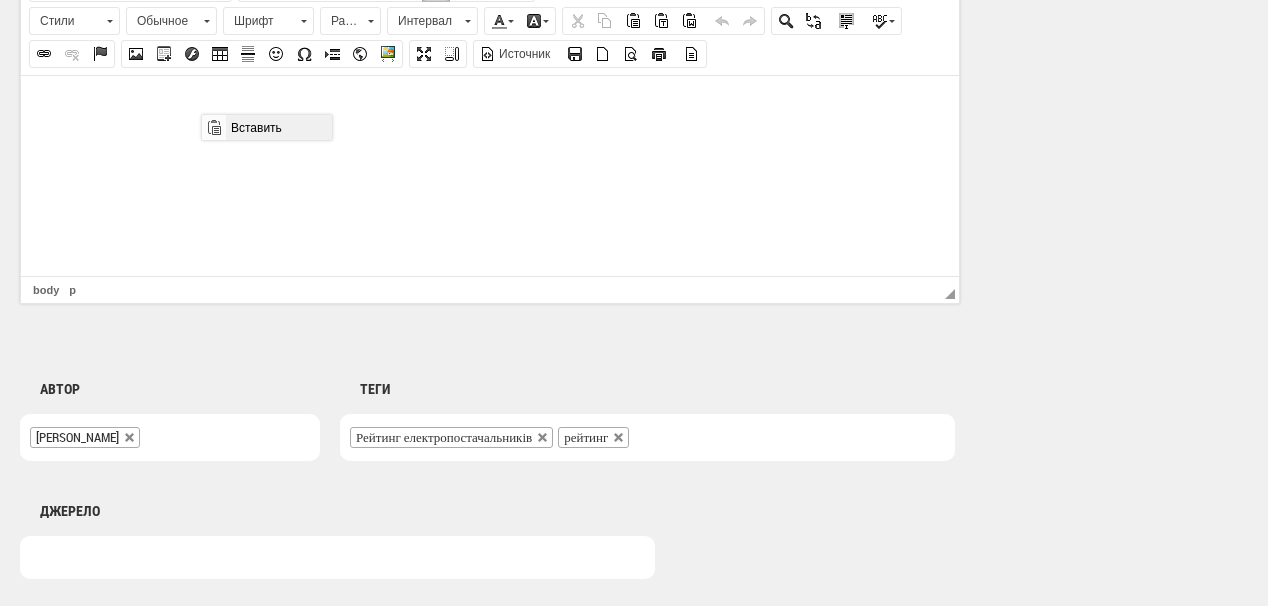 click on "Вставить" at bounding box center [278, 127] 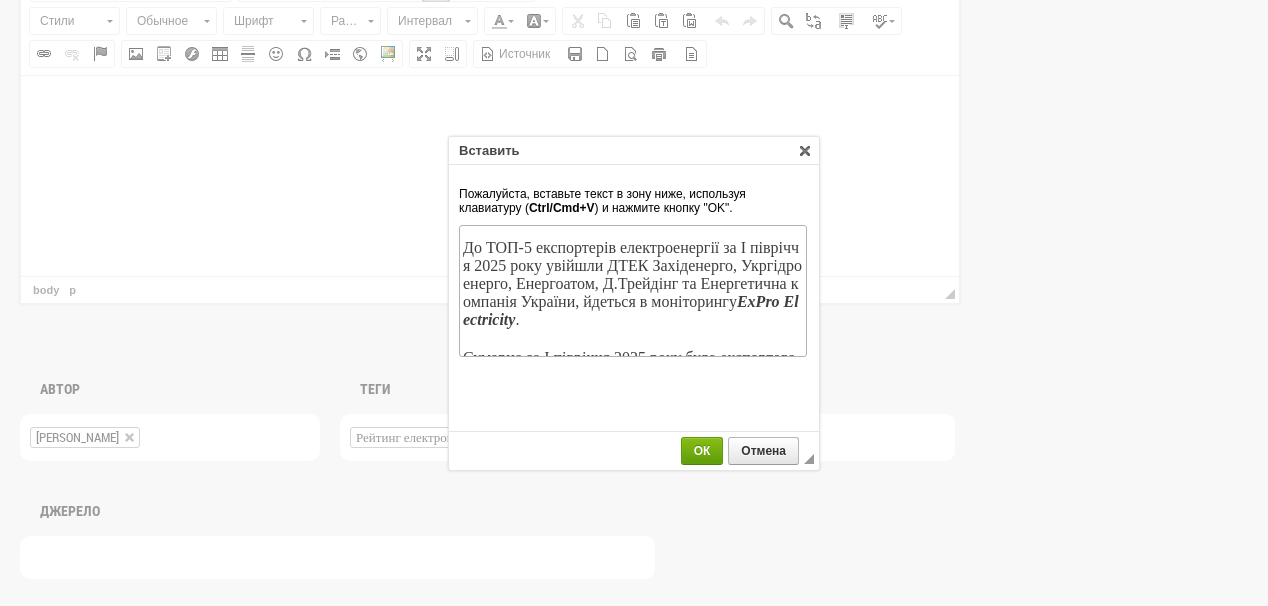scroll, scrollTop: 236, scrollLeft: 0, axis: vertical 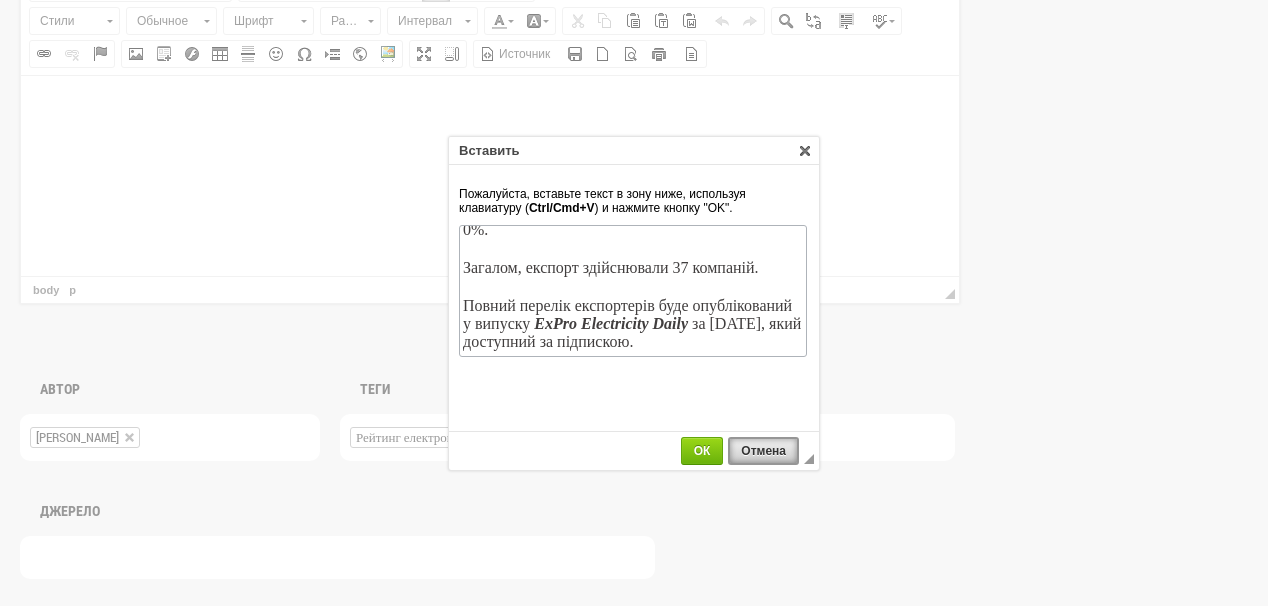 drag, startPoint x: 728, startPoint y: 450, endPoint x: 717, endPoint y: 451, distance: 11.045361 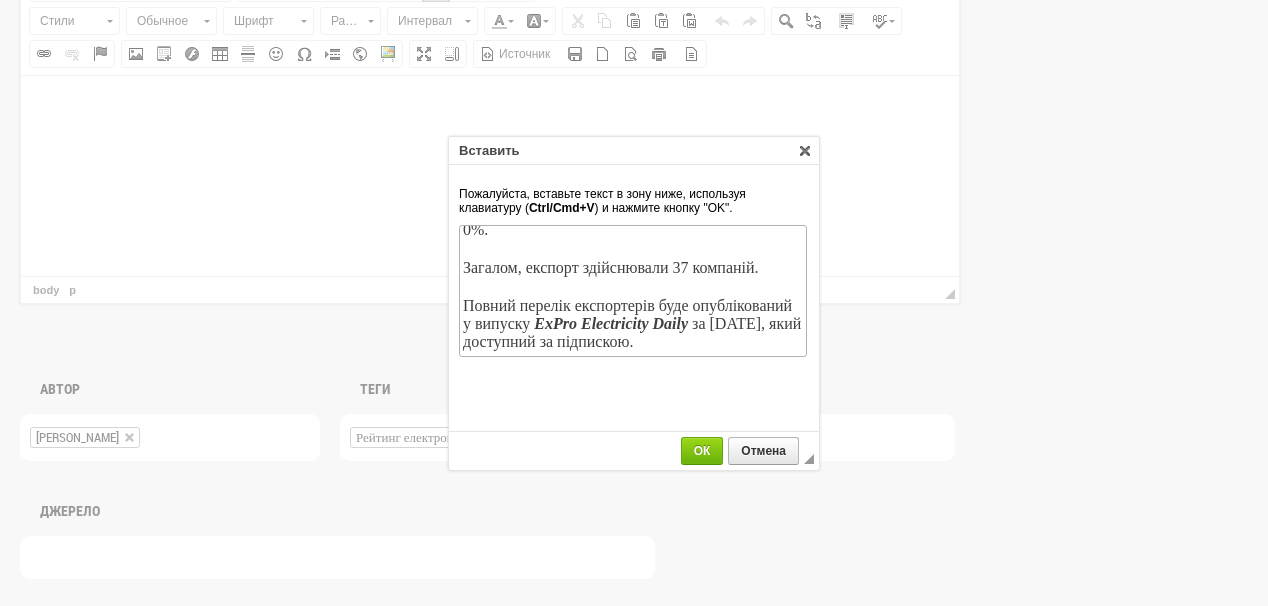 scroll, scrollTop: 0, scrollLeft: 0, axis: both 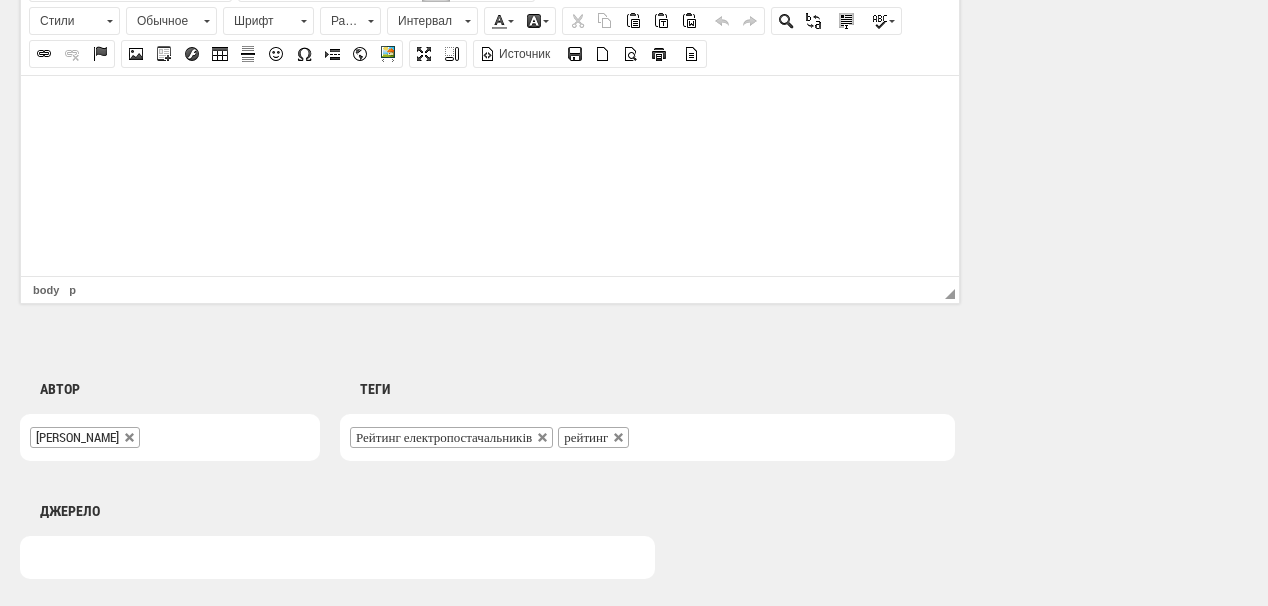 click on "Рейтинг електропостачальників рейтинг цифровізація Кременчуцька ГЕС газова генерація Швеція Українські розподільні мережі УРМ Закарпаття Ісландія електромобілі Каховська ГЕС Рівненська АЕС відновлення Брехт Укренергомашини газопостачання розподільні газопроводи Полтаваобленерго Канівська ГЕС Газмережі ЕКУ Слободян COP26 будинкові газові мережі обслуговування газових мереж ПС 330 кВ Рівне Рівнеобленерго SOСAR ЙЕ Енергія Добротвірська ТЕС Рейтинг постачальників Херсонська ТЕЦ Рогульський Нафтогазова Асоціація незаконний видобуток Жеваго НВВ2 REMIT" at bounding box center (647, 437) 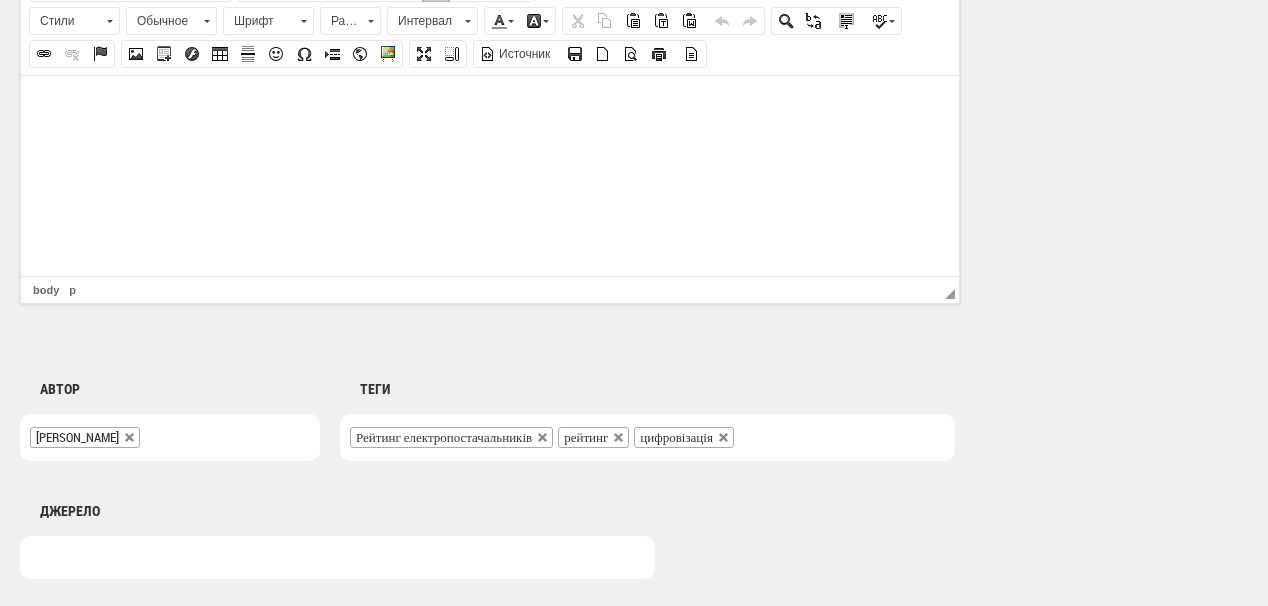 click at bounding box center [490, 105] 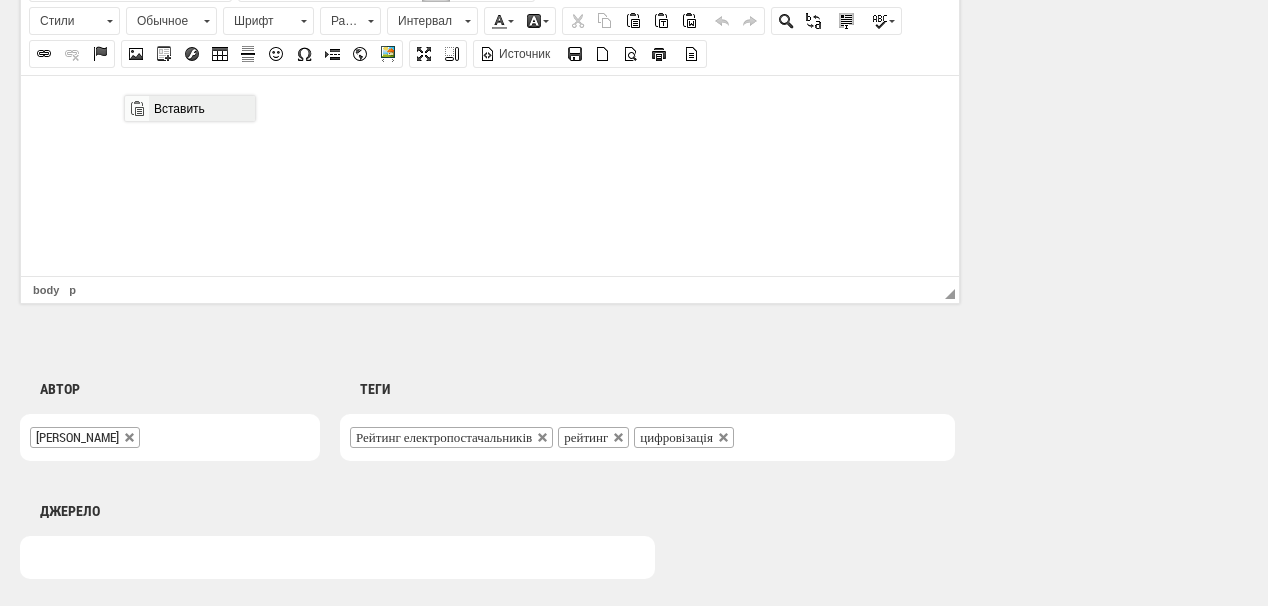 click on "Вставить" at bounding box center [201, 108] 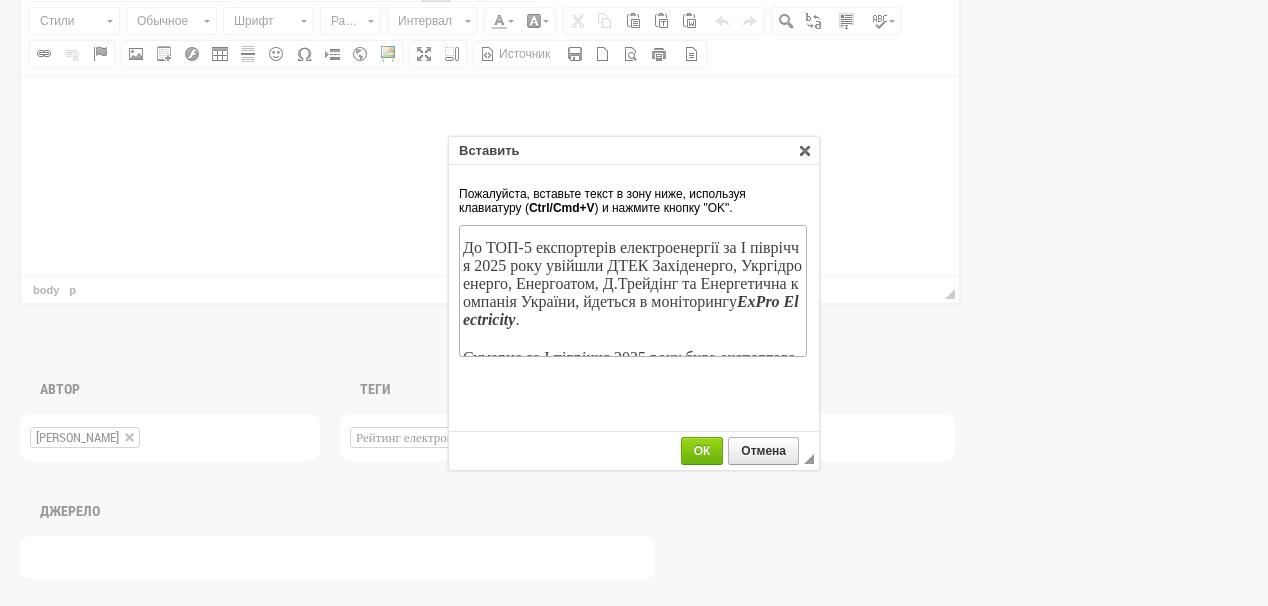 scroll, scrollTop: 236, scrollLeft: 0, axis: vertical 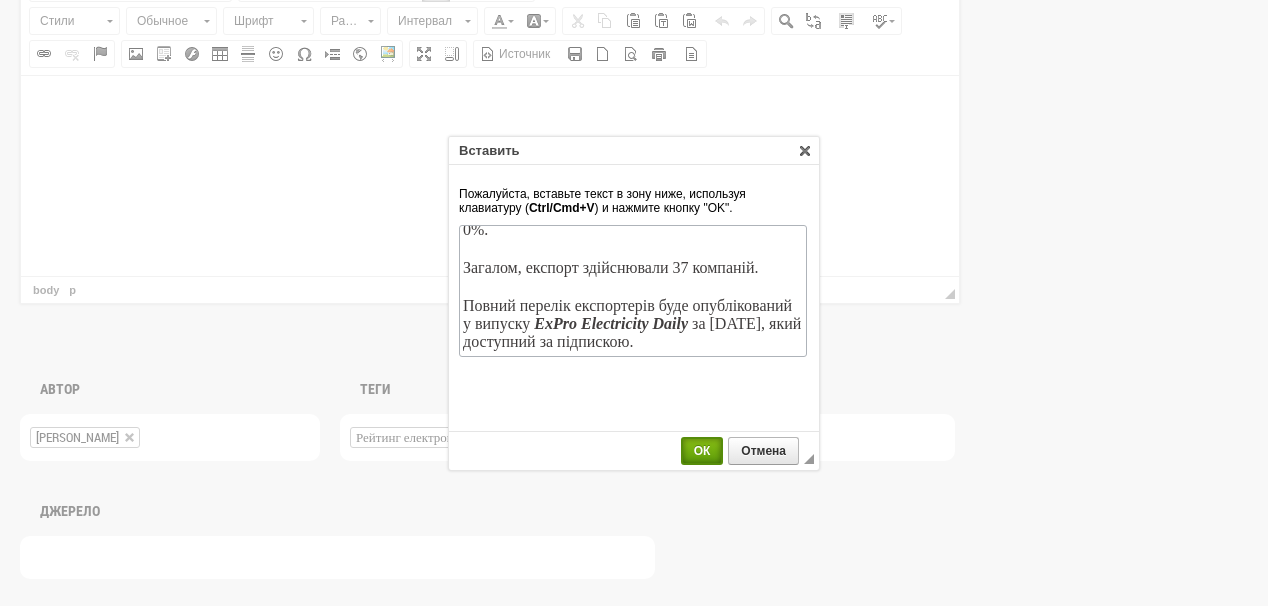 click on "ОК" at bounding box center (702, 451) 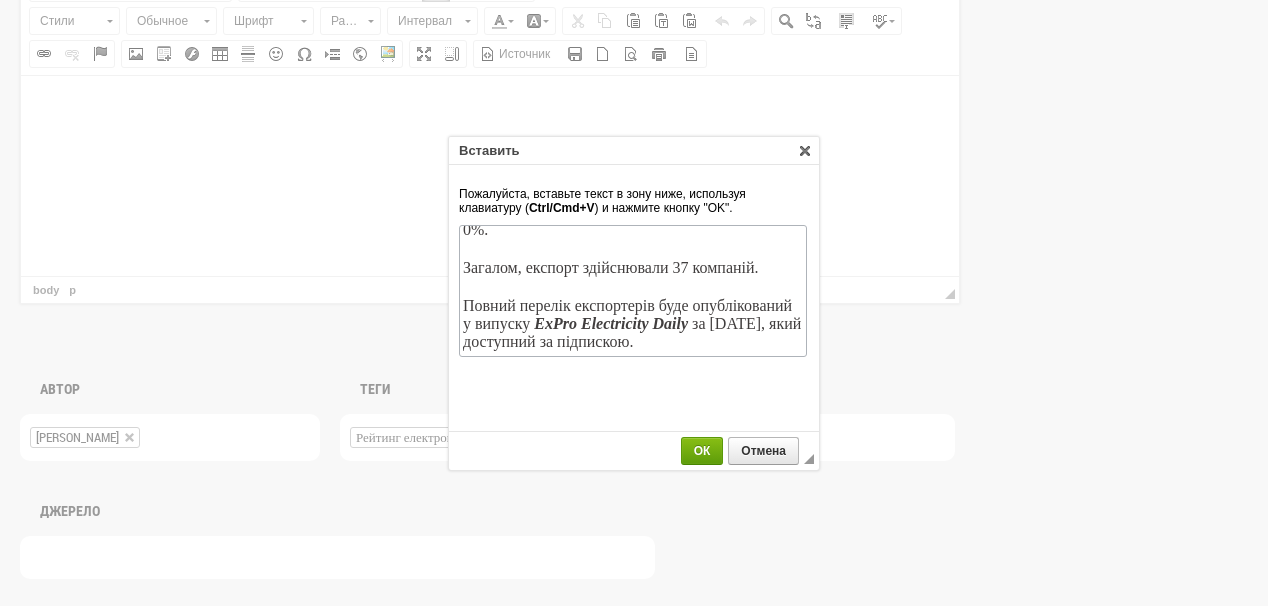 scroll, scrollTop: 0, scrollLeft: 0, axis: both 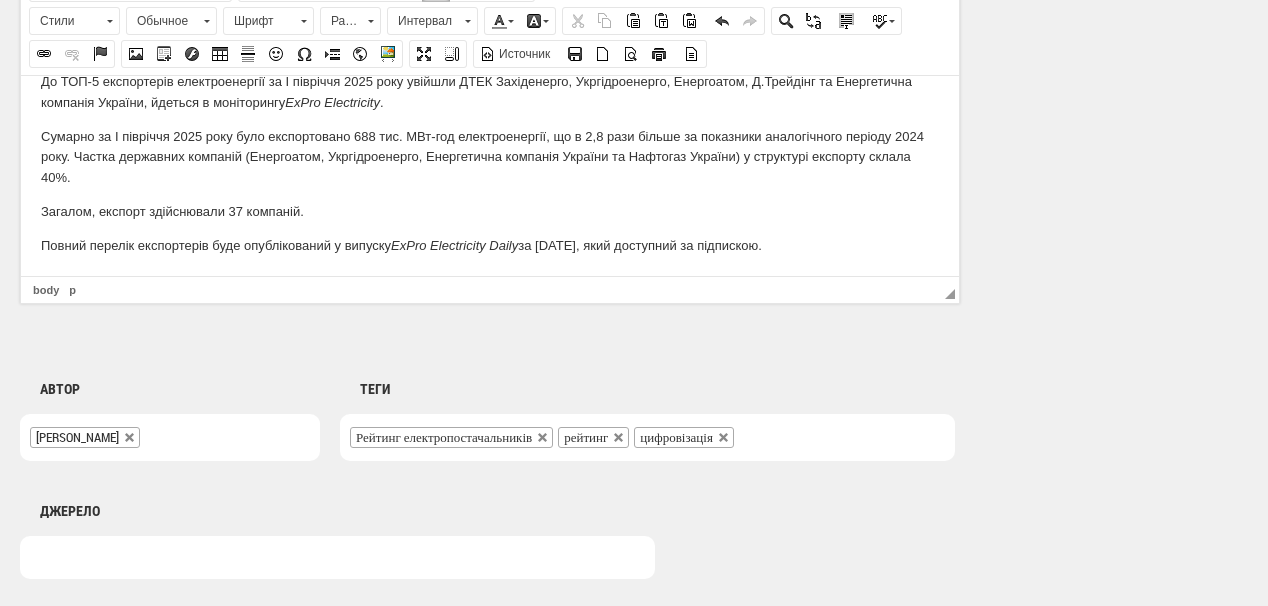 drag, startPoint x: 790, startPoint y: 240, endPoint x: 35, endPoint y: 235, distance: 755.01654 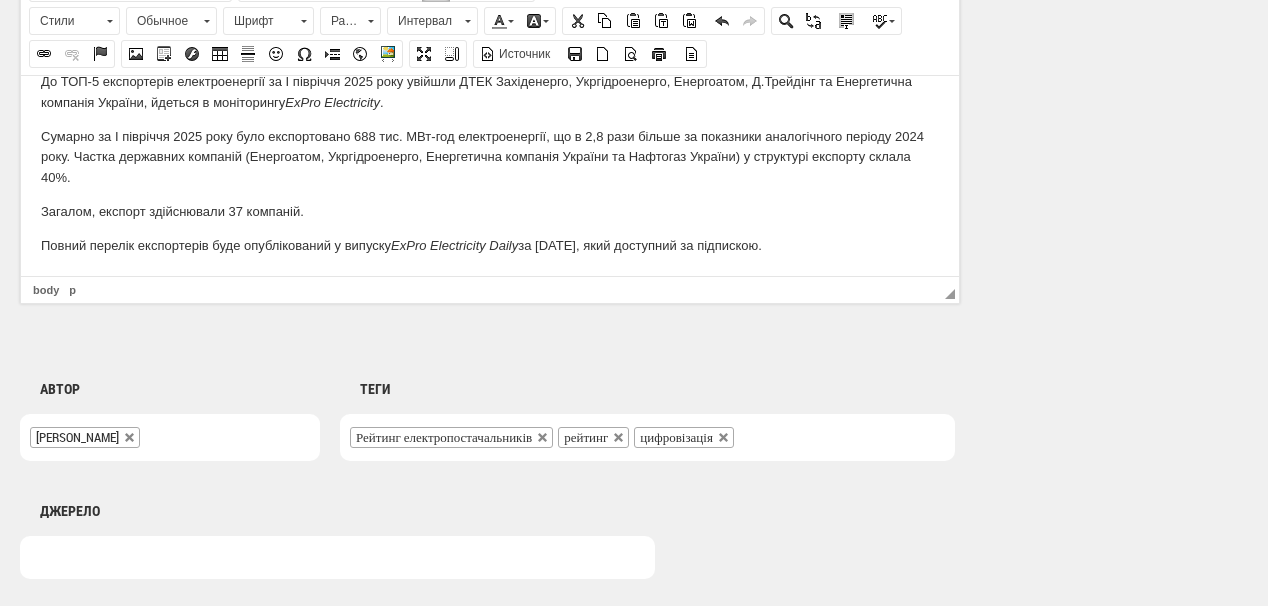 type 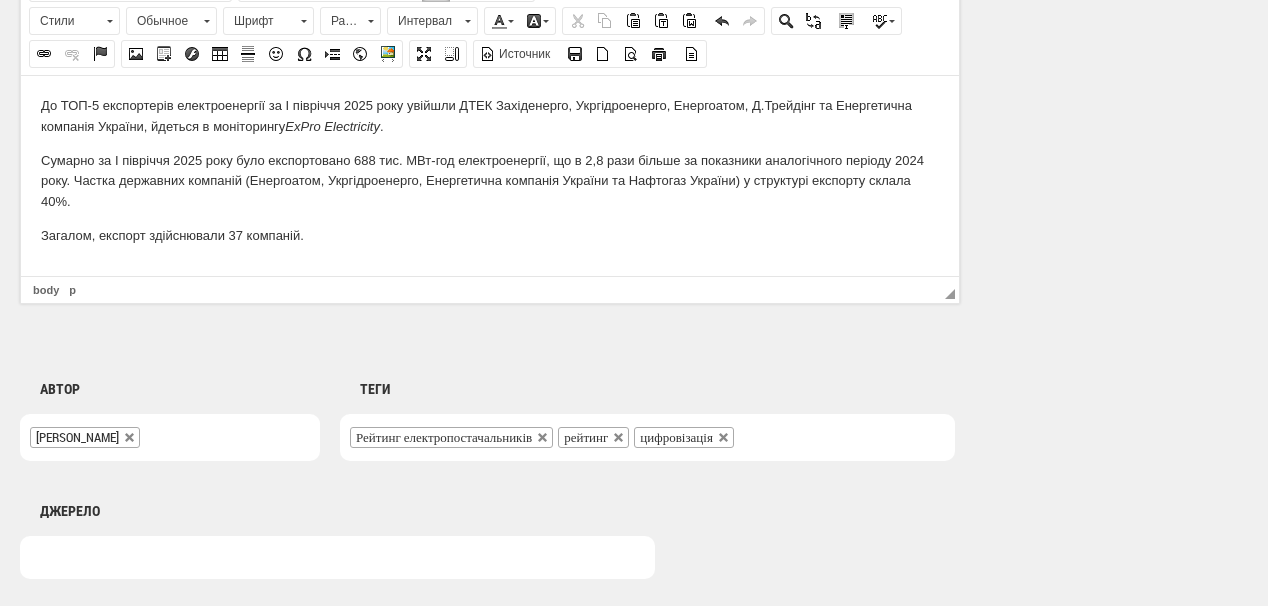 scroll, scrollTop: 1280, scrollLeft: 0, axis: vertical 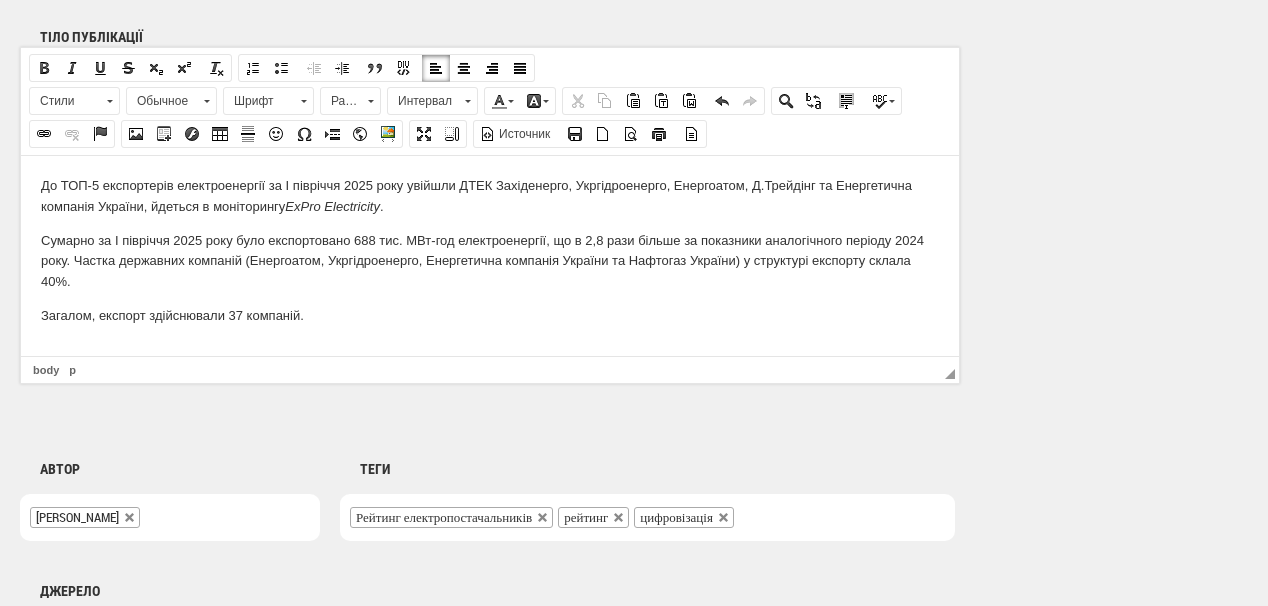 click on "До ТОП-5 експортерів електроенергії за І півріччя 2025 року увійшли ДТЕК Західенерго, Укргідроенерго, Енергоатом, Д.Трейдінг та Енергетична компанія України, йдеться в моніторингу  ExPro Electricity ." at bounding box center [490, 196] 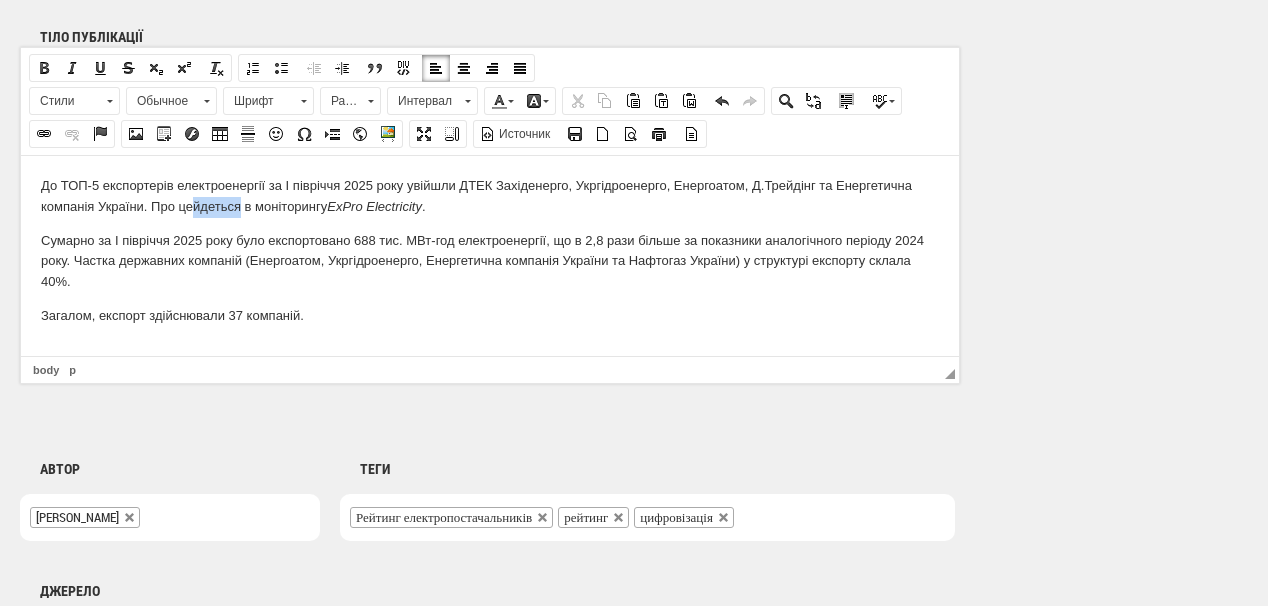 drag, startPoint x: 196, startPoint y: 208, endPoint x: 242, endPoint y: 207, distance: 46.010868 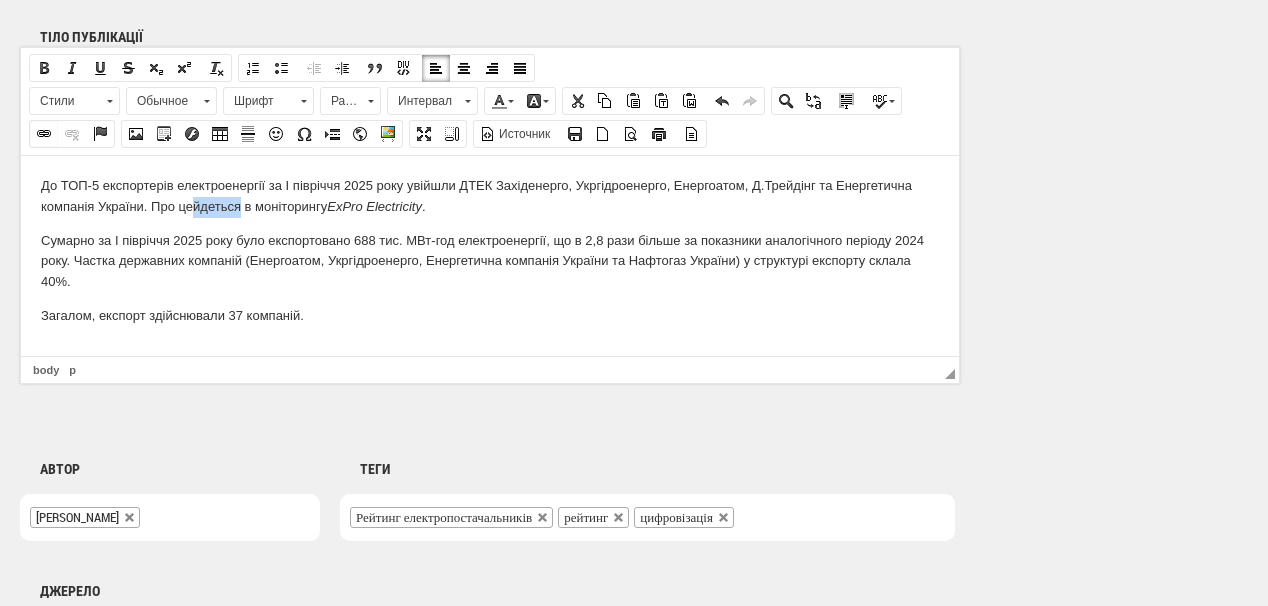 click at bounding box center (44, 134) 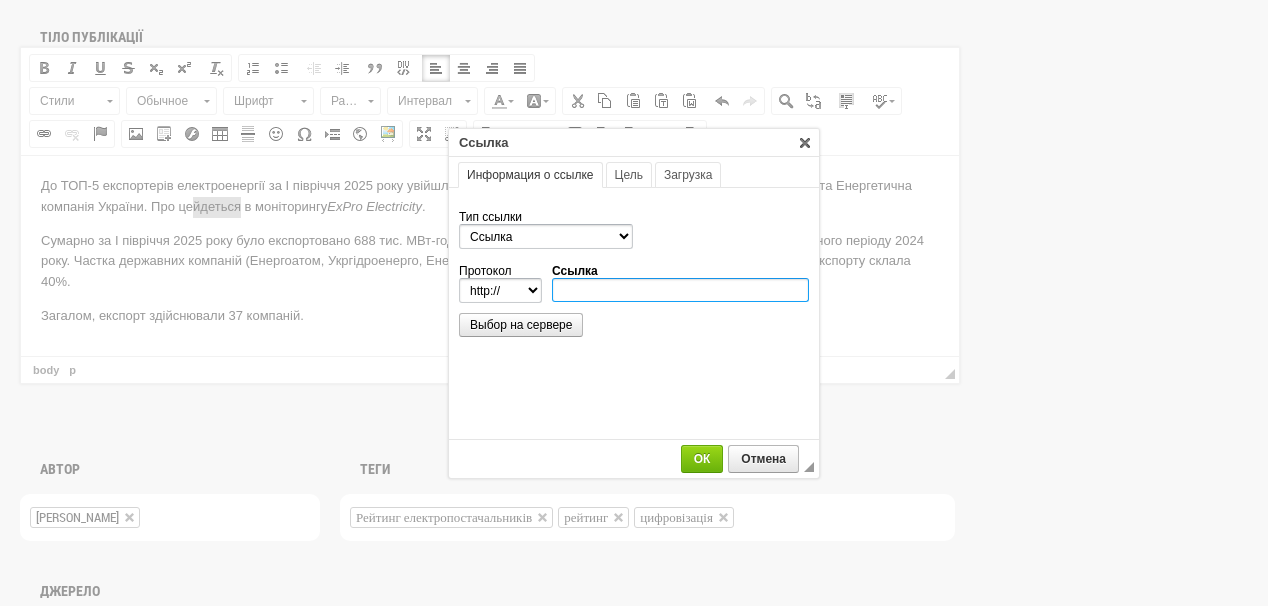 scroll, scrollTop: 0, scrollLeft: 0, axis: both 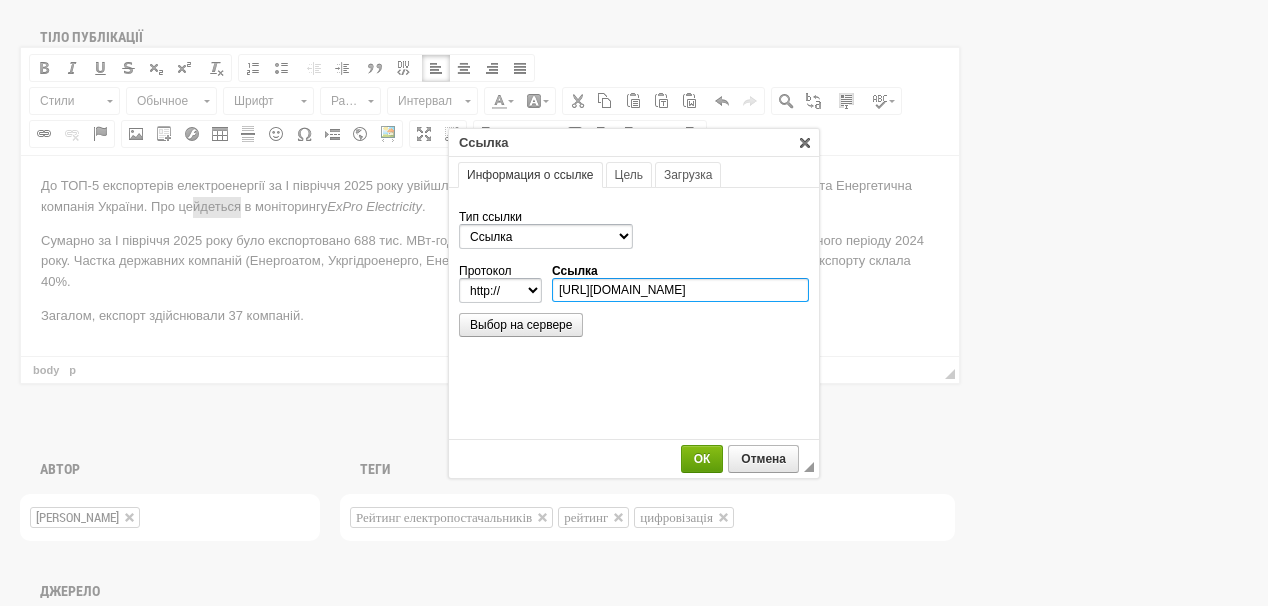 type on "https://expro.com.ua/novini/top-5-eksporterv-elektroenerg-za--pvrchchya-2025-roku-" 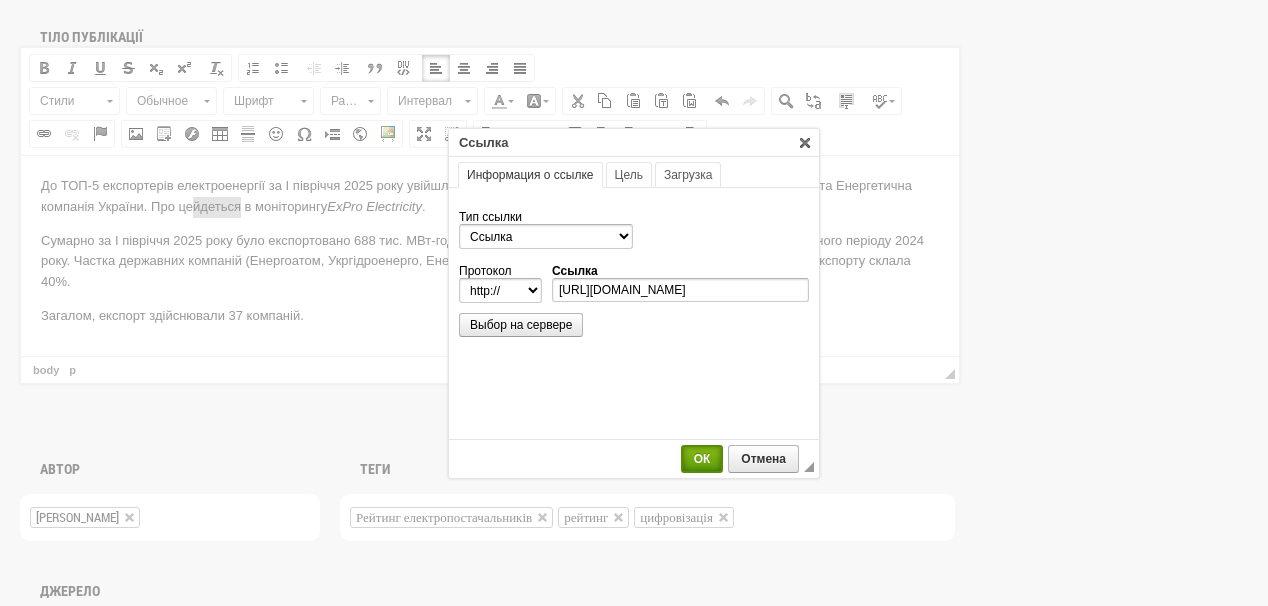 select on "https://" 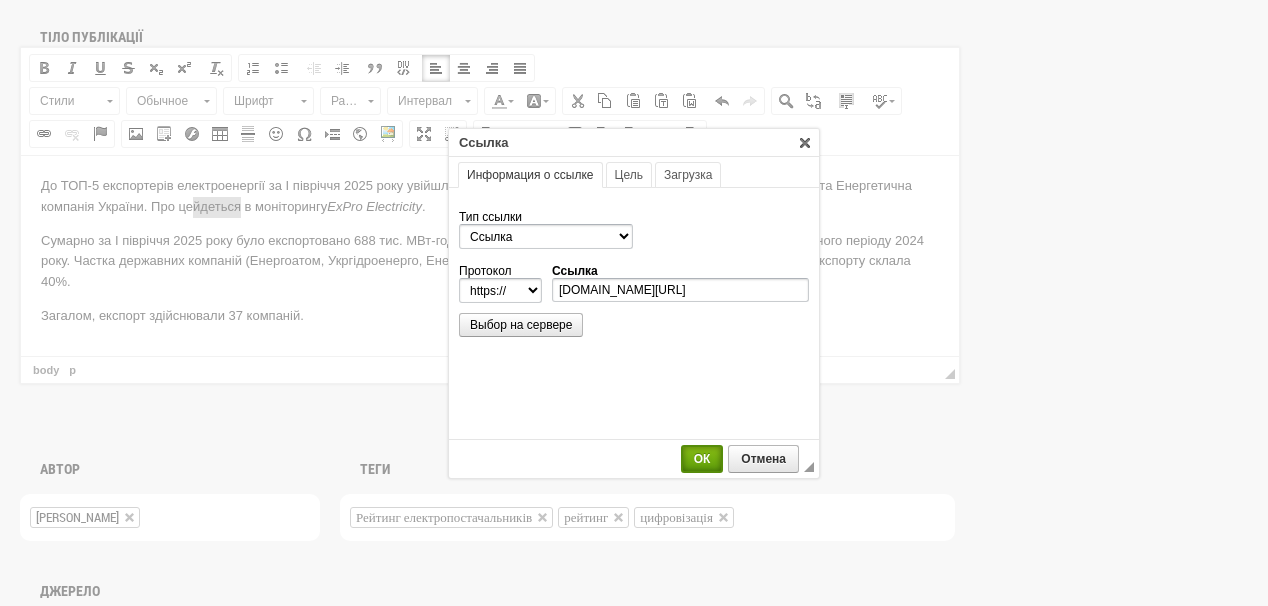 scroll, scrollTop: 0, scrollLeft: 0, axis: both 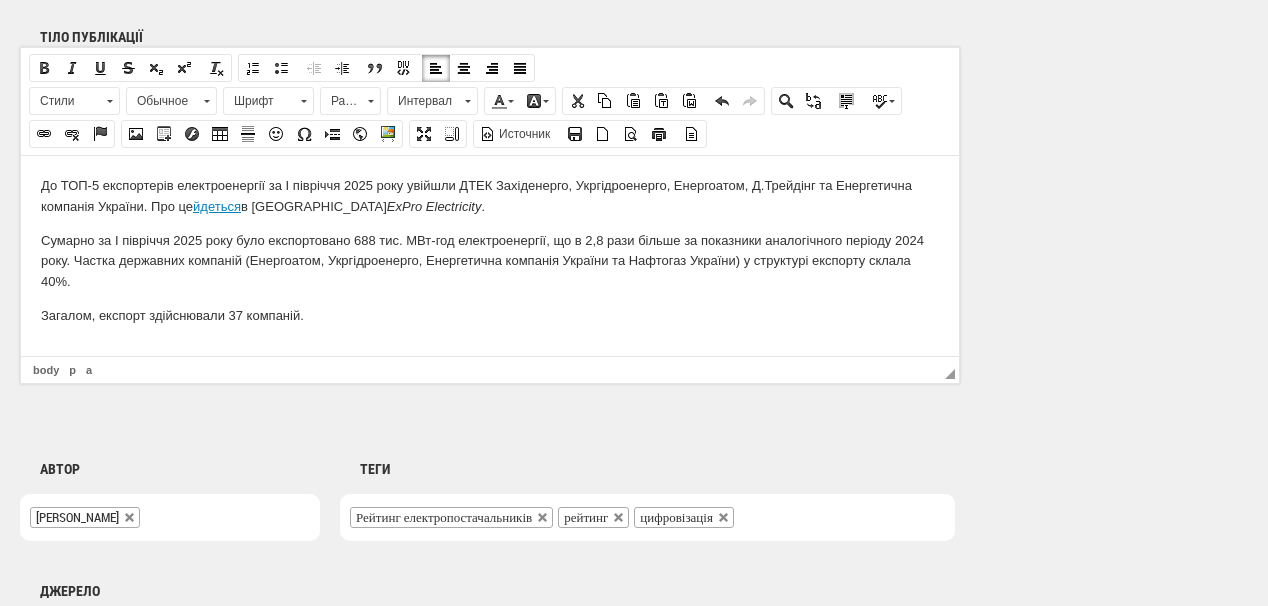 click on "До ТОП-5 експортерів електроенергії за І півріччя 2025 року увійшли ДТЕК Західенерго, Укргідроенерго, Енергоатом, Д.Трейдінг та Енергетична компанія України. Про це  йдеться  в моніторингу  ExPro Electricity . Сумарно за І півріччя 2025 року було експортовано 688 тис. МВт-год електроенергії, що в 2,8 рази більше за показники аналогічного періоду 2024 року. Частка державних компаній (Енергоатом, Укргідроенерго, Енергетична компанія України та Нафтогаз України) у структурі експорту склала 40%. Загалом, експорт здійснювали 37 компаній." at bounding box center (490, 267) 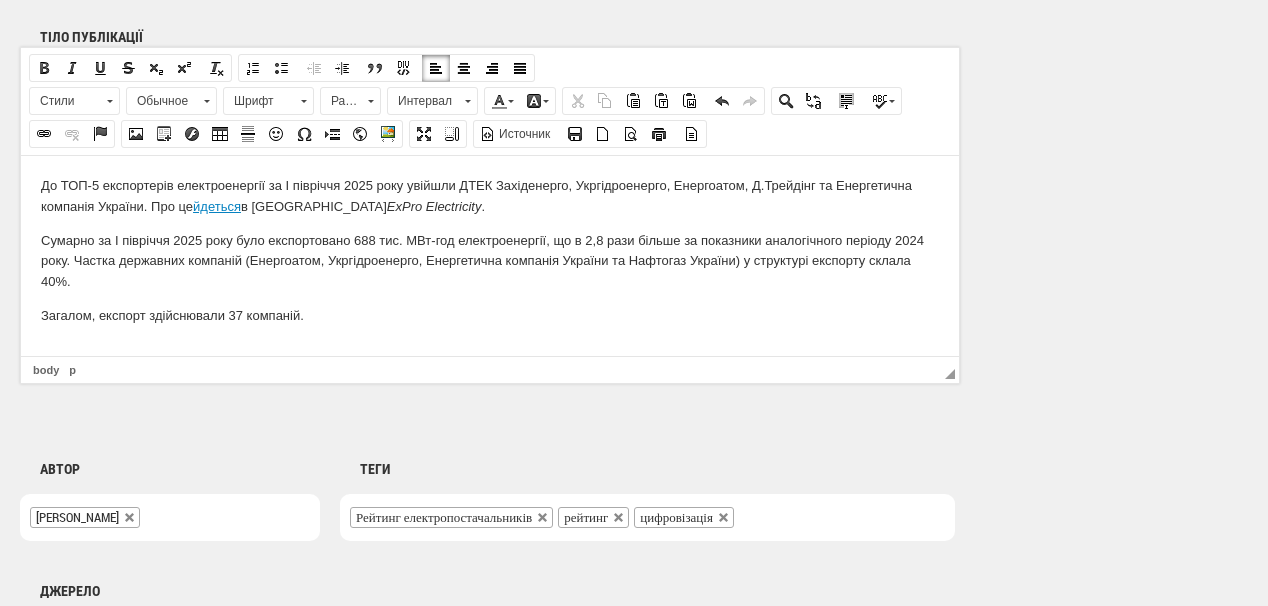 click on "До ТОП-5 експортерів електроенергії за І півріччя 2025 року увійшли ДТЕК Західенерго, Укргідроенерго, Енергоатом, Д.Трейдінг та Енергетична компанія України. Про це  йдеться  в моніторингу  ExPro Electricity ." at bounding box center (490, 196) 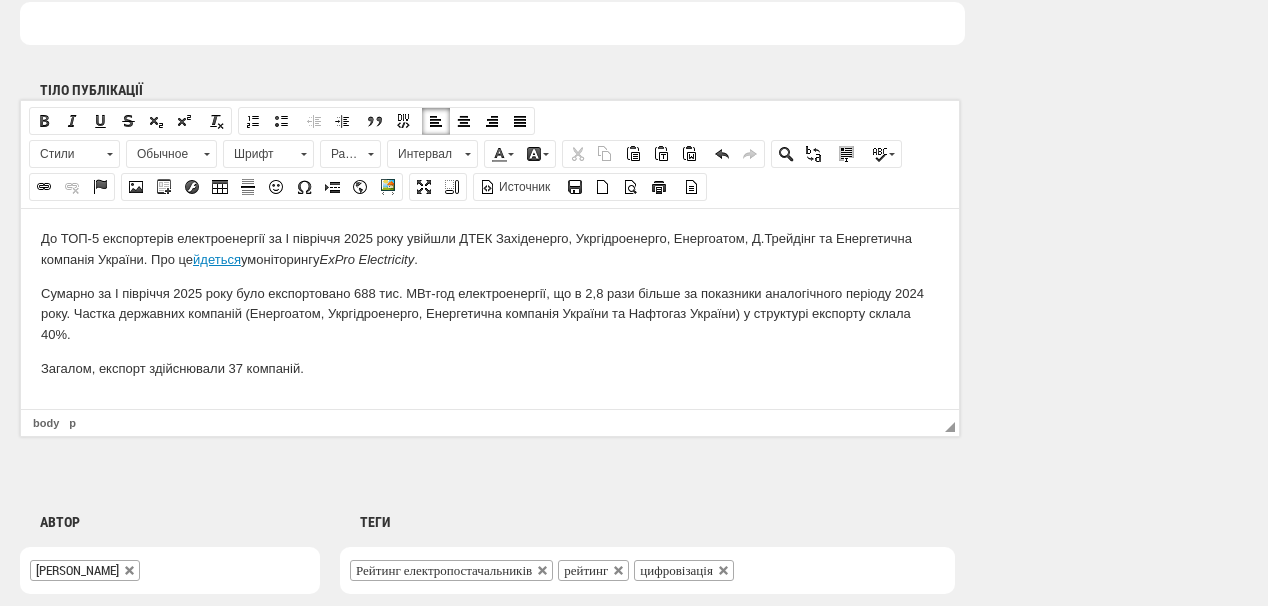 scroll, scrollTop: 1200, scrollLeft: 0, axis: vertical 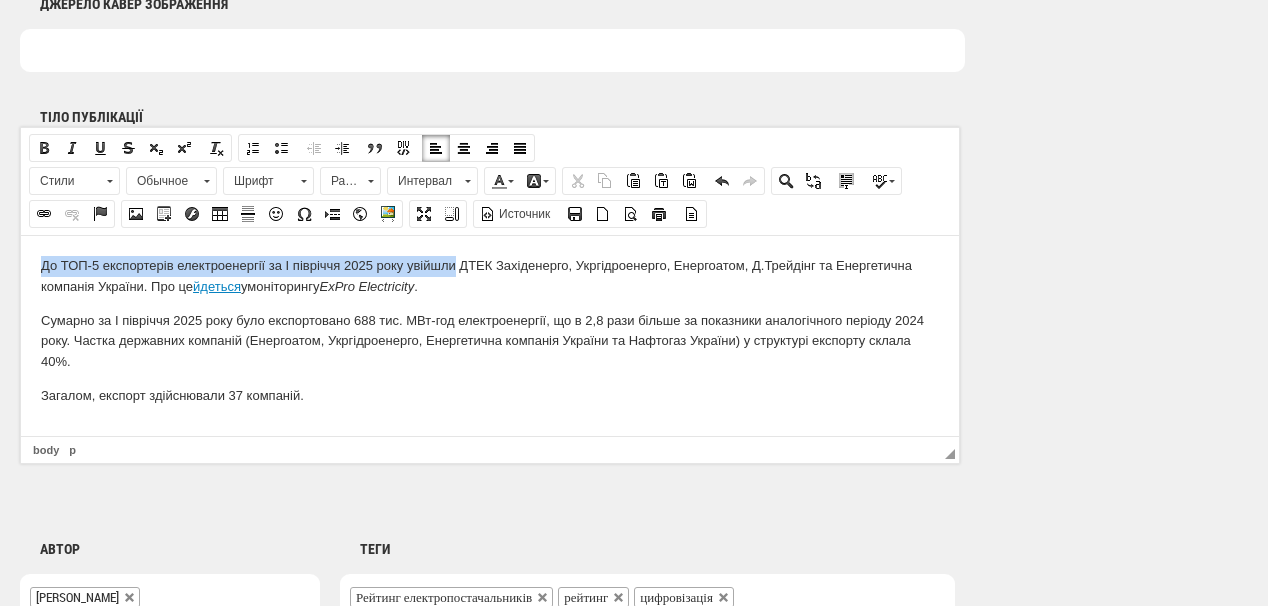drag, startPoint x: 41, startPoint y: 263, endPoint x: 449, endPoint y: 258, distance: 408.03064 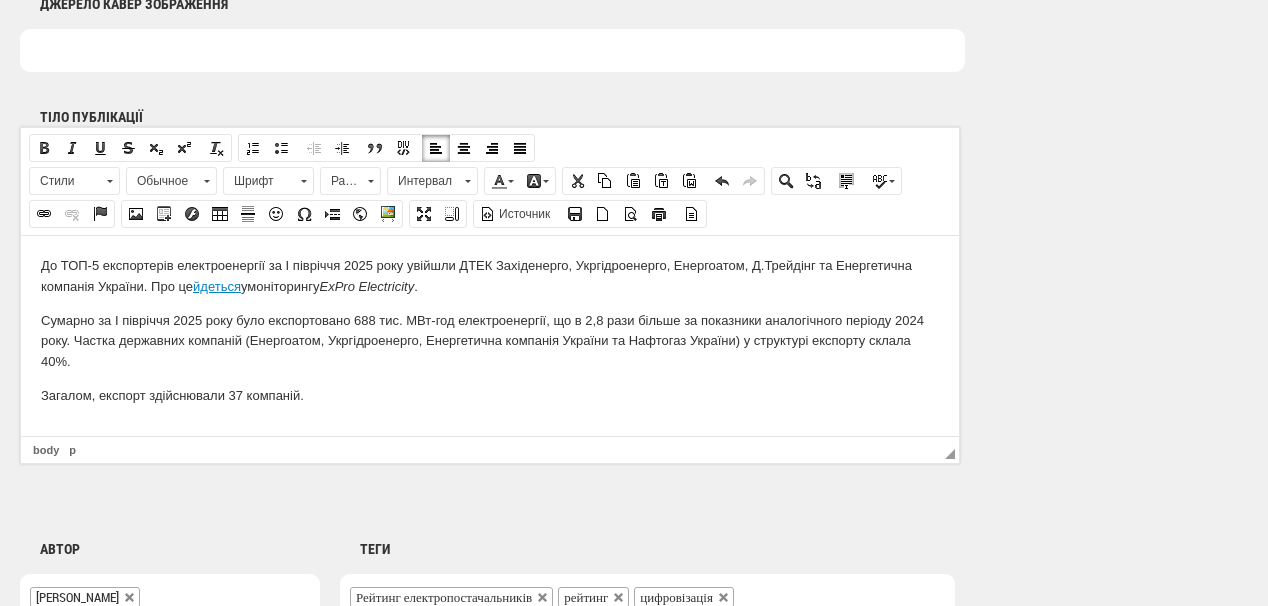 drag, startPoint x: 401, startPoint y: 276, endPoint x: 421, endPoint y: 510, distance: 234.85315 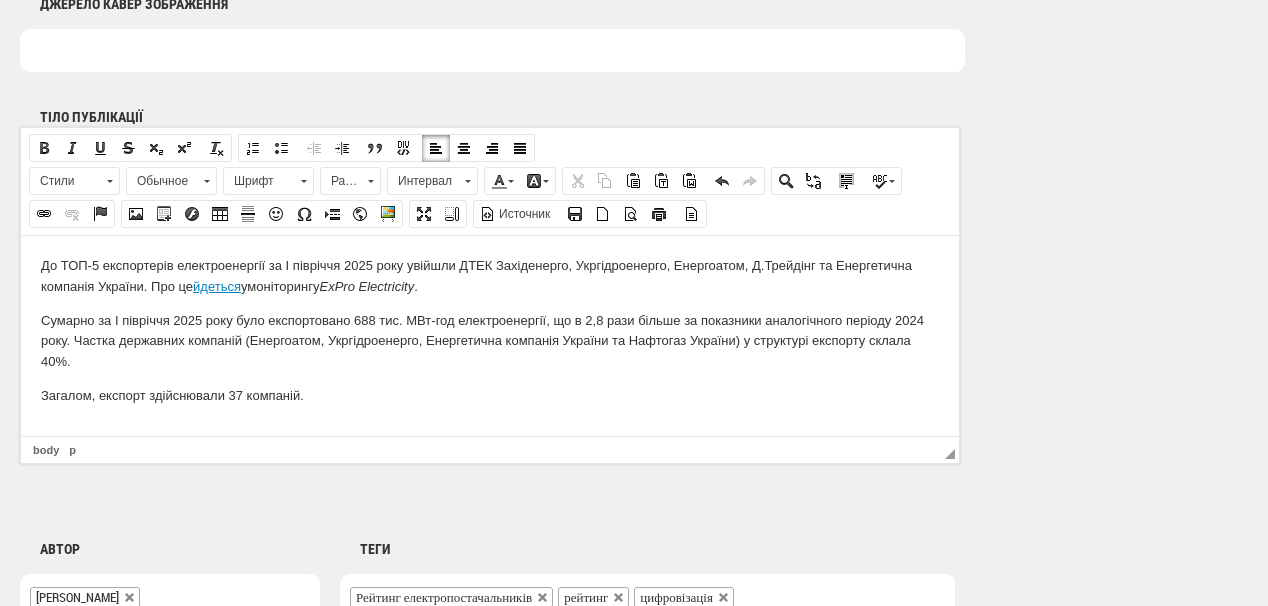 drag, startPoint x: 235, startPoint y: 250, endPoint x: 73, endPoint y: 263, distance: 162.52077 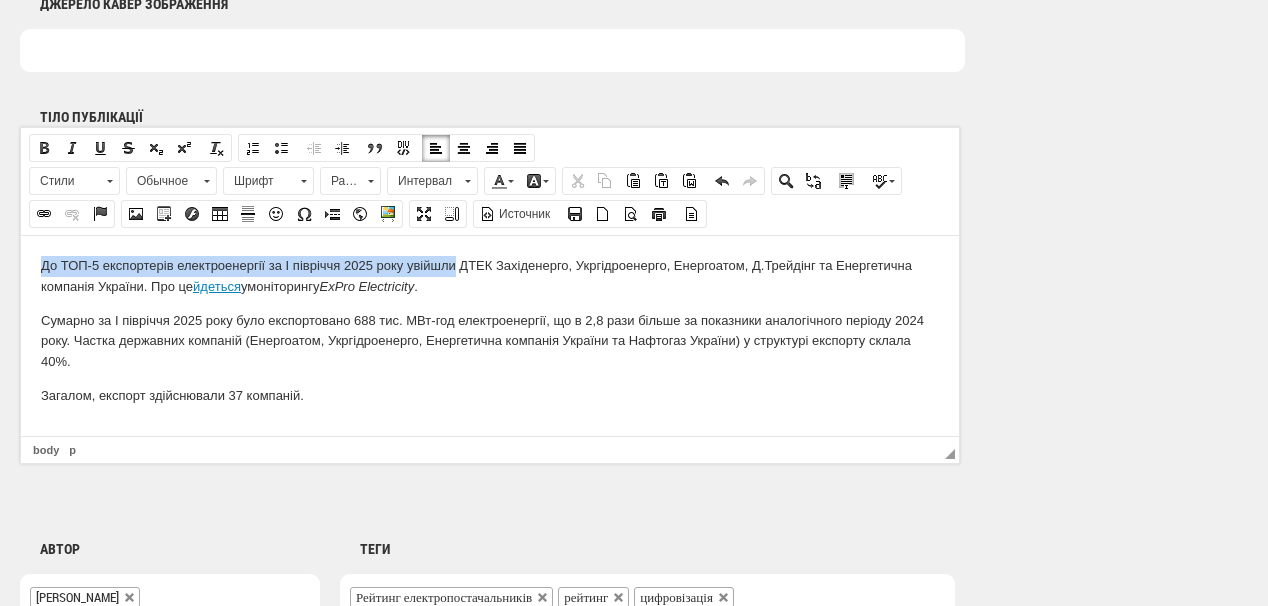 drag, startPoint x: 39, startPoint y: 265, endPoint x: 456, endPoint y: 263, distance: 417.0048 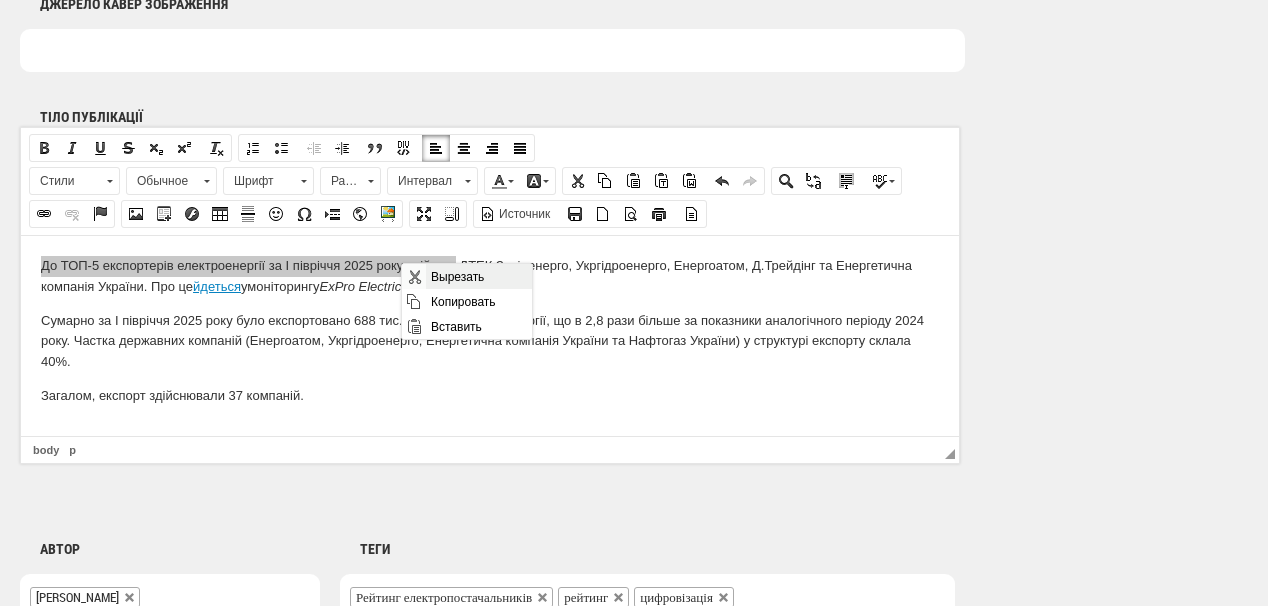 click on "Вырезать" at bounding box center [478, 276] 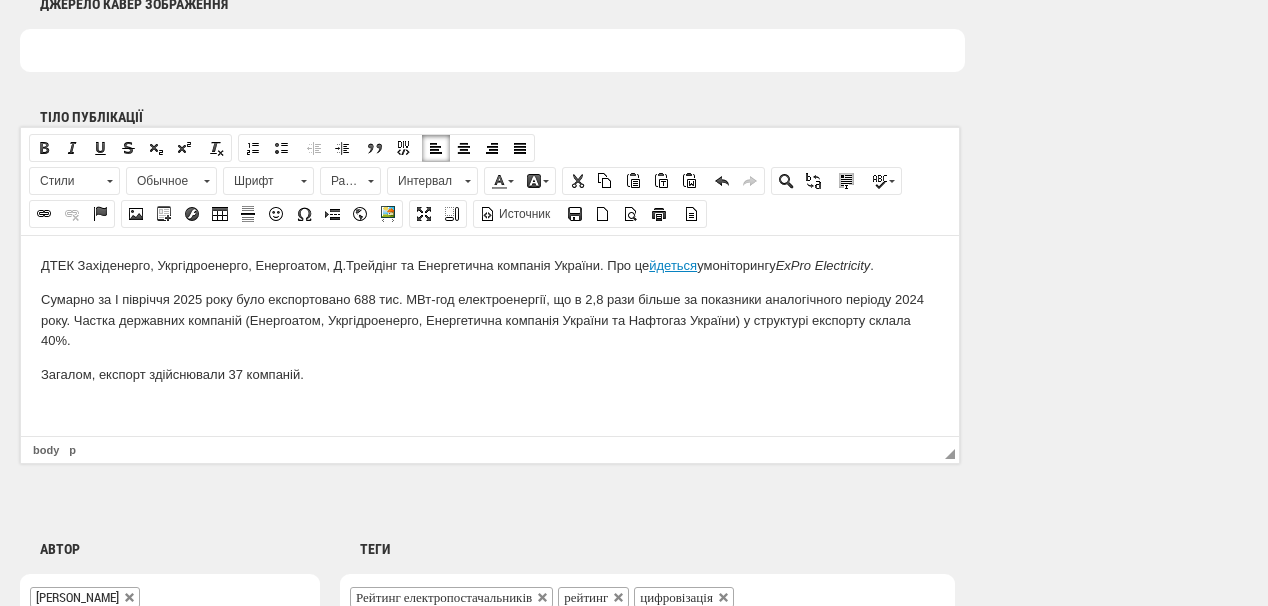 click on "ДТЕК Західенерго, Укргідроенерго, Енергоатом, Д.Трейдінг та Енергетична компанія України. Про це  йдеться  у  моніторингу  ExPro Electricity ." at bounding box center [490, 265] 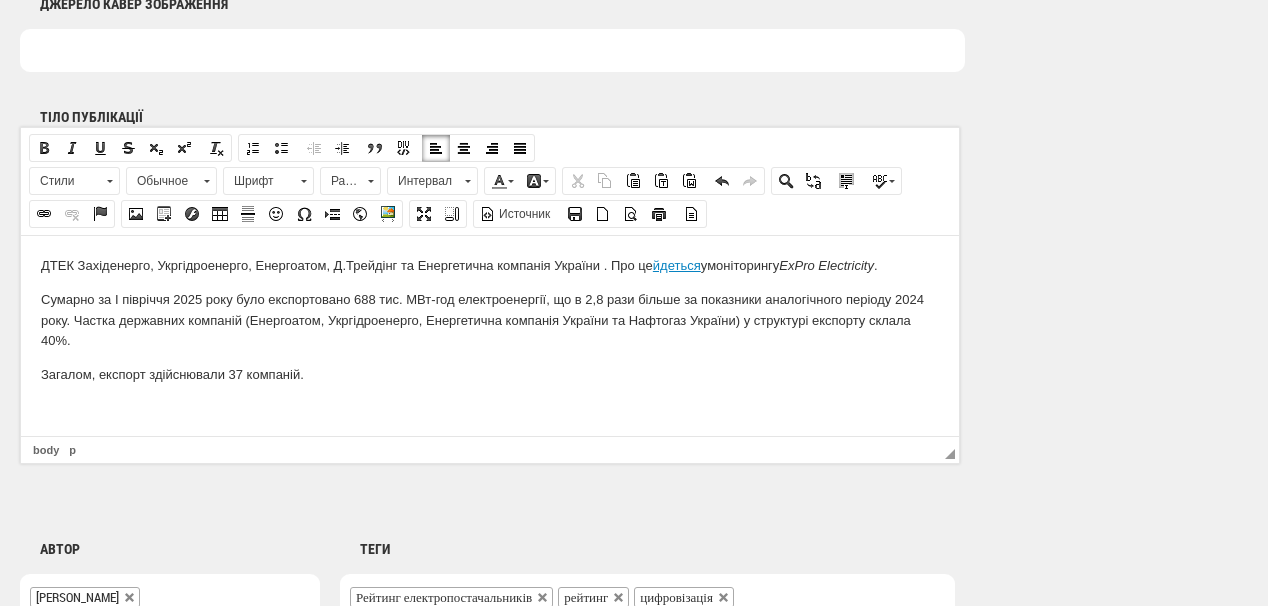 click on "ДТЕК Західенерго, Укргідроенерго, Енергоатом, Д.Трейдінг та Енергетична компанія України . Про це  йдеться  у  моніторингу  ExPro Electricity ." at bounding box center [490, 265] 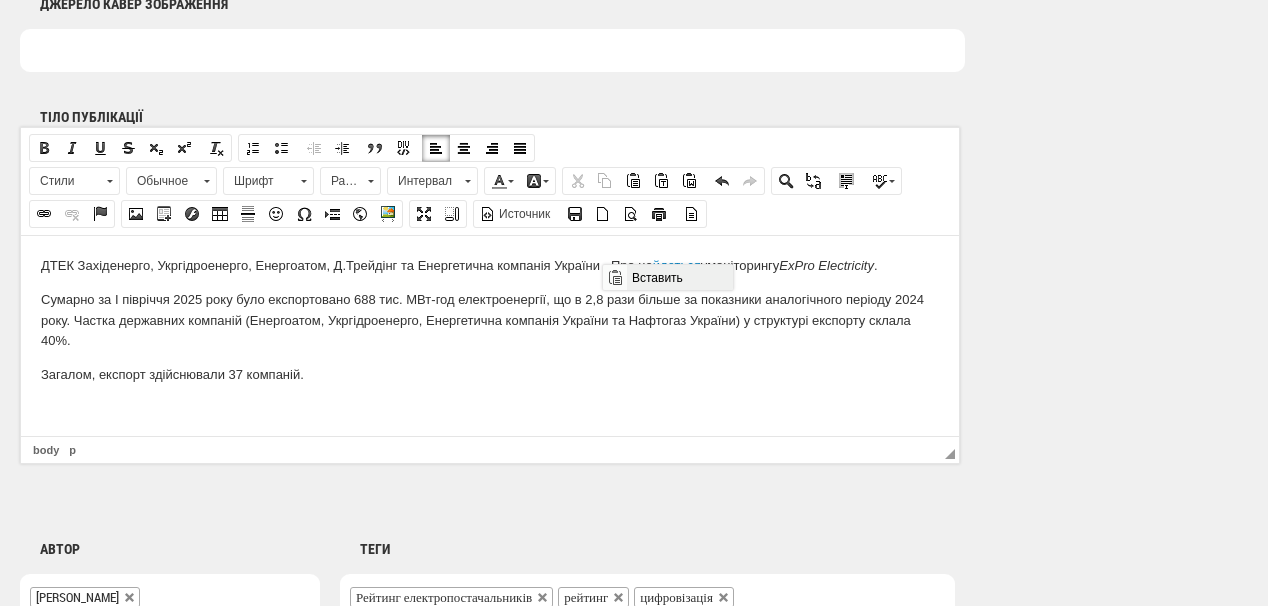 click on "Вставить" at bounding box center (679, 277) 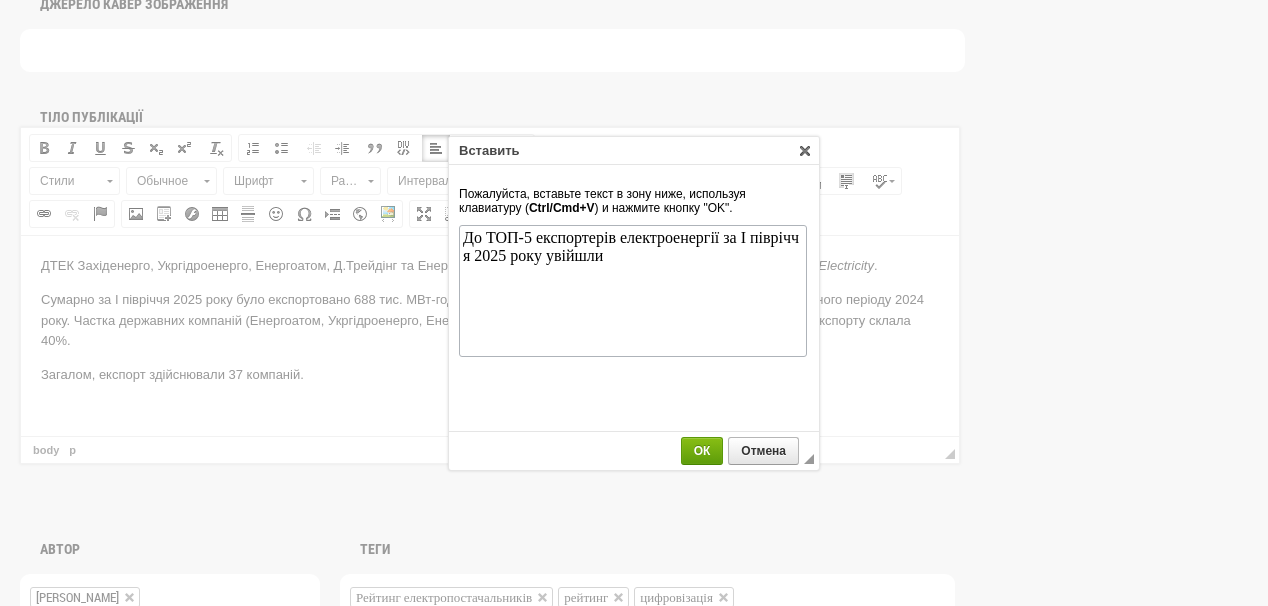 scroll, scrollTop: 0, scrollLeft: 0, axis: both 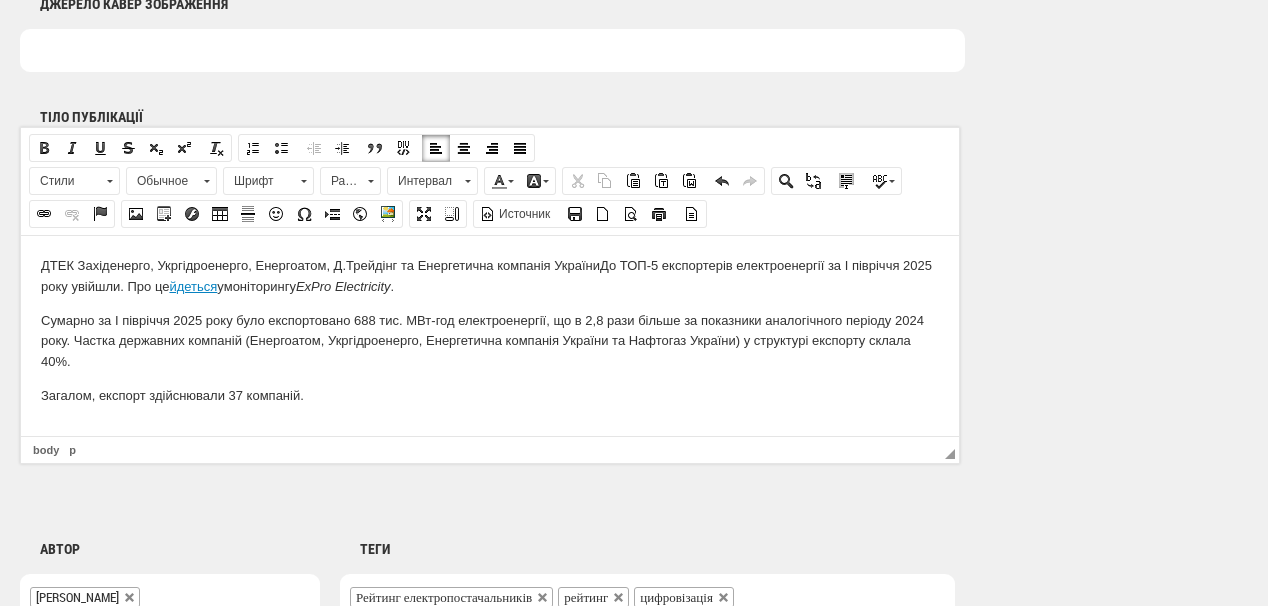 click on "ДТЕК Західенерго, Укргідроенерго, Енергоатом, Д.Трейдінг та Енергетична компанія України  До ТОП-5 експортерів електроенергії за І півріччя 2025 року увійшли . Про це  йдеться  у  моніторингу  ExPro Electricity ." at bounding box center [490, 276] 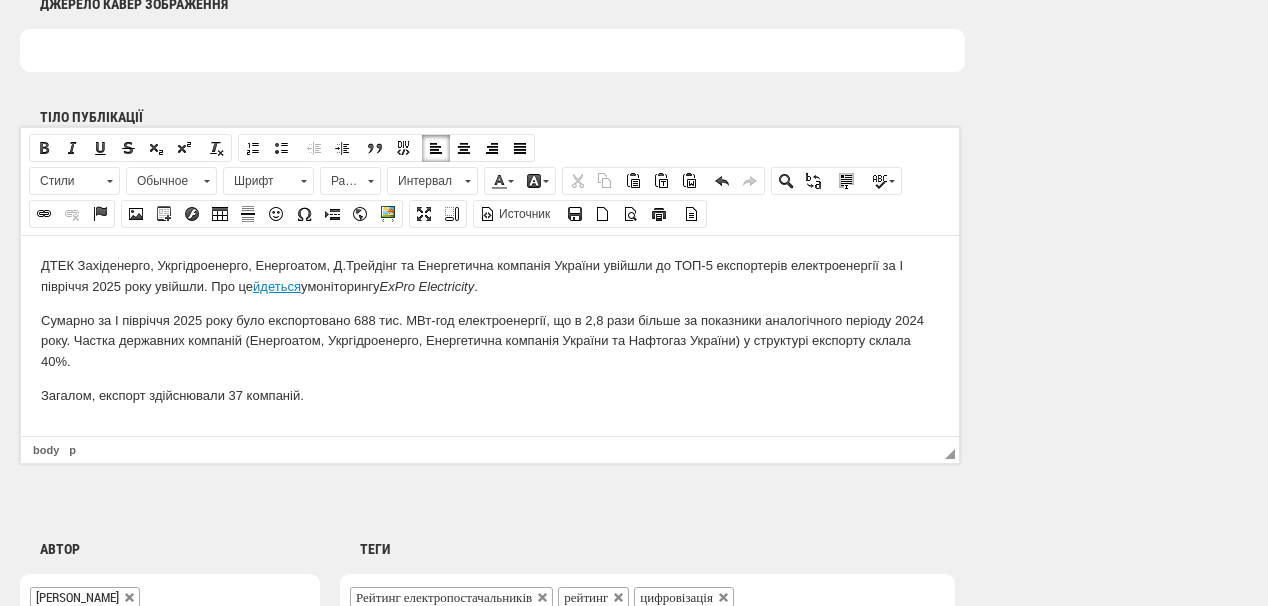 click on "ДТЕК Західенерго, Укргідроенерго, Енергоатом, Д.Трейдінг та Енергетична компанія України увійшли д о ТОП-5 експортерів електроенергії за І півріччя 2025 року увійшли . Про це  йдеться  у  моніторингу  ExPro Electricity ." at bounding box center [490, 276] 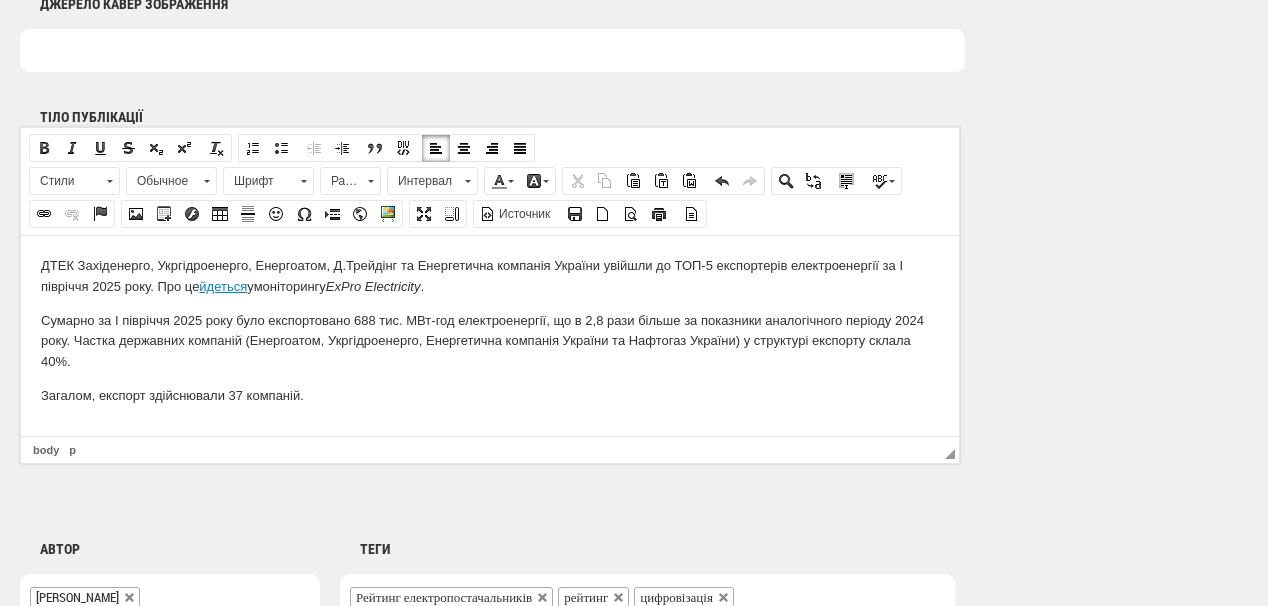 click on "ДТЕК Західенерго, Укргідроенерго, Енергоатом, Д.Трейдінг та Енергетична компанія України увійшли д о ТОП-5 експортерів електроенергії за І півріччя 2025 року . Про це  йдеться  у  моніторингу  ExPro Electricity ." at bounding box center (490, 276) 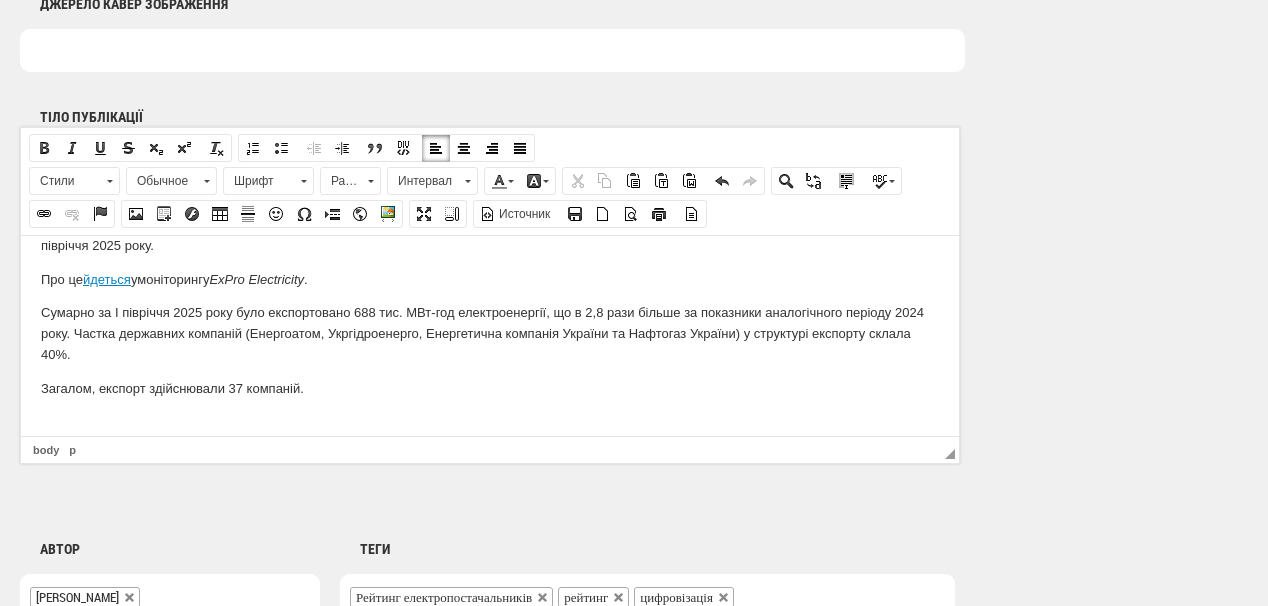 scroll, scrollTop: 58, scrollLeft: 0, axis: vertical 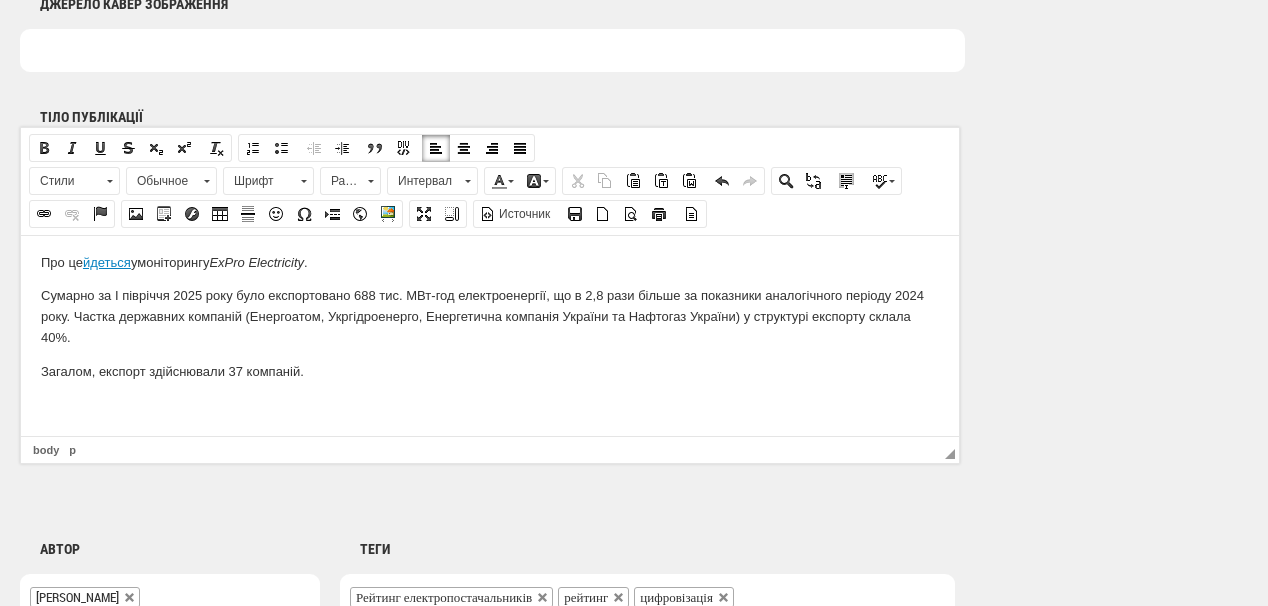 click on "ДТЕК Західенерго, Укргідроенерго, Енергоатом, Д.Трейдінг та Енергетична компанія України увійшли д о ТОП-5 експортерів електроенергії за І півріччя 2025 року .  Про це  йдеться  у  моніторингу  ExPro Electricity . Сумарно за І півріччя 2025 року було експортовано 688 тис. МВт-год електроенергії, що в 2,8 рази більше за показники аналогічного періоду 2024 року. Частка державних компаній (Енергоатом, Укргідроенерго, Енергетична компанія України та Нафтогаз України) у структурі експорту склала 40%. Загалом, експорт здійснювали 37 компаній." at bounding box center (490, 306) 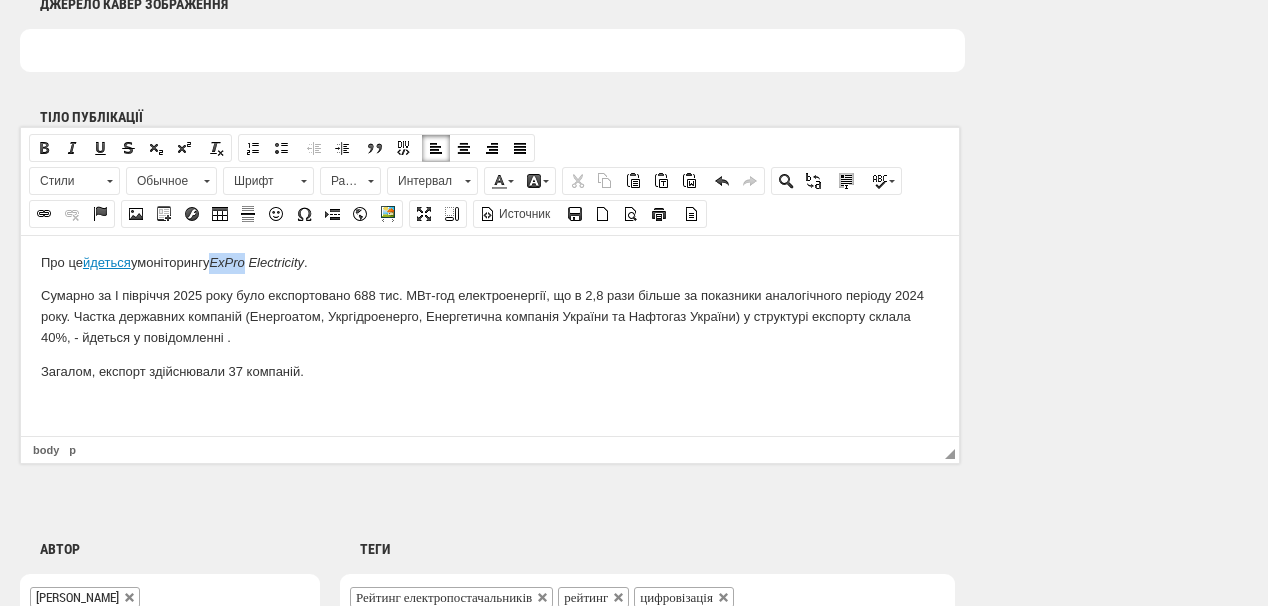 drag, startPoint x: 226, startPoint y: 255, endPoint x: 257, endPoint y: 256, distance: 31.016125 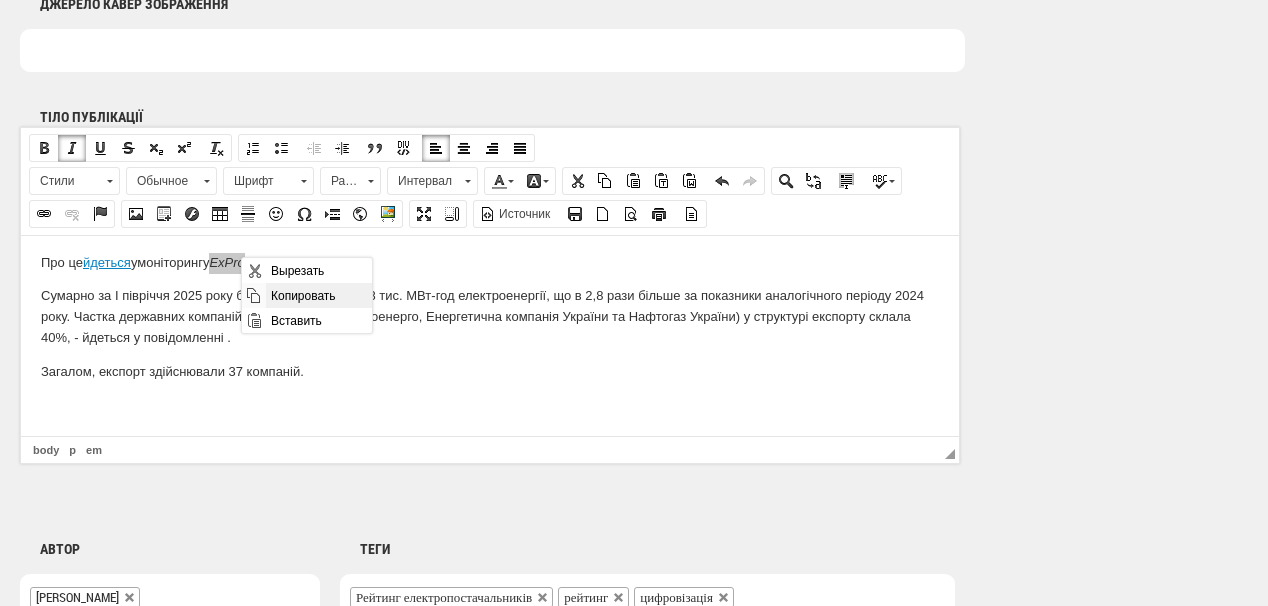 drag, startPoint x: 297, startPoint y: 296, endPoint x: 514, endPoint y: 320, distance: 218.32315 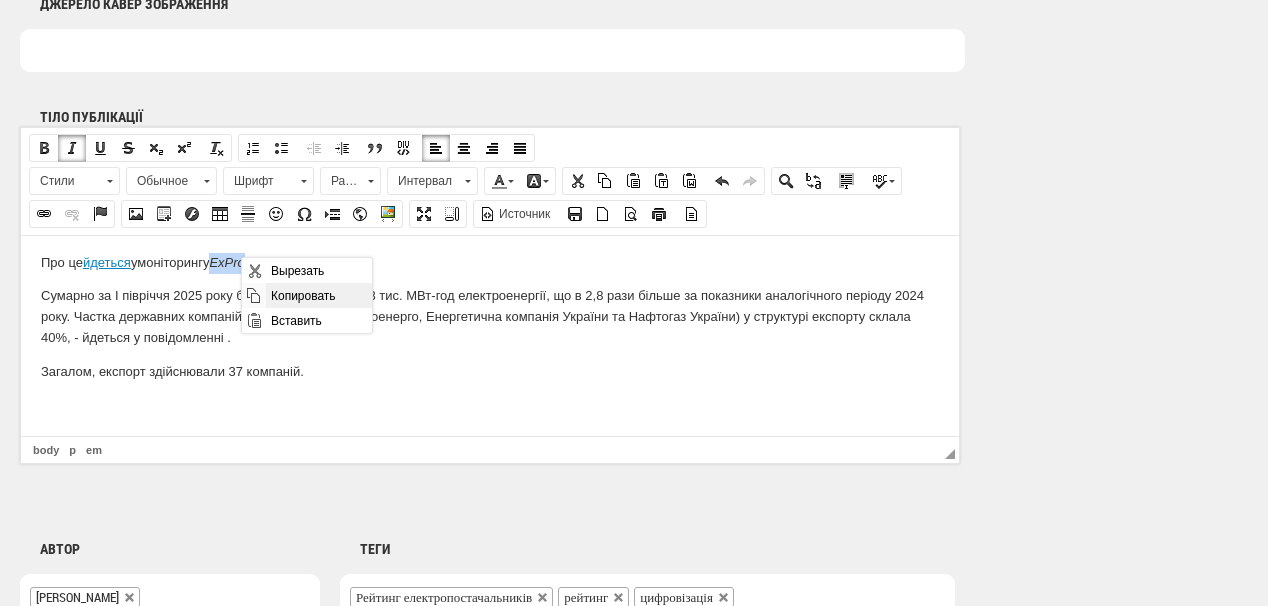 copy on "ExPro" 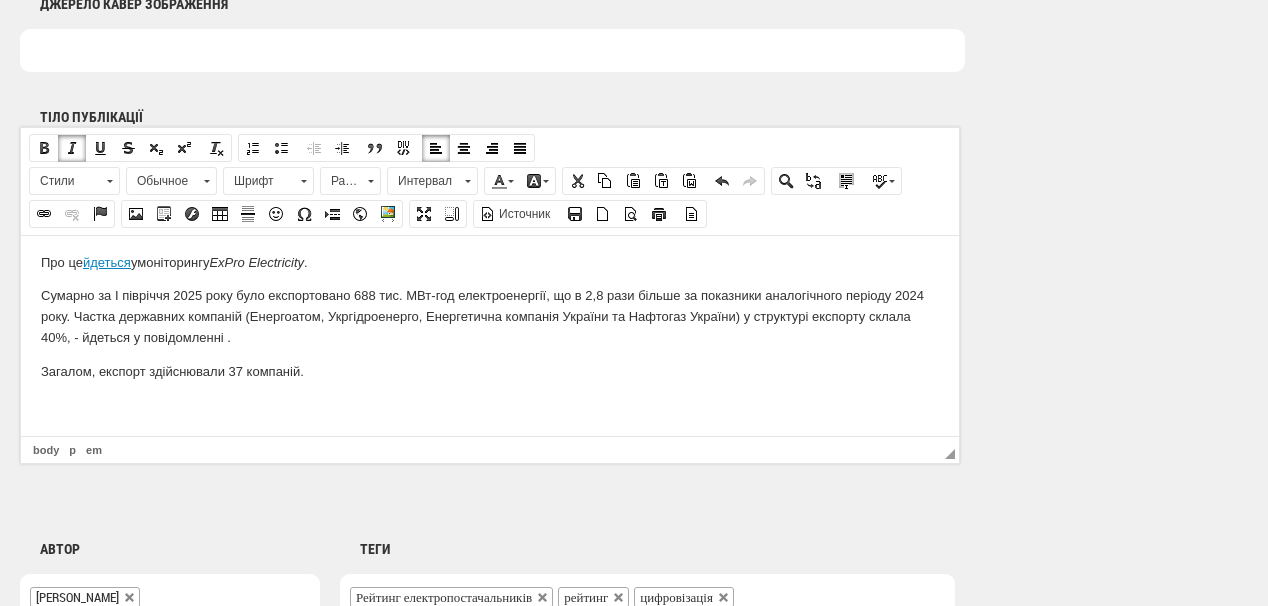 click on "Сумарно за І півріччя 2025 року було експортовано 688 тис. МВт-год електроенергії, що в 2,8 рази більше за показники аналогічного періоду 2024 року. Частка державних компаній (Енергоатом, Укргідроенерго, Енергетична компанія України та Нафтогаз України) у структурі експорту склала 40%, - йдеться у повідомленні ." at bounding box center [490, 316] 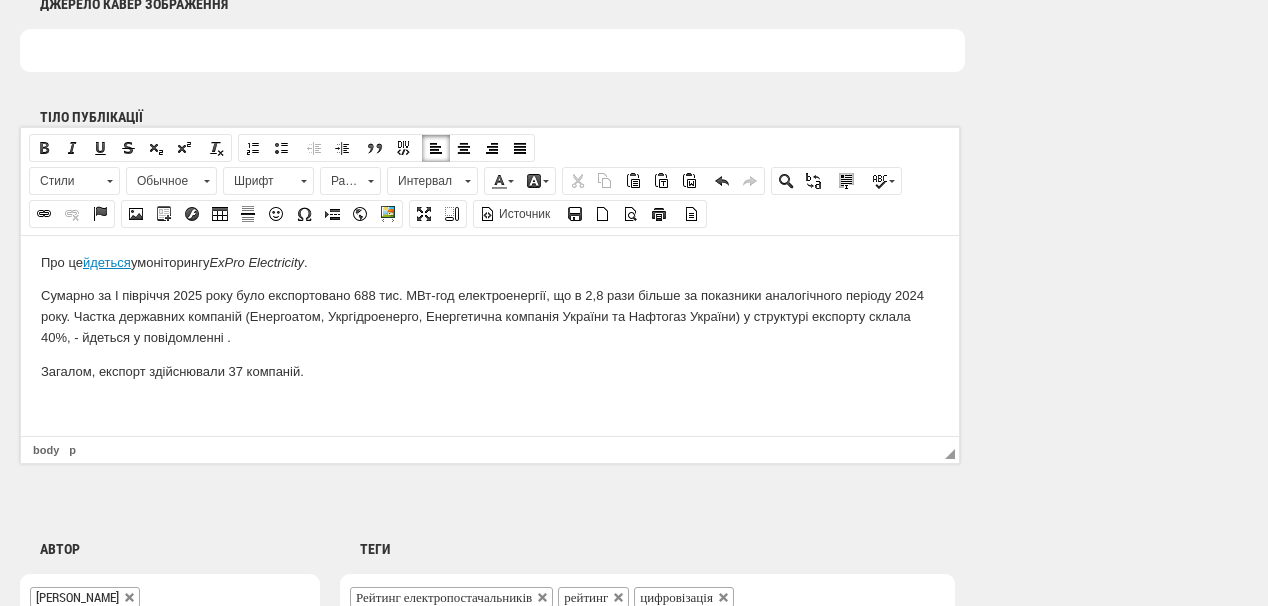drag, startPoint x: 225, startPoint y: 339, endPoint x: 257, endPoint y: 573, distance: 236.1779 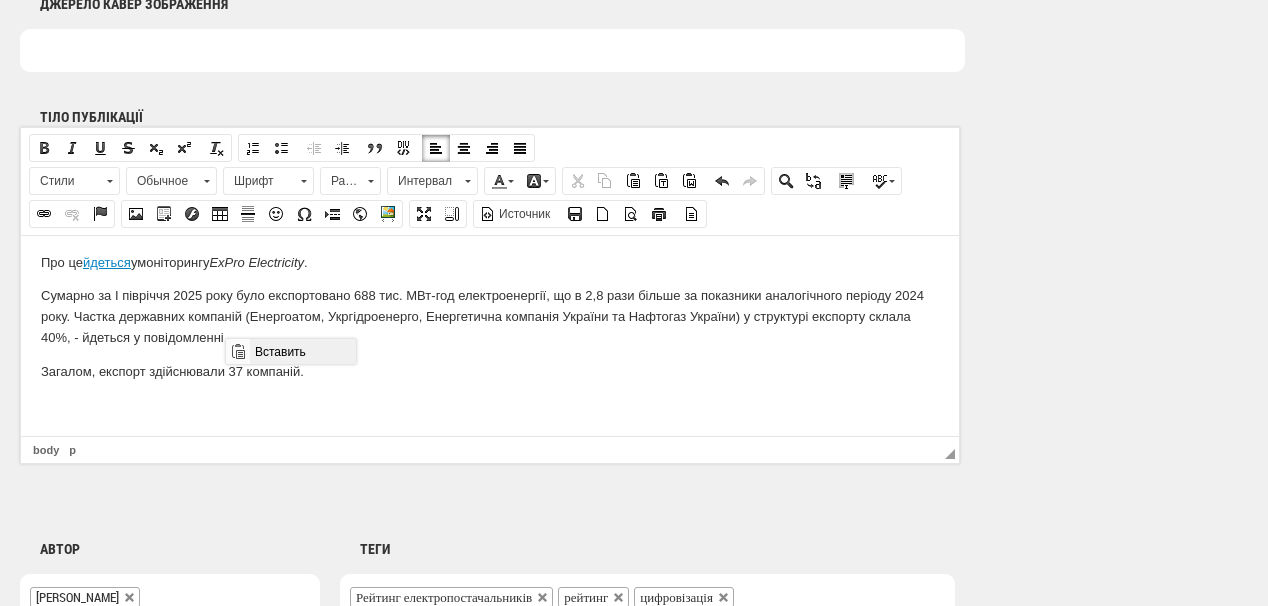 click on "Вставить" at bounding box center [302, 351] 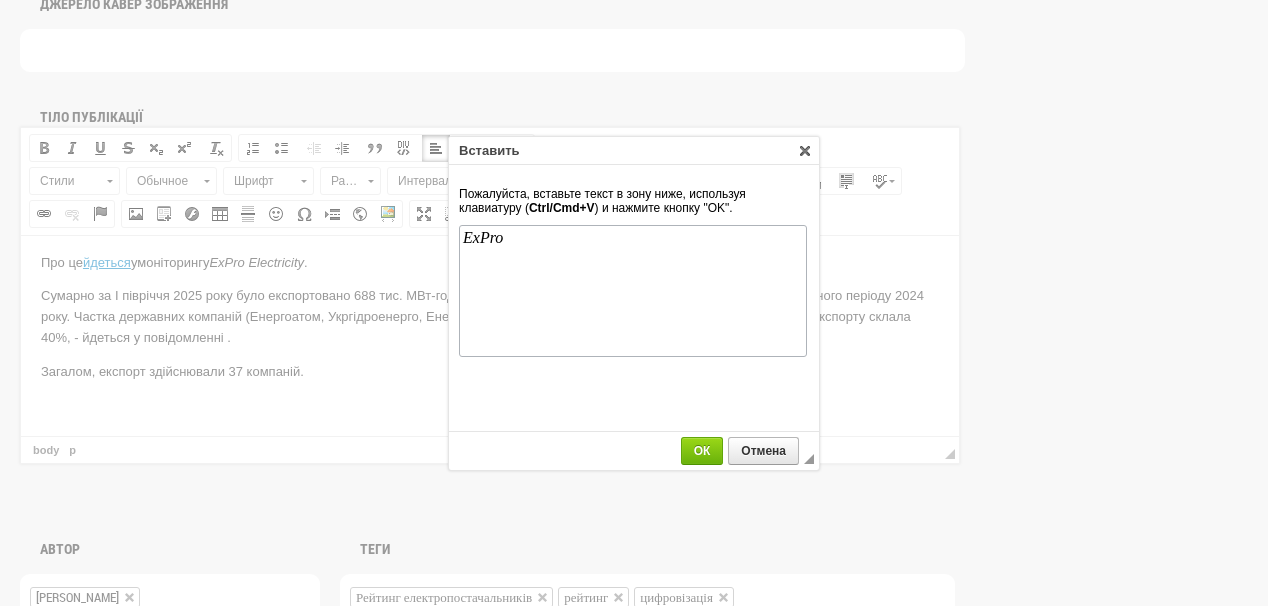 scroll, scrollTop: 0, scrollLeft: 0, axis: both 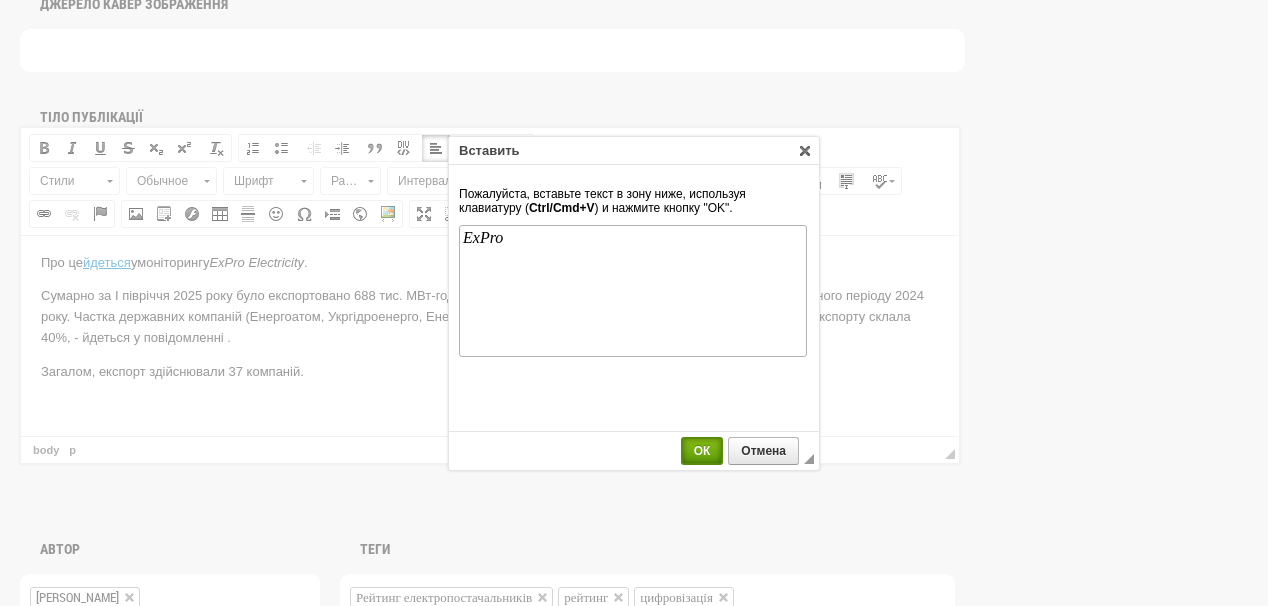 click on "ОК" at bounding box center (702, 451) 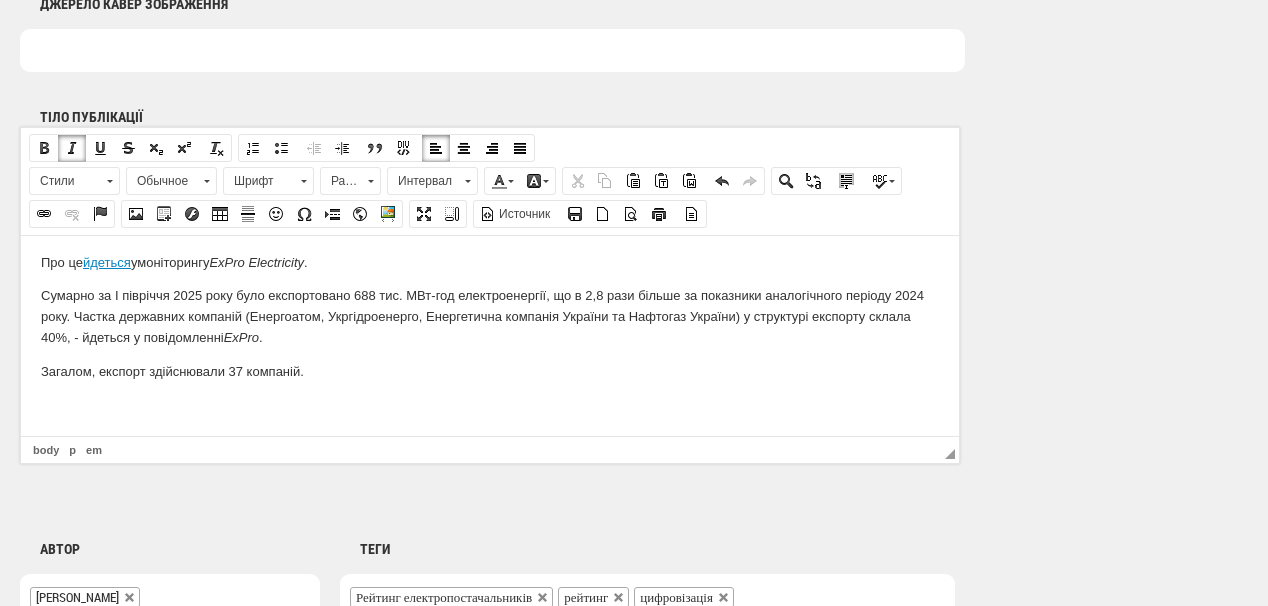 click on "ExPro" at bounding box center (241, 336) 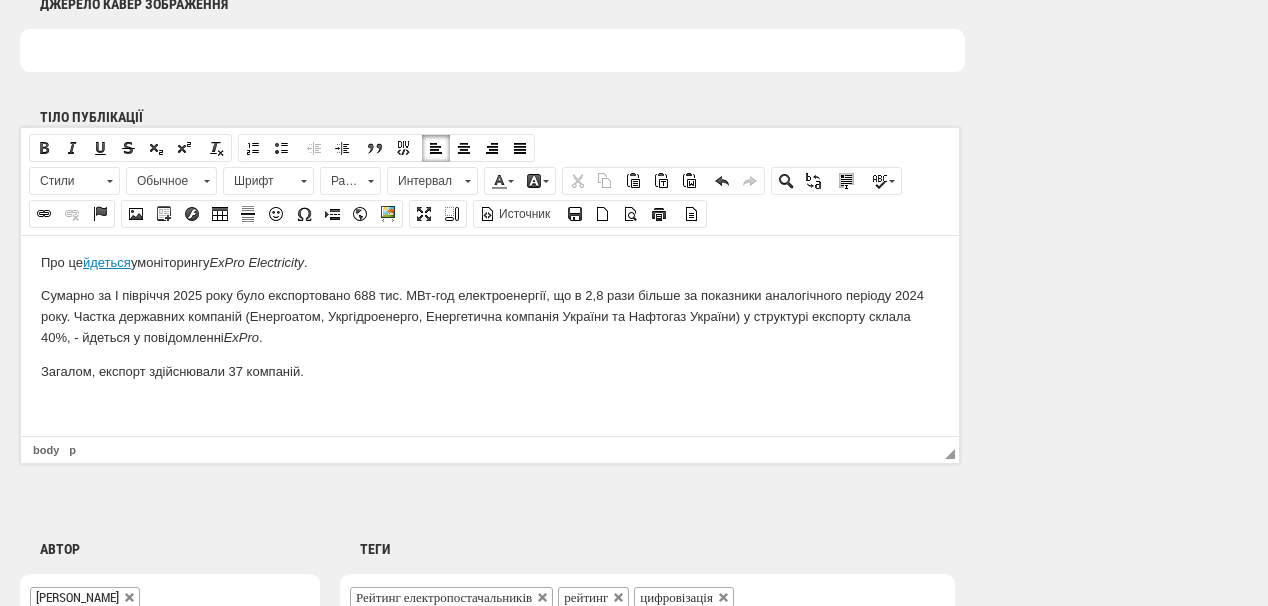 drag, startPoint x: 281, startPoint y: 341, endPoint x: 222, endPoint y: 339, distance: 59.03389 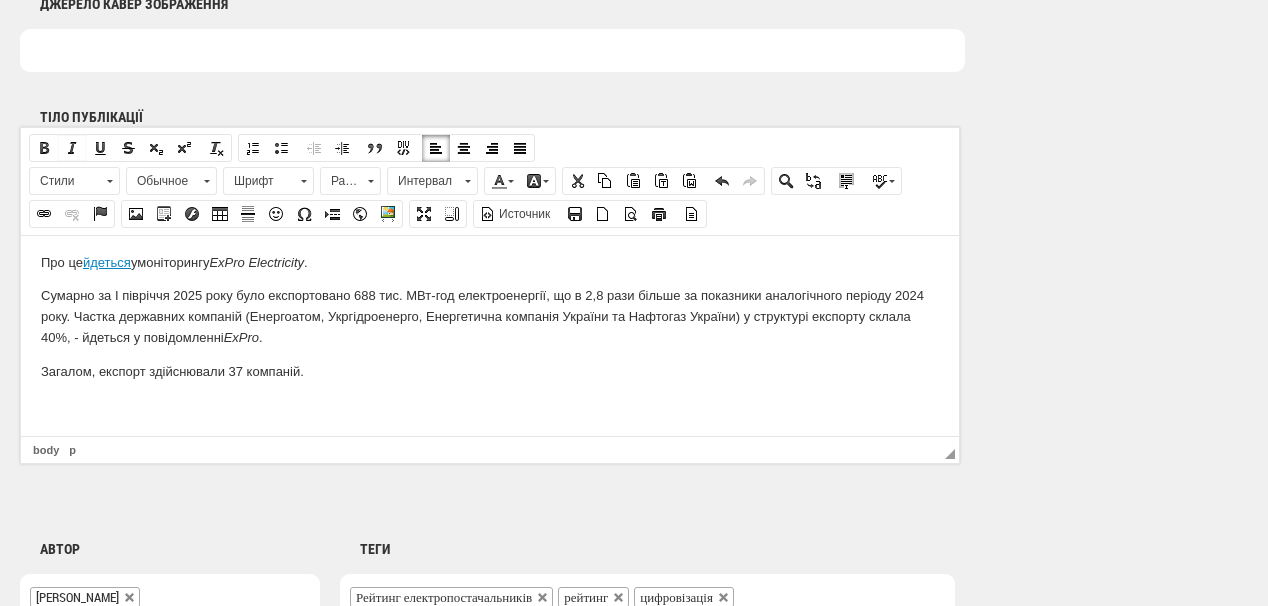 click at bounding box center [72, 148] 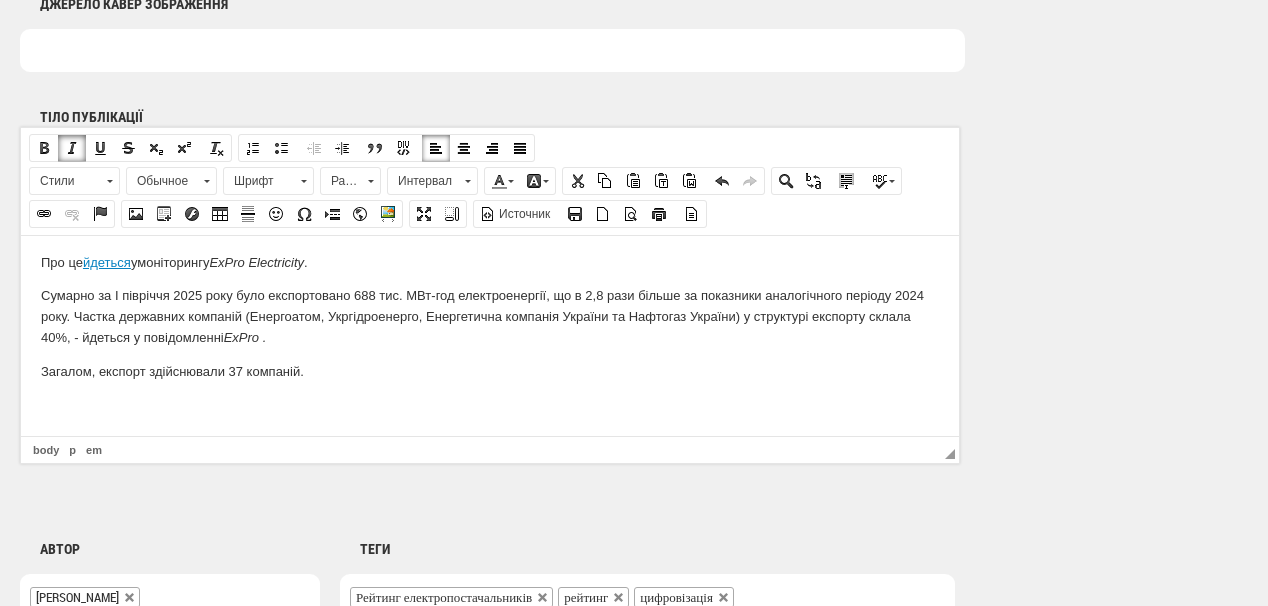 click at bounding box center [72, 148] 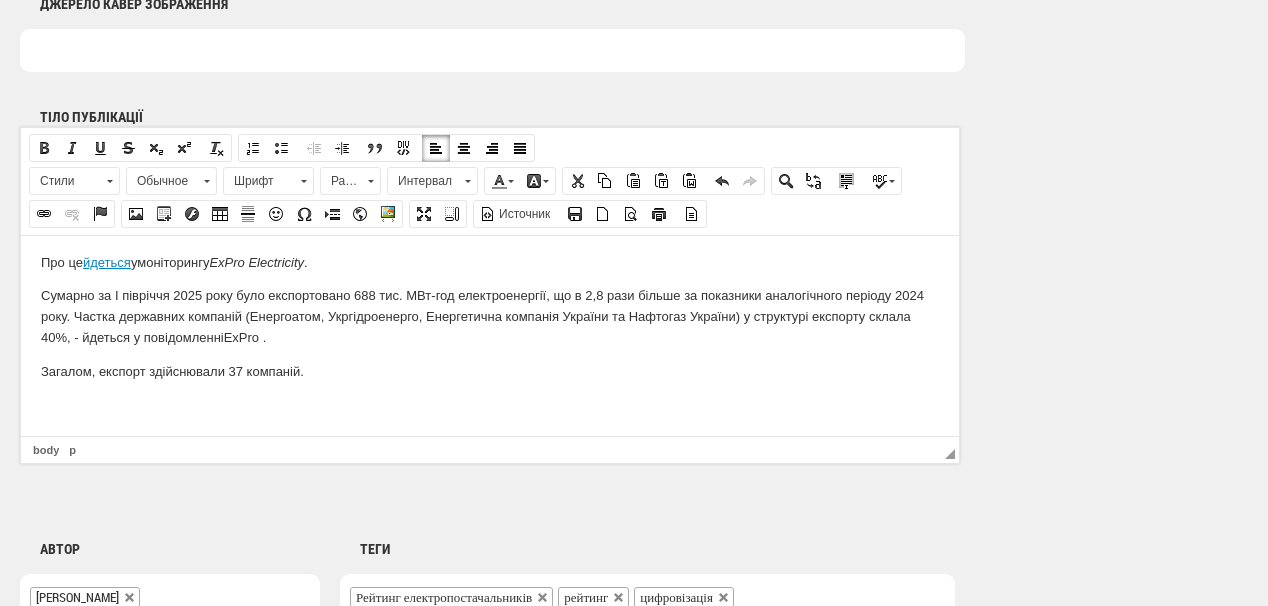 drag, startPoint x: 318, startPoint y: 359, endPoint x: 277, endPoint y: 347, distance: 42.72002 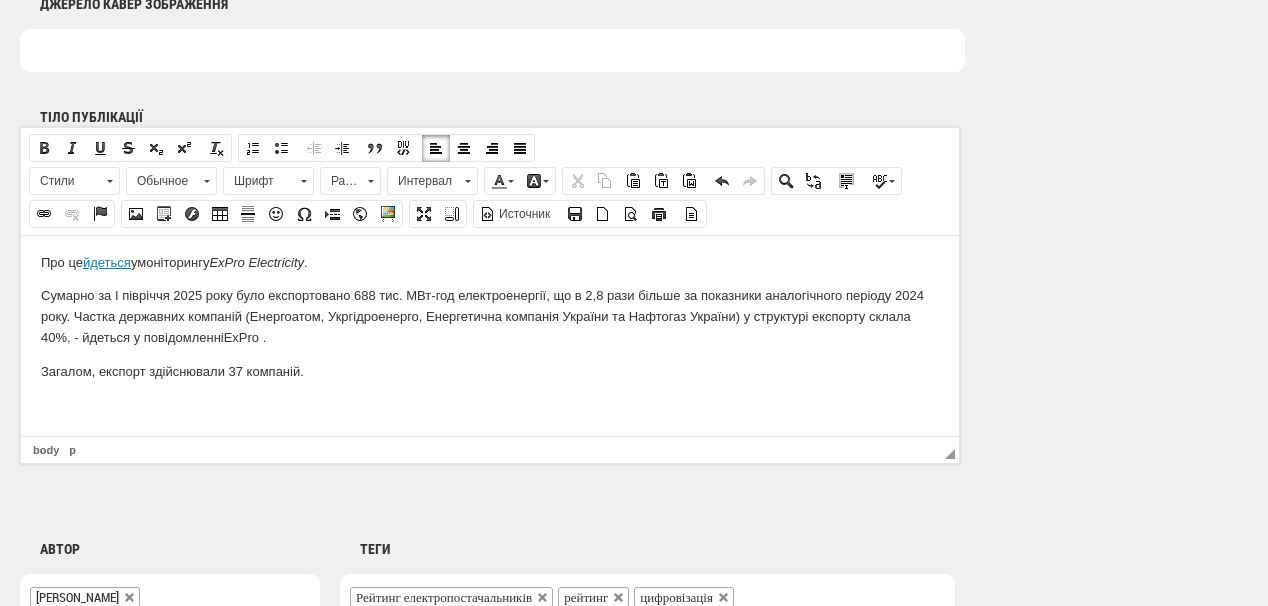 click on "Сумарно за І півріччя 2025 року було експортовано 688 тис. МВт-год електроенергії, що в 2,8 рази більше за показники аналогічного періоду 2024 року. Частка державних компаній (Енергоатом, Укргідроенерго, Енергетична компанія України та Нафтогаз України) у структурі експорту склала 40%, - йдеться у повідомленні  ExPro ." at bounding box center (490, 316) 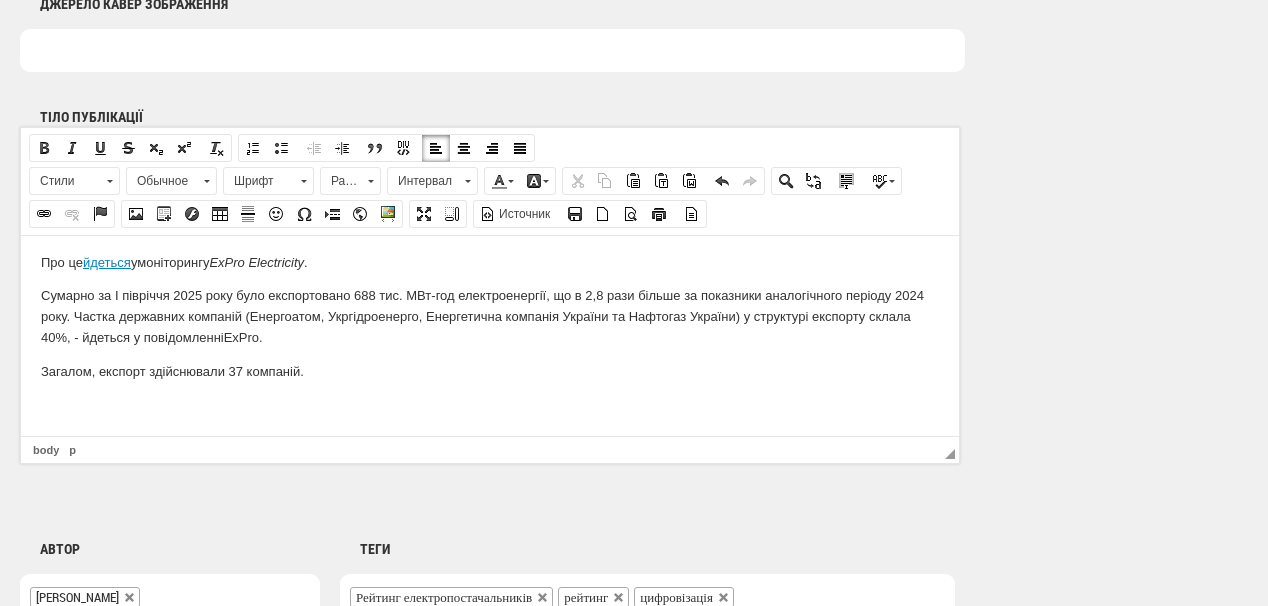 click on "Загалом, експорт здійснювали 37 компаній." at bounding box center (490, 371) 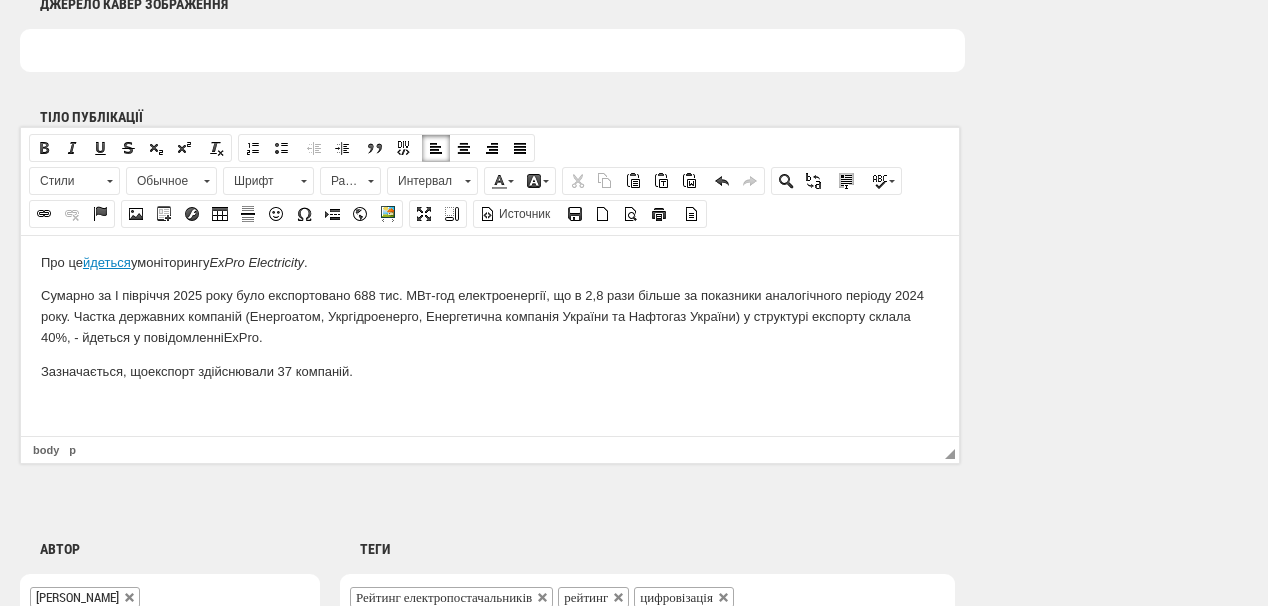 click on "Зазначається, що  експорт здійснювали 37 компаній." at bounding box center (490, 371) 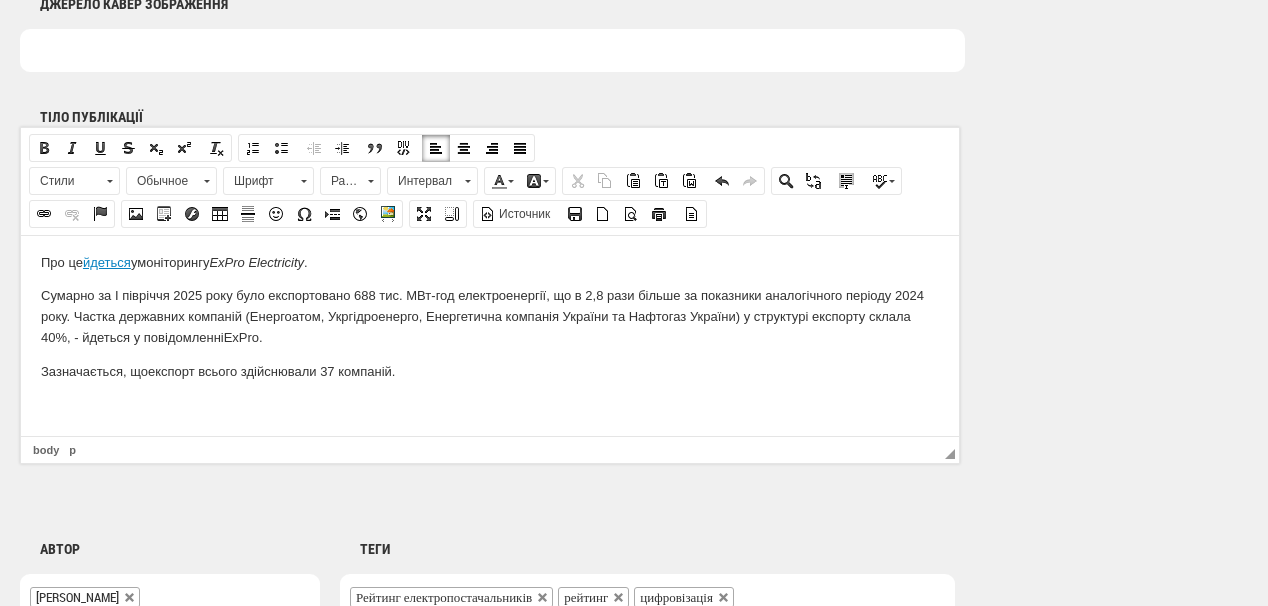 click on "Зазначається, що  експорт всього здійснювали 37 компаній." at bounding box center [490, 371] 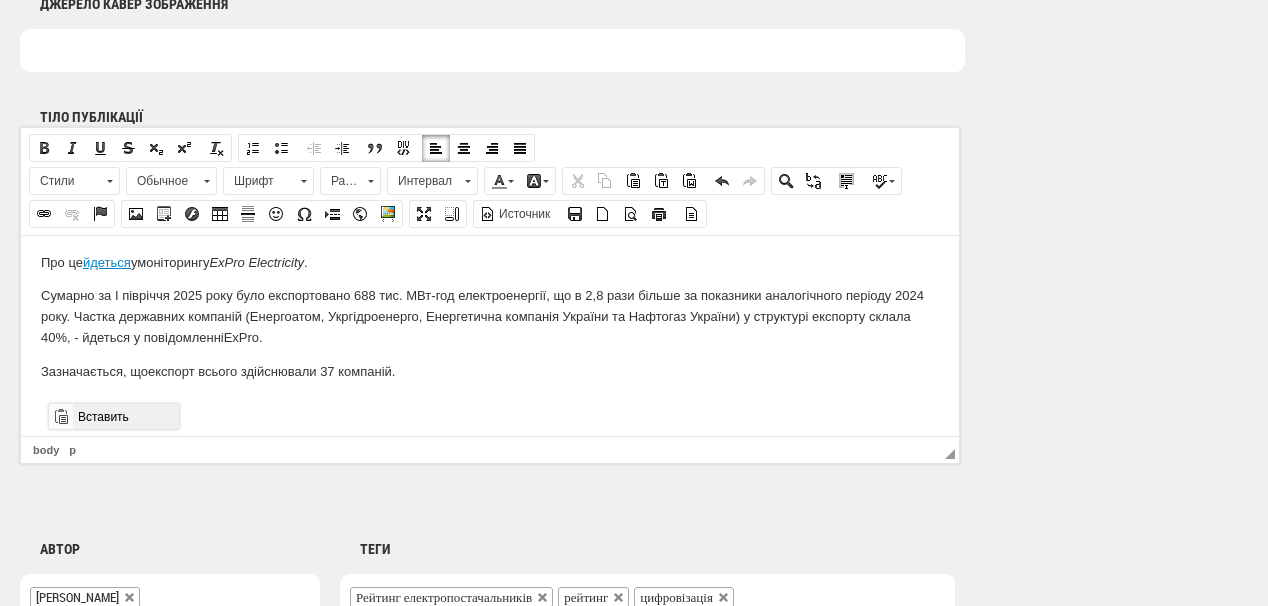 drag, startPoint x: 121, startPoint y: 413, endPoint x: 455, endPoint y: 778, distance: 494.75348 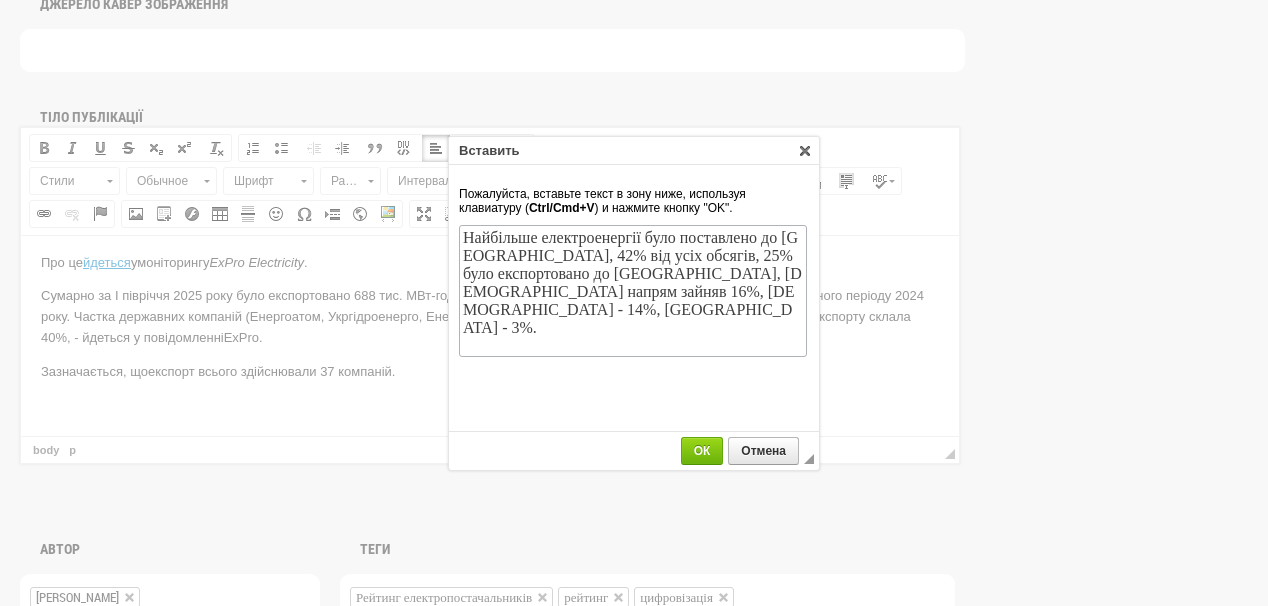 scroll, scrollTop: 0, scrollLeft: 0, axis: both 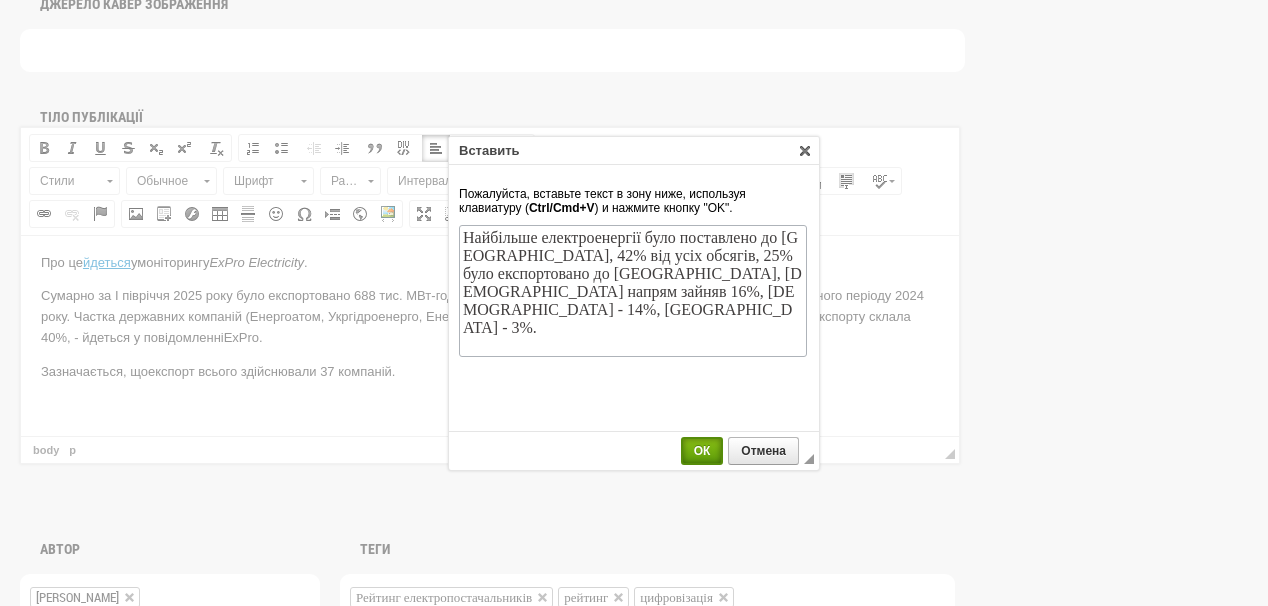click on "ОК" at bounding box center (702, 451) 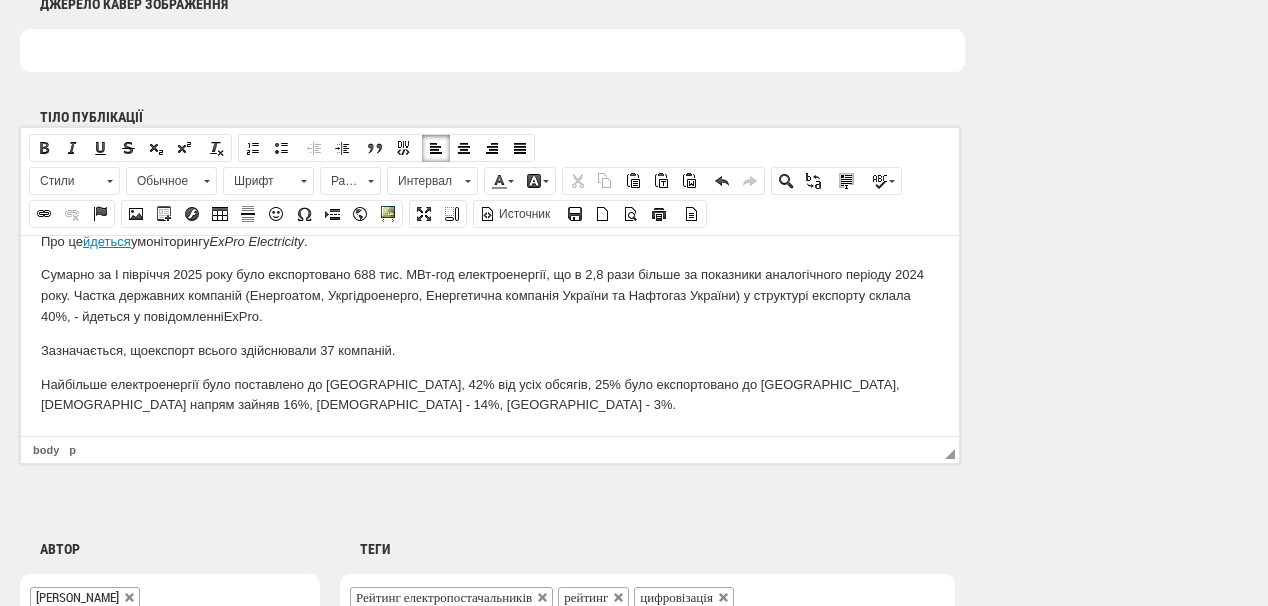 scroll, scrollTop: 89, scrollLeft: 0, axis: vertical 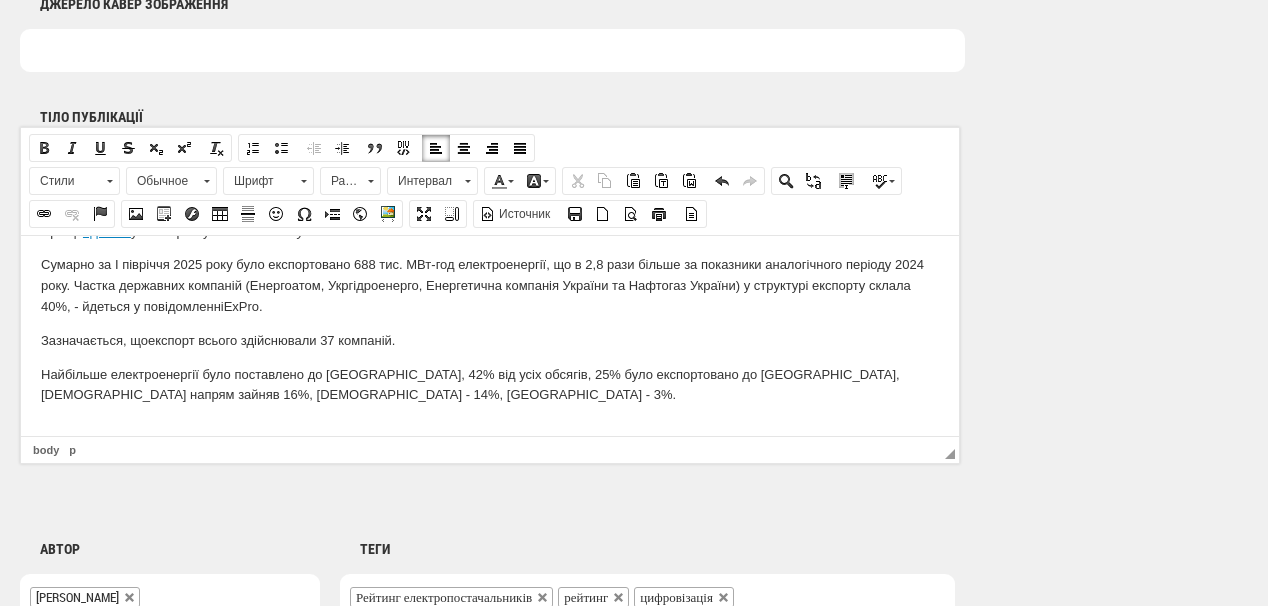 click at bounding box center [490, 428] 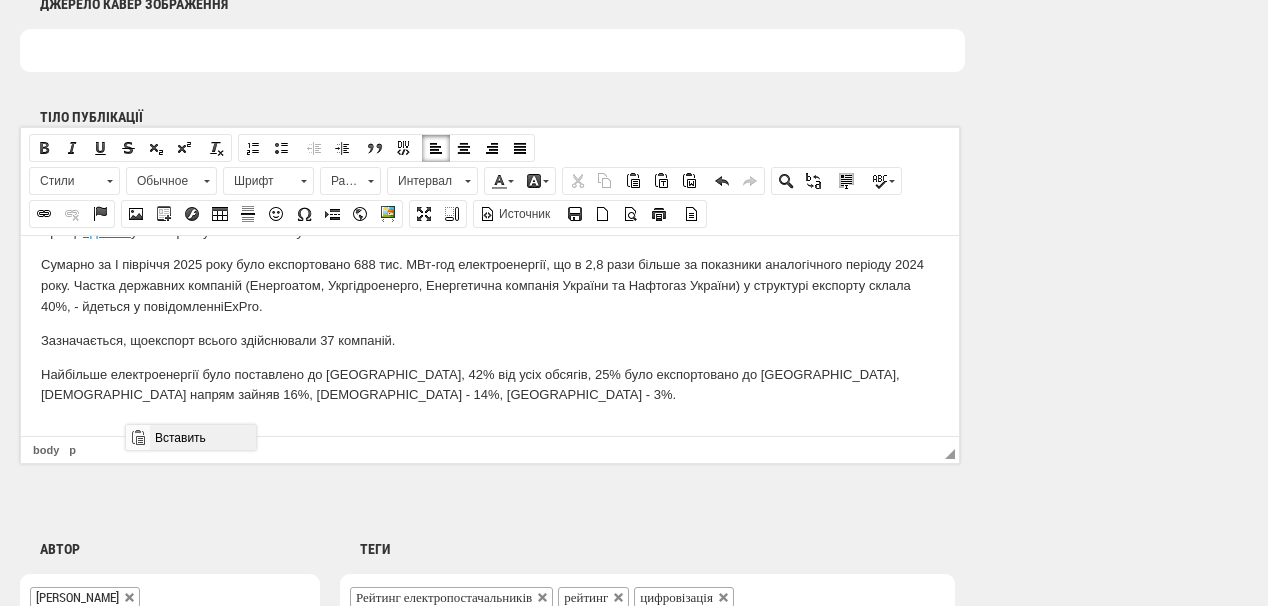 drag, startPoint x: 165, startPoint y: 430, endPoint x: 424, endPoint y: 841, distance: 485.80038 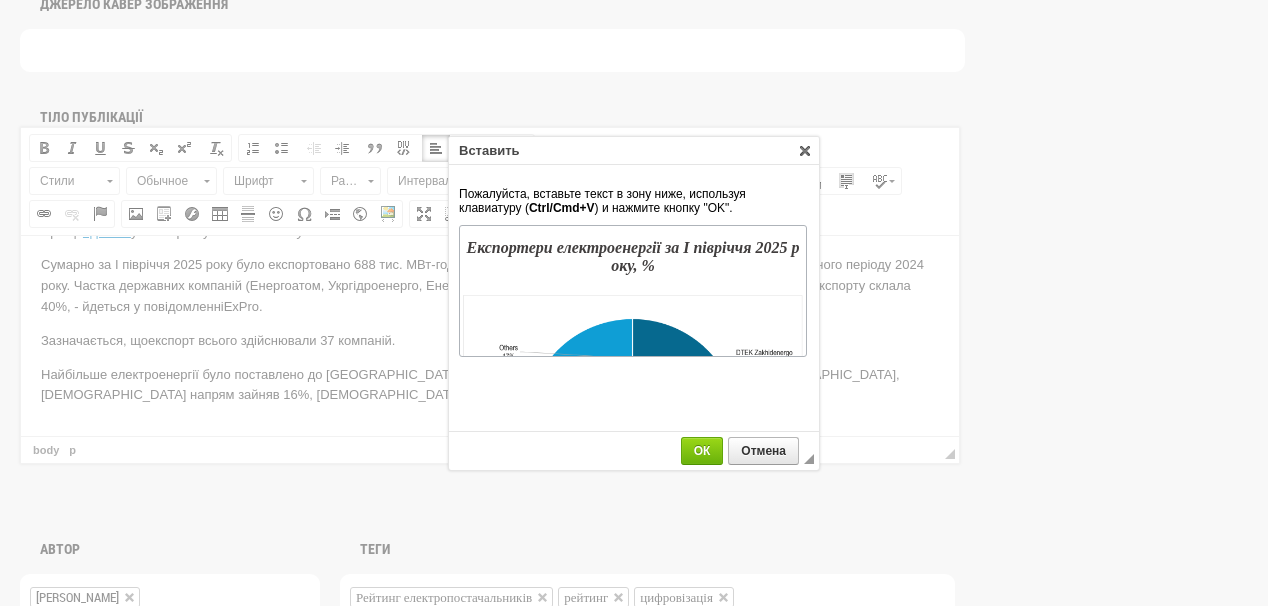 scroll, scrollTop: 0, scrollLeft: 0, axis: both 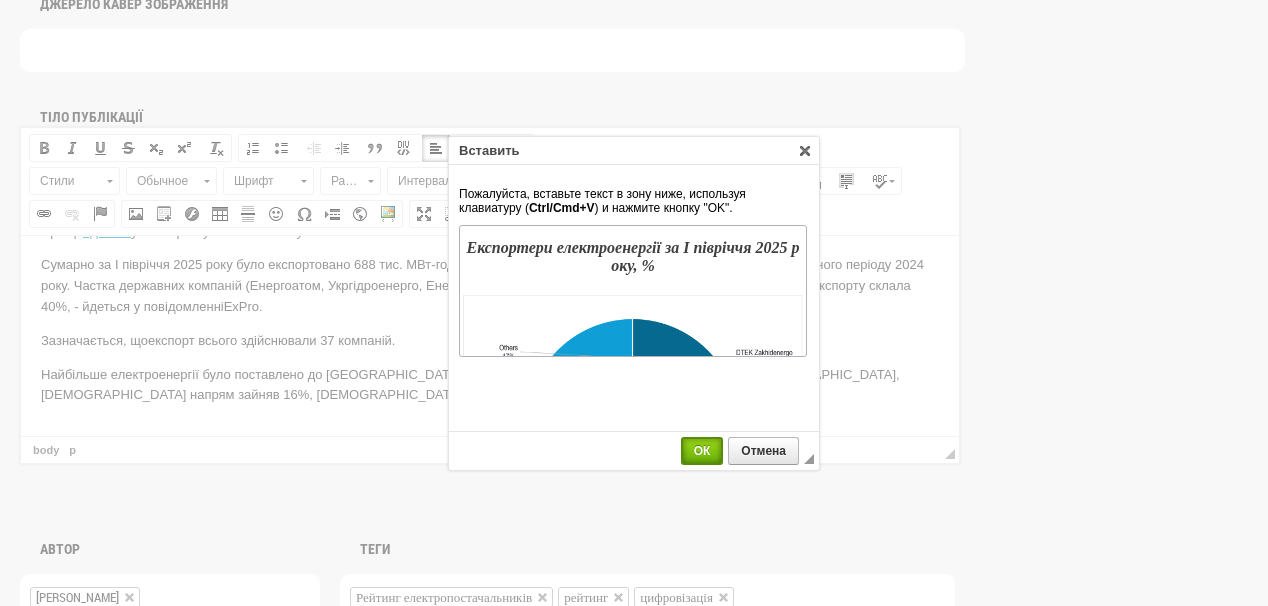 click on "ОК" at bounding box center (702, 451) 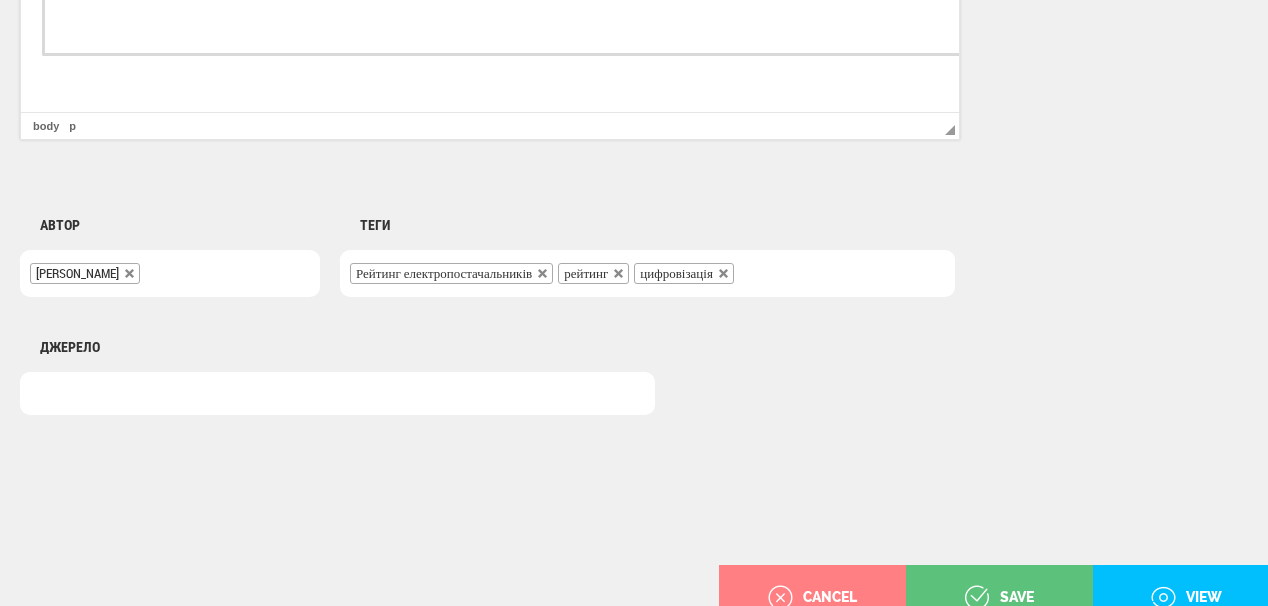 scroll, scrollTop: 1560, scrollLeft: 0, axis: vertical 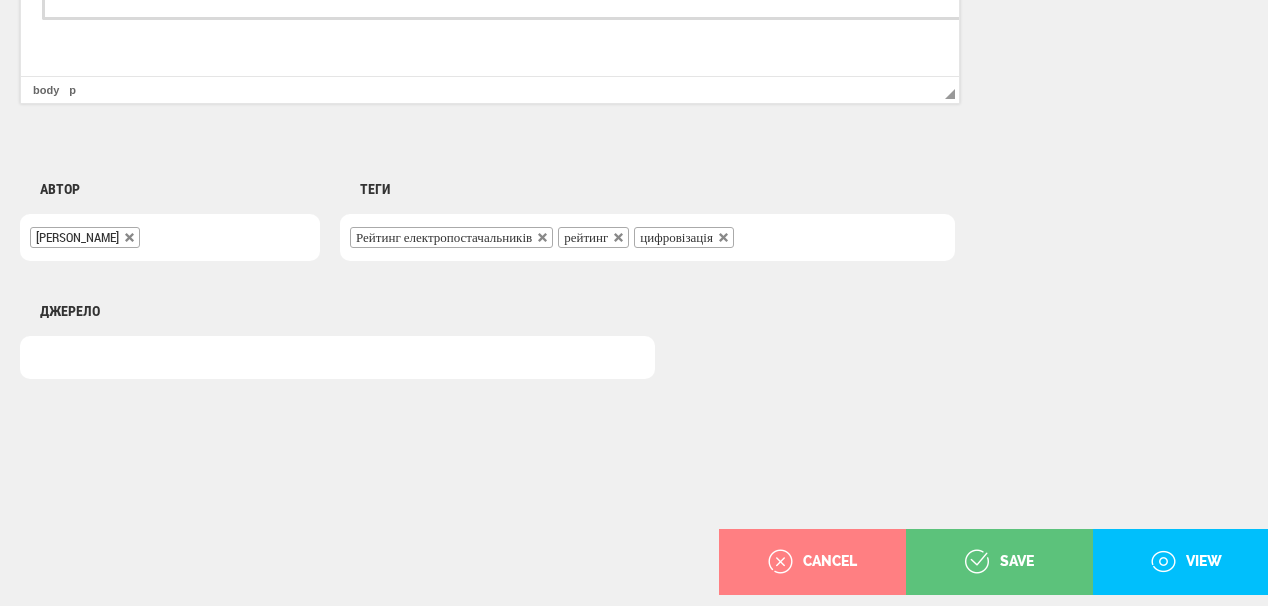 click on "Рейтинг електропостачальників рейтинг цифровізація" at bounding box center (647, 237) 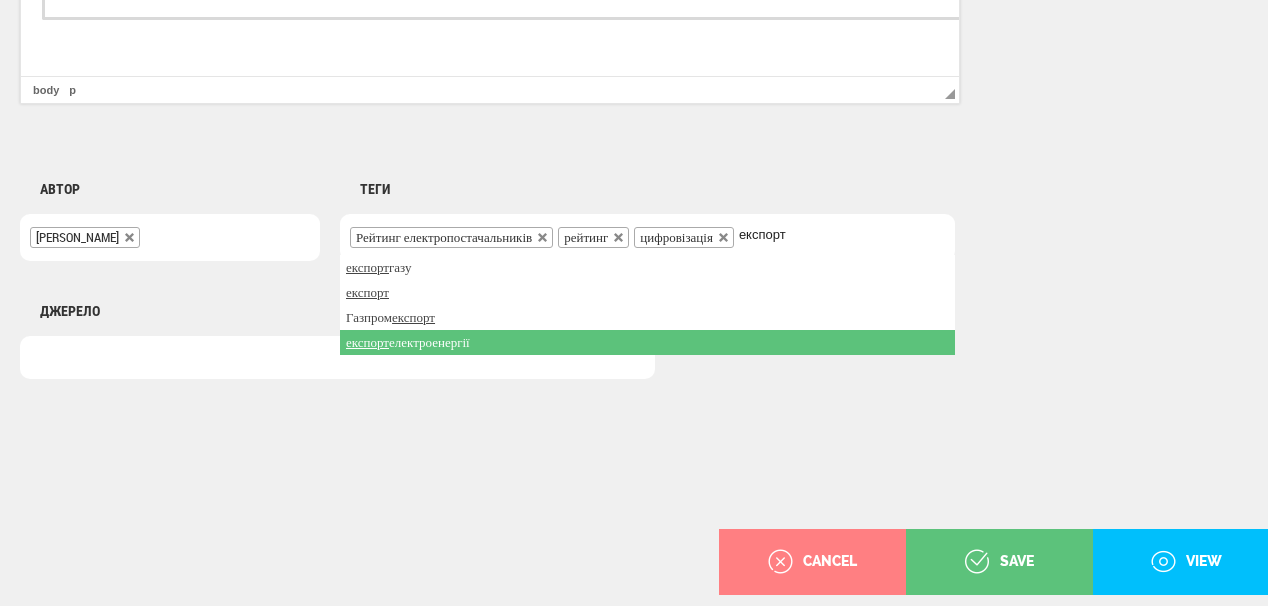 type on "експорт" 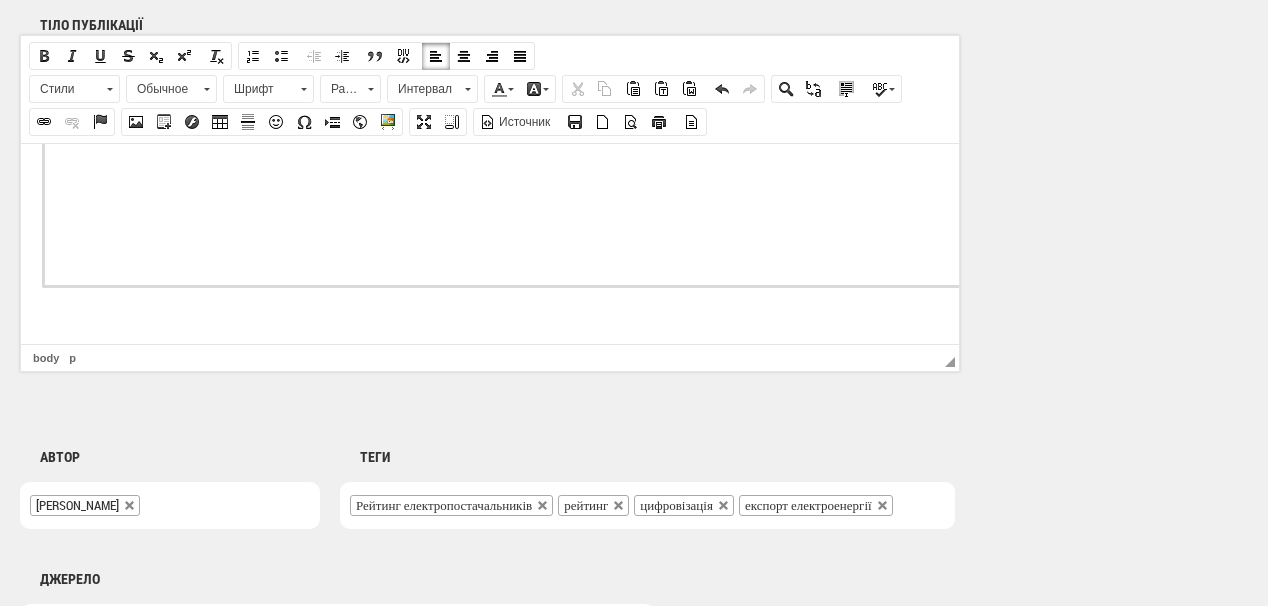 scroll, scrollTop: 1320, scrollLeft: 0, axis: vertical 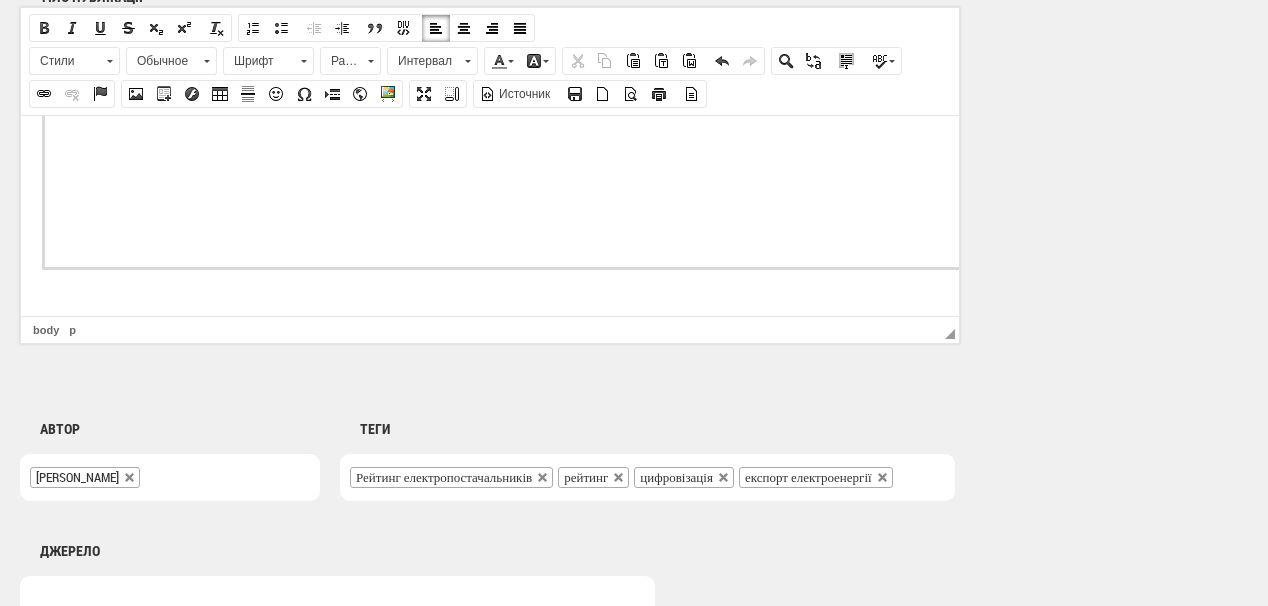 click on "ДТЕК Західенерго, Укргідроенерго, Енергоатом, Д.Трейдінг та Енергетична компанія України увійшли д о ТОП-5 експортерів електроенергії за І півріччя 2025 року .  Про це  йдеться  у  моніторингу  ExPro Electricity . Сумарно за І півріччя 2025 року було експортовано 688 тис. МВт-год електроенергії, що в 2,8 рази більше за показники аналогічного періоду 2024 року. Частка державних компаній (Енергоатом, Укргідроенерго, Енергетична компанія України та Нафтогаз України) у структурі експорту склала 40%, - йдеться у повідомленні  ExPro . Зазначається, що ​​​​​​​" at bounding box center [490, -798] 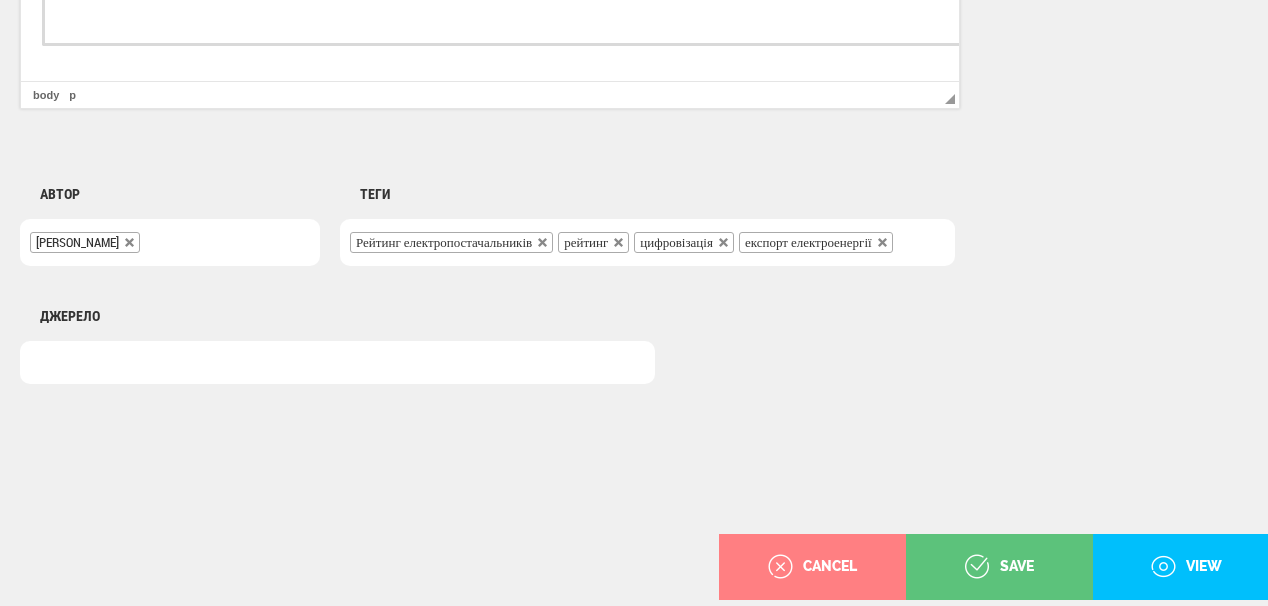 scroll, scrollTop: 1400, scrollLeft: 0, axis: vertical 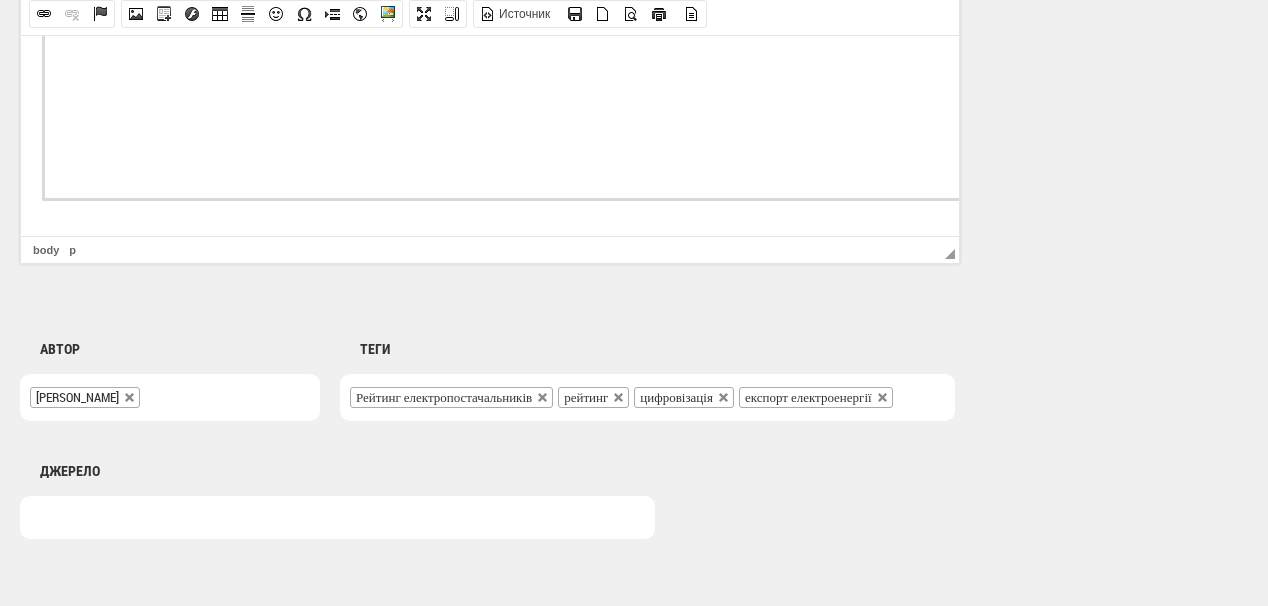 drag, startPoint x: 348, startPoint y: 228, endPoint x: 166, endPoint y: 270, distance: 186.7833 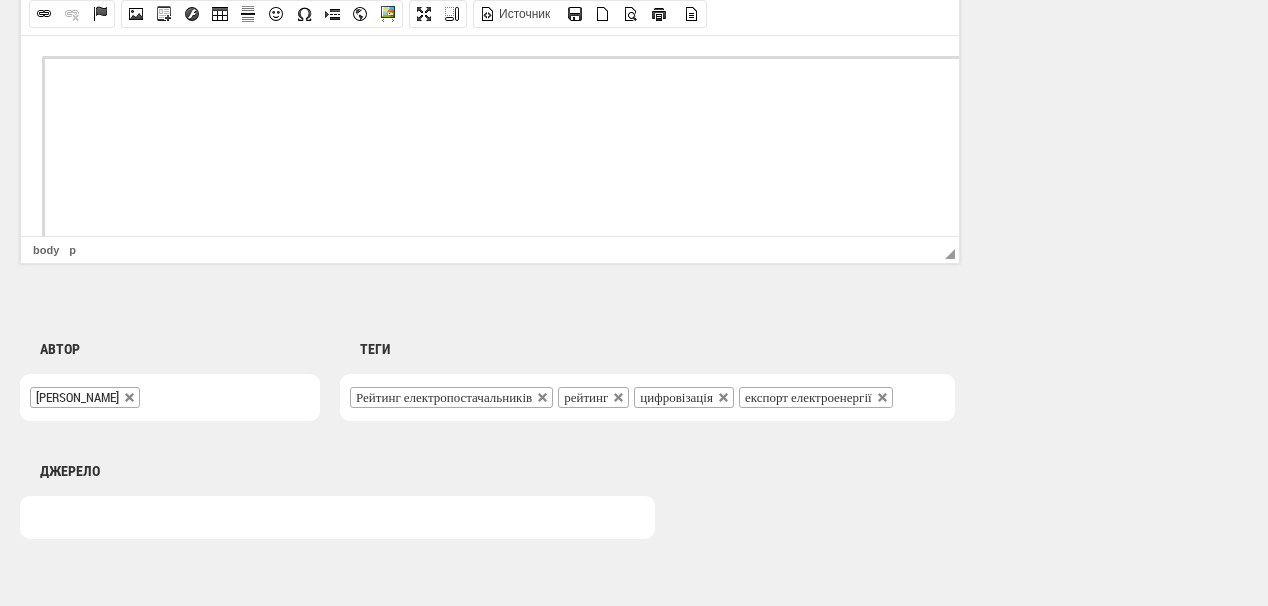 scroll, scrollTop: 360, scrollLeft: 0, axis: vertical 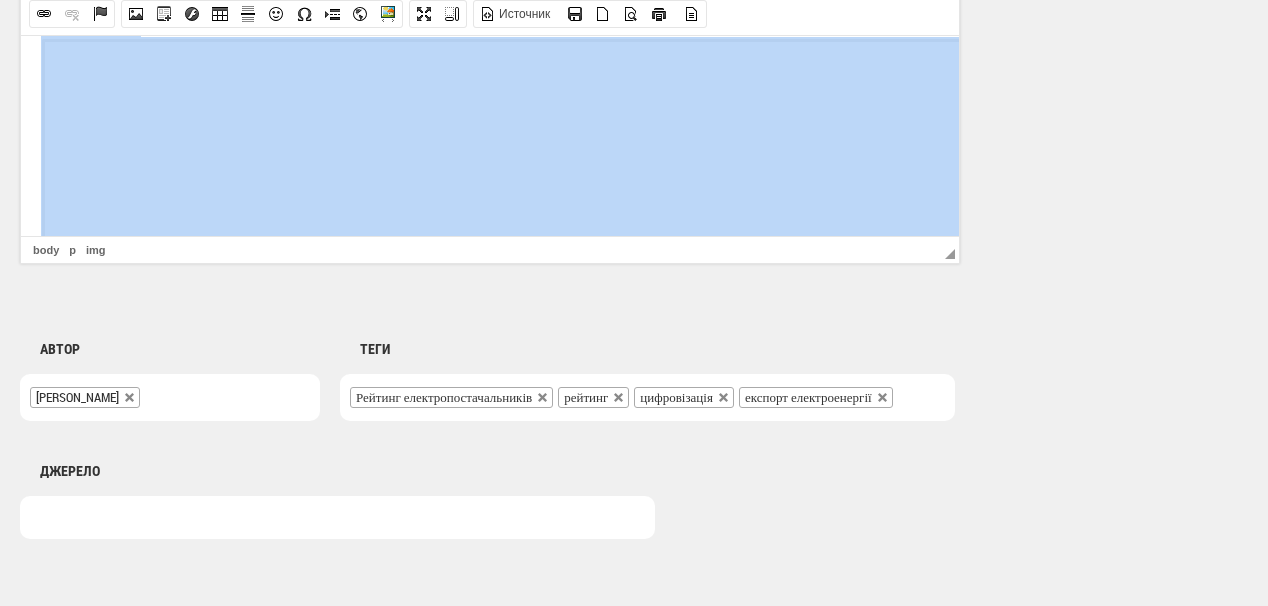 click at bounding box center [1273, 982] 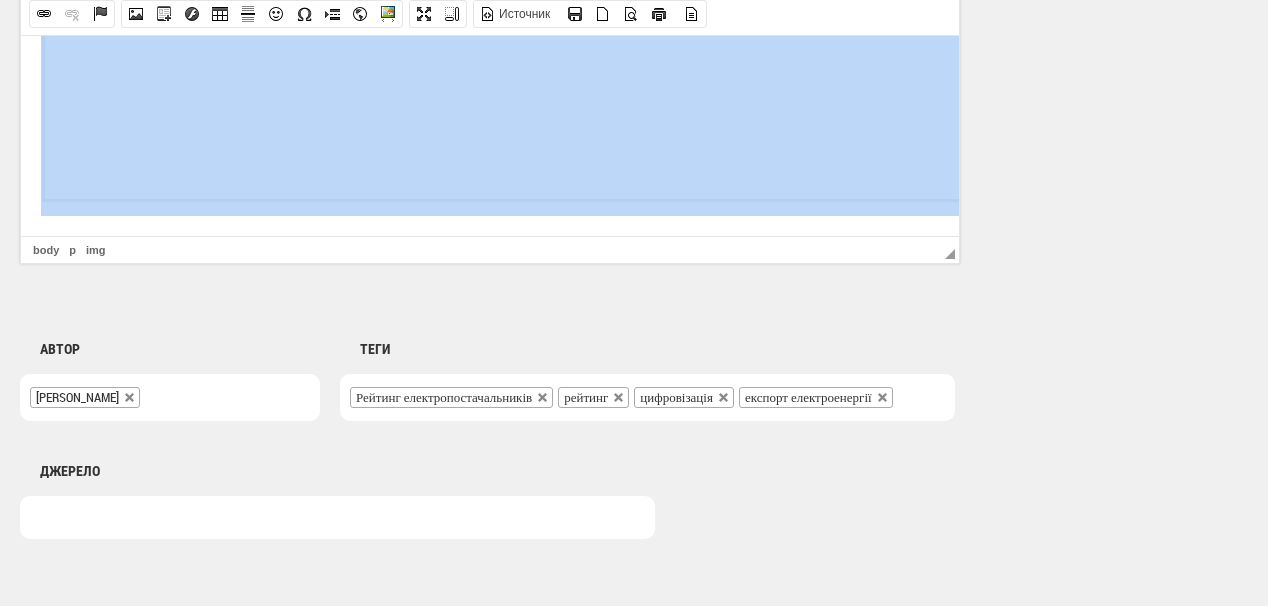 scroll, scrollTop: 2090, scrollLeft: 0, axis: vertical 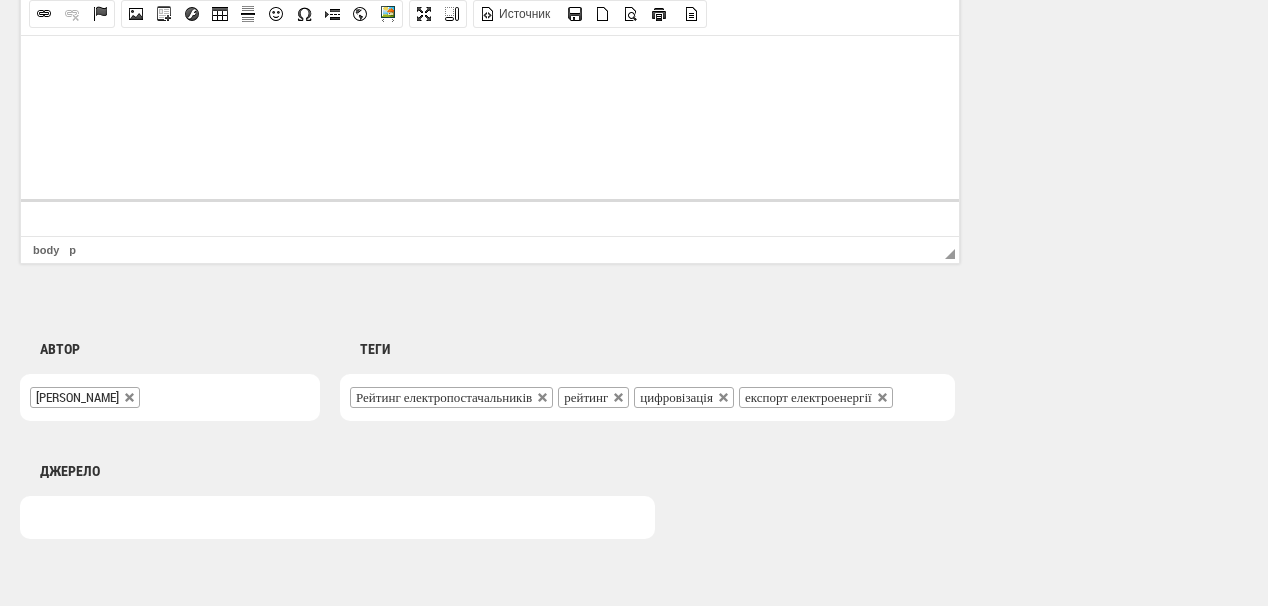 click on "ДТЕК Західенерго, Укргідроенерго, Енергоатом, Д.Трейдінг та Енергетична компанія України увійшли д о ТОП-5 експортерів електроенергії за І півріччя 2025 року .  Про це  йдеться  у  моніторингу  ExPro Electricity . Сумарно за І півріччя 2025 року було експортовано 688 тис. МВт-год електроенергії, що в 2,8 рази більше за показники аналогічного періоду 2024 року. Частка державних компаній (Енергоатом, Укргідроенерго, Енергетична компанія України та Нафтогаз України) у структурі експорту склала 40%, - йдеться у повідомленні  ExPro . Зазначається, що Як повідомляла" at bounding box center [-305, -905] 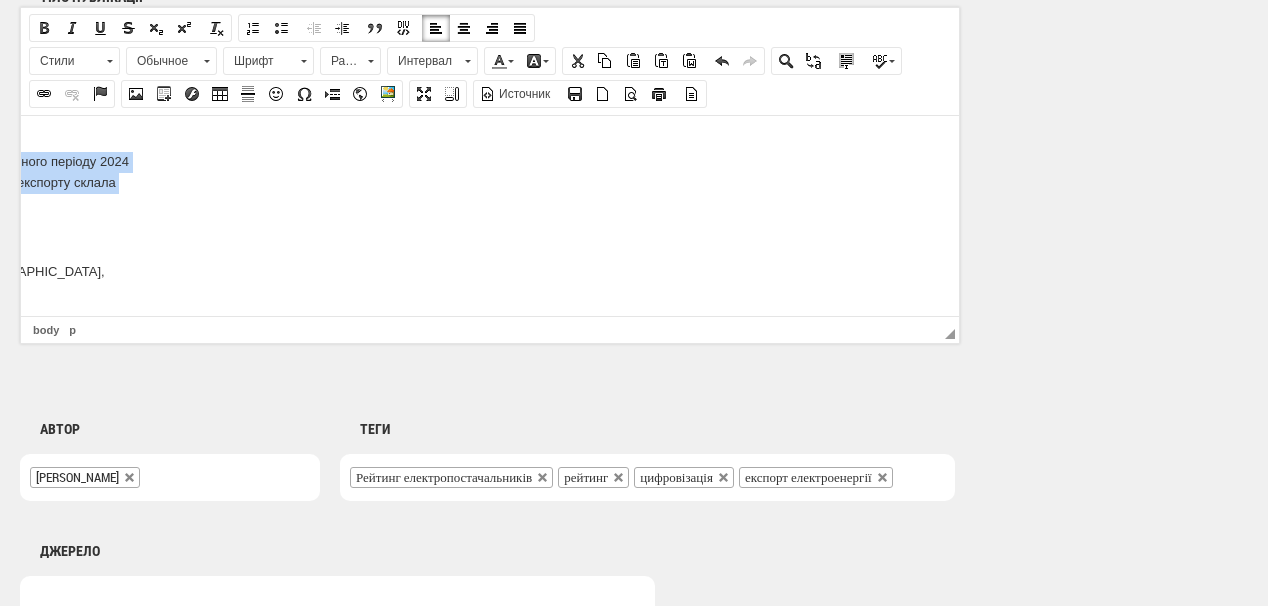 scroll, scrollTop: 0, scrollLeft: 795, axis: horizontal 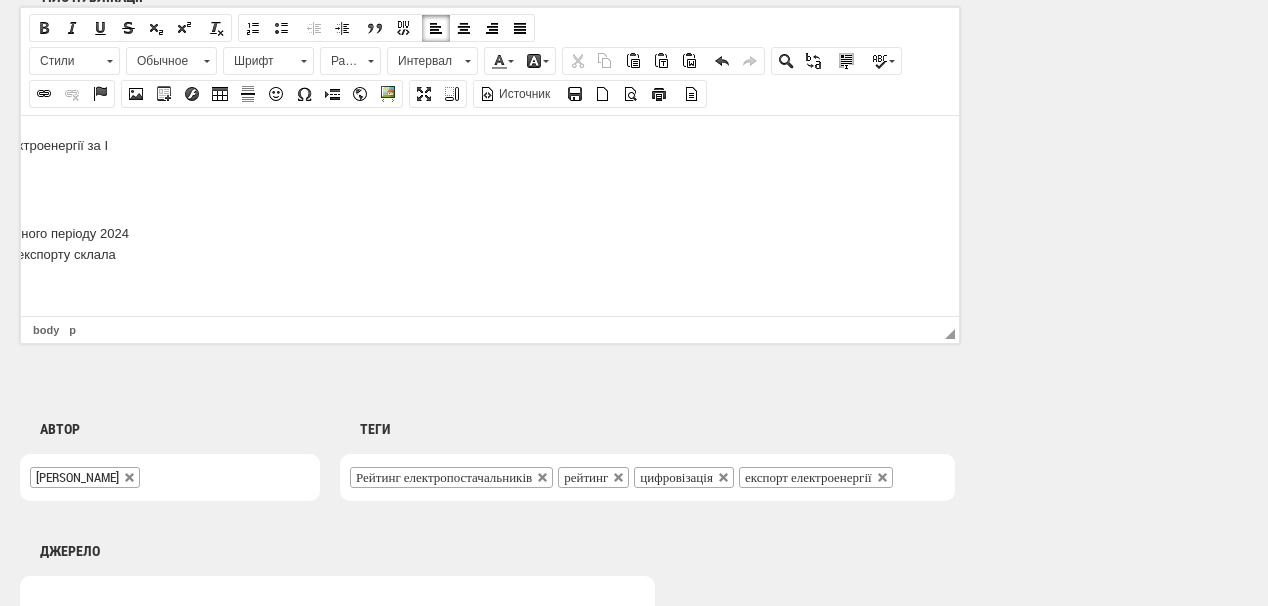 click on "ДТЕК Західенерго, Укргідроенерго, Енергоатом, Д.Трейдінг та Енергетична компанія України увійшли д о ТОП-5 експортерів електроенергії за І півріччя 2025 року .  Про це  йдеться  у  моніторингу  ExPro Electricity . Сумарно за І півріччя 2025 року було експортовано 688 тис. МВт-год електроенергії, що в 2,8 рази більше за показники аналогічного періоду 2024 року. Частка державних компаній (Енергоатом, Укргідроенерго, Енергетична компанія України та Нафтогаз України) у структурі експорту склала 40%, - йдеться у повідомленні  ExPro . Зазначається, що Як повідомляла" at bounding box center (-305, 1254) 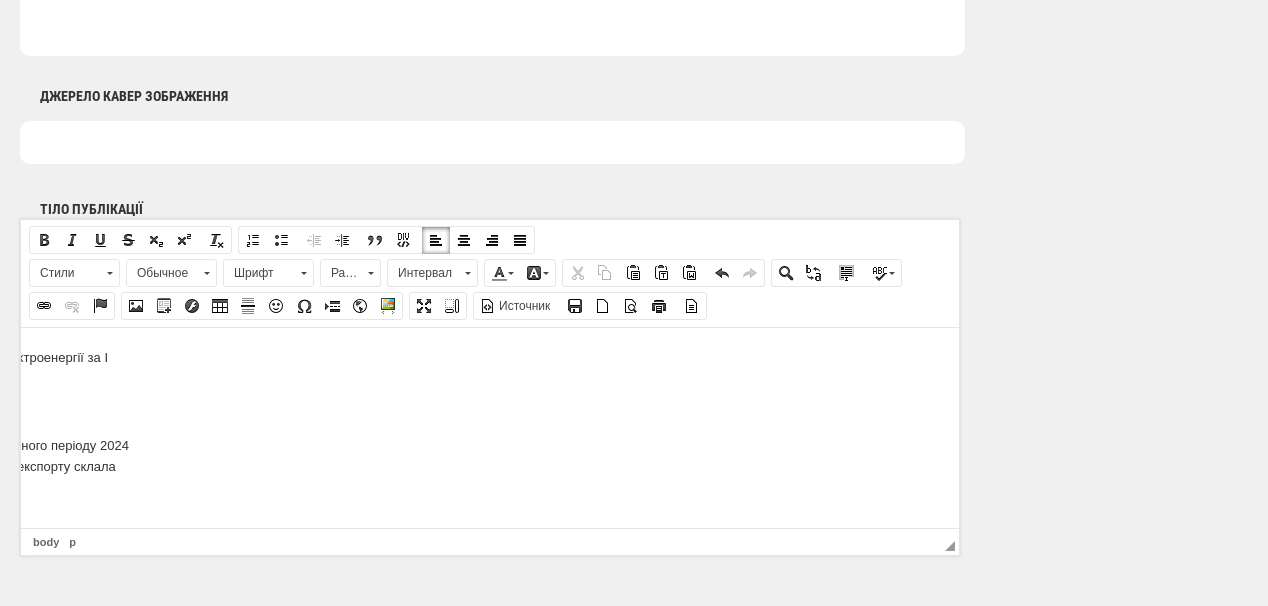 scroll, scrollTop: 1320, scrollLeft: 0, axis: vertical 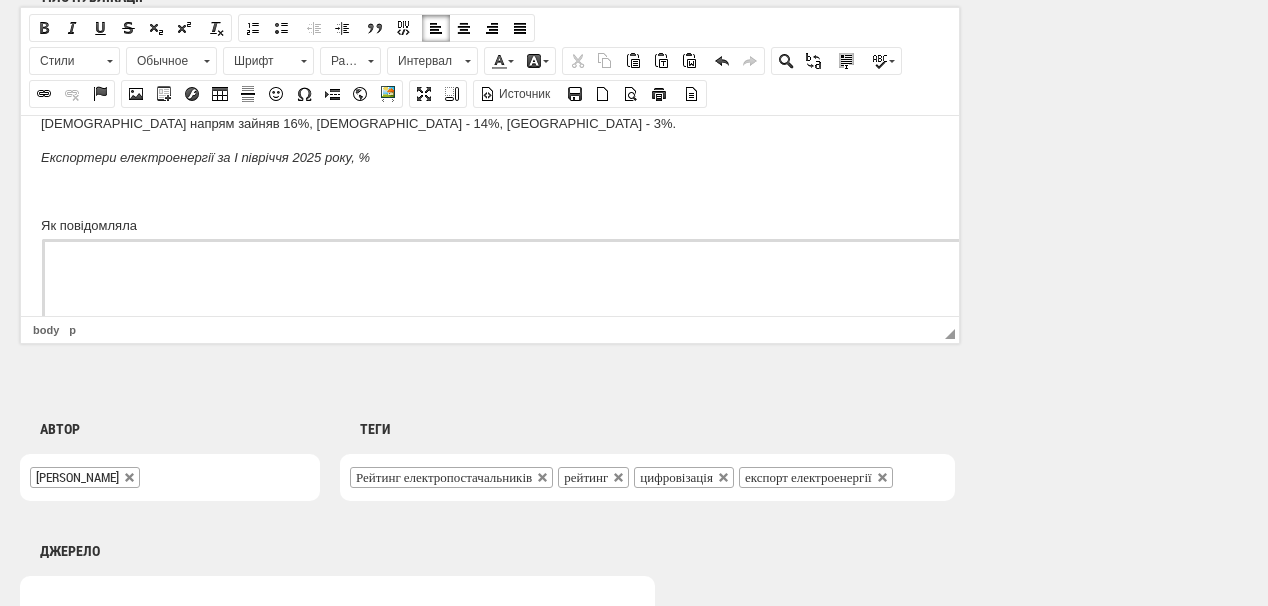 drag, startPoint x: 148, startPoint y: 226, endPoint x: 53, endPoint y: 206, distance: 97.082436 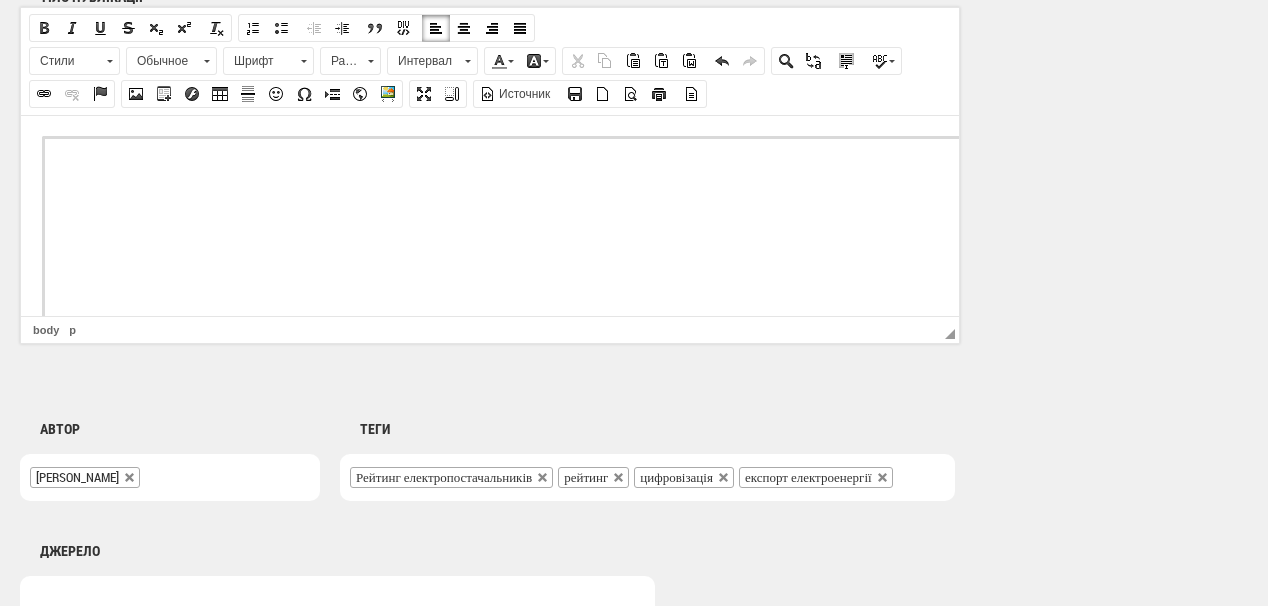 scroll, scrollTop: 20, scrollLeft: 0, axis: vertical 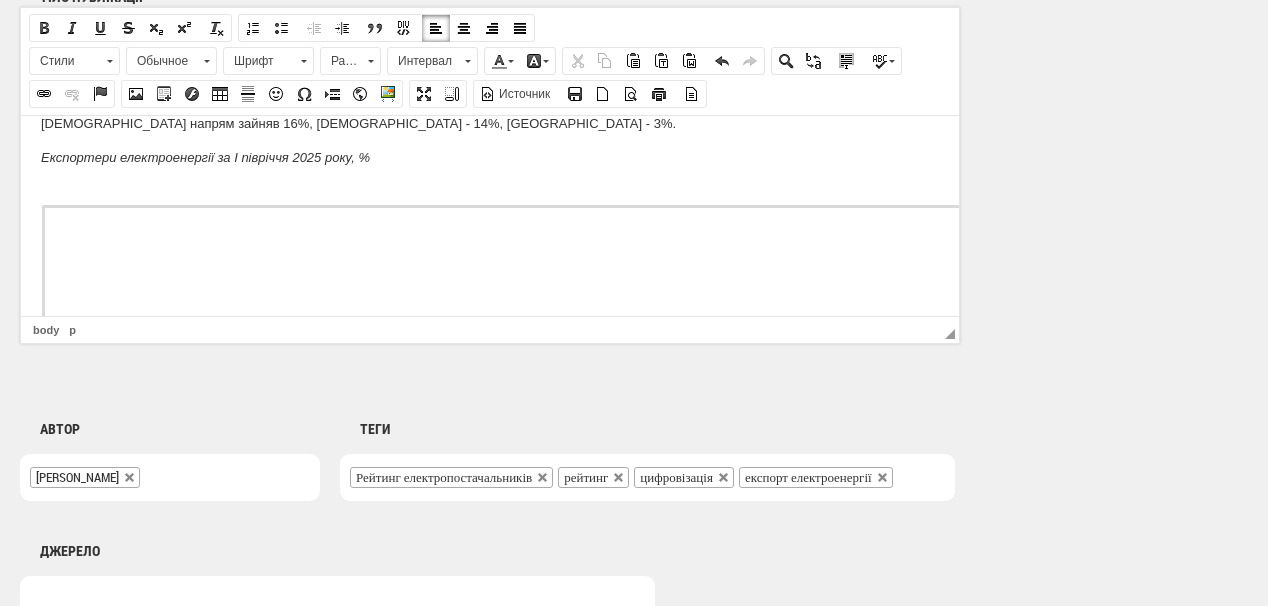 click on "Експортери електроенергії за І півріччя 2025 року, %" at bounding box center (490, 157) 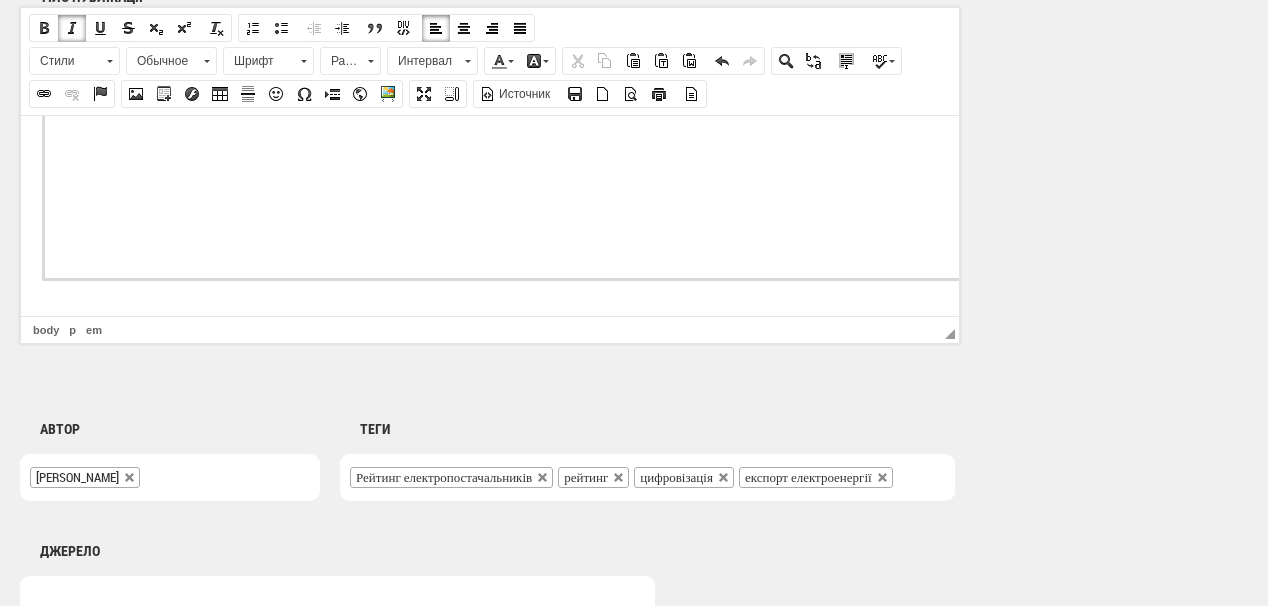 click on "ДТЕК Західенерго, Укргідроенерго, Енергоатом, Д.Трейдінг та Енергетична компанія України увійшли д о ТОП-5 експортерів електроенергії за І півріччя 2025 року .  Про це  йдеться  у  моніторингу  ExPro Electricity . Сумарно за І півріччя 2025 року було експортовано 688 тис. МВт-год електроенергії, що в 2,8 рази більше за показники аналогічного періоду 2024 року. Частка державних компаній (Енергоатом, Укргідроенерго, Енергетична компанія України та Нафтогаз України) у структурі експорту склала 40%, - йдеться у повідомленні  ExPro . Зазначається, що" at bounding box center [490, -791] 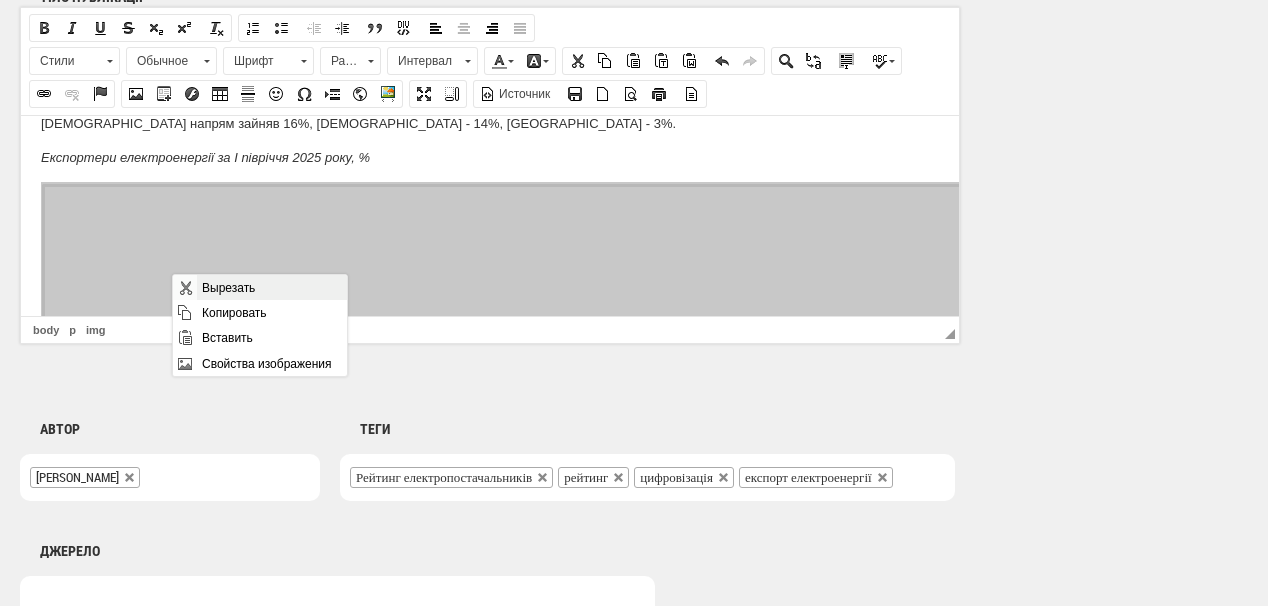 click on "Вырезать" at bounding box center [271, 287] 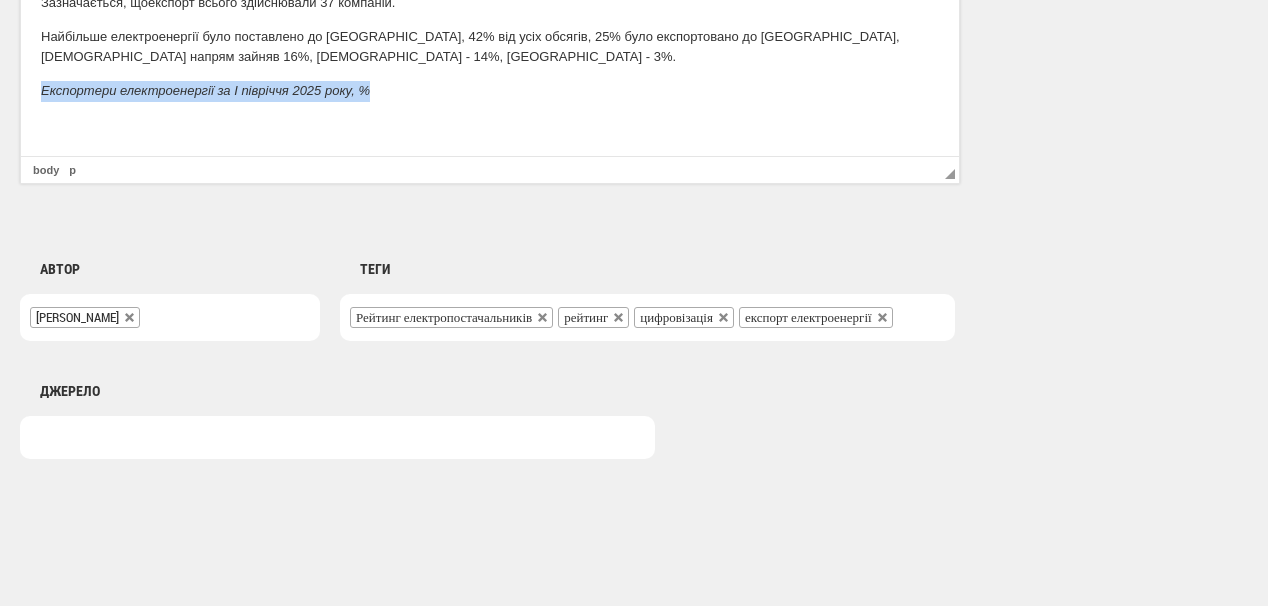 drag, startPoint x: 392, startPoint y: 84, endPoint x: 41, endPoint y: 97, distance: 351.24066 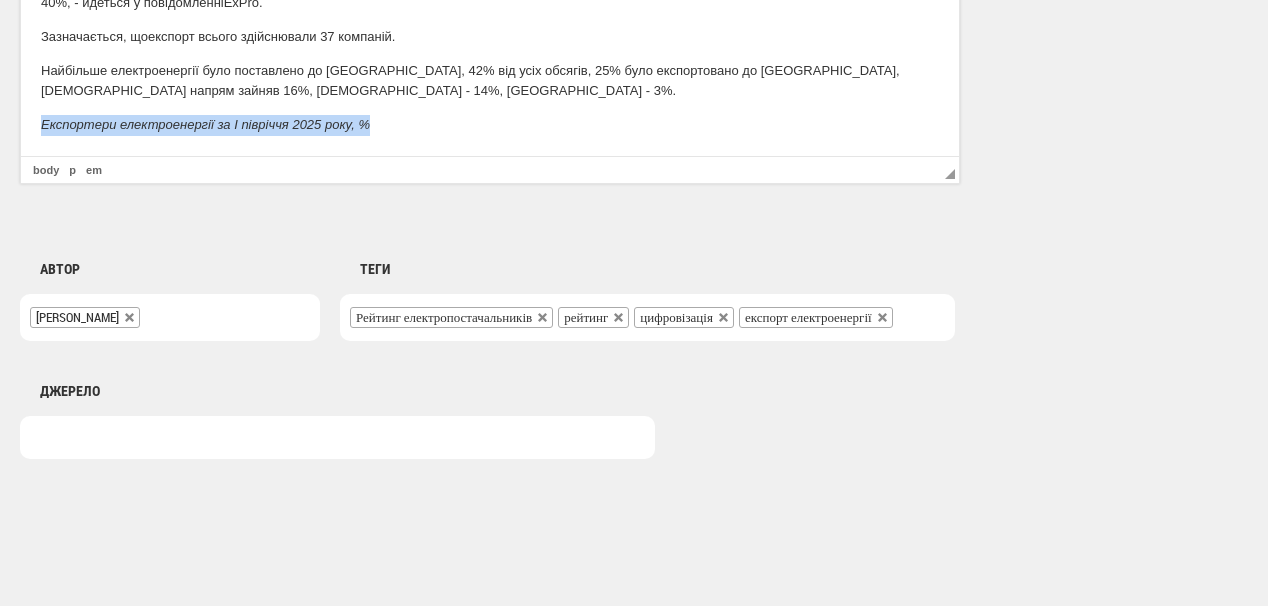 scroll, scrollTop: 112, scrollLeft: 0, axis: vertical 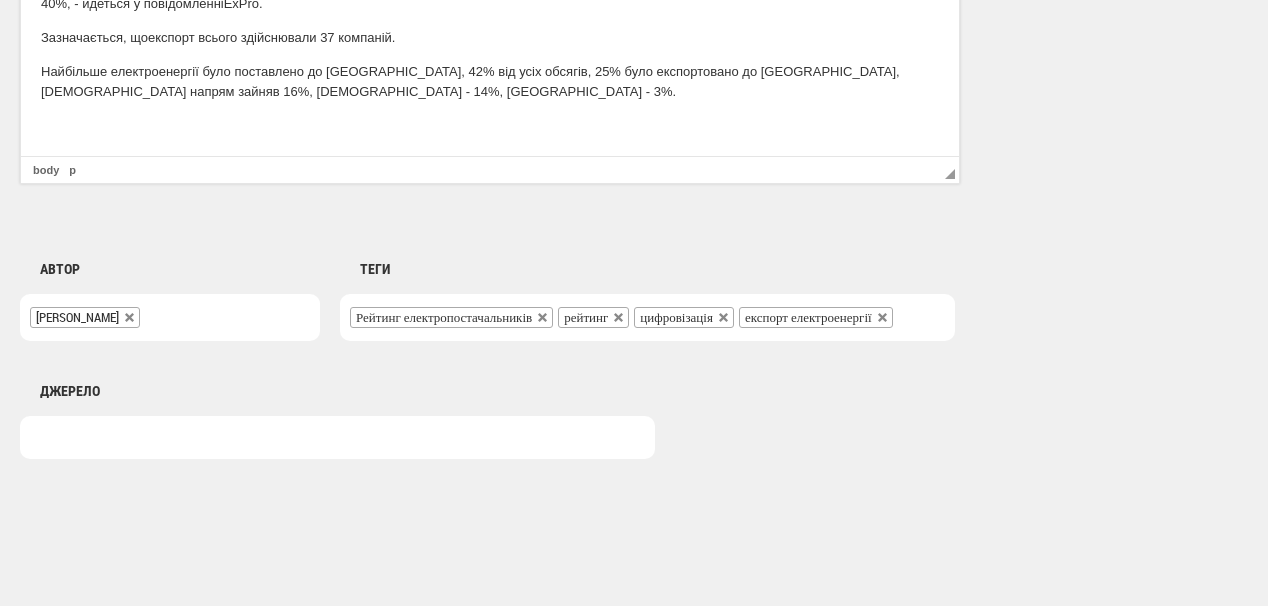 click at bounding box center [490, 126] 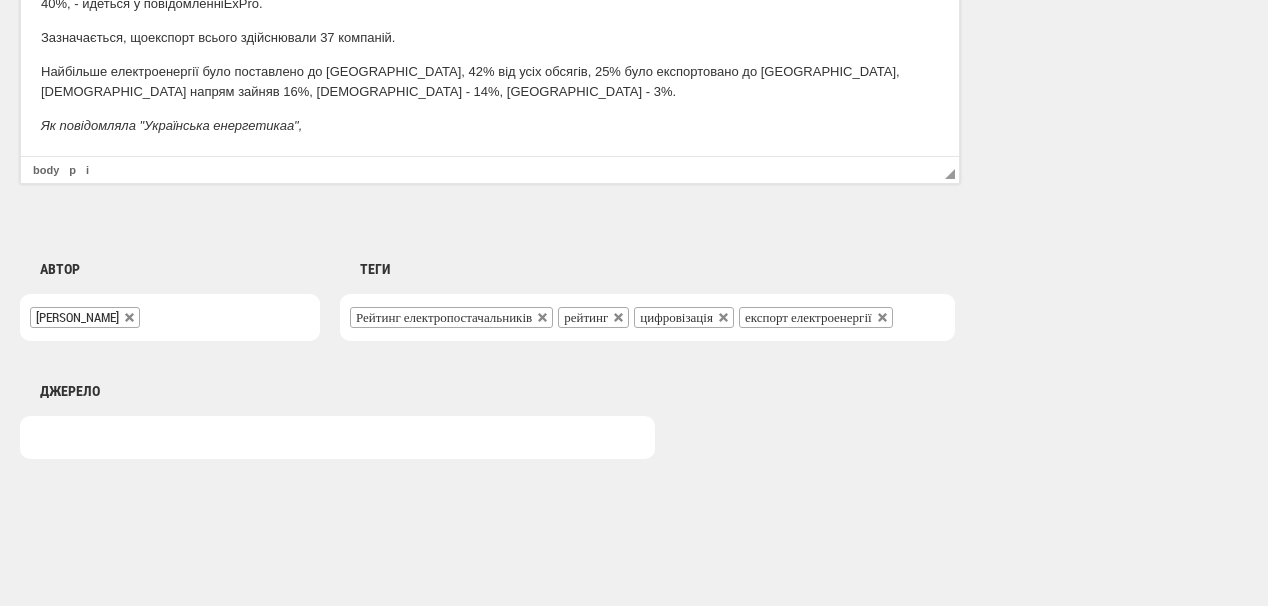 click on "Як повідомляла "Українська енергетикаа"," at bounding box center [171, 125] 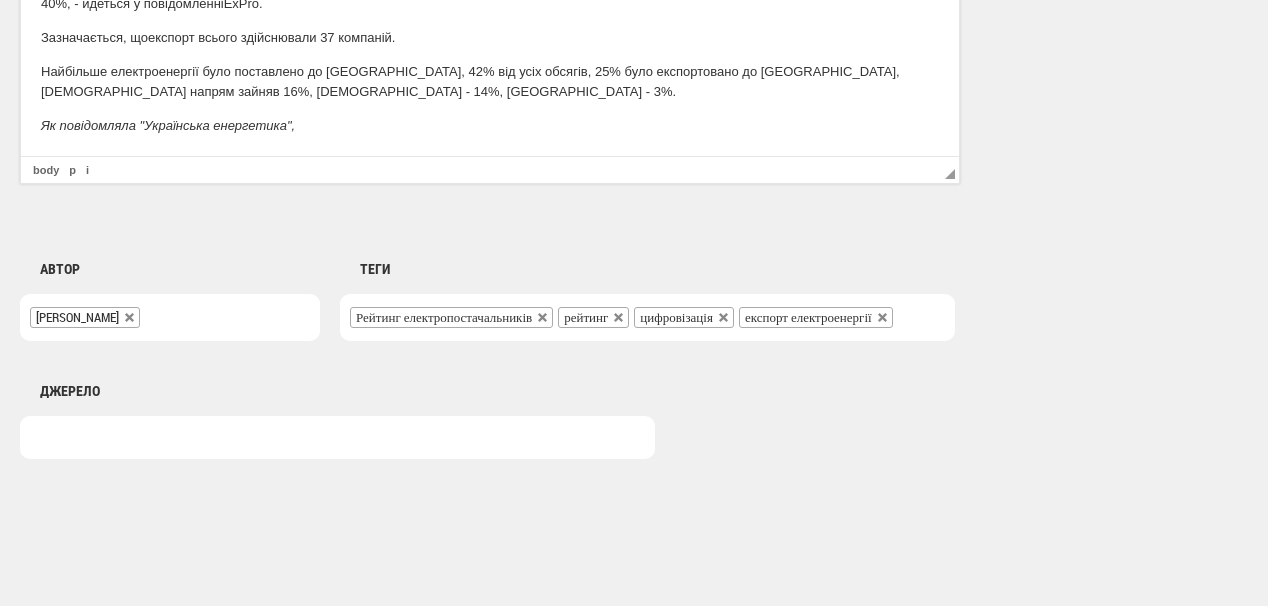 drag, startPoint x: 357, startPoint y: 132, endPoint x: 18, endPoint y: 124, distance: 339.0944 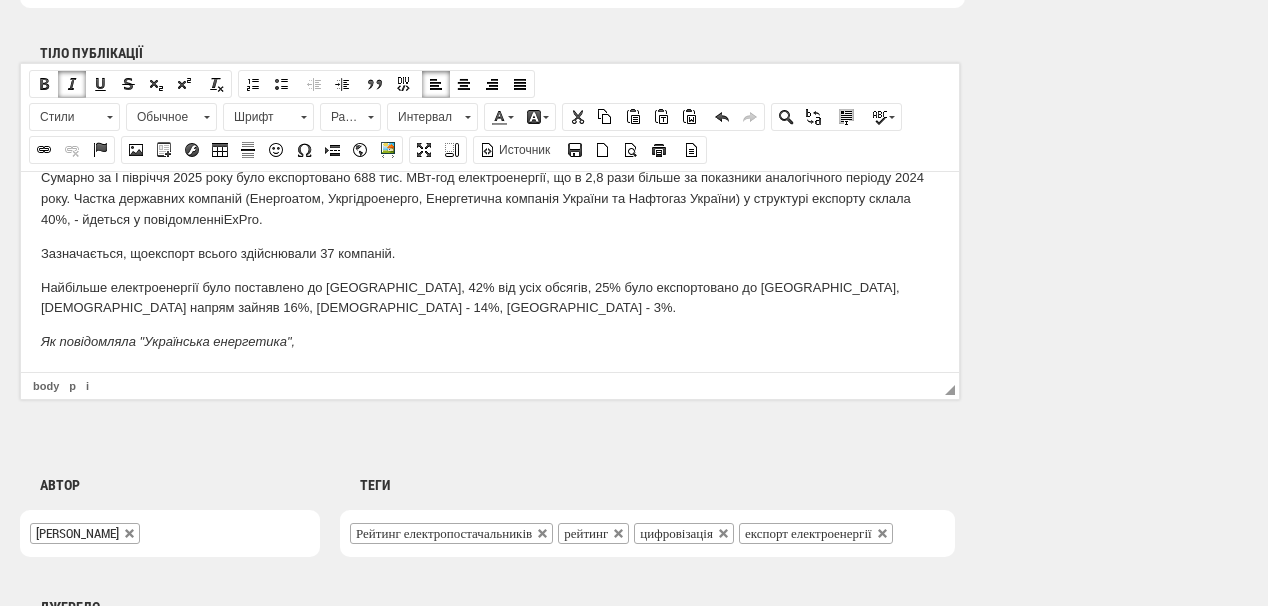 scroll, scrollTop: 1240, scrollLeft: 0, axis: vertical 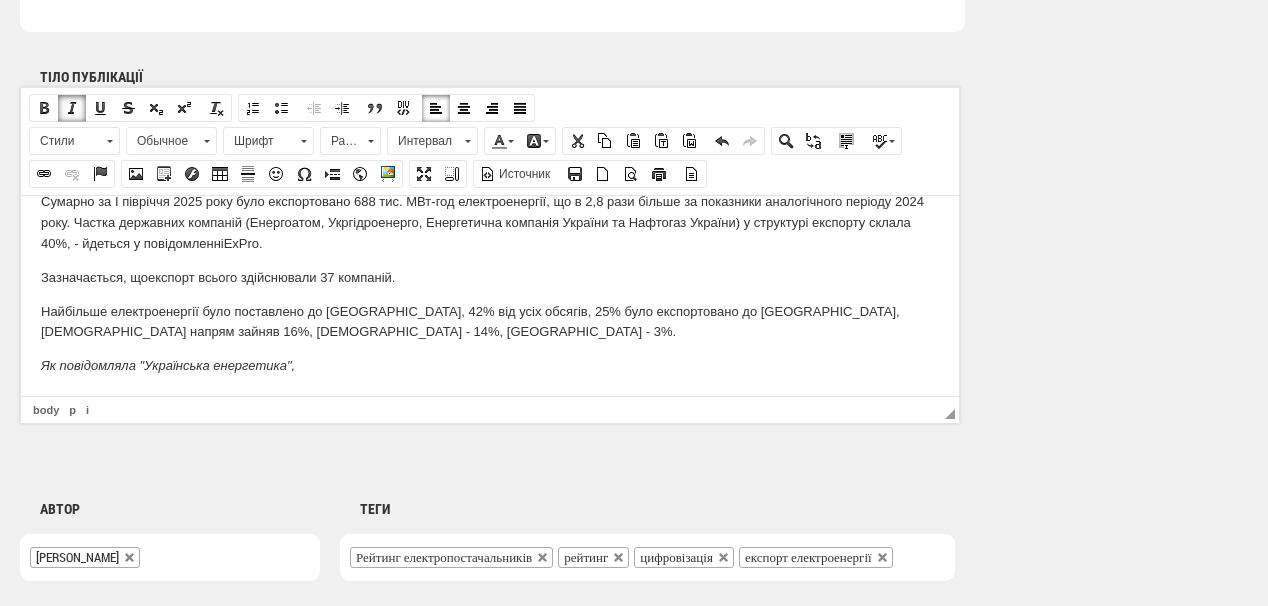 click at bounding box center (72, 108) 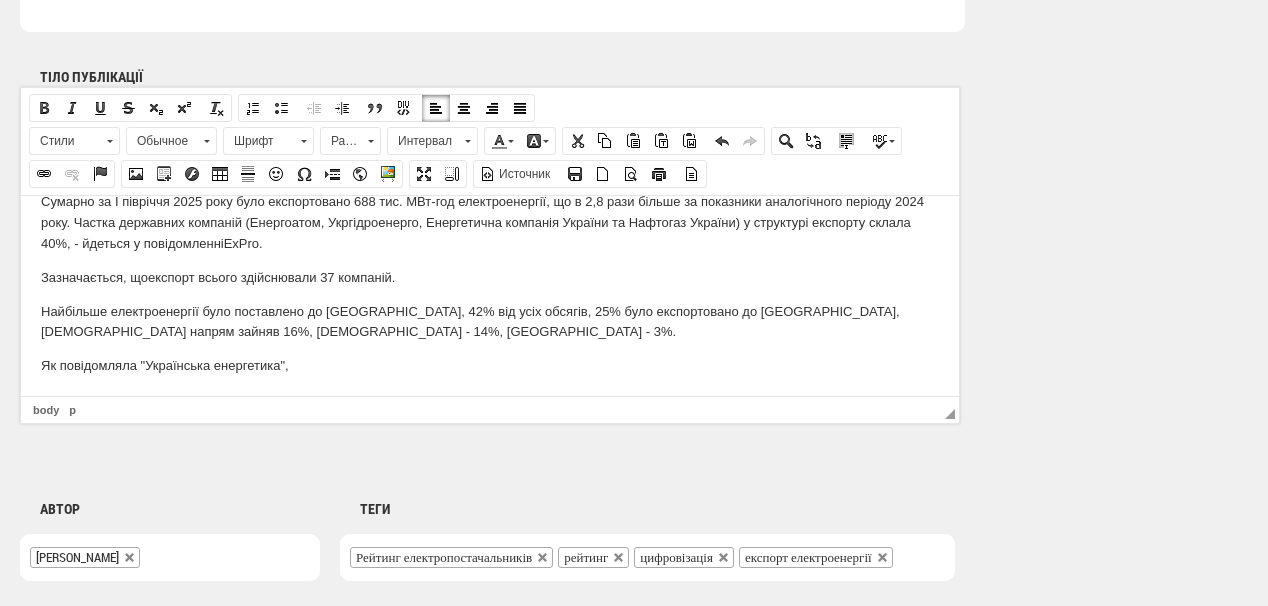 click on "Як повідомляла "Українська енергетик а"," at bounding box center (490, 365) 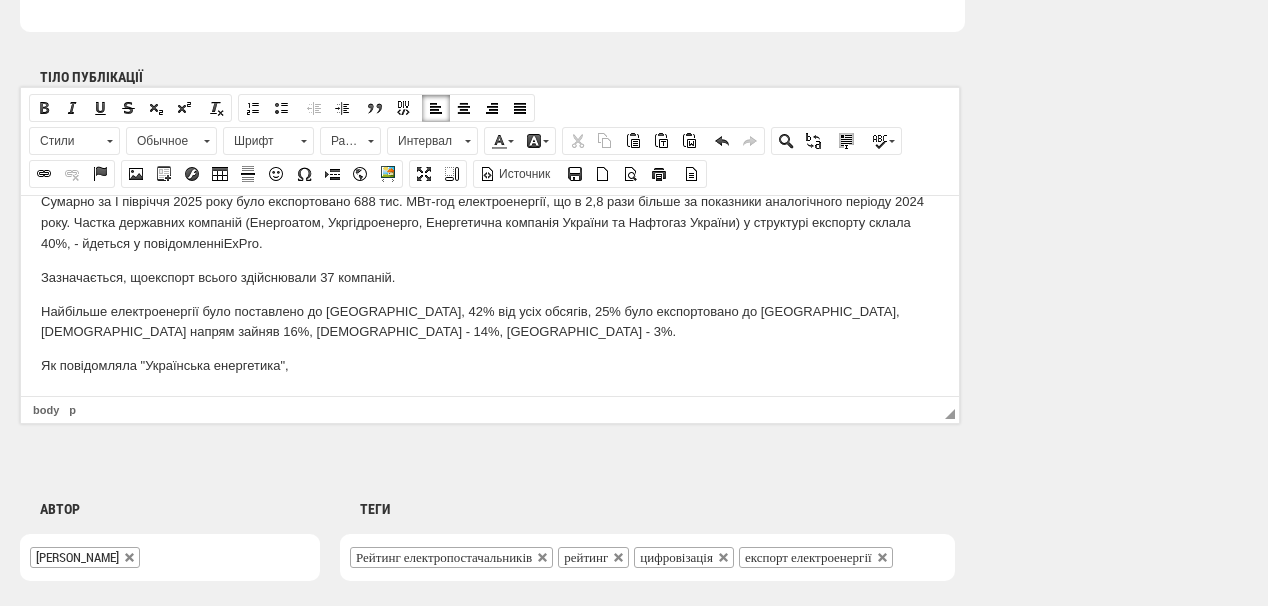 click on "Як повідомляла "Українська енергетик а"," at bounding box center (490, 365) 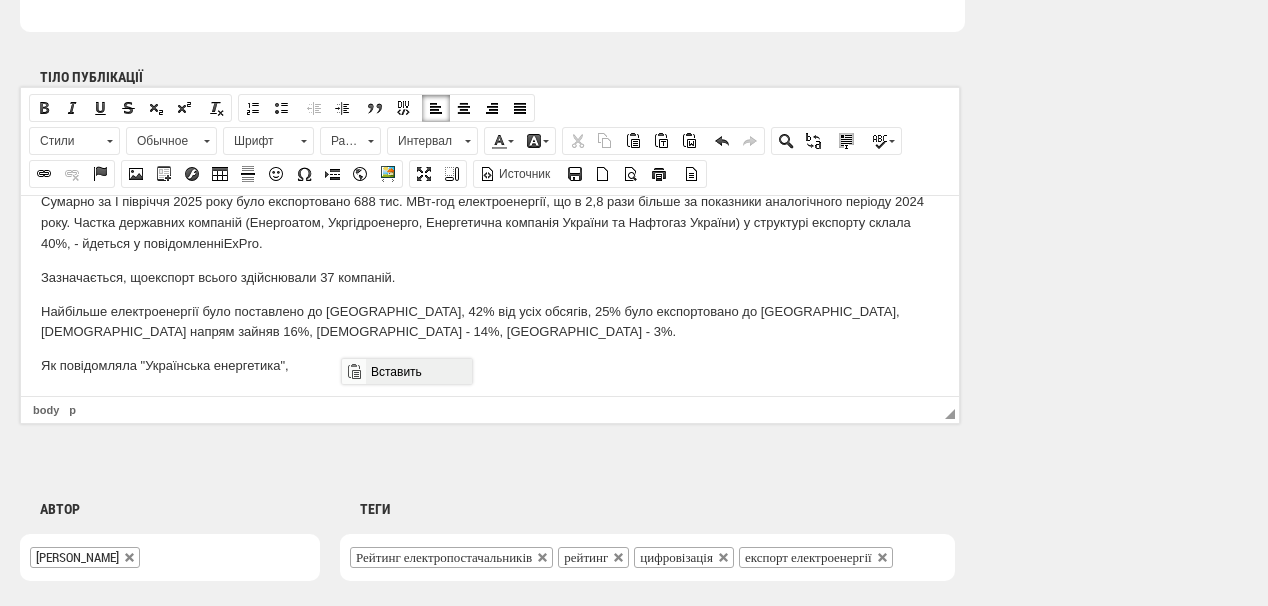 click on "Вставить" at bounding box center (418, 371) 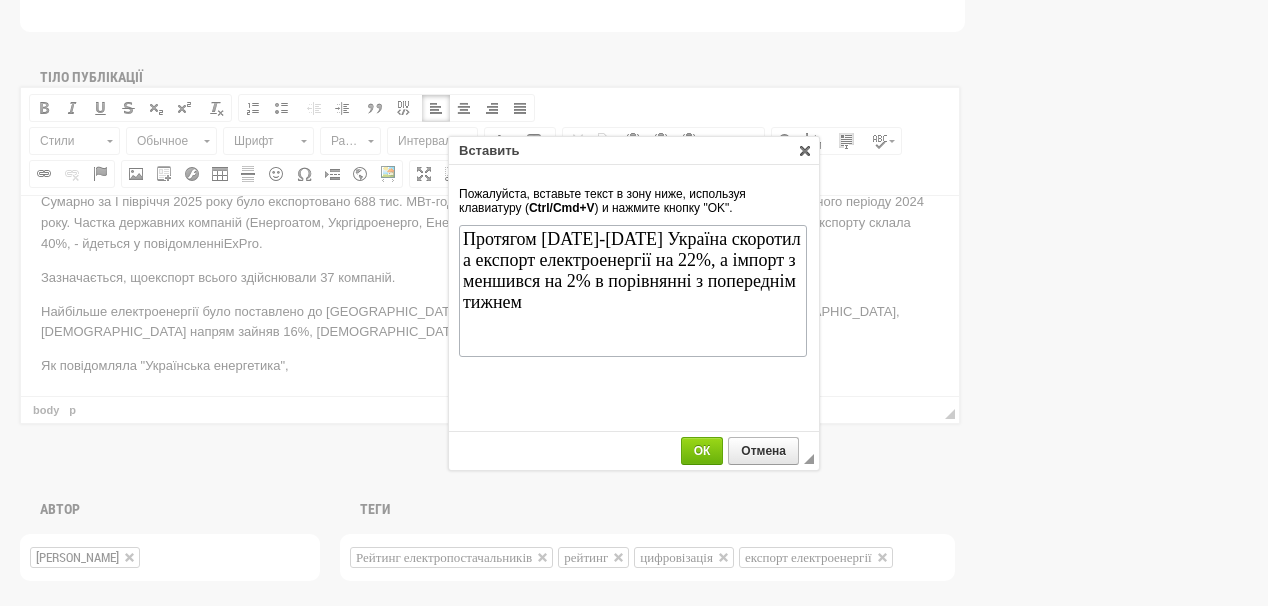 scroll, scrollTop: 0, scrollLeft: 0, axis: both 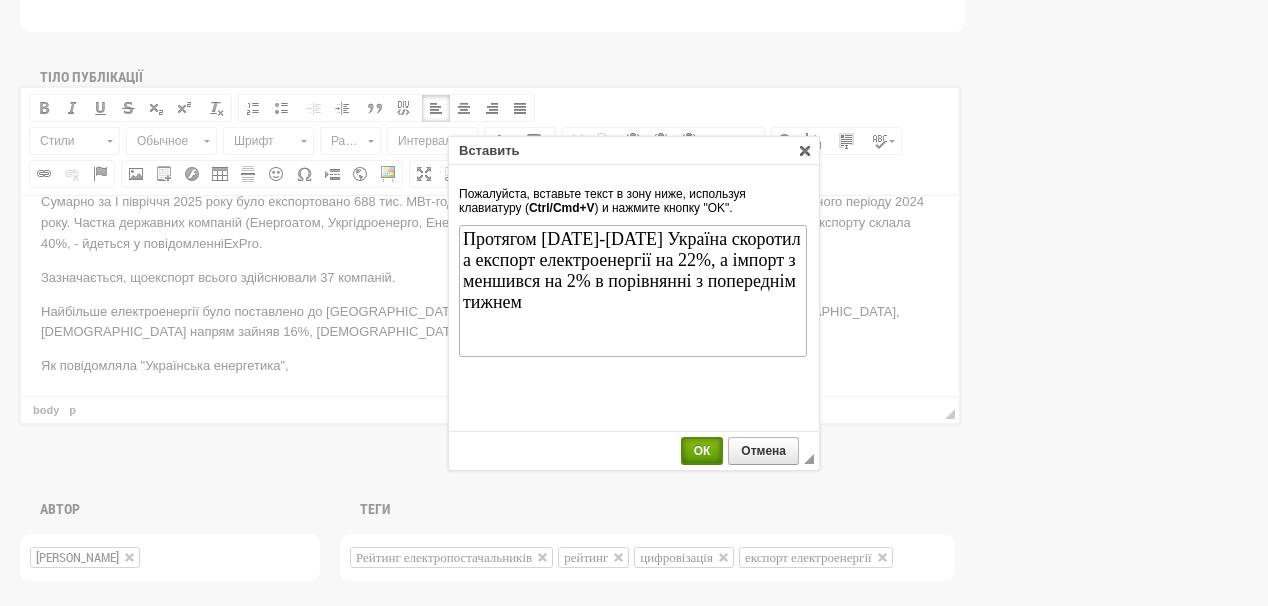 click on "ОК" at bounding box center (702, 451) 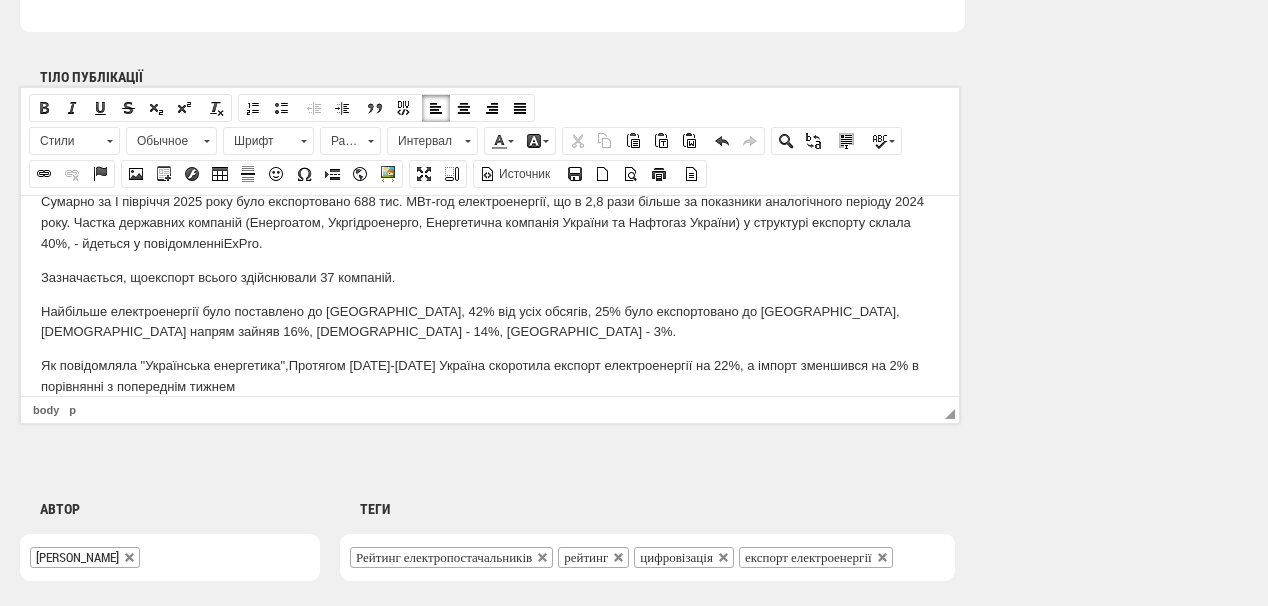 click on "Як повідомляла "Українська енергетик а",  Протягом 14-20 липня Україна скоротила експорт електроенергії на 22%, а імпорт зменшився на 2% в порівнянні з попереднім тижнем" at bounding box center [490, 376] 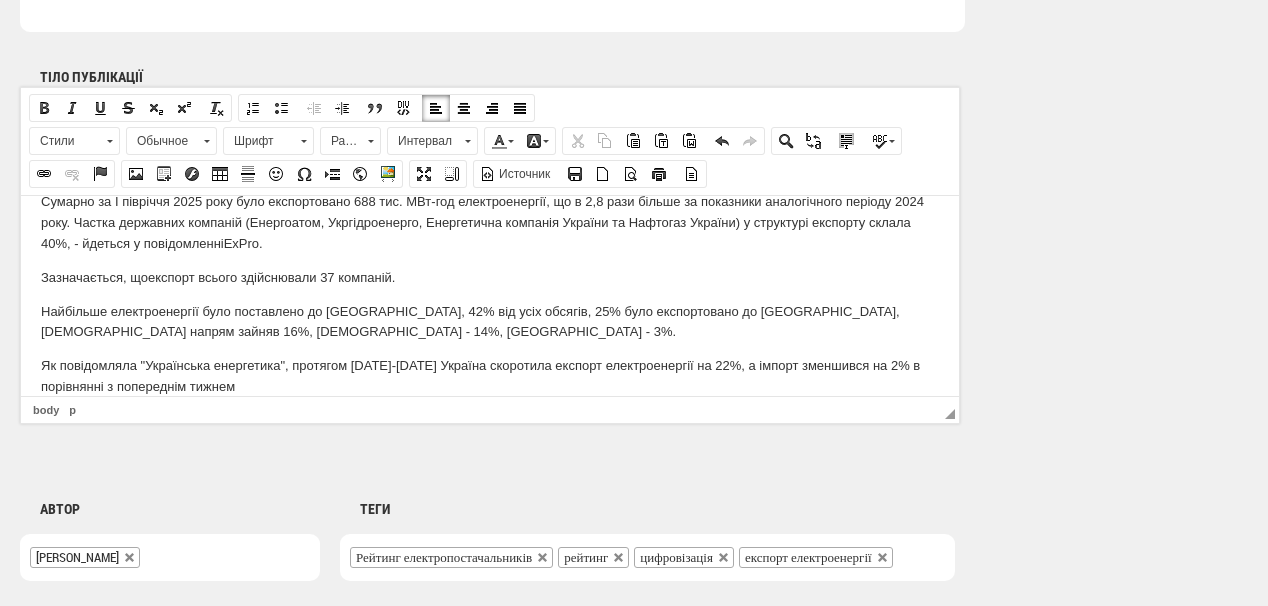 click on "Як повідомляла "Українська енергетик а", п ротягом 14-20 липня Україна скоротила експорт електроенергії на 22%, а імпорт зменшився на 2% в порівнянні з попереднім тижнем" at bounding box center [490, 376] 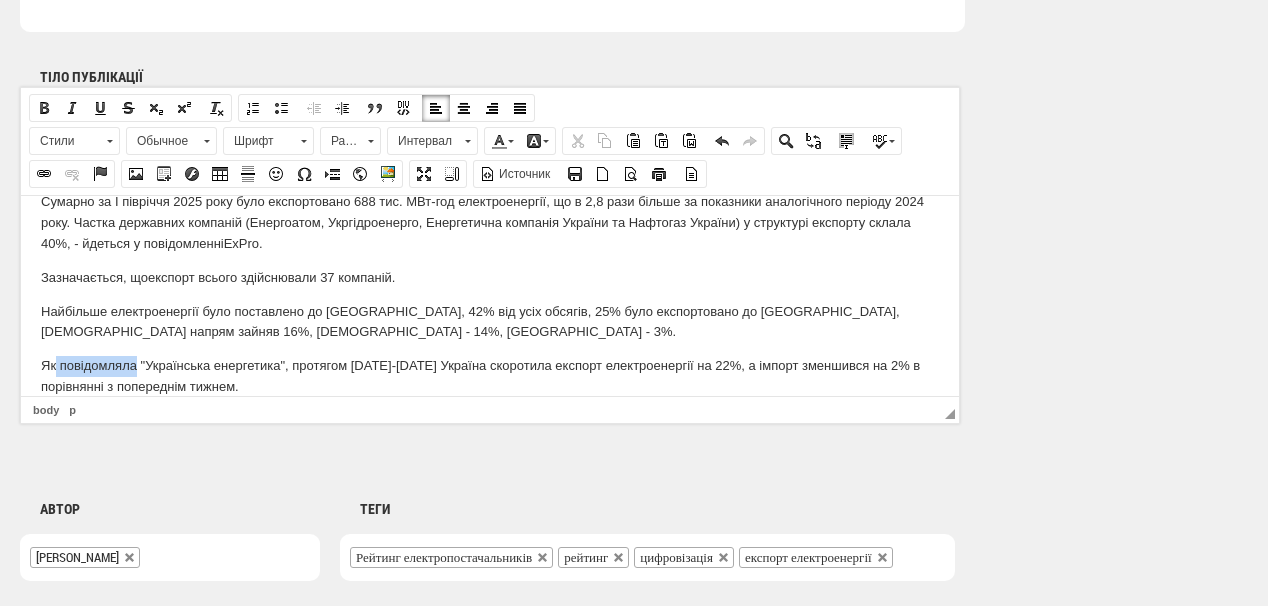 drag, startPoint x: 57, startPoint y: 363, endPoint x: 134, endPoint y: 363, distance: 77 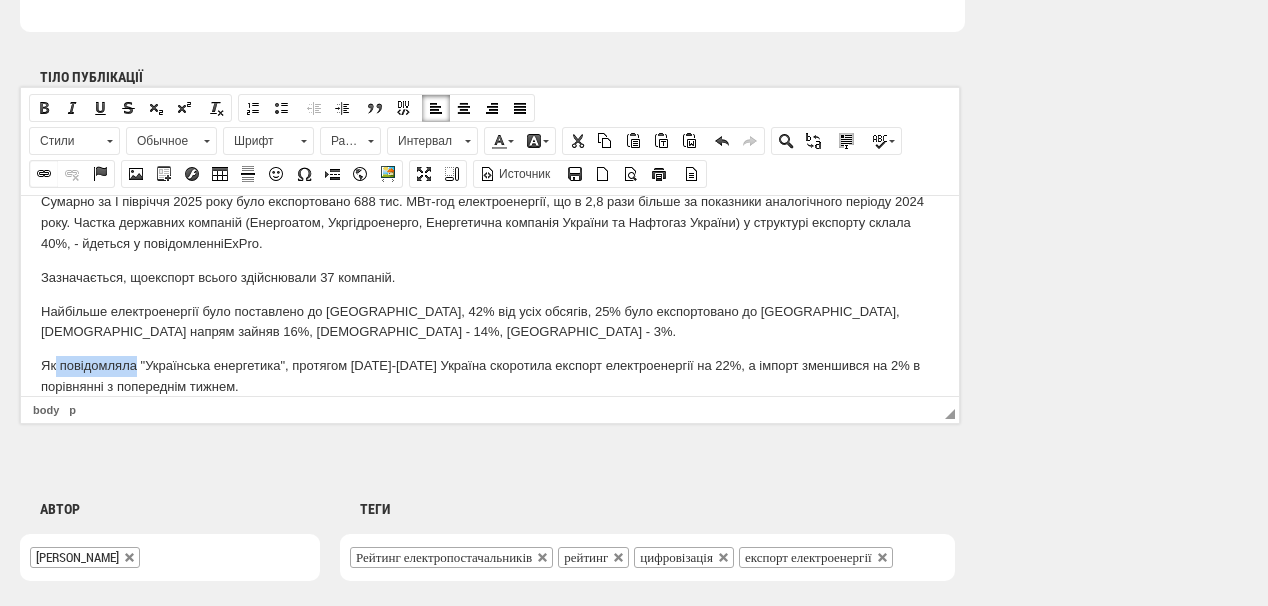 click at bounding box center [44, 174] 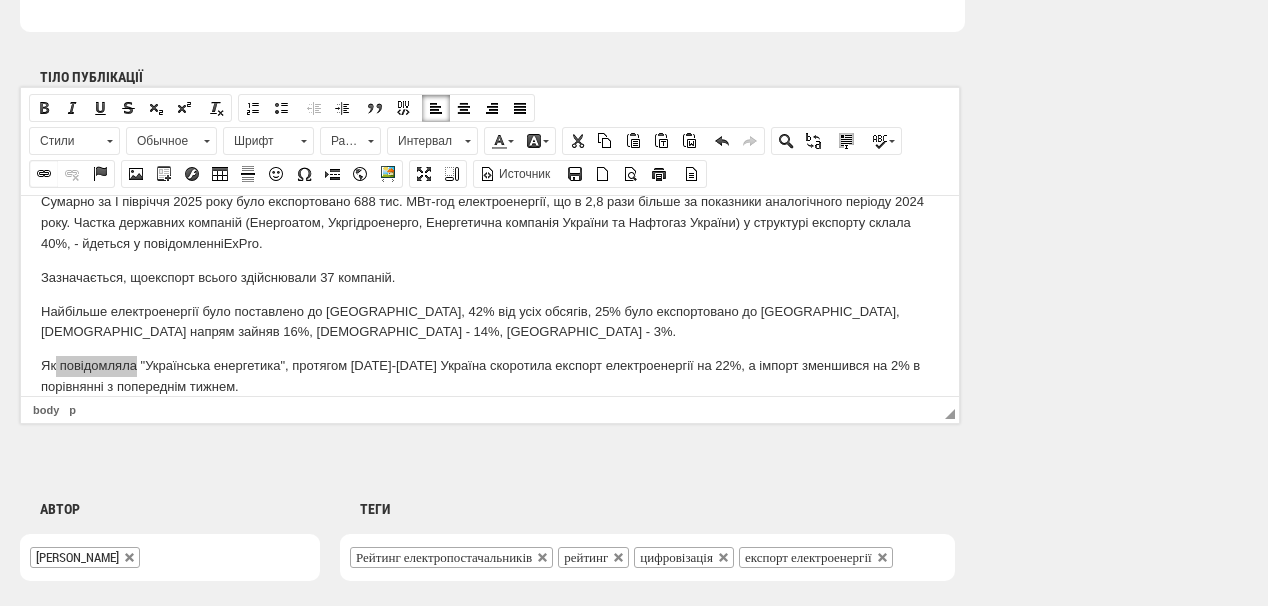 select on "http://" 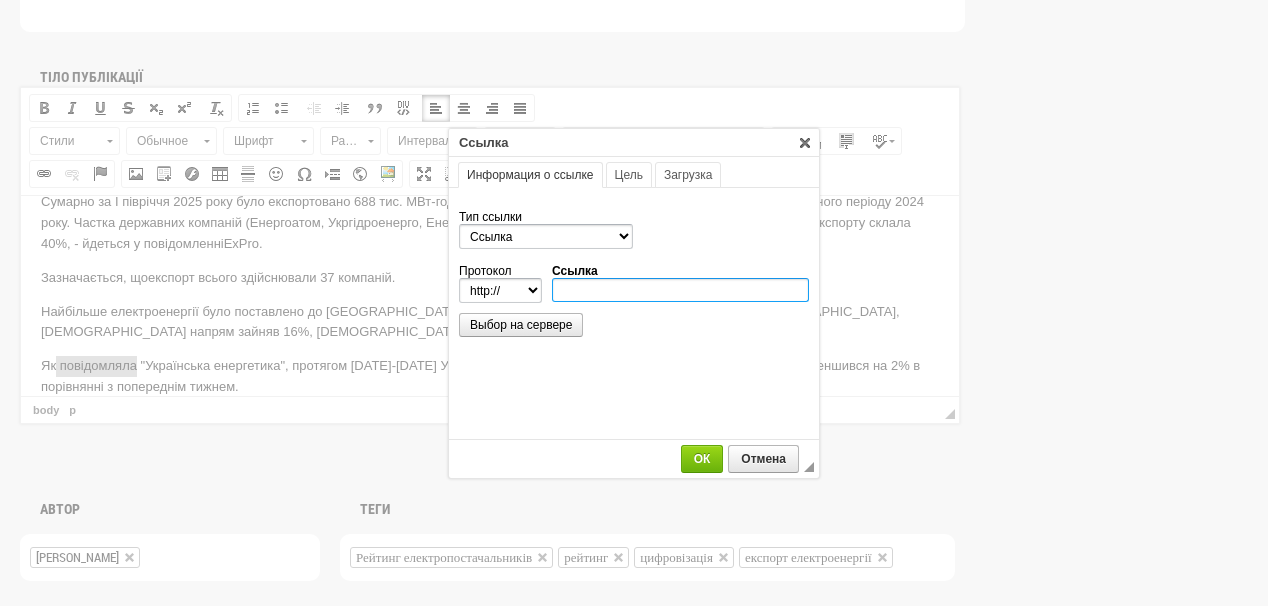 click on "Ссылка" at bounding box center (680, 290) 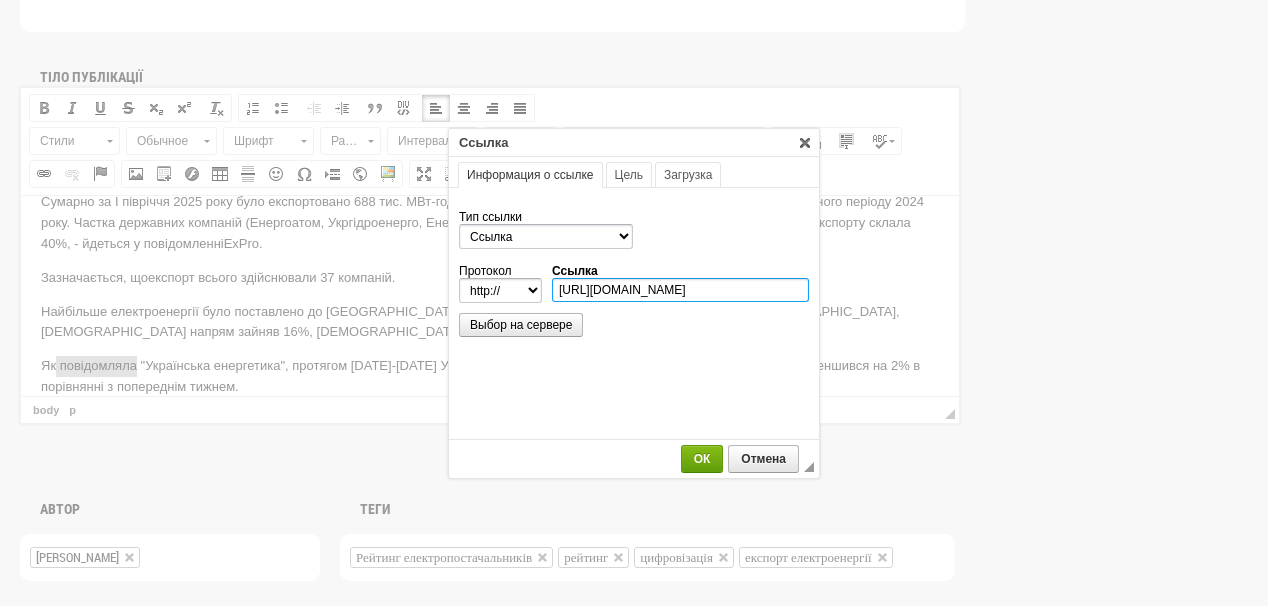 scroll, scrollTop: 0, scrollLeft: 290, axis: horizontal 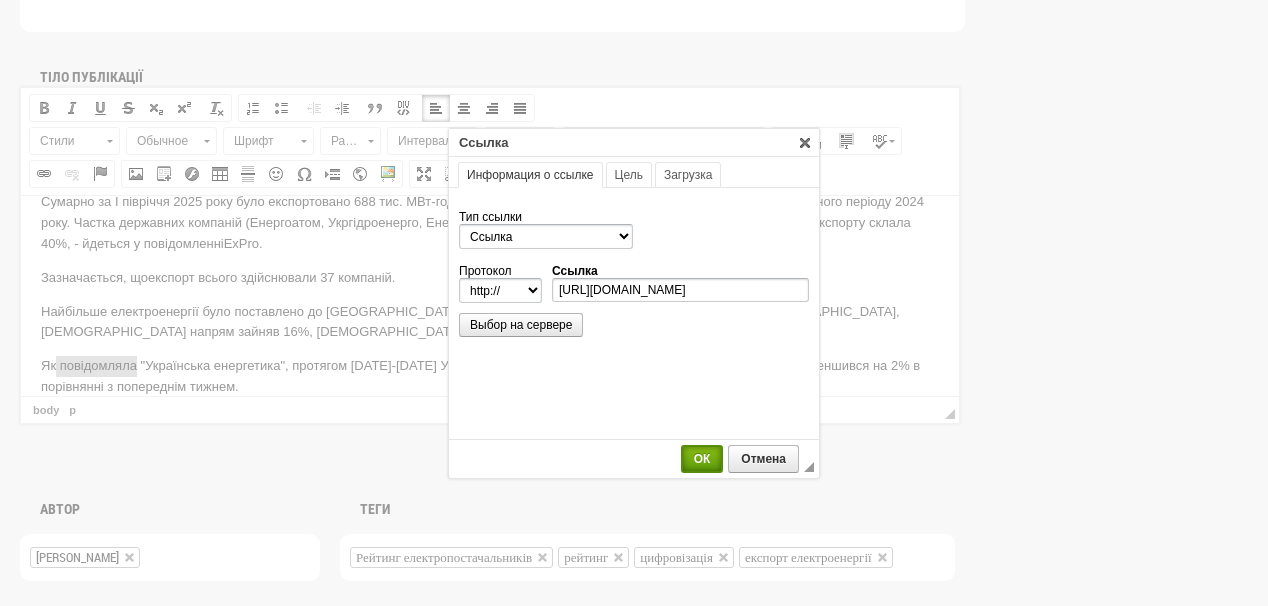 select on "https://" 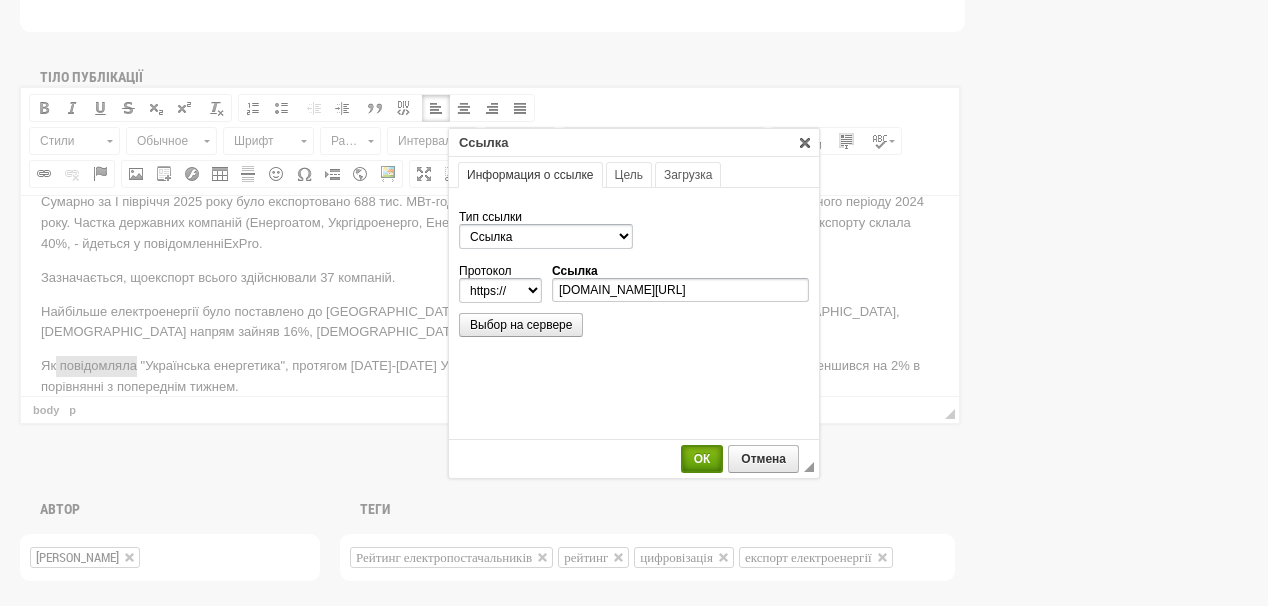 scroll, scrollTop: 0, scrollLeft: 0, axis: both 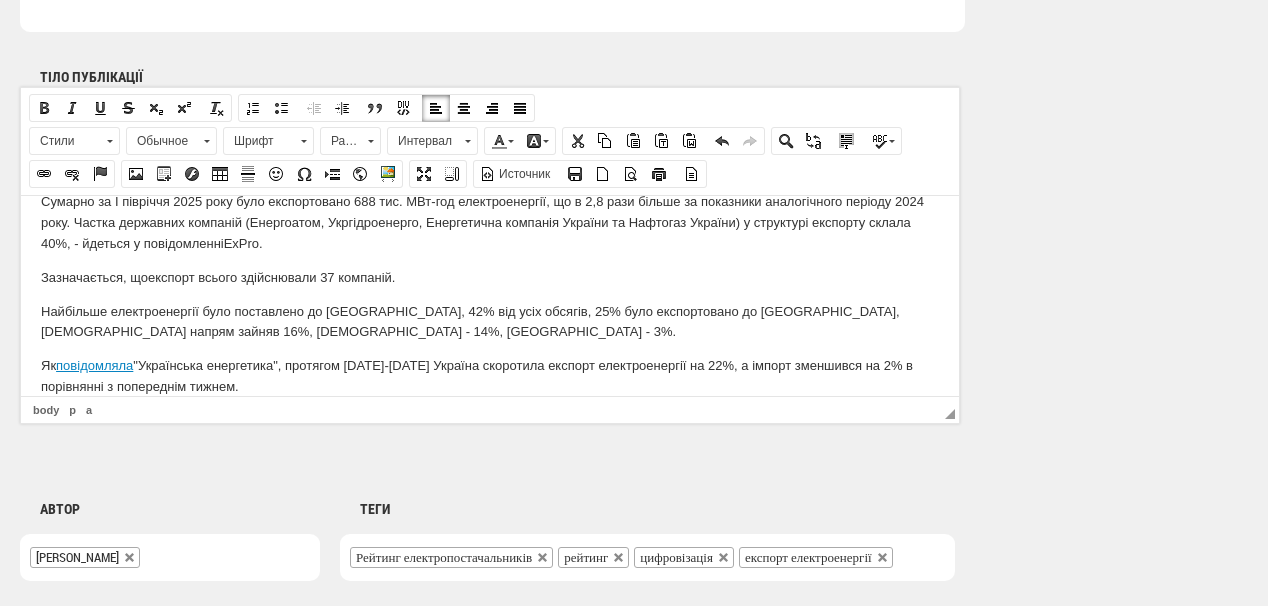 click on "Як  повідомляла  "Українська енергетик а", п ротягом 14-20 липня Україна скоротила експорт електроенергії на 22%, а імпорт зменшився на 2% в порівнянні з попереднім тижнем." at bounding box center [490, 376] 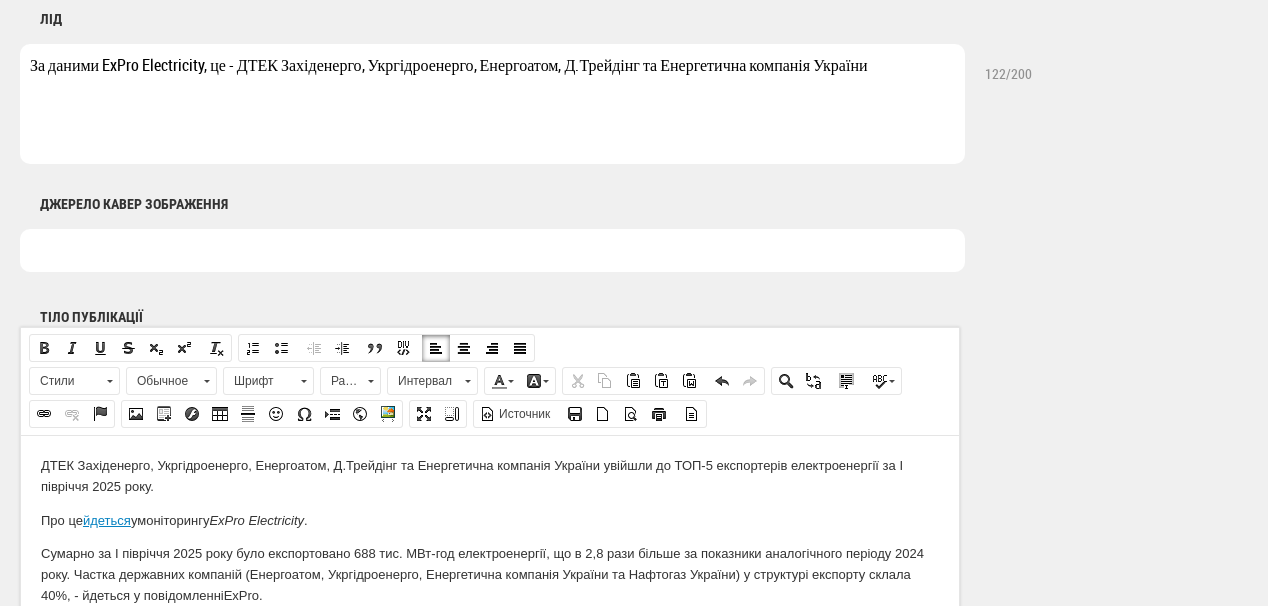 scroll, scrollTop: 840, scrollLeft: 0, axis: vertical 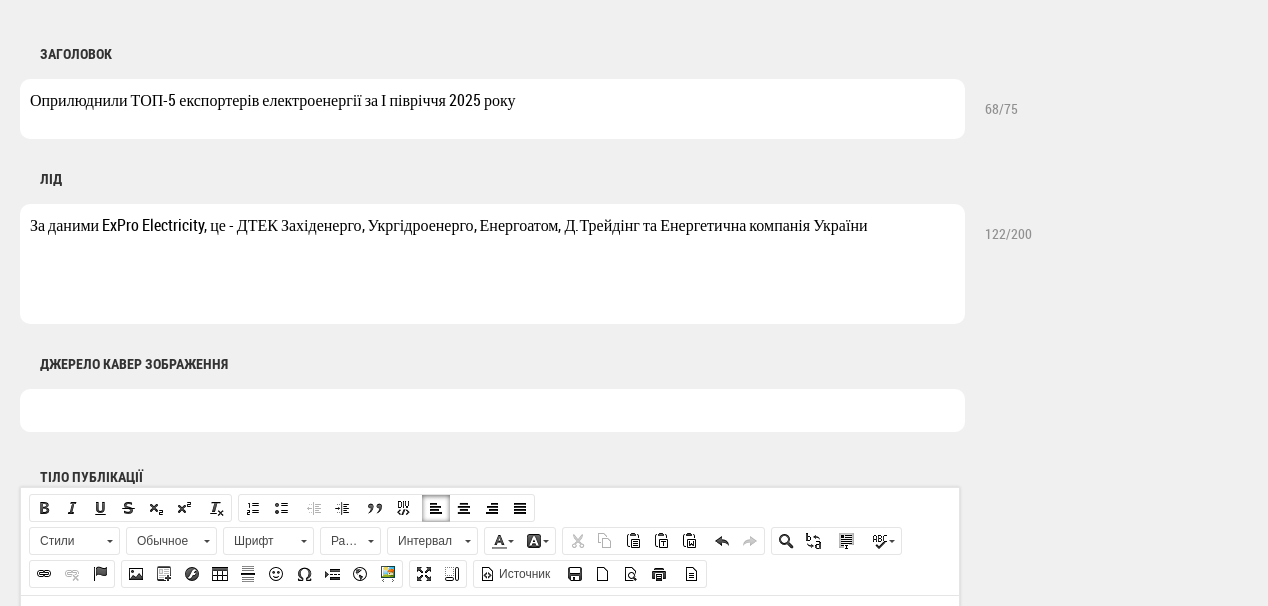 click at bounding box center [492, 410] 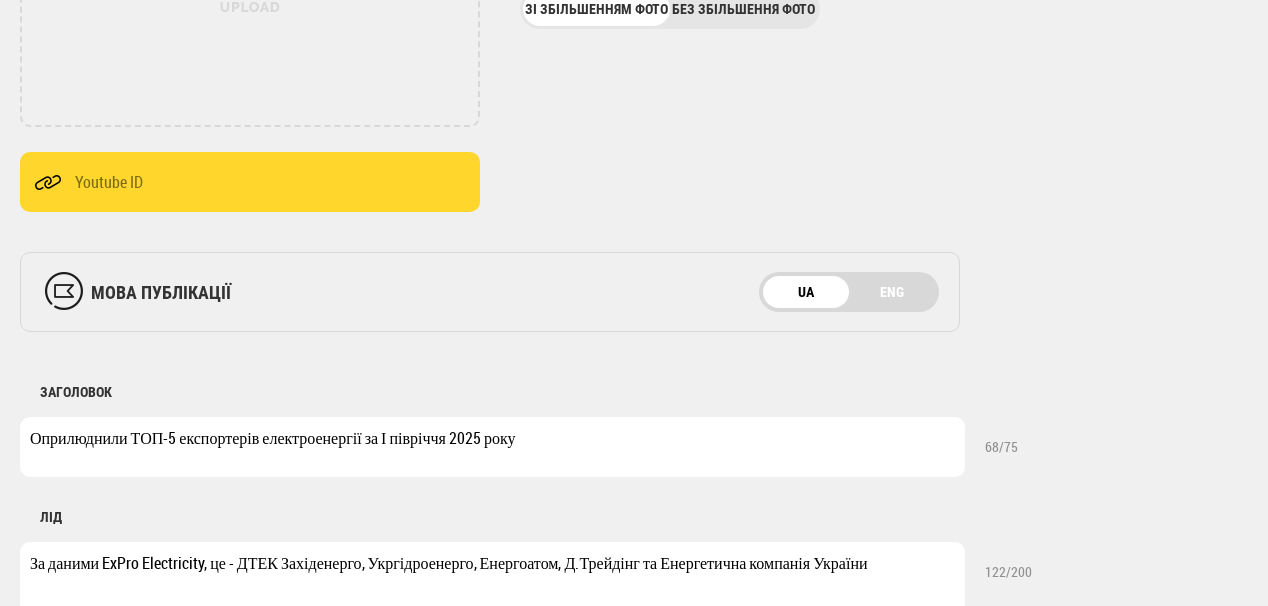 scroll, scrollTop: 360, scrollLeft: 0, axis: vertical 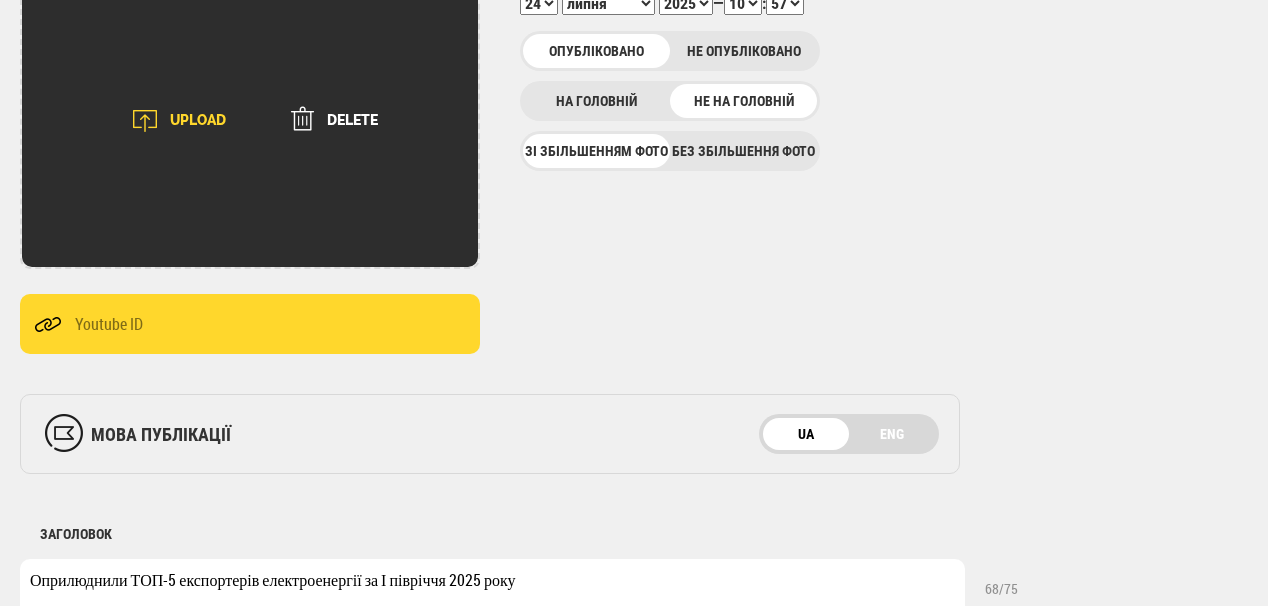 click on "UPLOAD" at bounding box center [172, 121] 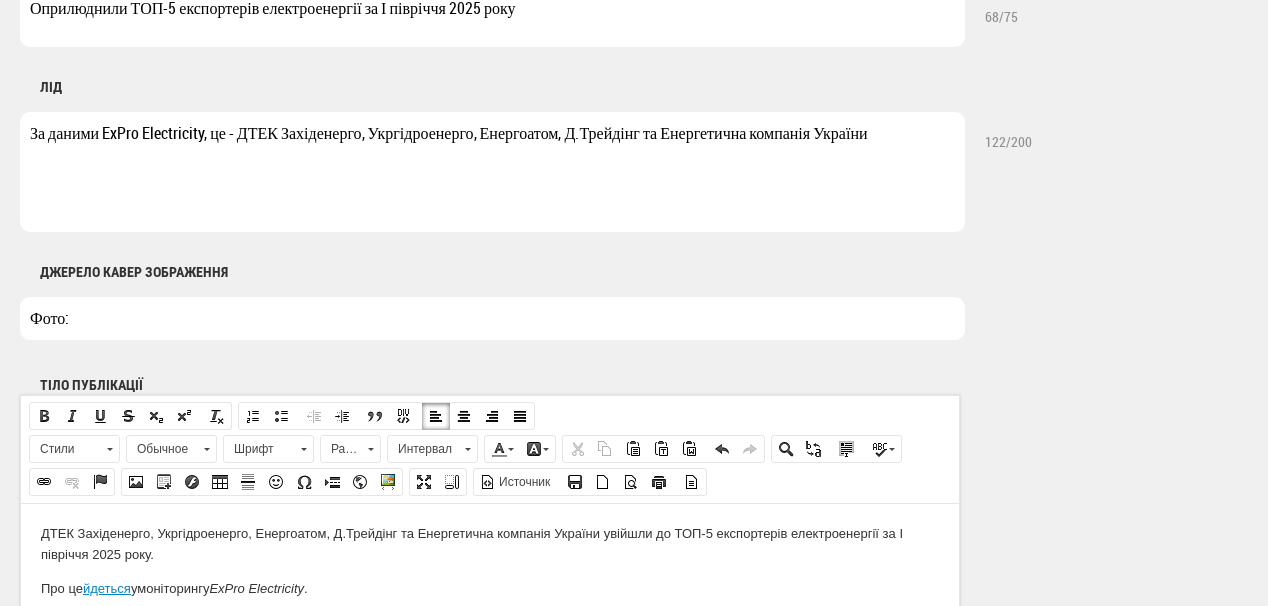 scroll, scrollTop: 1160, scrollLeft: 0, axis: vertical 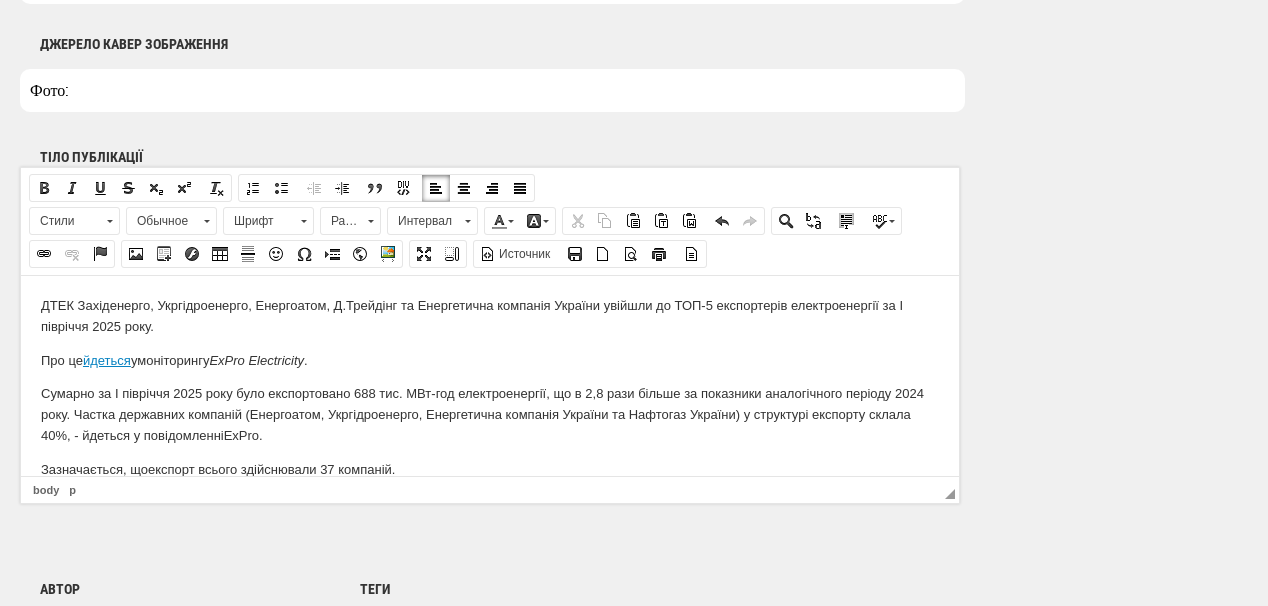 click on "Фото:" at bounding box center (492, 90) 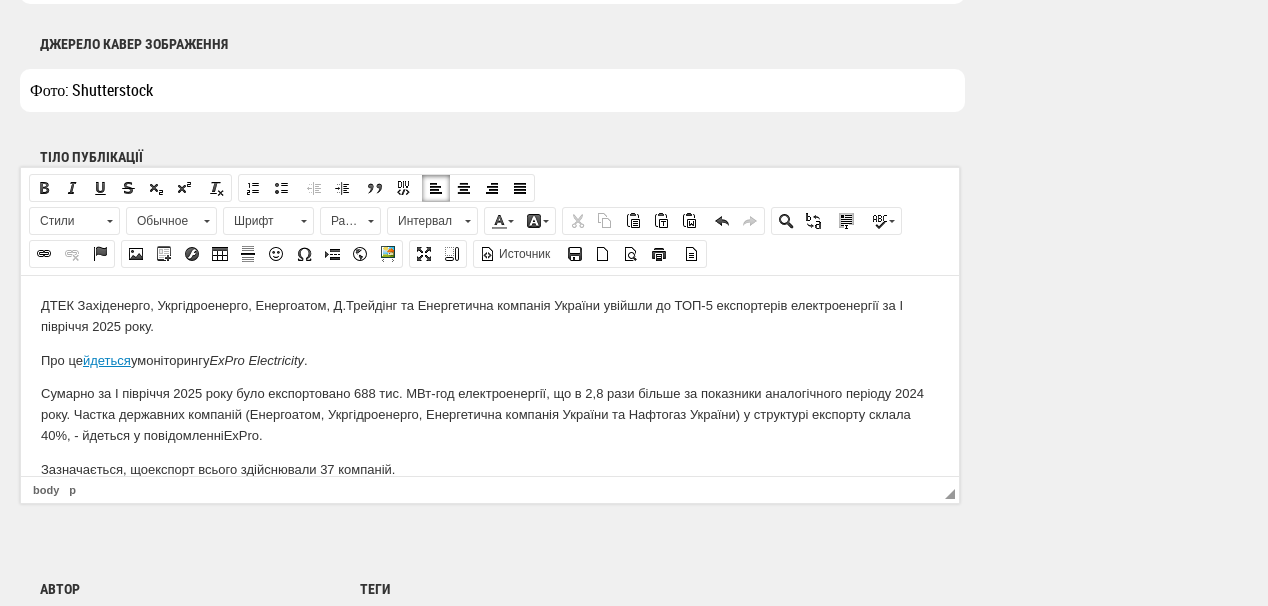 type on "Фото: Shutterstock" 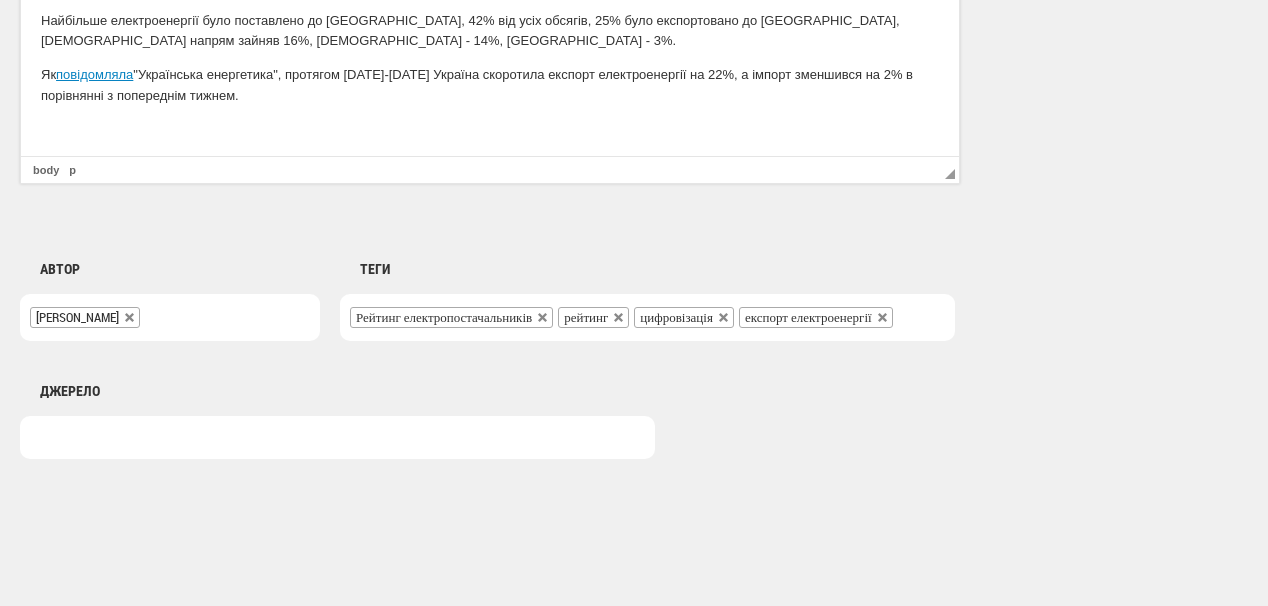 scroll, scrollTop: 168, scrollLeft: 0, axis: vertical 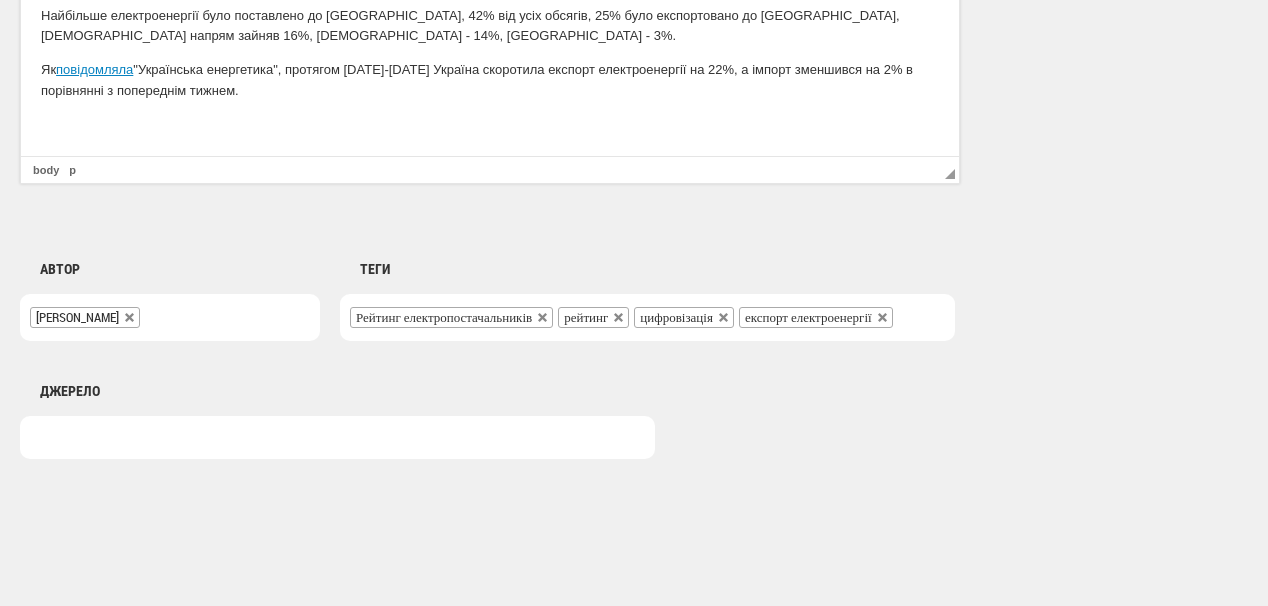 click at bounding box center (490, 125) 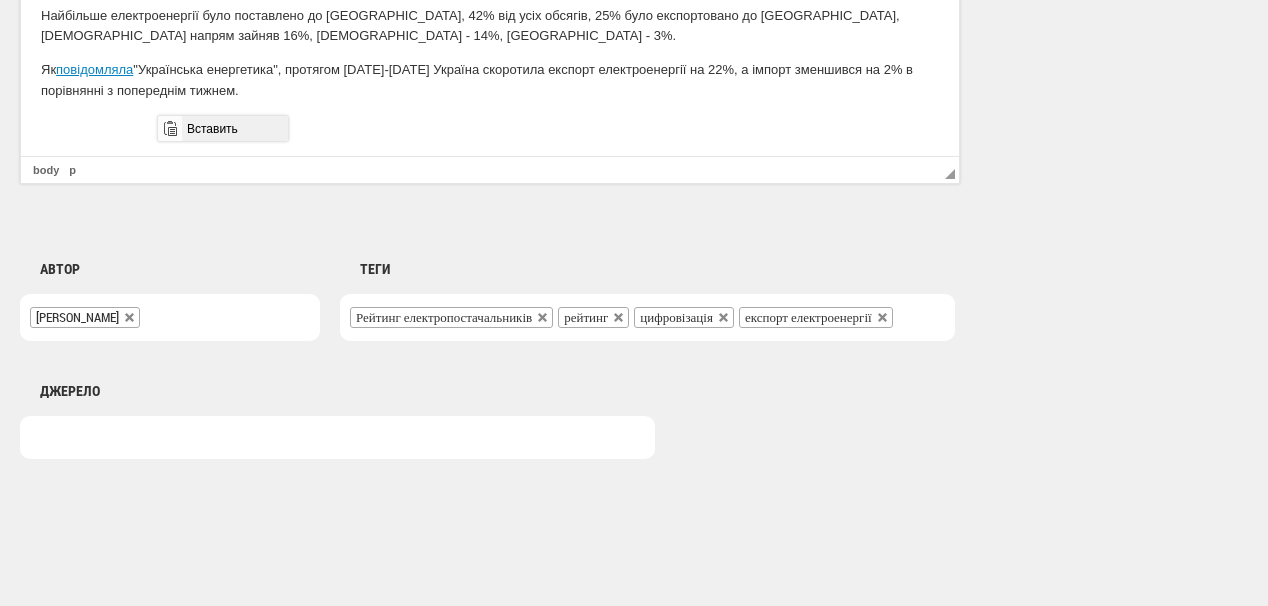 drag, startPoint x: 219, startPoint y: 131, endPoint x: 449, endPoint y: 276, distance: 271.8915 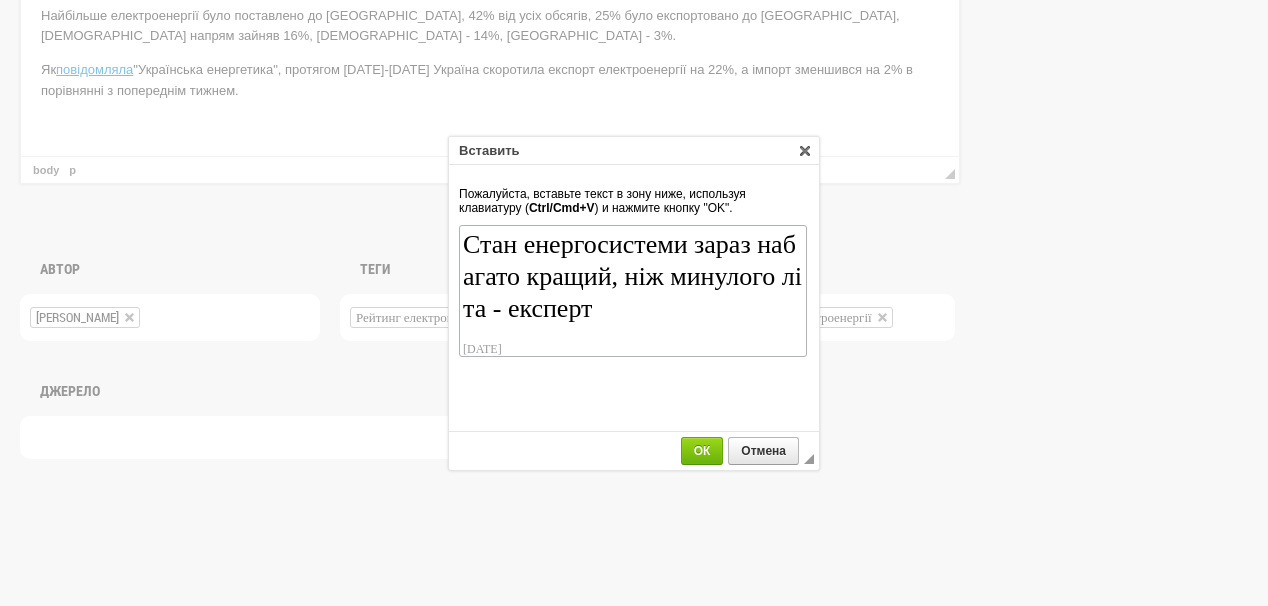 scroll, scrollTop: 134, scrollLeft: 0, axis: vertical 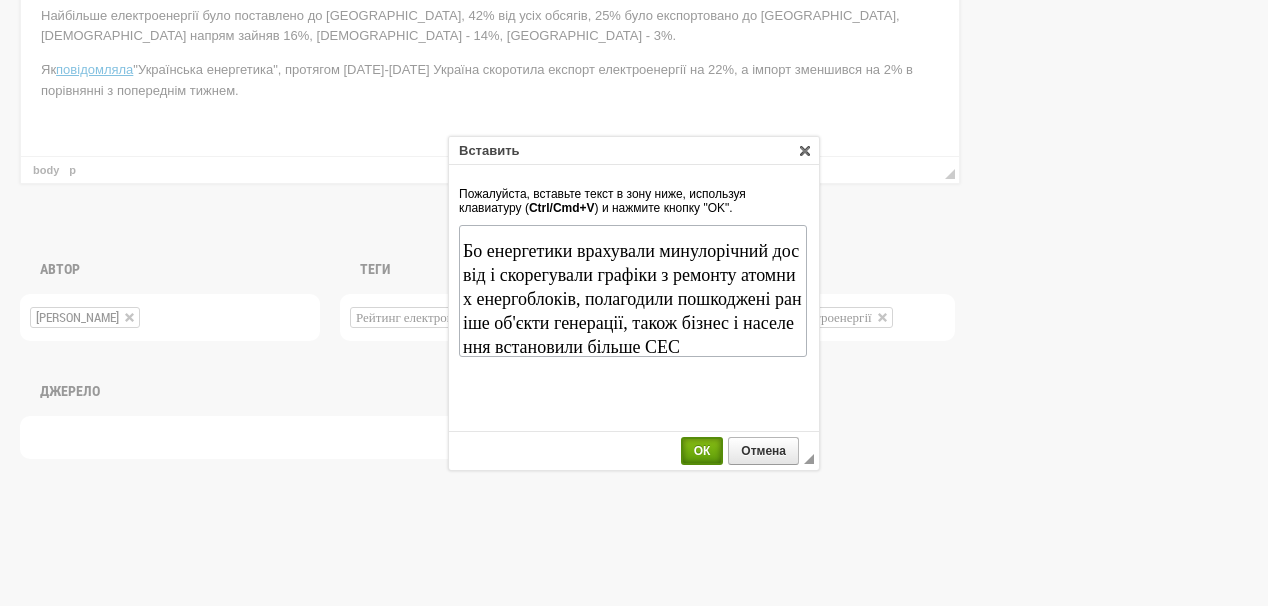 click on "ОК" at bounding box center (702, 451) 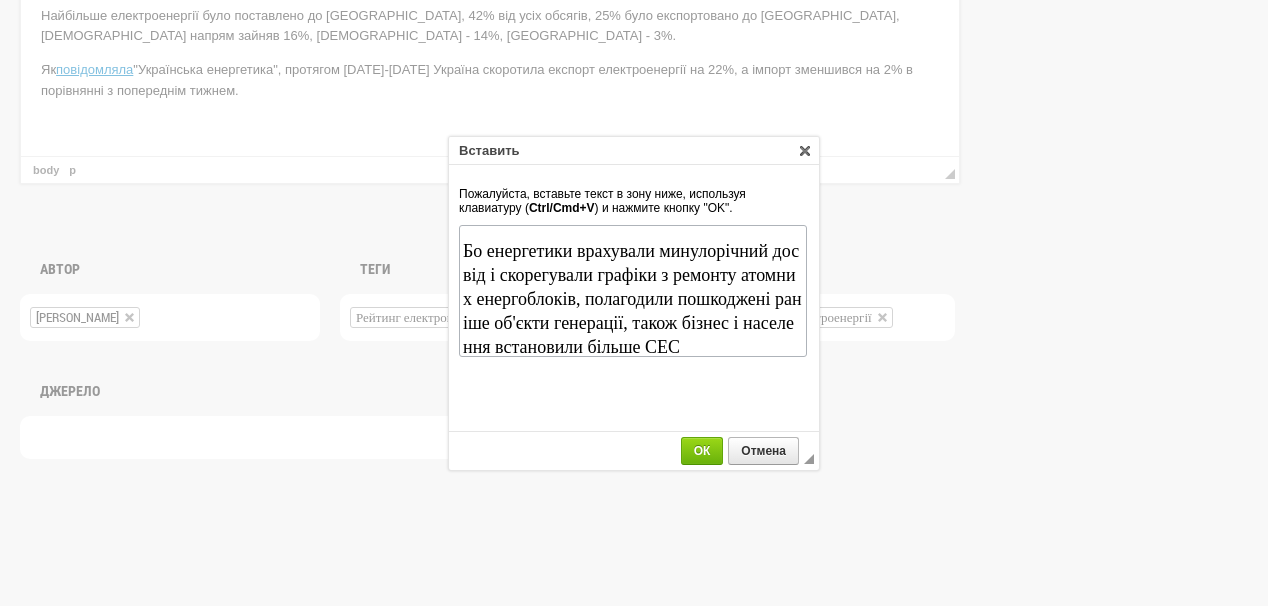 scroll, scrollTop: 0, scrollLeft: 0, axis: both 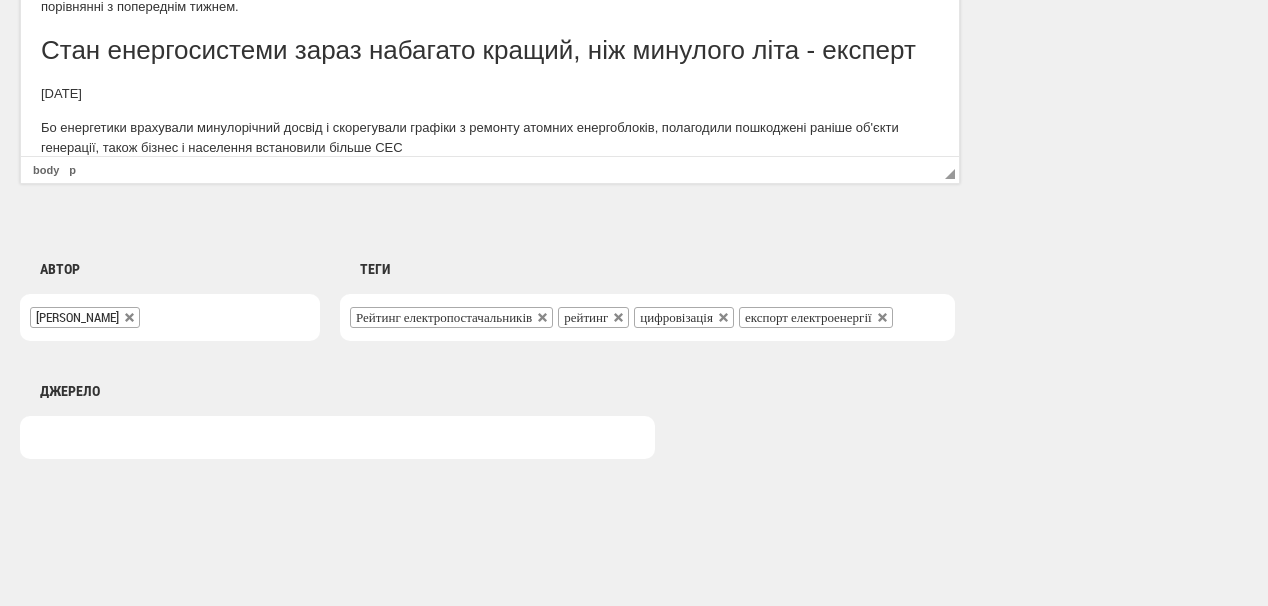 drag, startPoint x: 202, startPoint y: 97, endPoint x: 29, endPoint y: 96, distance: 173.00288 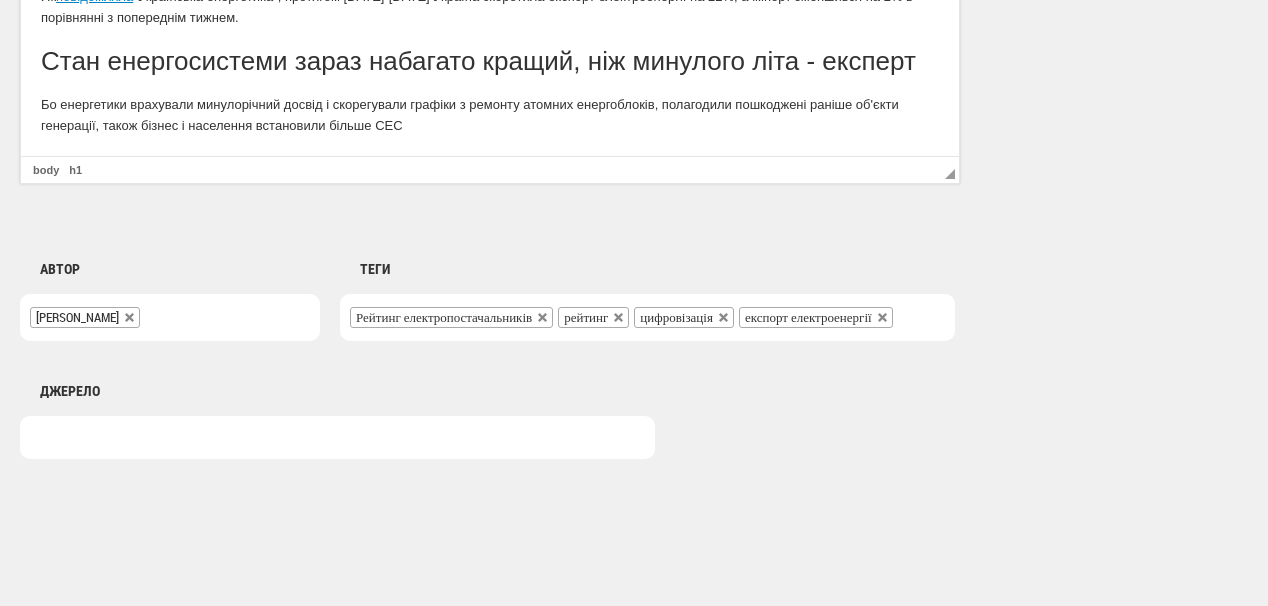 scroll, scrollTop: 241, scrollLeft: 0, axis: vertical 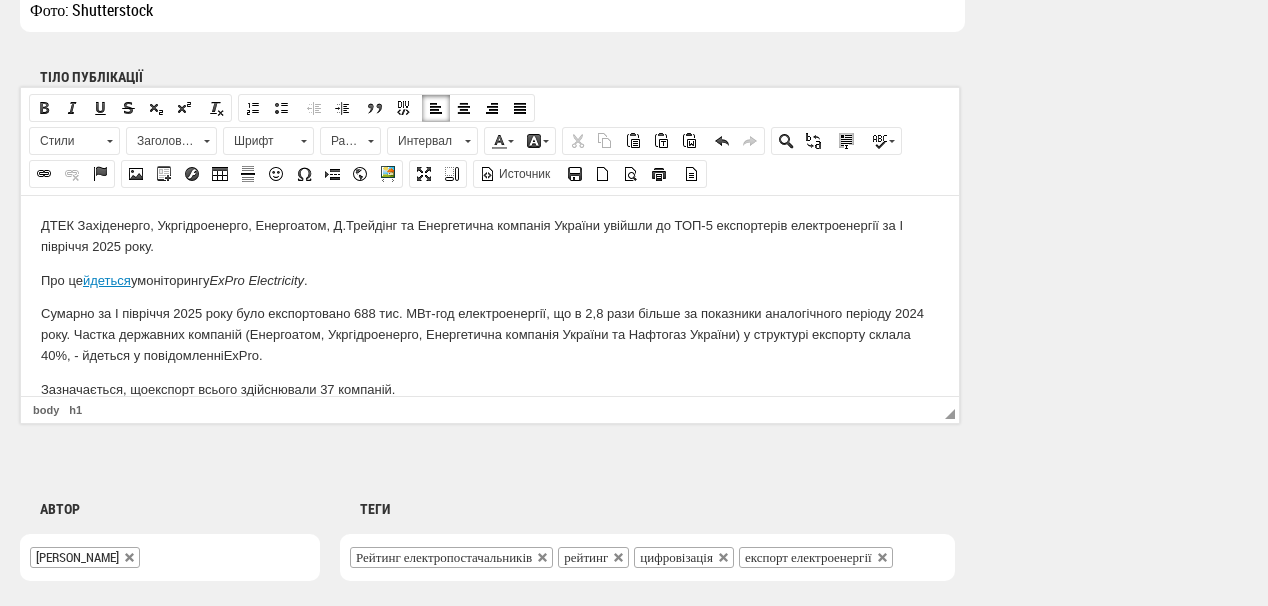 click on "Заголовок 1" at bounding box center (162, 141) 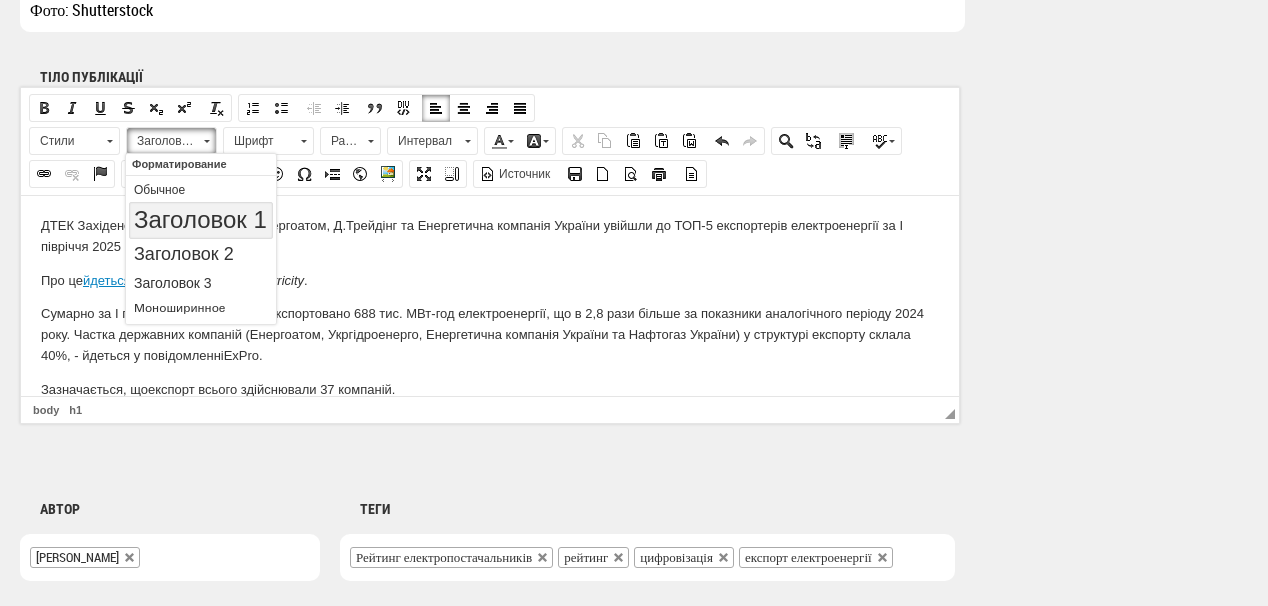 scroll, scrollTop: 0, scrollLeft: 0, axis: both 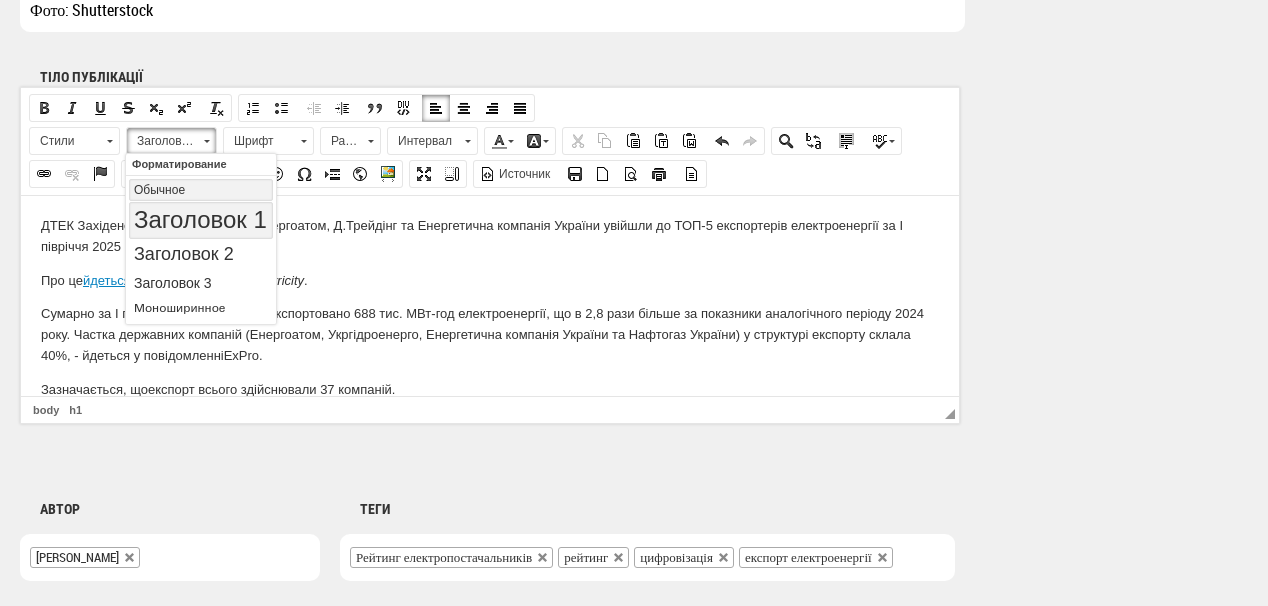 drag, startPoint x: 171, startPoint y: 189, endPoint x: 345, endPoint y: 347, distance: 235.0319 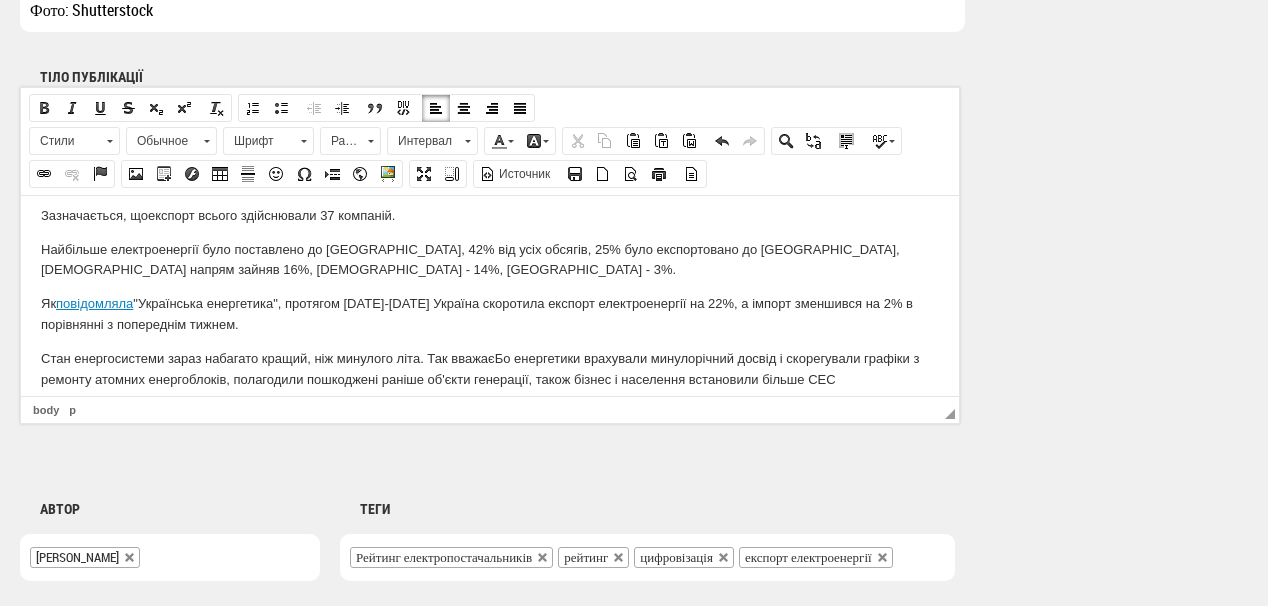scroll, scrollTop: 188, scrollLeft: 0, axis: vertical 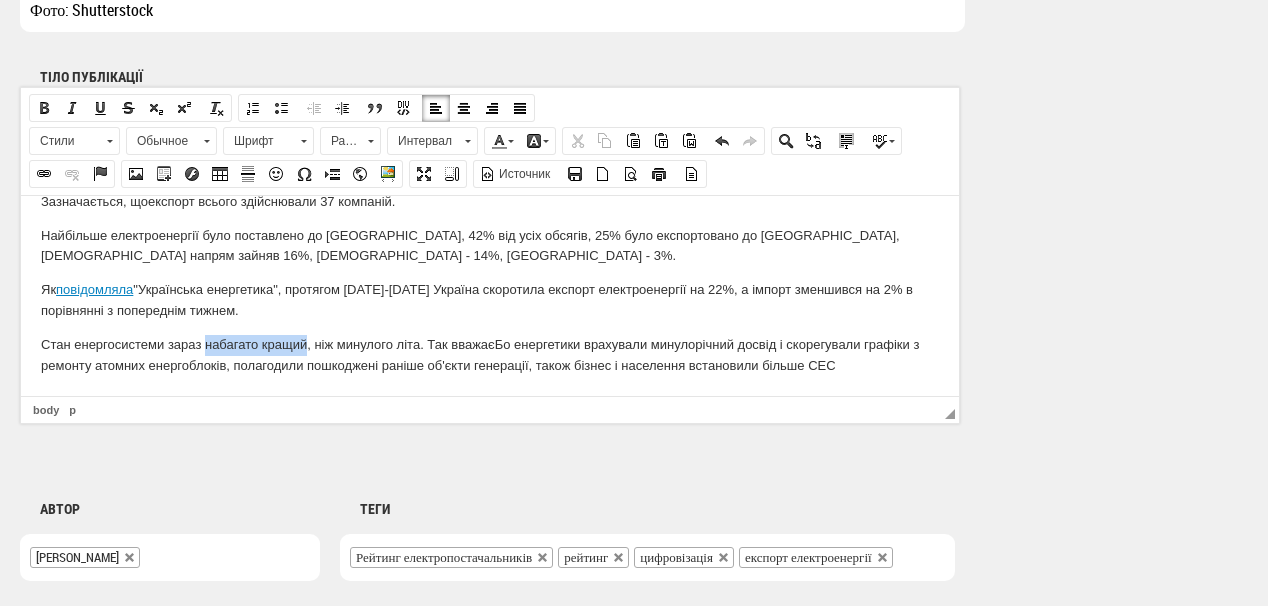 drag, startPoint x: 205, startPoint y: 343, endPoint x: 305, endPoint y: 341, distance: 100.02 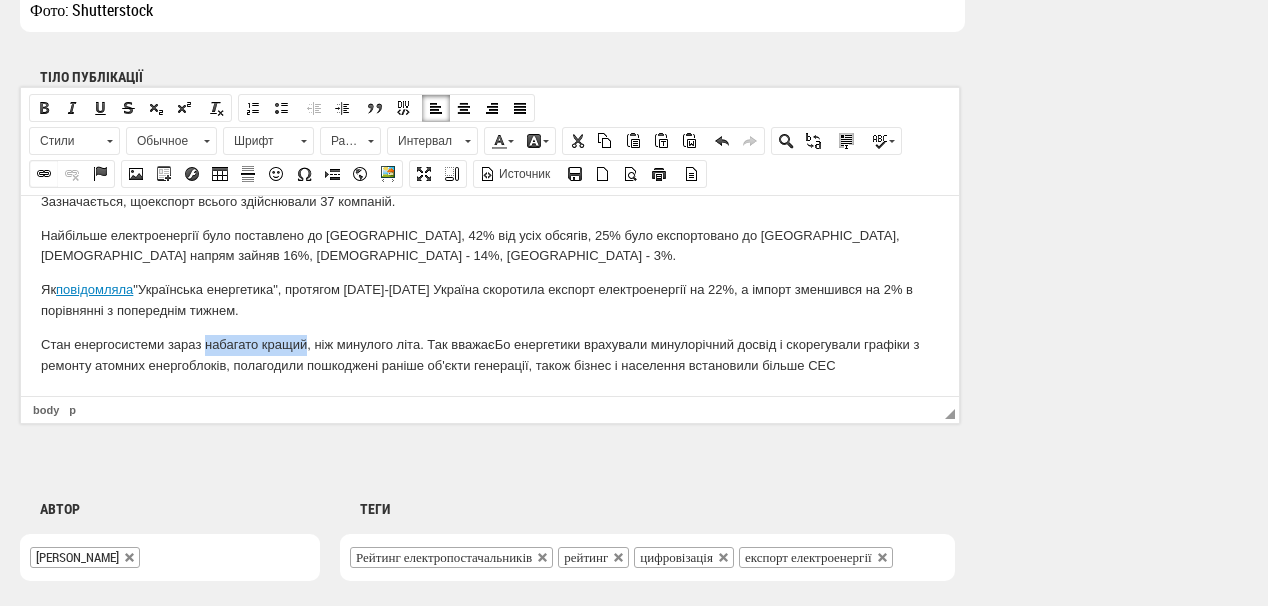 click at bounding box center [44, 174] 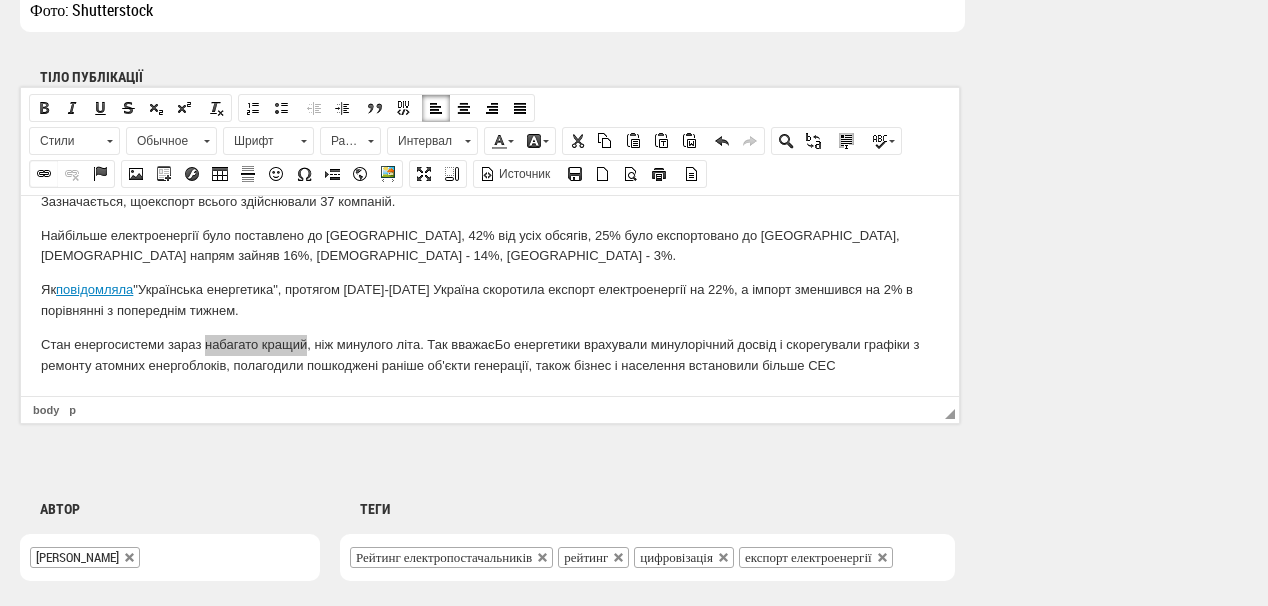 select on "http://" 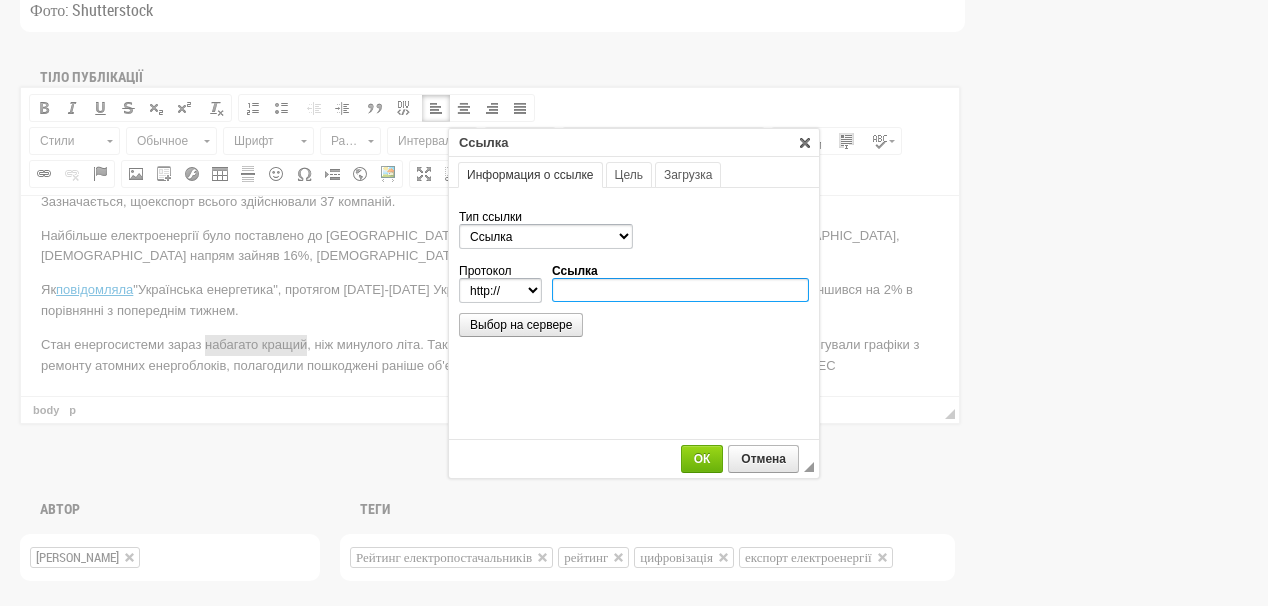 click on "Ссылка" at bounding box center (680, 290) 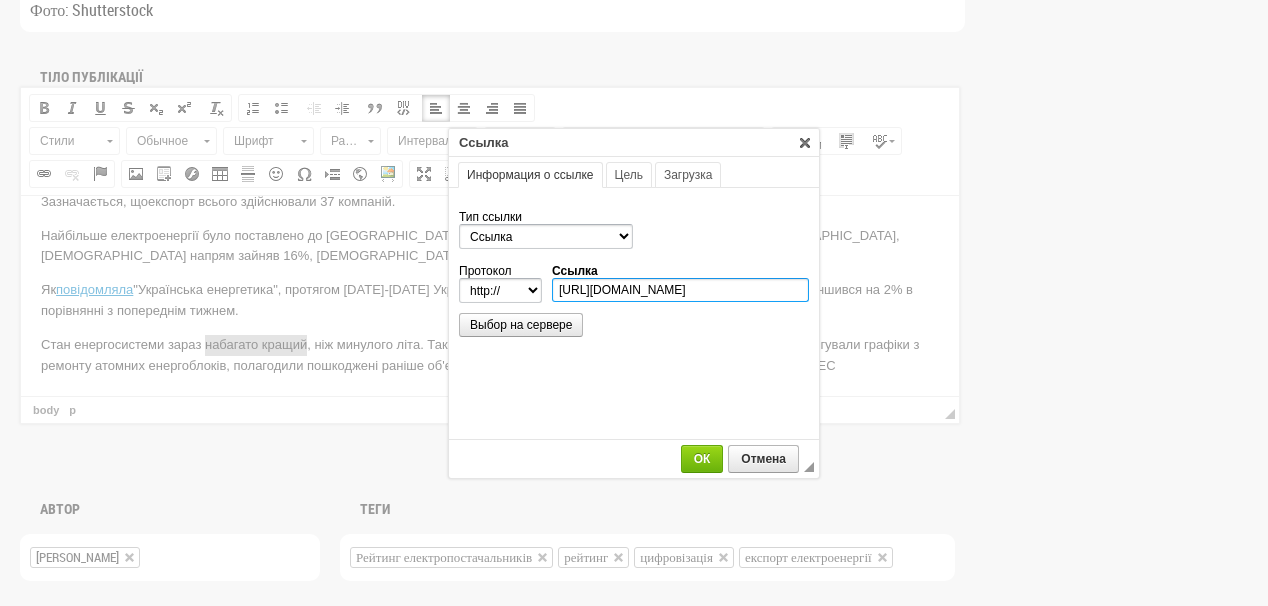 scroll, scrollTop: 0, scrollLeft: 311, axis: horizontal 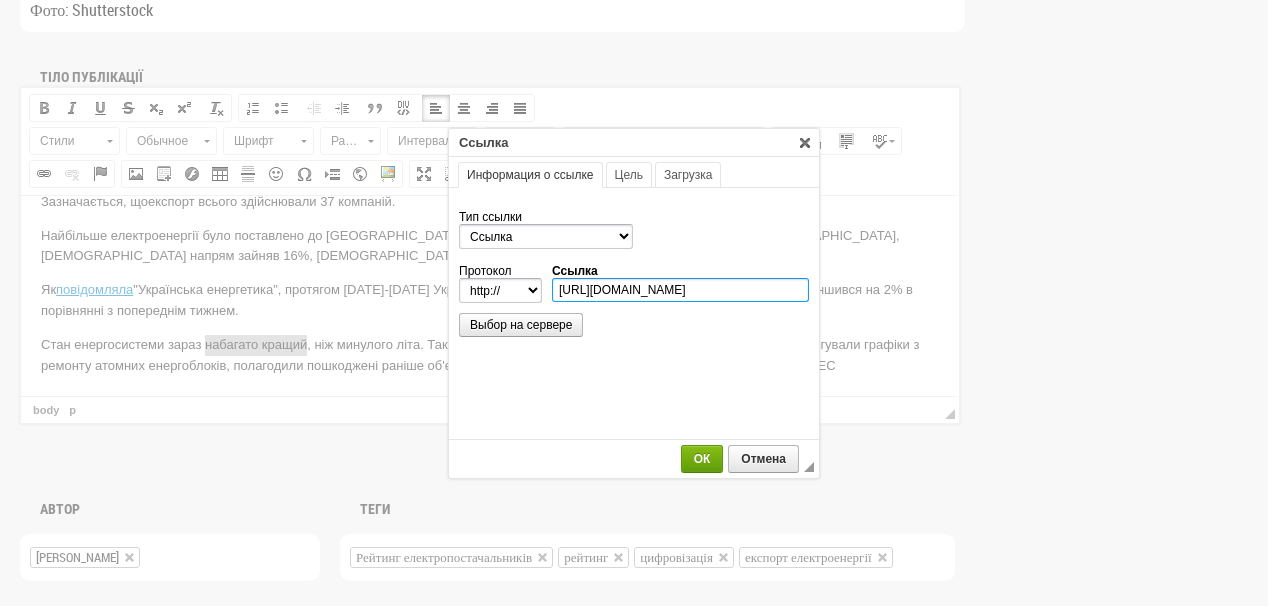 type on "https://ua-energy.org/uk/posts/stan-enerhosystemy-zaraz-nabahato-krashchyi-nizh-mynuloho-lita-ekspert" 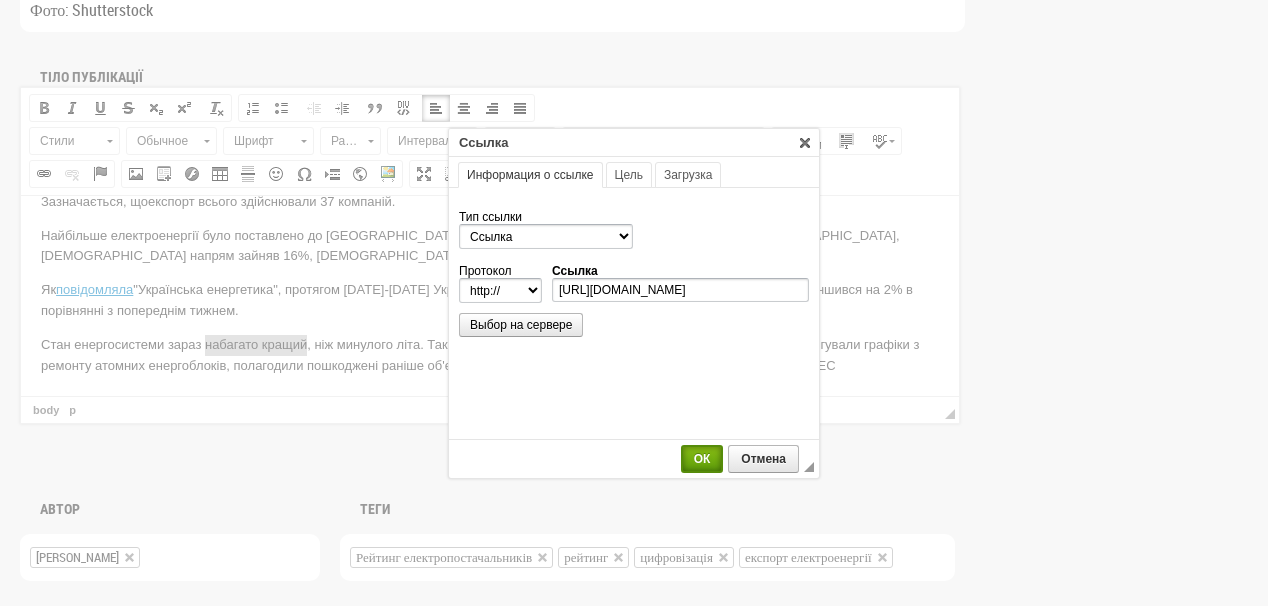 select on "https://" 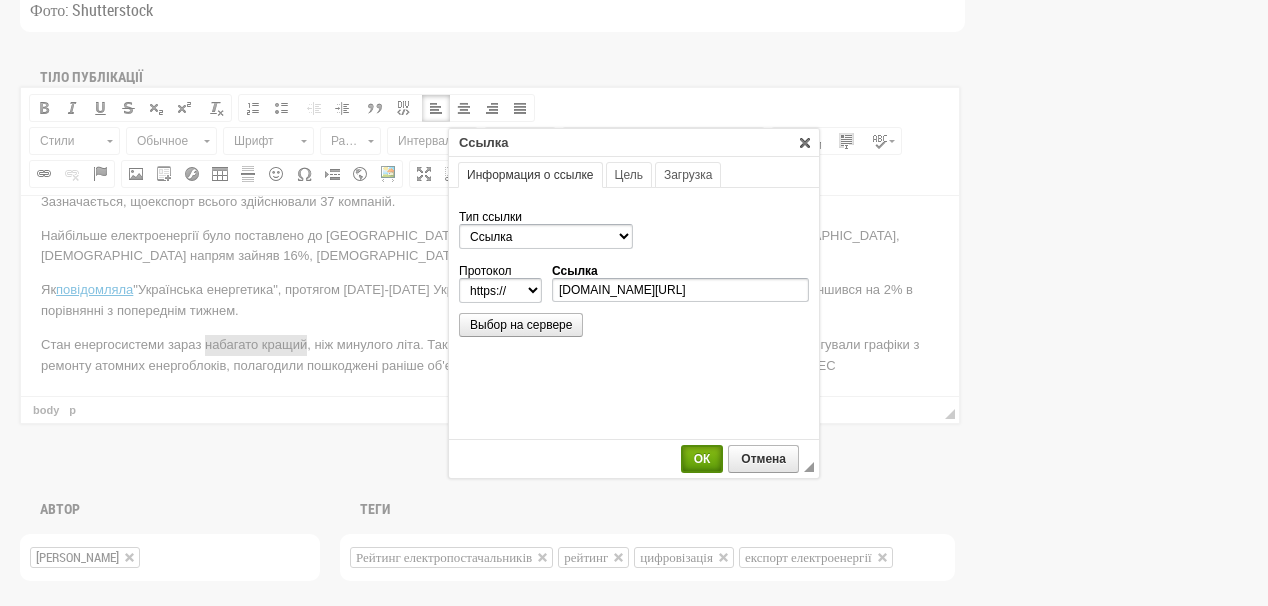 scroll, scrollTop: 0, scrollLeft: 0, axis: both 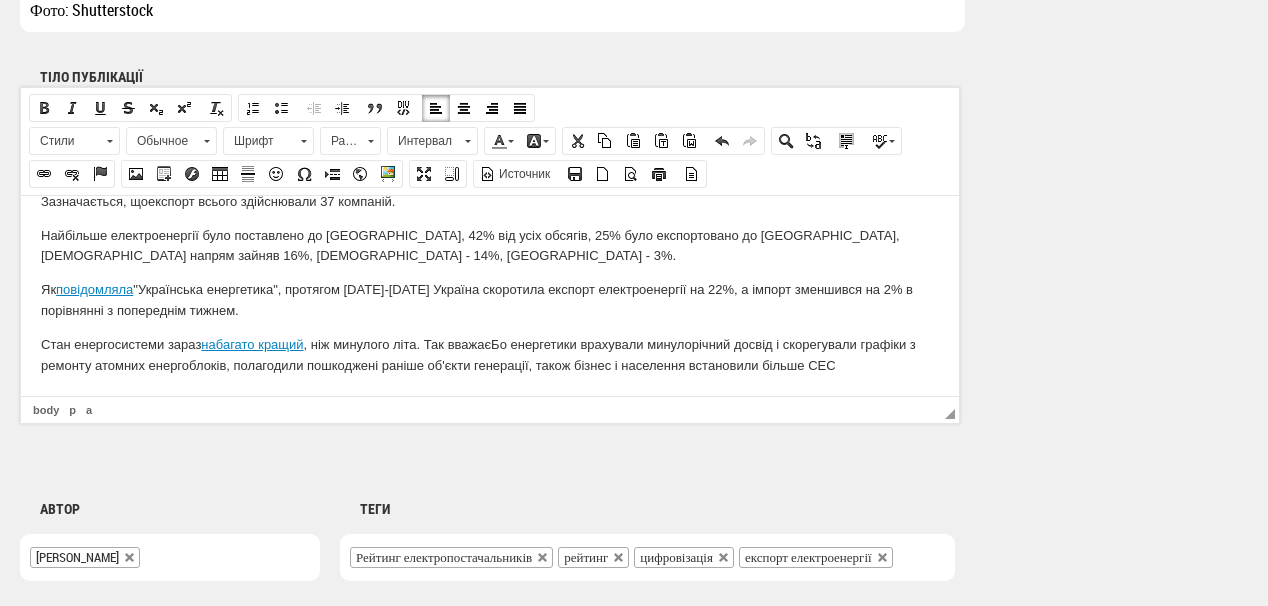 click on "Стан енергосистеми зараз  набагато кращий , ніж минулого літа. Так вважає  Бо енергетики врахували минулорічний досвід і скорегували графіки з ремонту атомних енергоблоків, полагодили пошкоджені раніше об'єкти генерації, також бізнес і населення встановили більше СЕС" at bounding box center (490, 355) 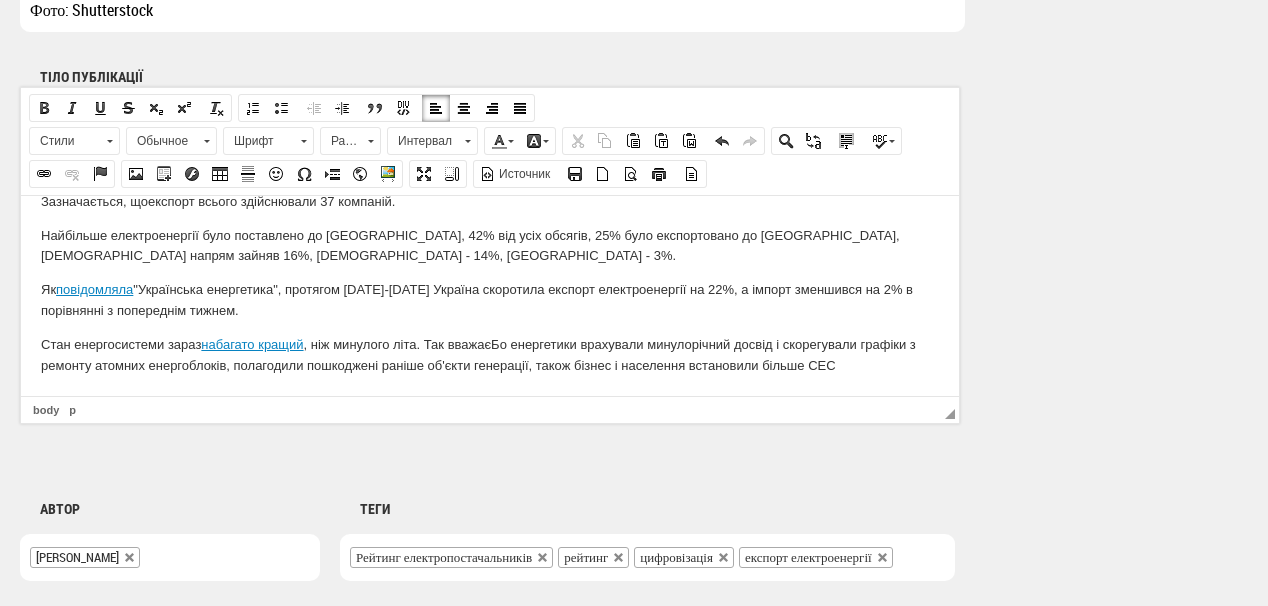 click on "Стан енергосистеми зараз  набагато кращий , ніж минулого літа. Так вважає  Бо енергетики врахували минулорічний досвід і скорегували графіки з ремонту атомних енергоблоків, полагодили пошкоджені раніше об'єкти генерації, також бізнес і населення встановили більше СЕС" at bounding box center (490, 355) 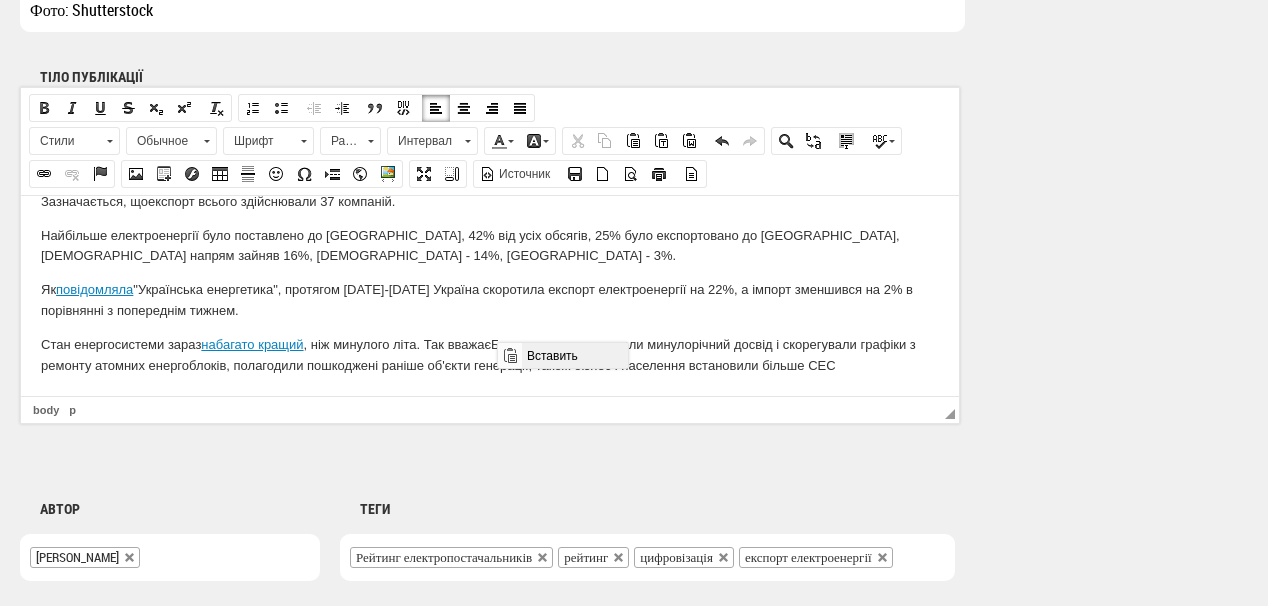 click on "Вставить" at bounding box center (574, 355) 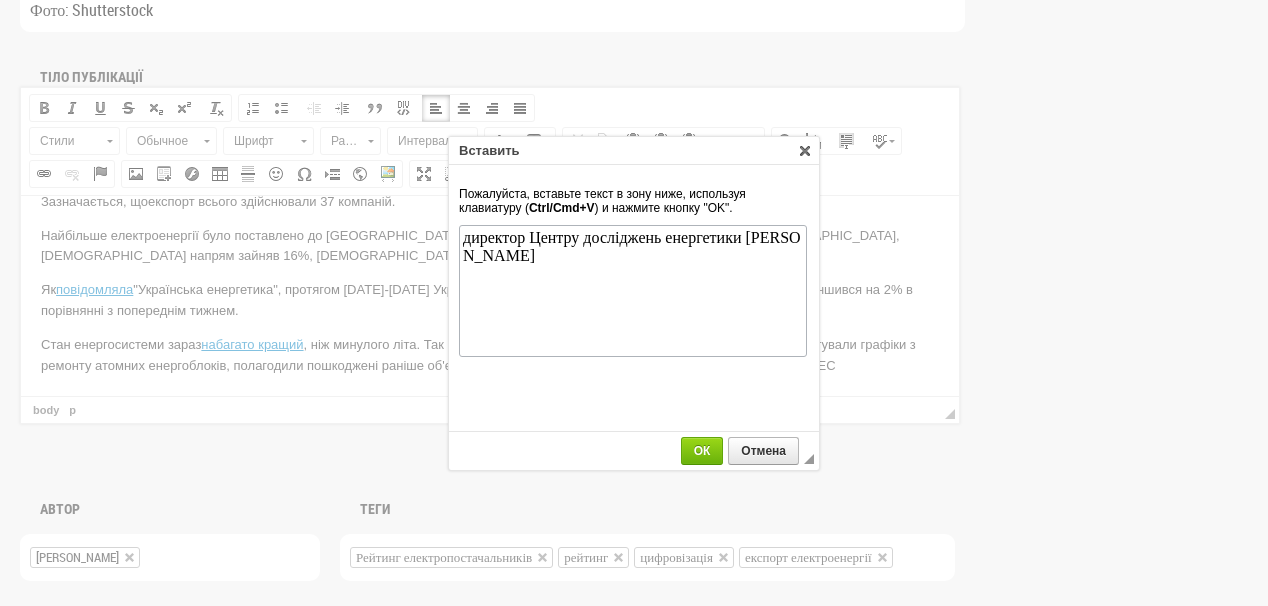 scroll, scrollTop: 0, scrollLeft: 0, axis: both 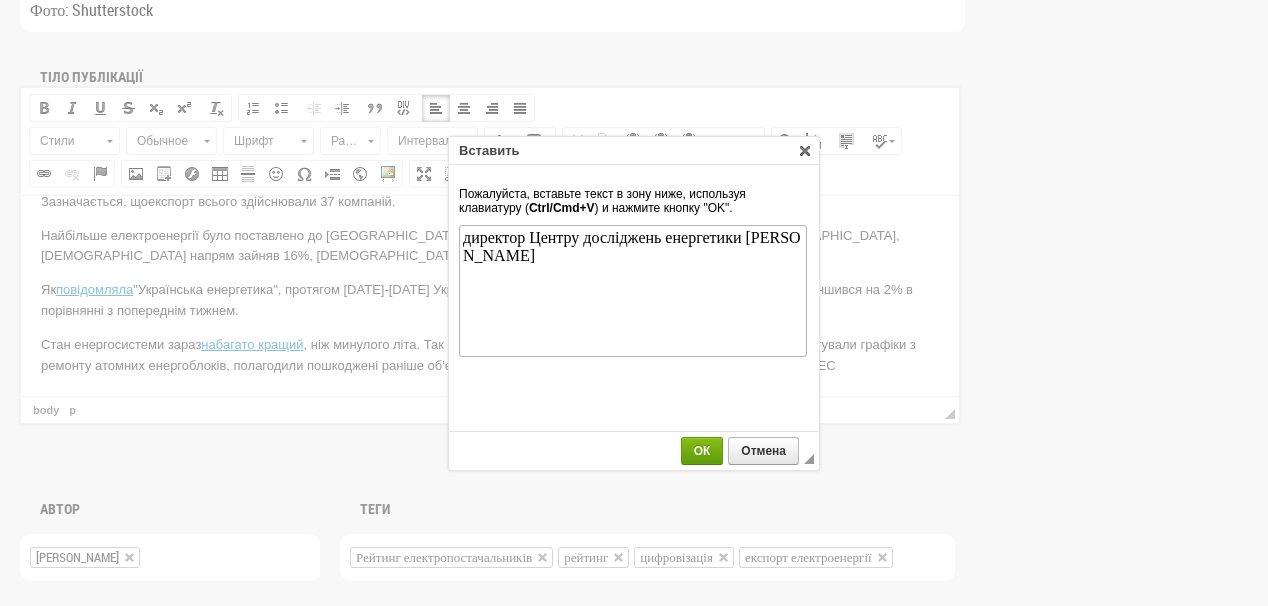 click on "ОК" at bounding box center [702, 451] 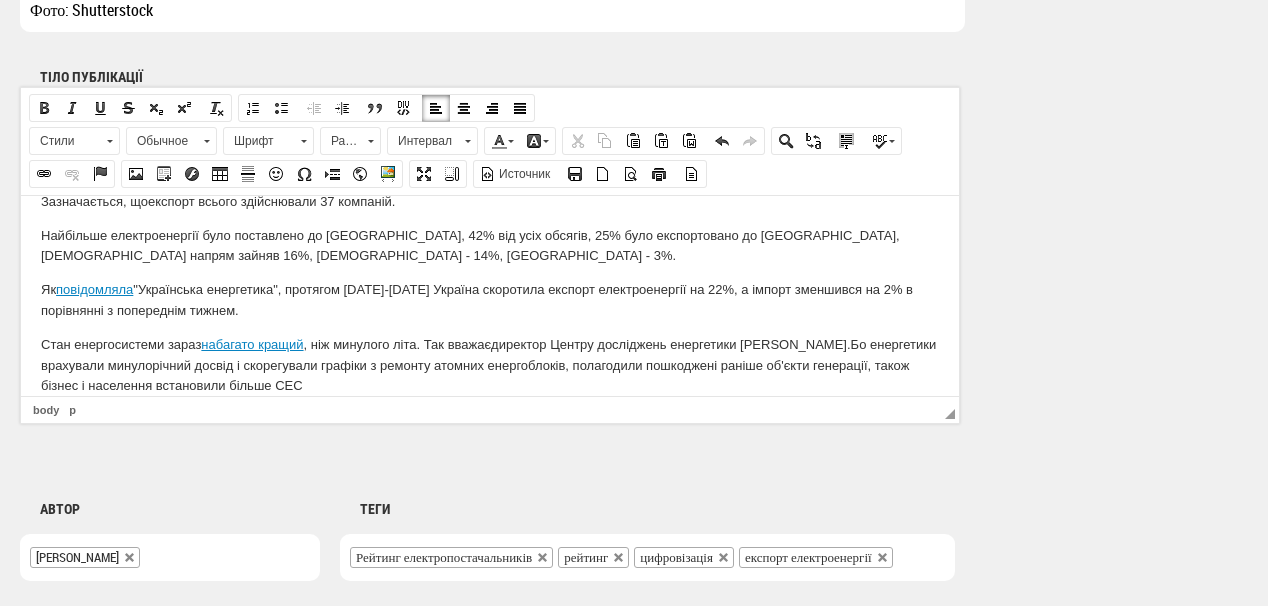 click on "Стан енергосистеми зараз  набагато кращий , ніж минулого літа. Так вважає  директор Центру досліджень енергетики Олександр Харченко.  Бо енергетики врахували минулорічний досвід і скорегували графіки з ремонту атомних енергоблоків, полагодили пошкоджені раніше об'єкти генерації, також бізнес і населення встановили більше СЕС" at bounding box center [490, 365] 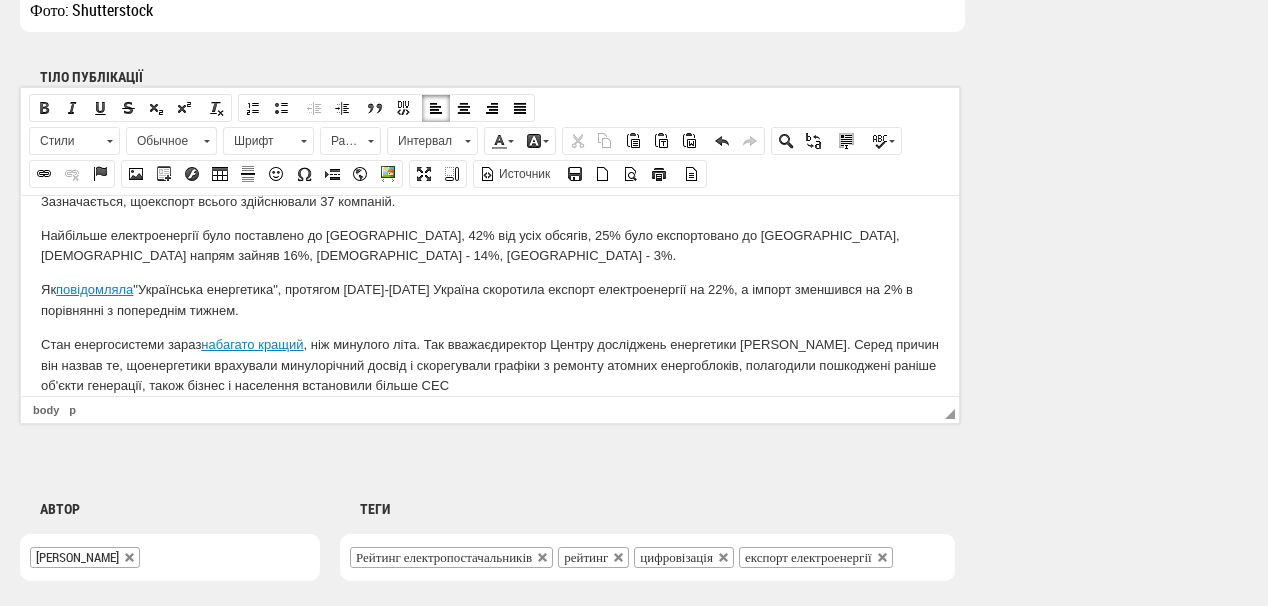 click on "Стан енергосистеми зараз  набагато кращий , ніж минулого літа. Так вважає  директор Центру досліджень енергетики Олександр Харченко. Серед причин він назвав те, що  енергетики врахували минулорічний досвід і скорегували графіки з ремонту атомних енергоблоків, полагодили пошкоджені раніше об'єкти генерації, також бізнес і населення встановили більше СЕС" at bounding box center [490, 365] 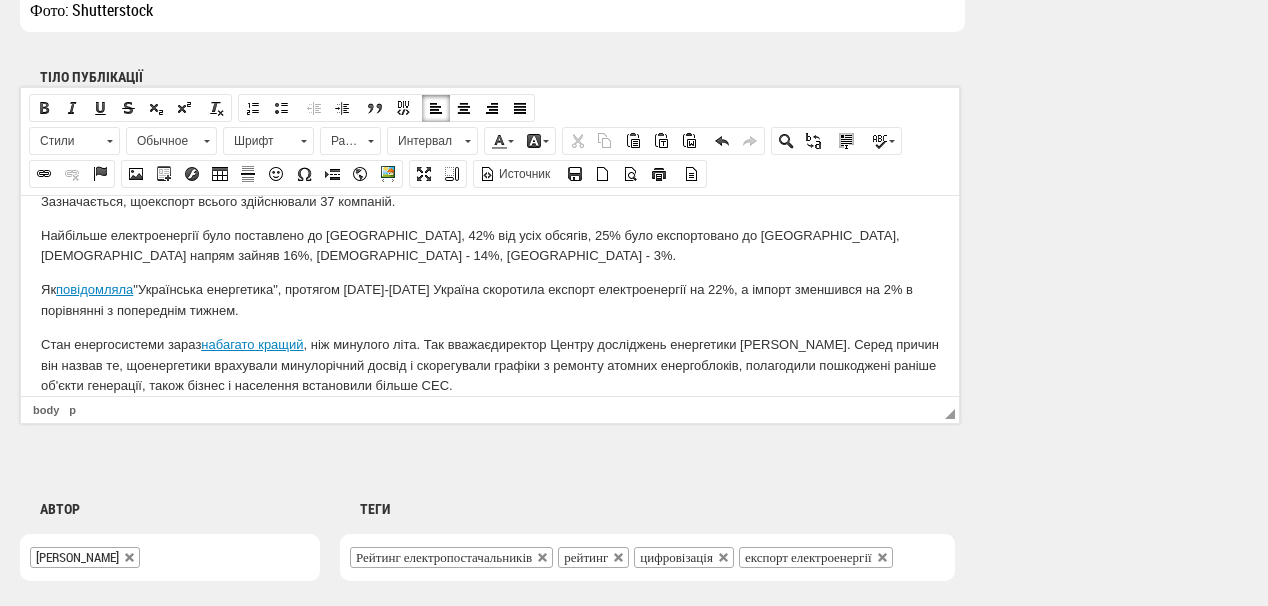 click on "Стан енергосистеми зараз  набагато кращий , ніж минулого літа. Так вважає  директор Центру досліджень енергетики Олександр Харченко. Серед причин він назвав те, що  енергетики врахували минулорічний досвід і скорегували графіки з ремонту атомних енергоблоків, полагодили пошкоджені раніше об'єкти генерації, також бізнес і населення встановили більше СЕС." at bounding box center (490, 365) 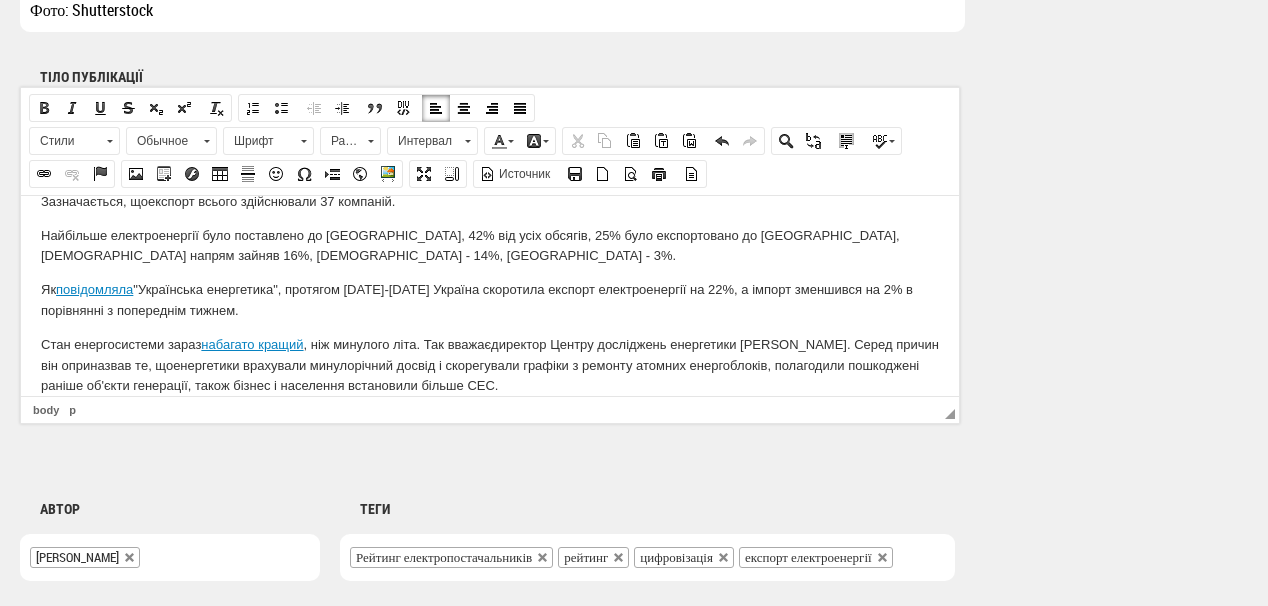 drag, startPoint x: 106, startPoint y: 364, endPoint x: 137, endPoint y: 370, distance: 31.575306 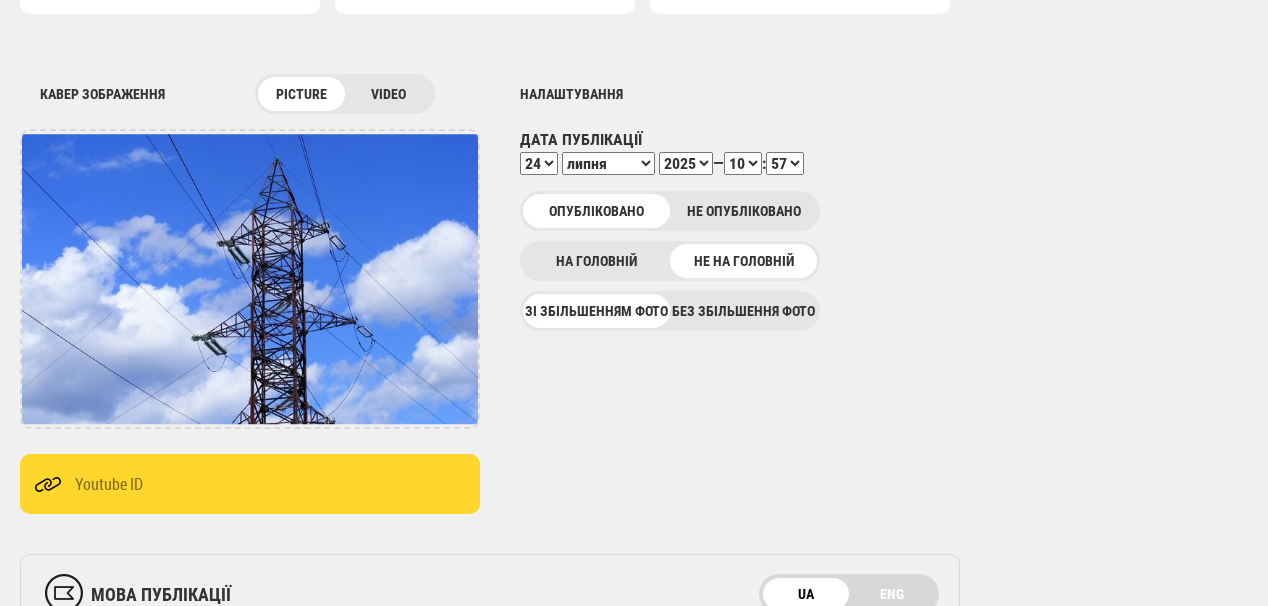 scroll, scrollTop: 200, scrollLeft: 0, axis: vertical 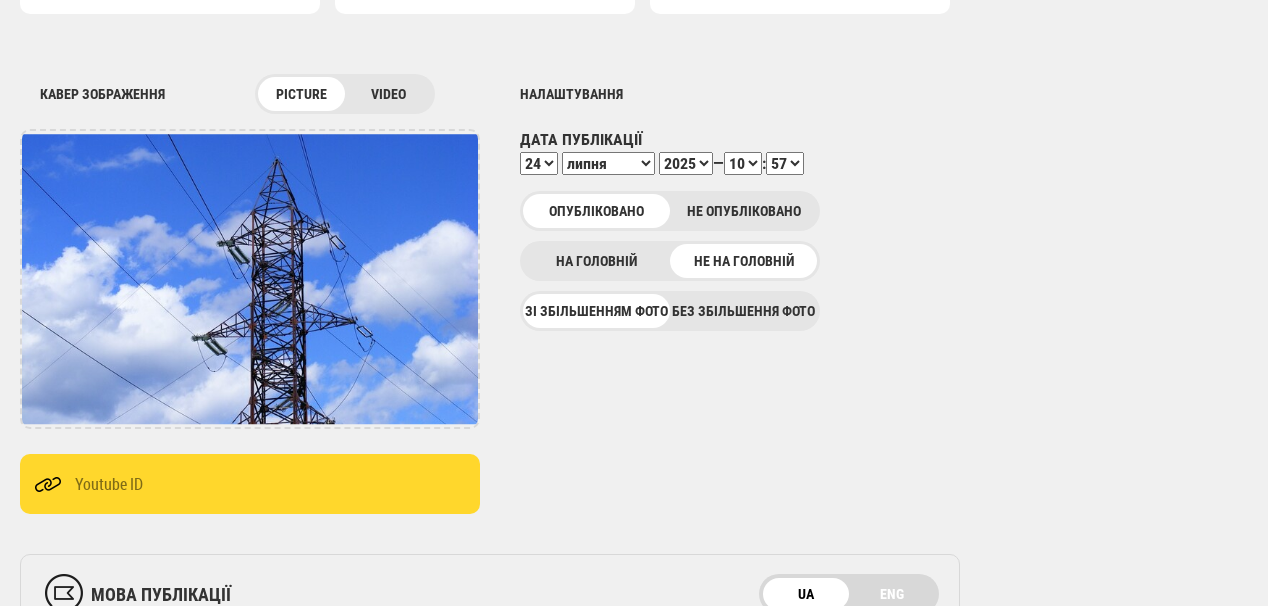 click on "00
01
02
03
04
05
06
07
08
09
10
11
12
13
14
15
16
17
18
19
20
21
22
23" at bounding box center (743, 163) 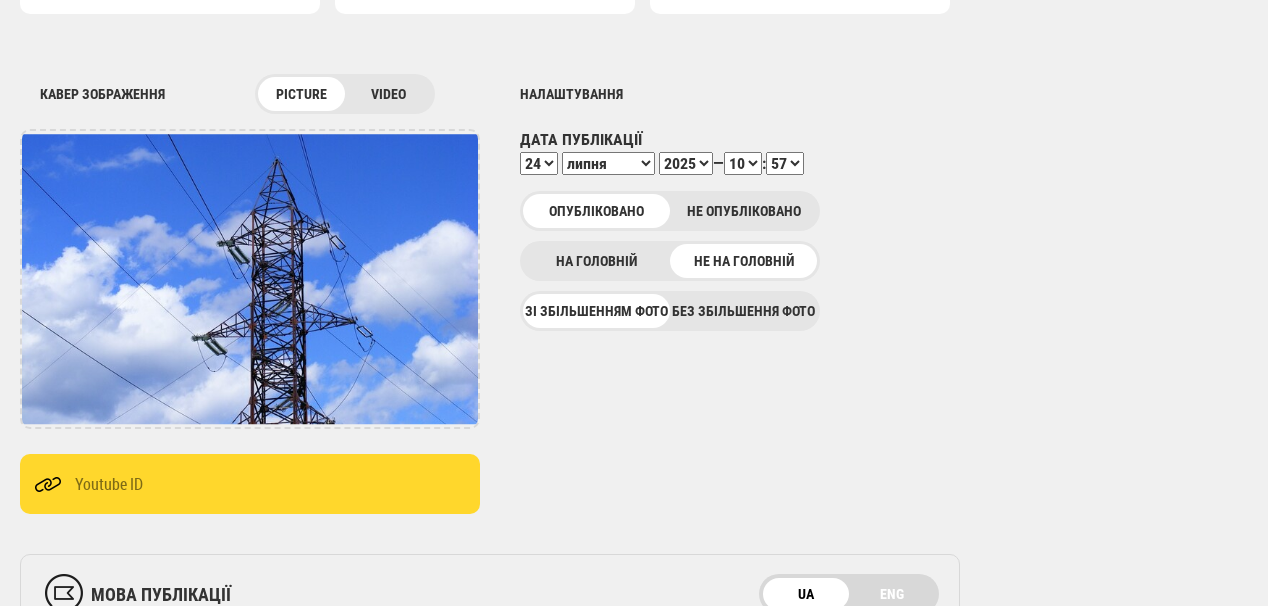 select on "11" 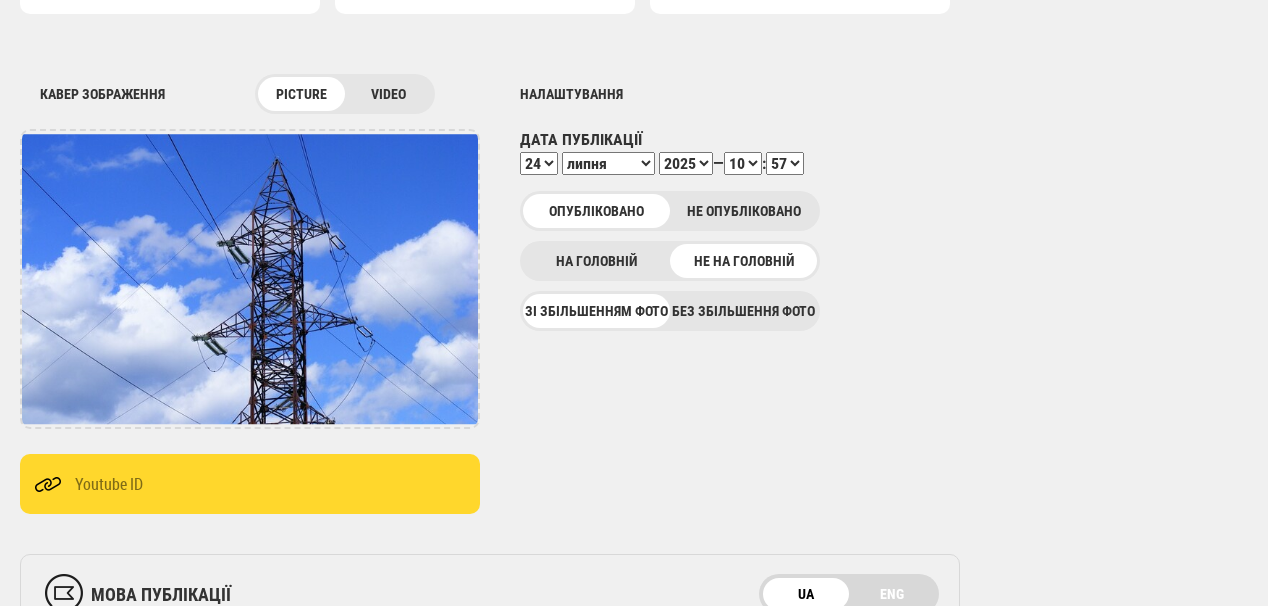 click on "00
01
02
03
04
05
06
07
08
09
10
11
12
13
14
15
16
17
18
19
20
21
22
23" at bounding box center (743, 163) 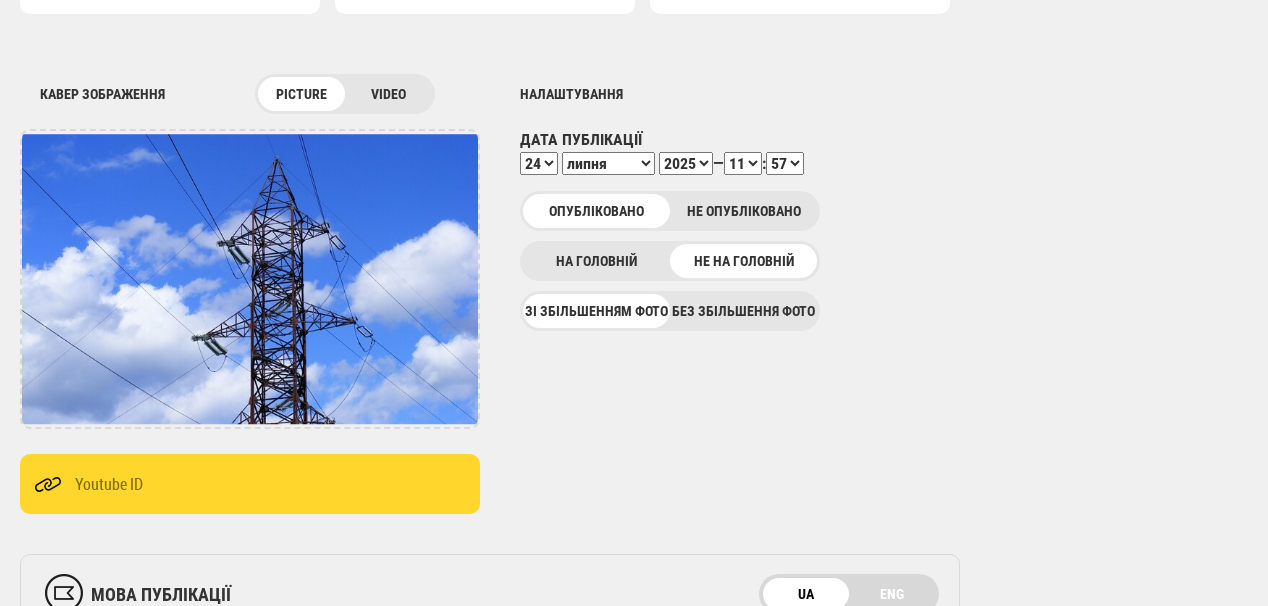 click on "00
01
02
03
04
05
06
07
08
09
10
11
12
13
14
15
16
17
18
19
20
21
22
23
24
25
26
27
28
29
30
31
32
33
34
35
36
37
38
39
40
41
42
43
44
45
46
47
48
49
50
51
52
53
54
55
56
57
58
59" at bounding box center [785, 163] 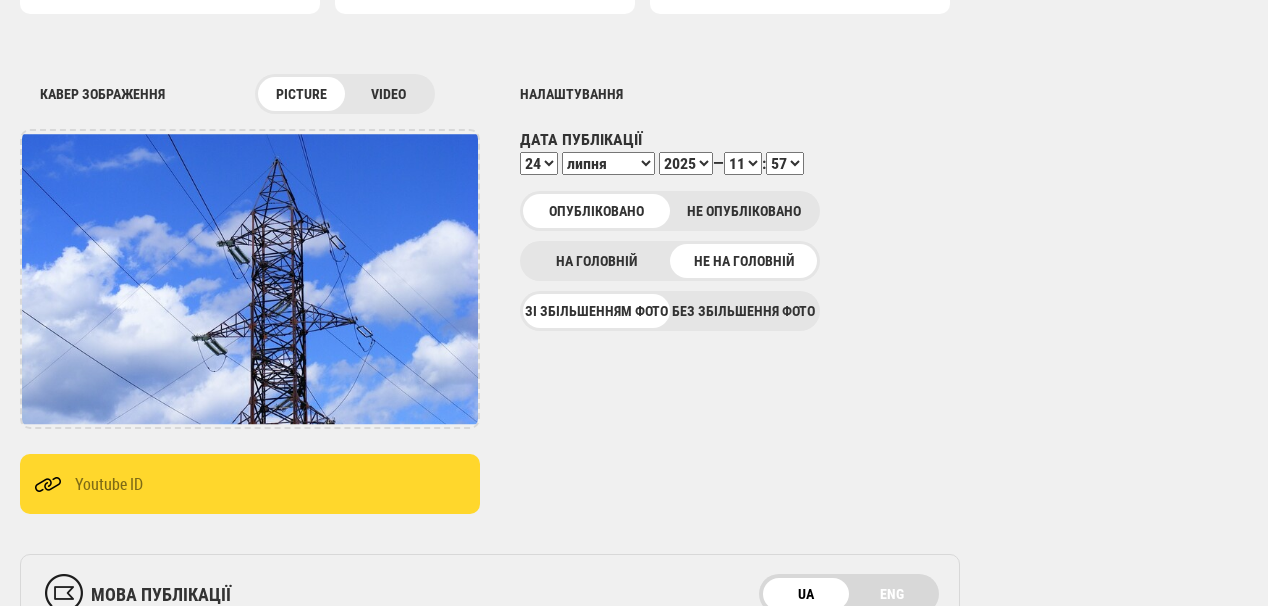 select on "12" 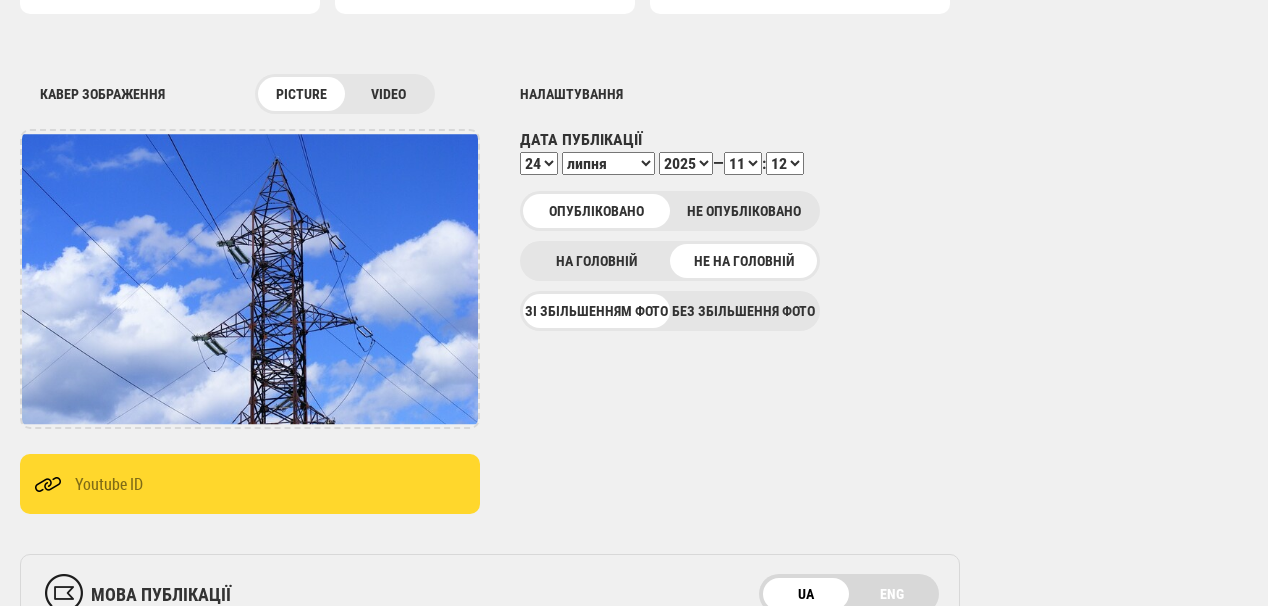 click on "00
01
02
03
04
05
06
07
08
09
10
11
12
13
14
15
16
17
18
19
20
21
22
23
24
25
26
27
28
29
30
31
32
33
34
35
36
37
38
39
40
41
42
43
44
45
46
47
48
49
50
51
52
53
54
55
56
57
58
59" at bounding box center (785, 163) 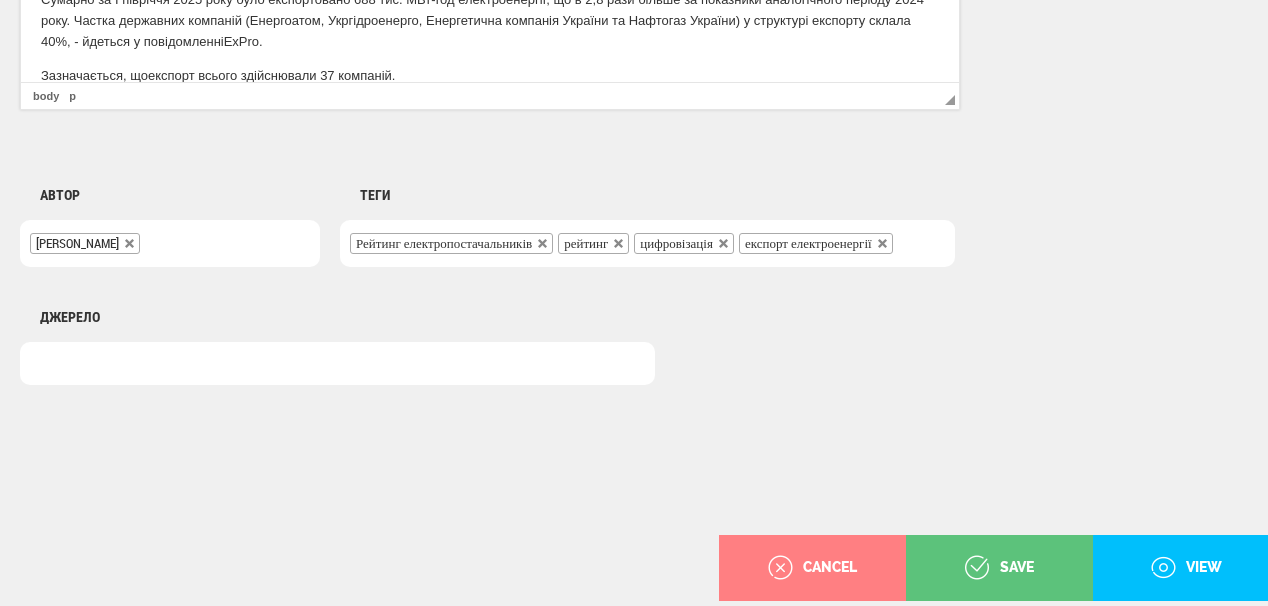 scroll, scrollTop: 1560, scrollLeft: 0, axis: vertical 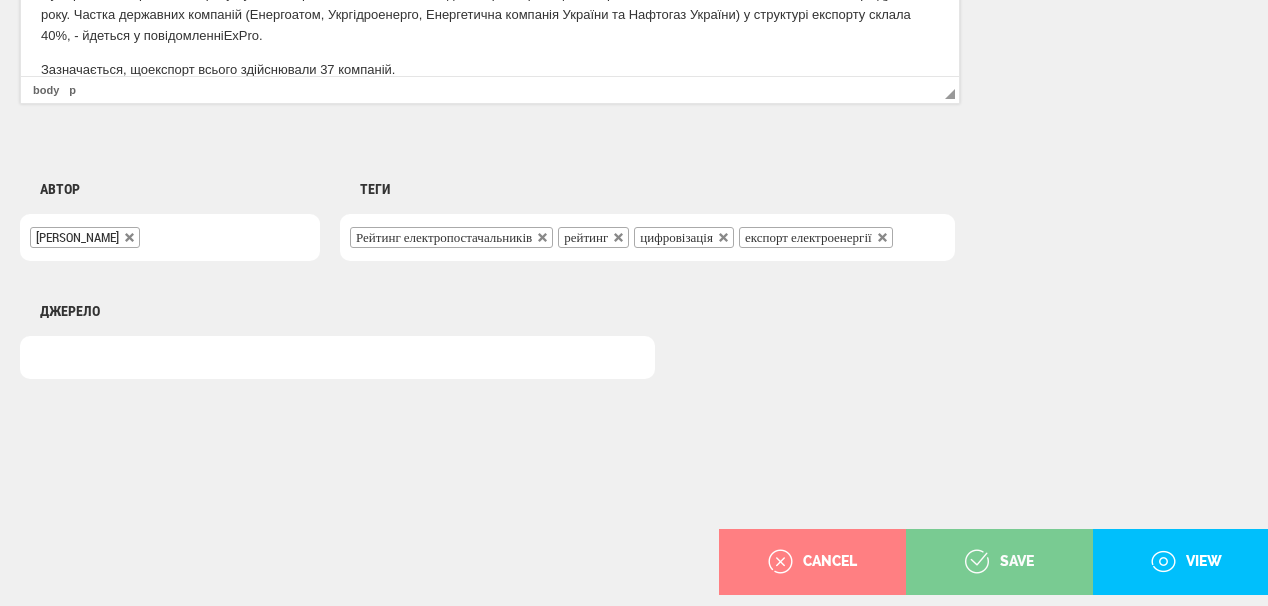 click on "save" at bounding box center (999, 562) 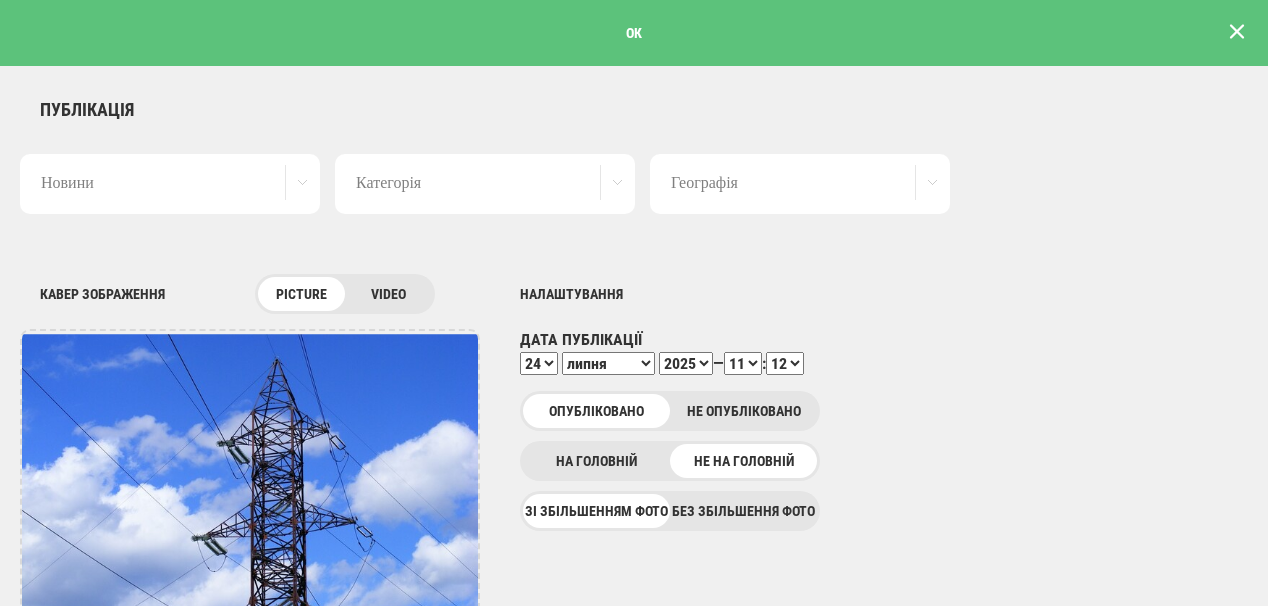 scroll, scrollTop: 0, scrollLeft: 0, axis: both 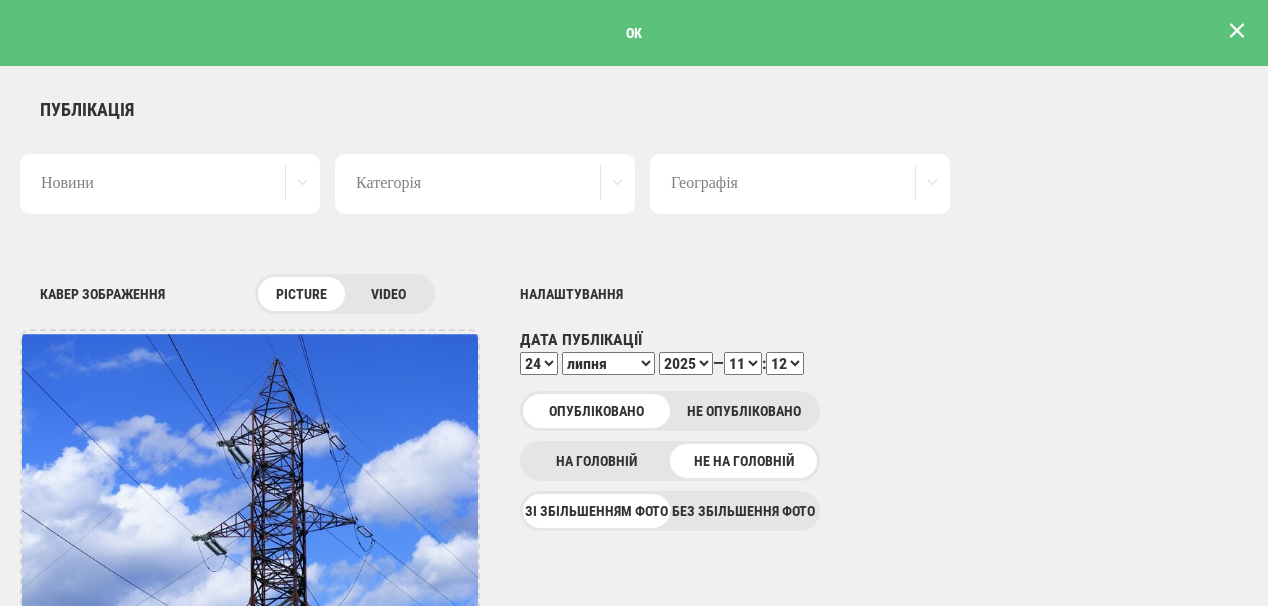 click at bounding box center (1237, 31) 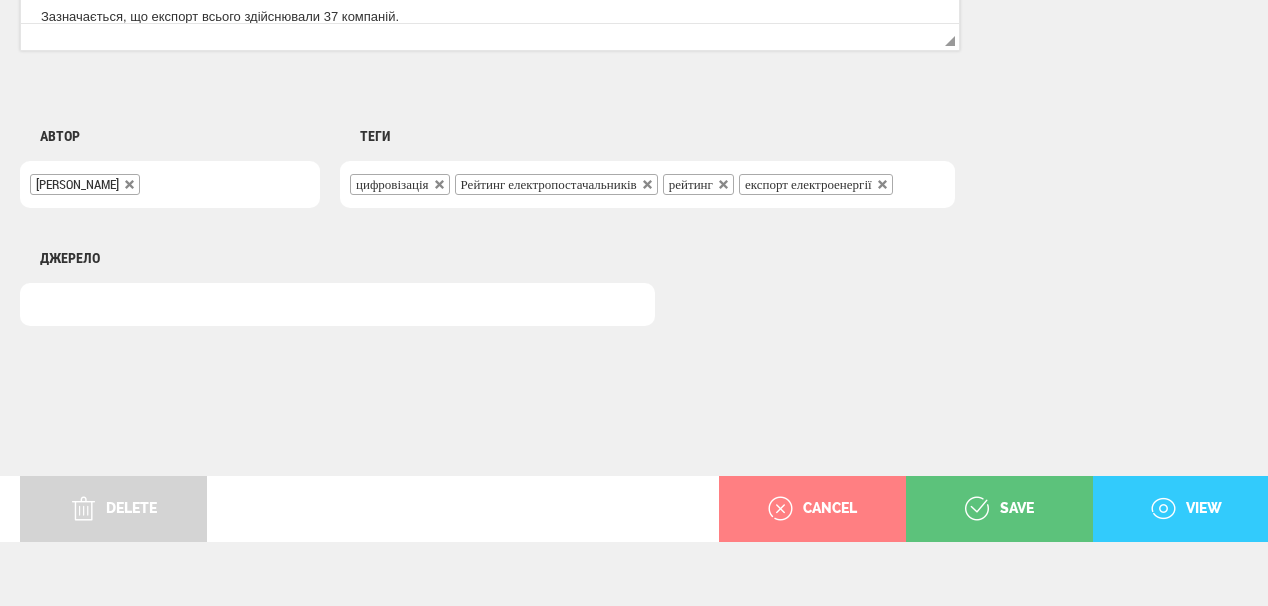 scroll, scrollTop: 1625, scrollLeft: 0, axis: vertical 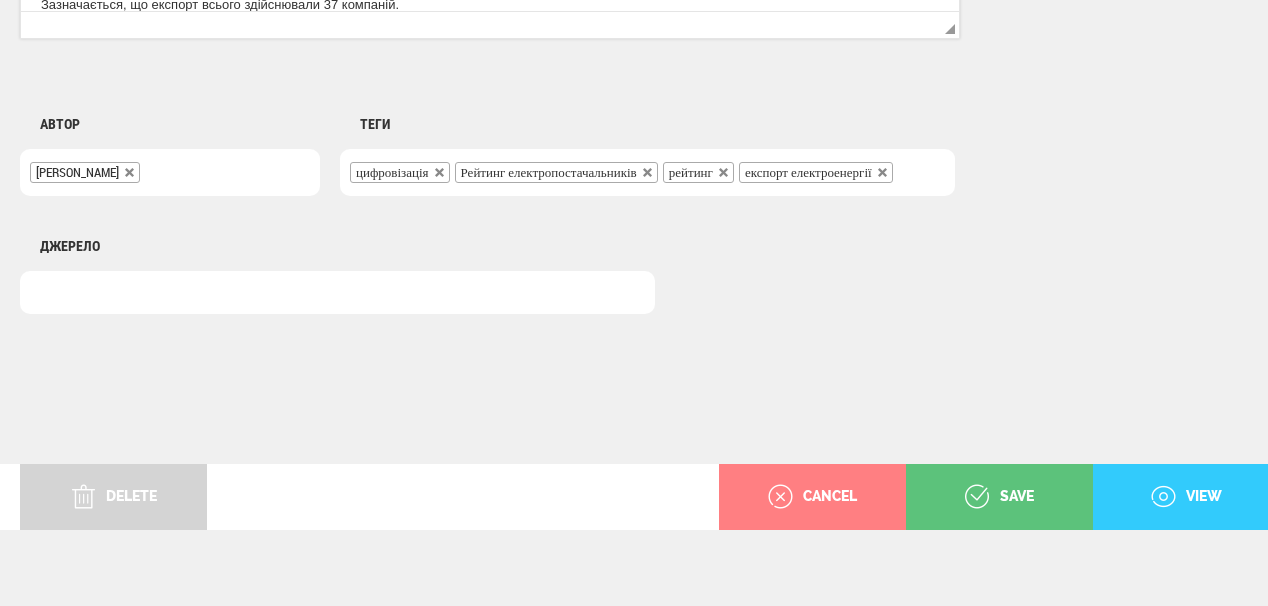 click on "view" at bounding box center [1186, 497] 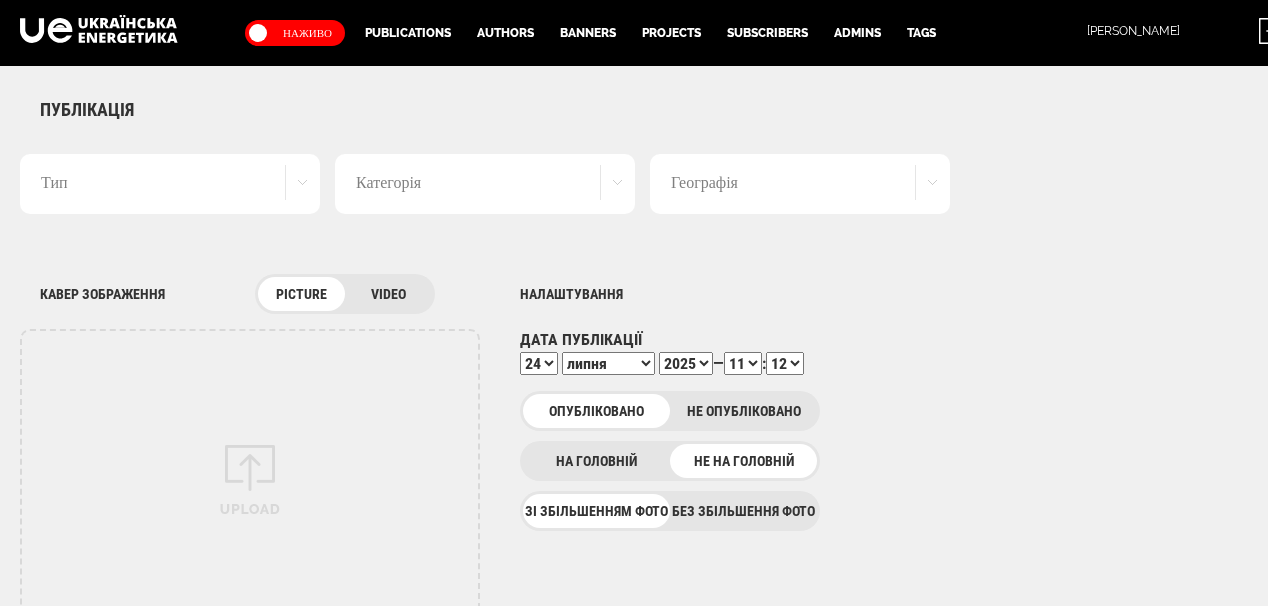 select on "11" 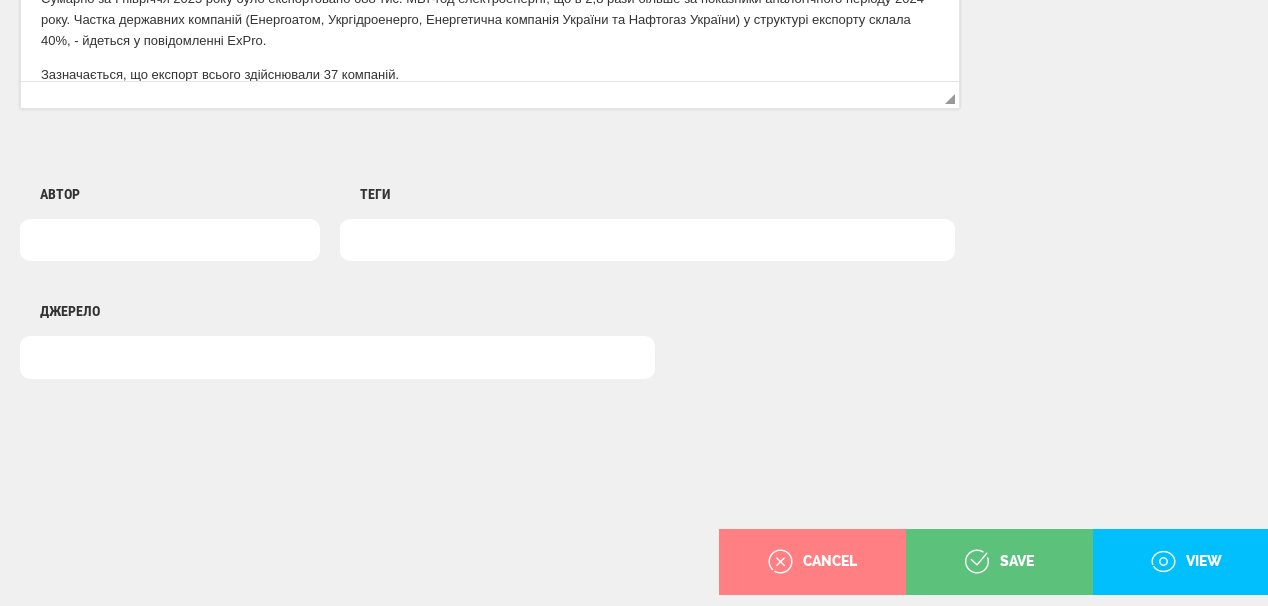 scroll, scrollTop: 0, scrollLeft: 0, axis: both 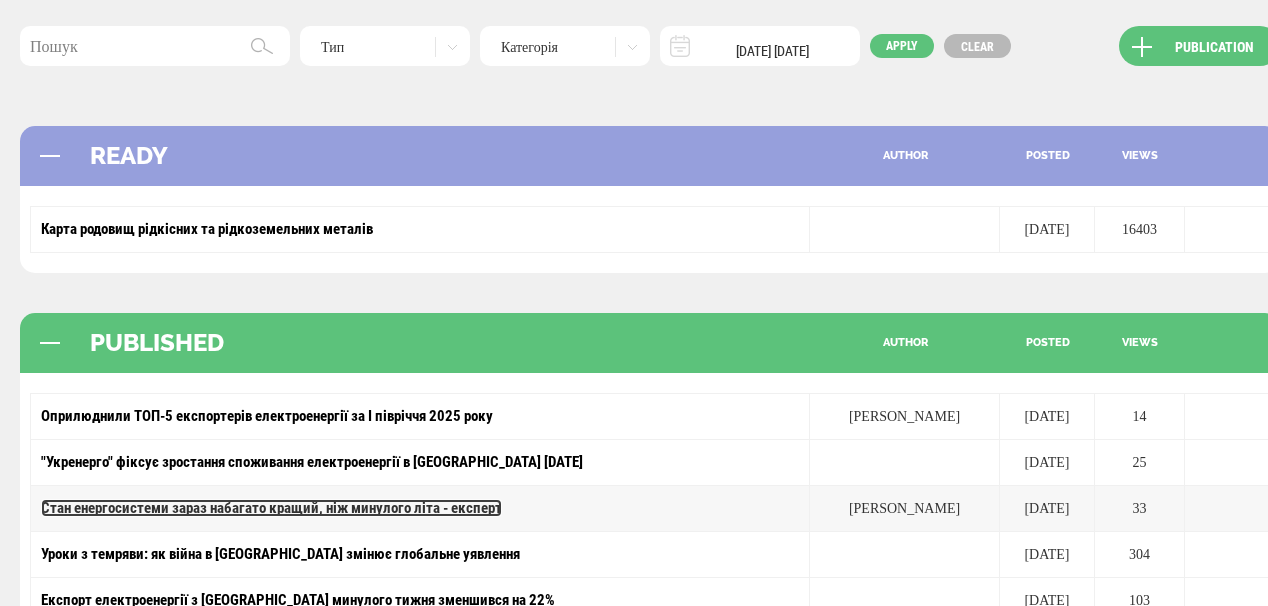 click on "Стан енергосистеми зараз набагато кращий, ніж минулого літа - експерт" at bounding box center (271, 508) 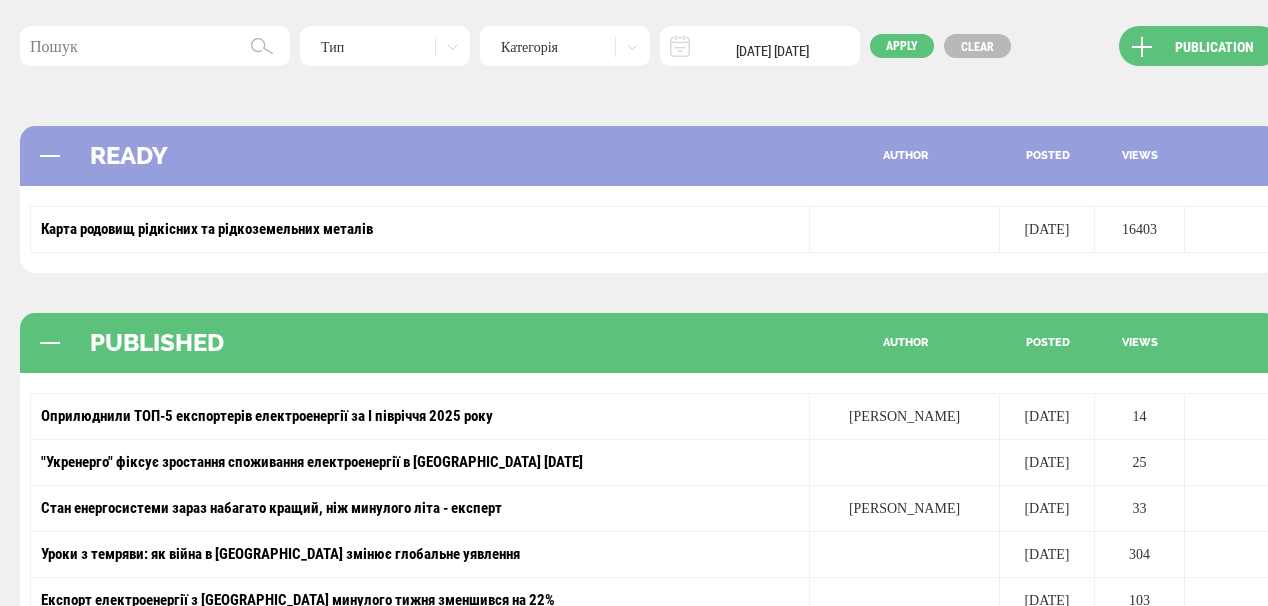 scroll, scrollTop: 160, scrollLeft: 0, axis: vertical 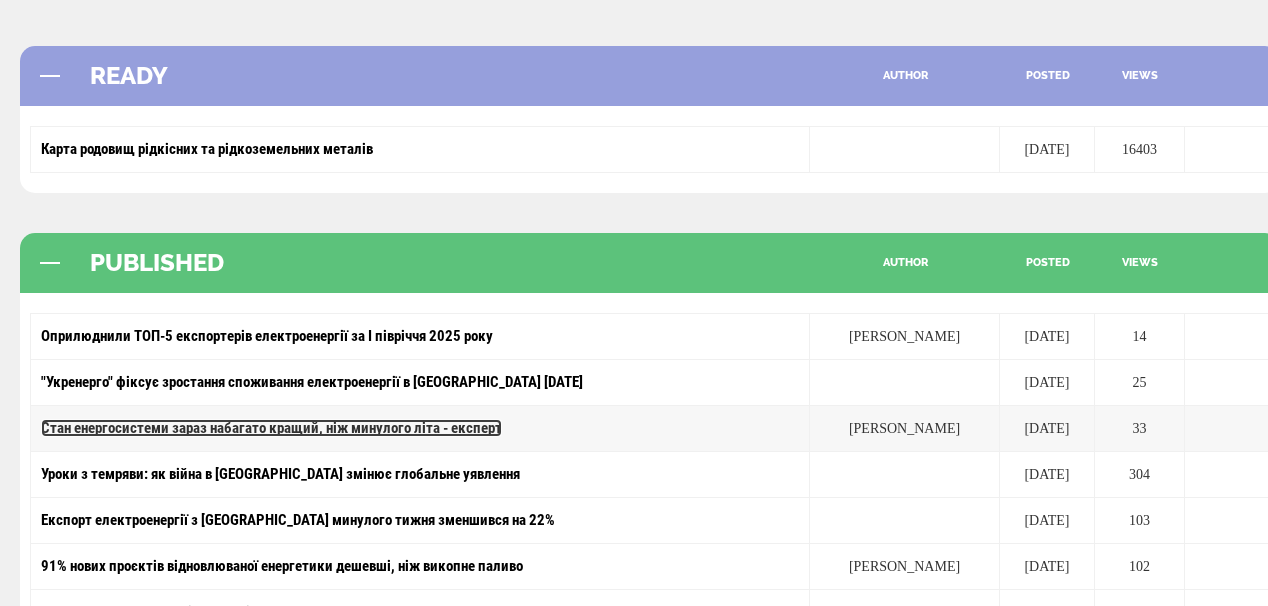 click on "Стан енергосистеми зараз набагато кращий, ніж минулого літа - експерт" at bounding box center (271, 428) 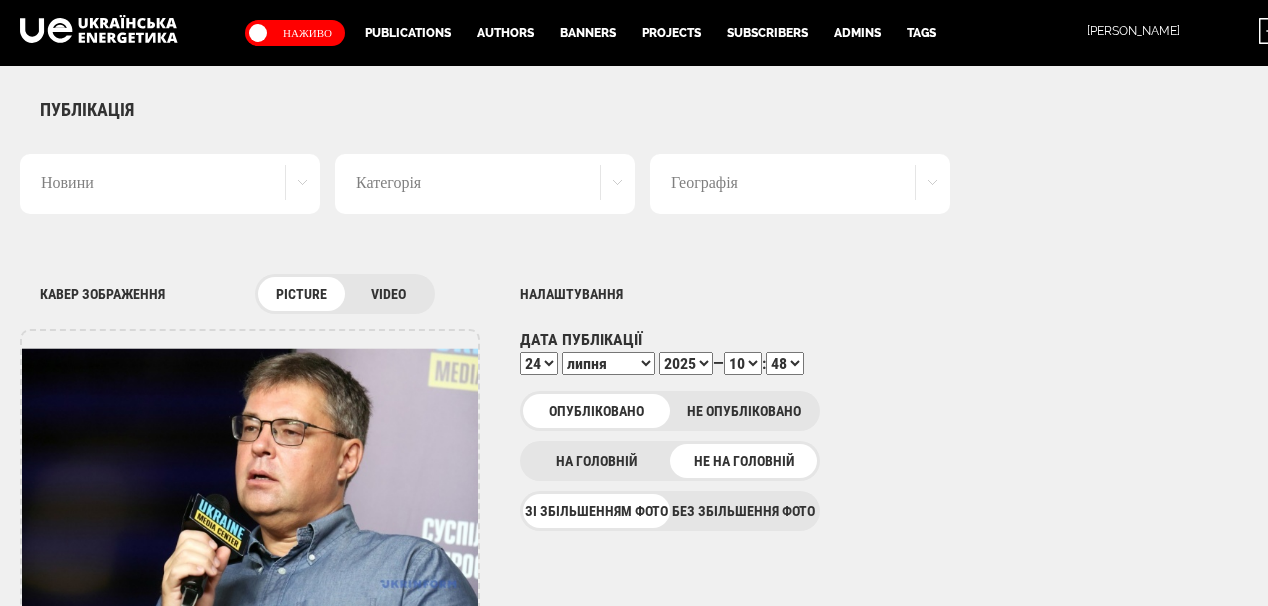 scroll, scrollTop: 0, scrollLeft: 0, axis: both 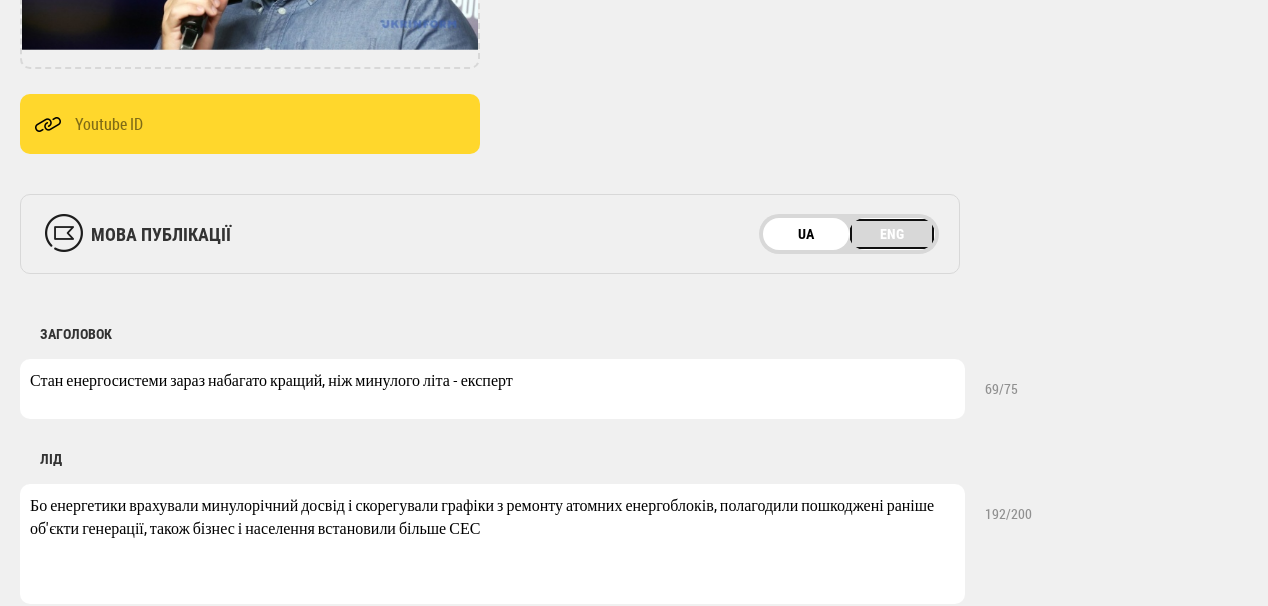 click on "ENG" at bounding box center (892, 234) 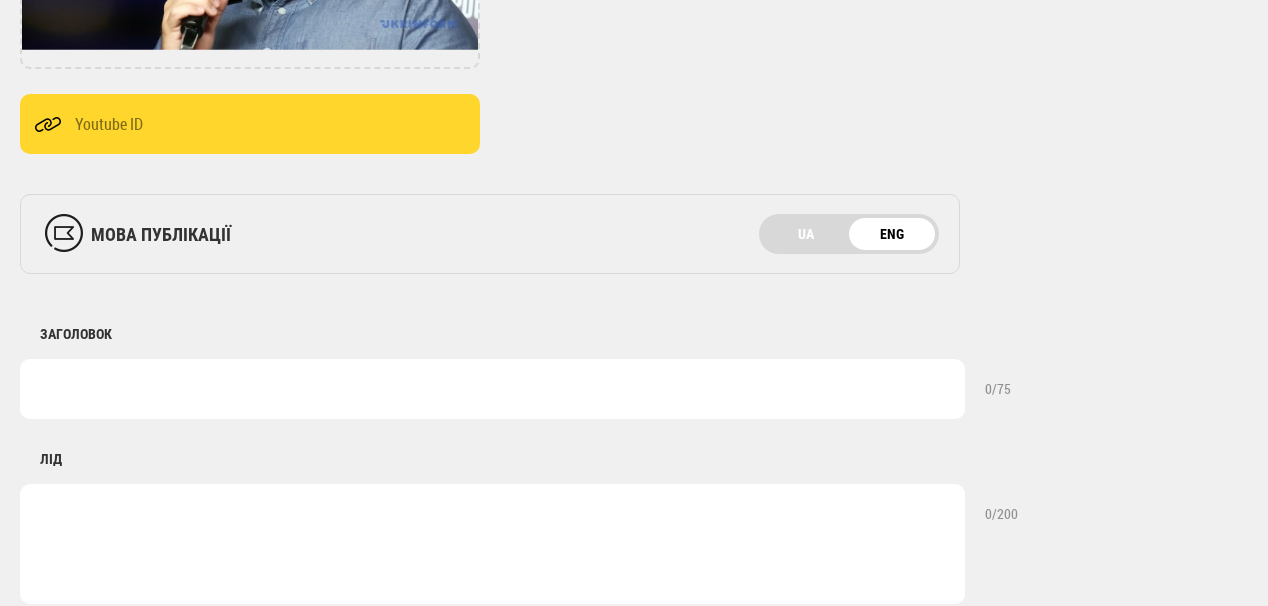 click at bounding box center (492, 389) 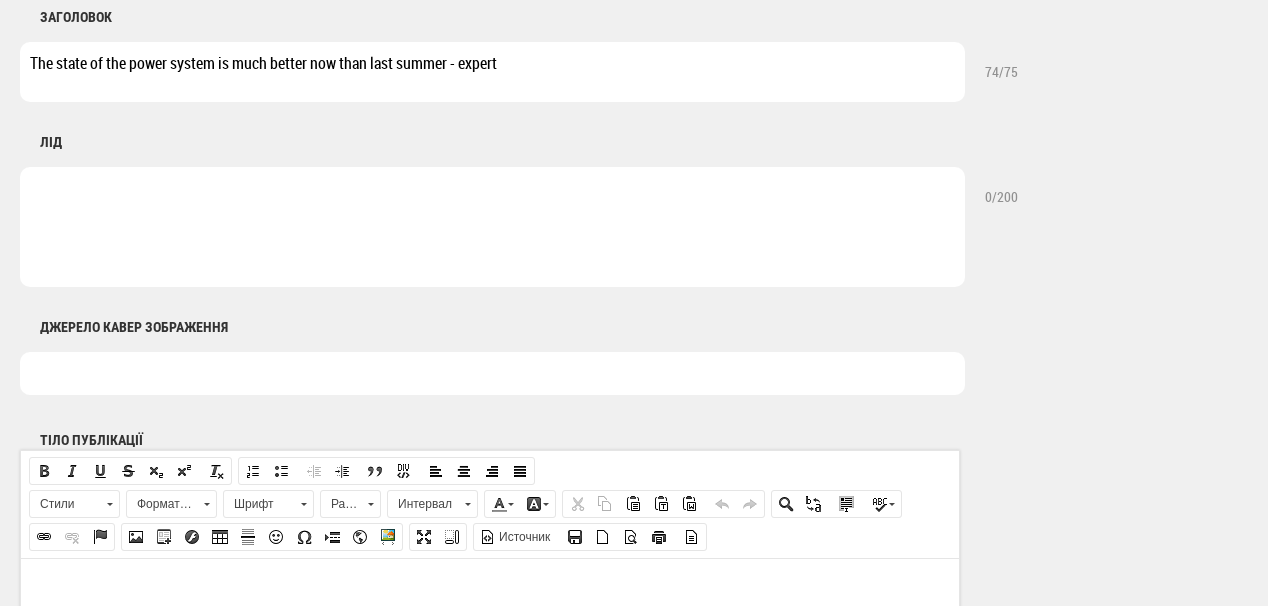 scroll, scrollTop: 880, scrollLeft: 0, axis: vertical 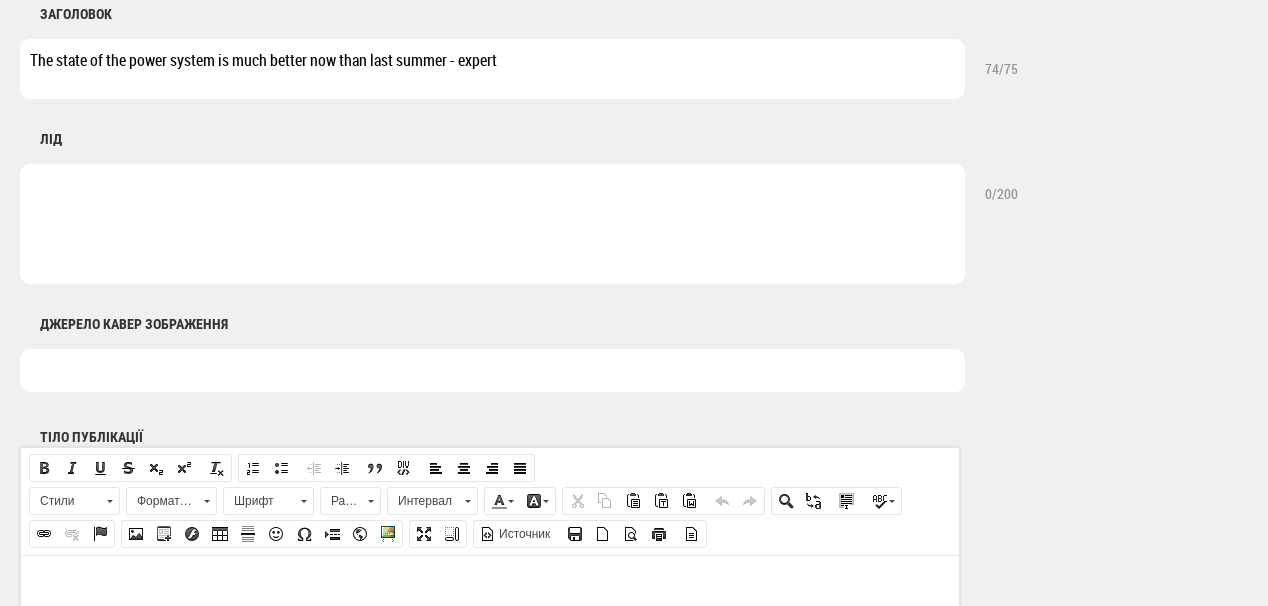 type on "The state of the power system is much better now than last summer - expert" 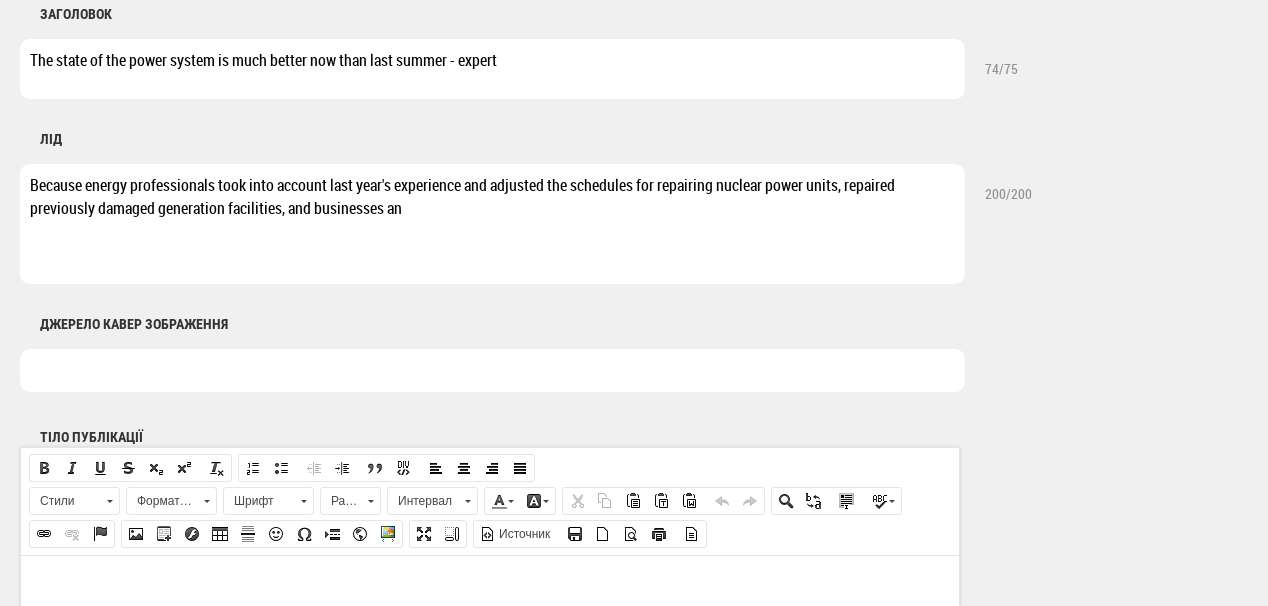 drag, startPoint x: 417, startPoint y: 204, endPoint x: 280, endPoint y: 207, distance: 137.03284 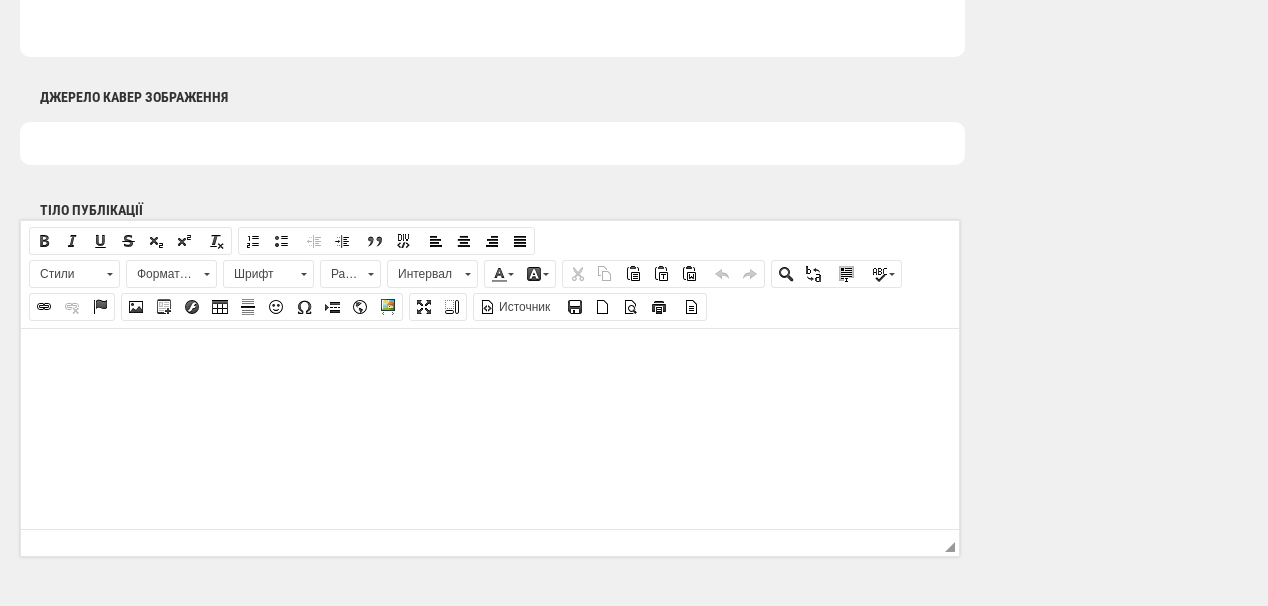 scroll, scrollTop: 1120, scrollLeft: 0, axis: vertical 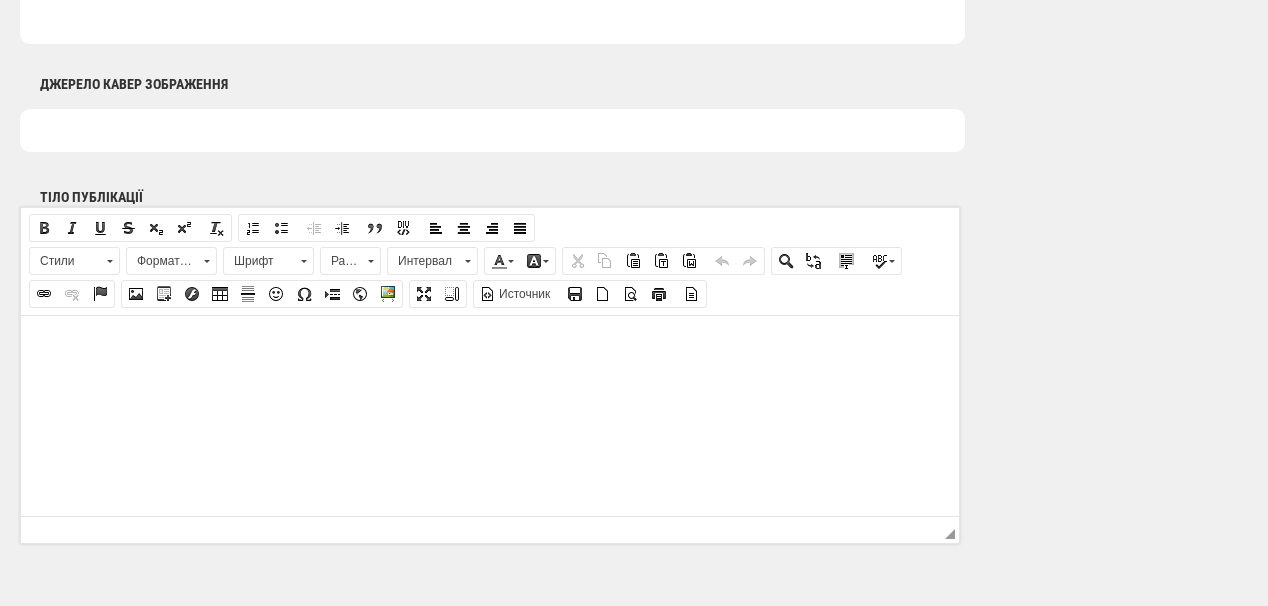 type on "Because energy professionals took into account last year's experience and adjusted the schedules for repairing nuclear power units, repaired previously damaged generation facilities" 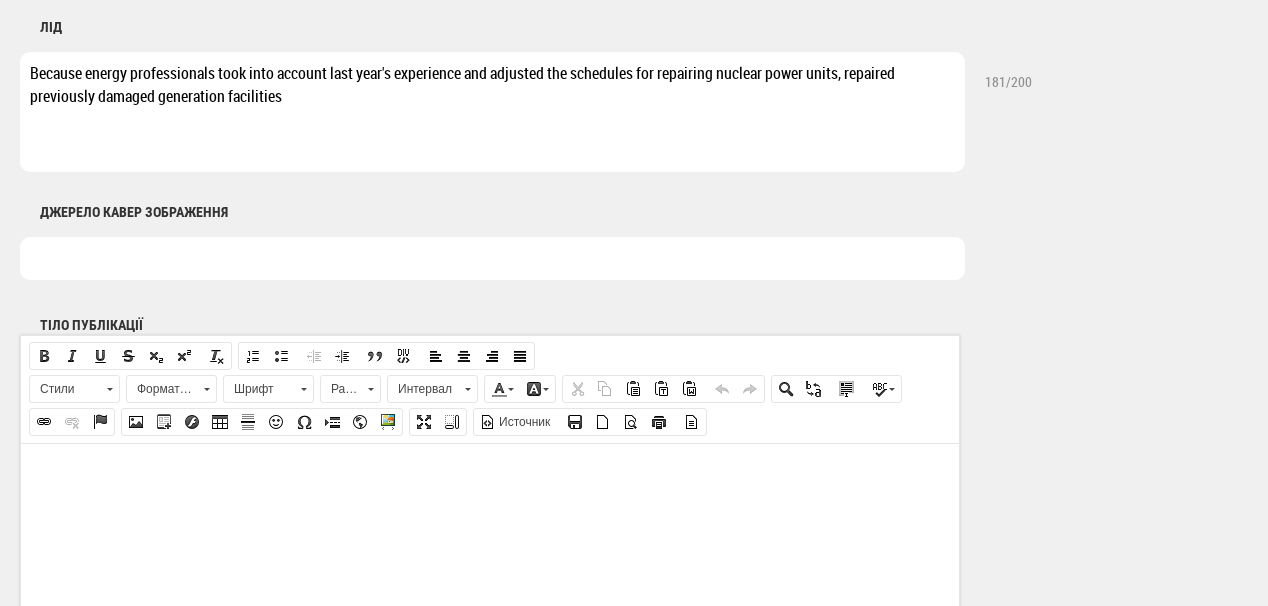 scroll, scrollTop: 960, scrollLeft: 0, axis: vertical 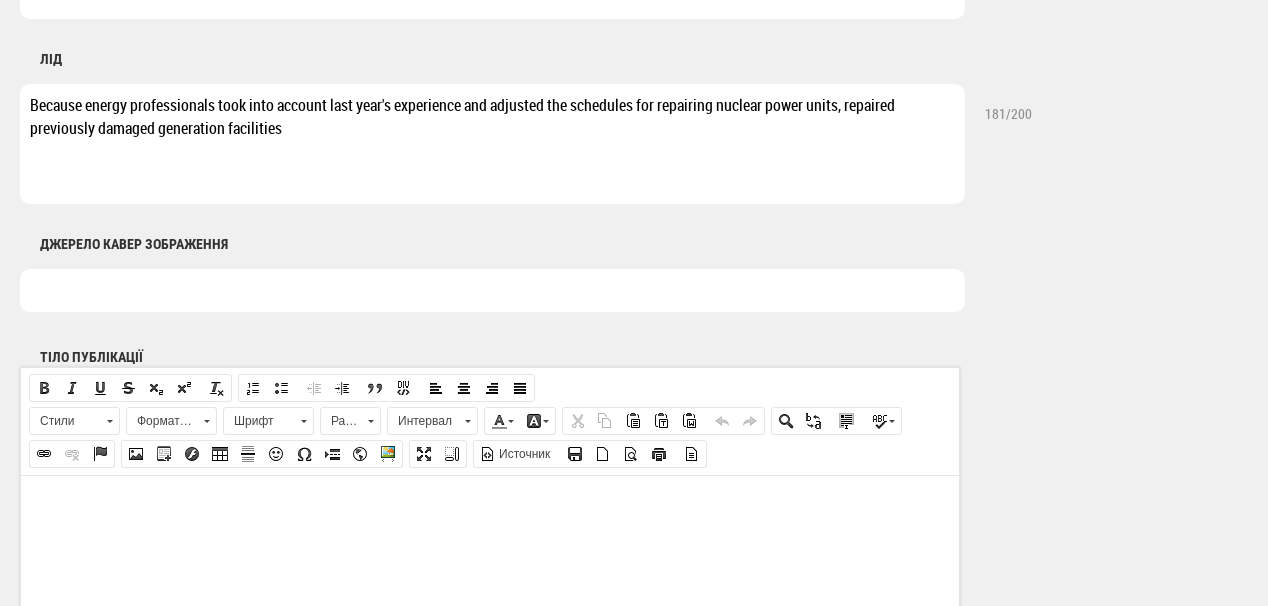 drag, startPoint x: 420, startPoint y: 140, endPoint x: 21, endPoint y: 93, distance: 401.75864 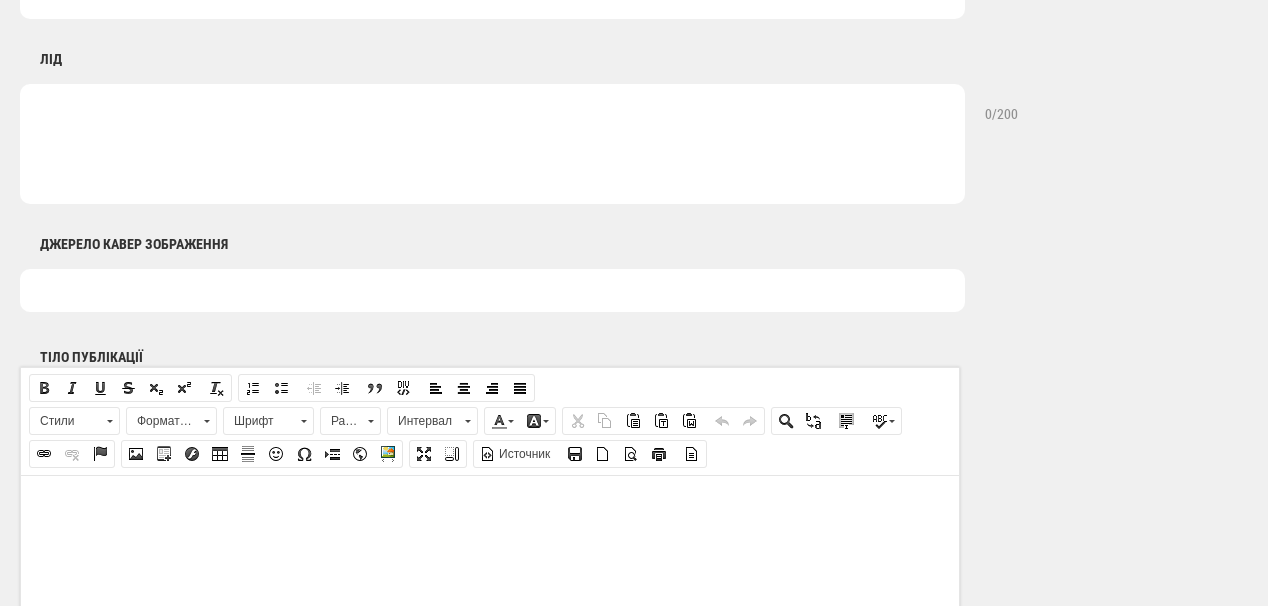 click at bounding box center (492, 144) 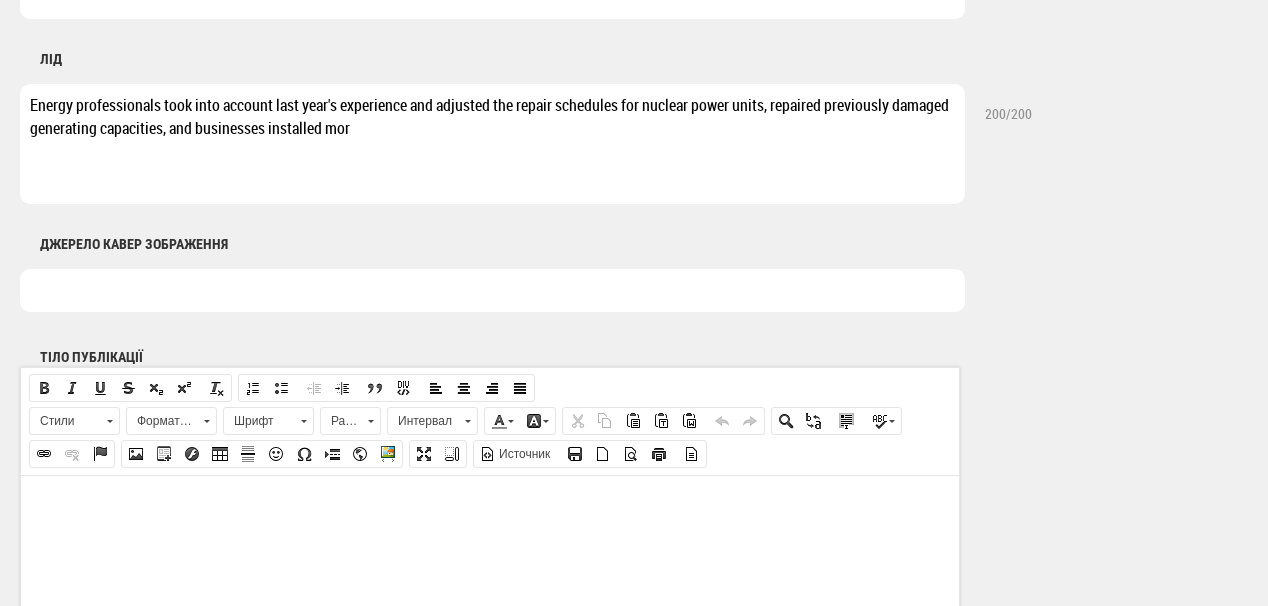 drag, startPoint x: 165, startPoint y: 126, endPoint x: 352, endPoint y: 132, distance: 187.09624 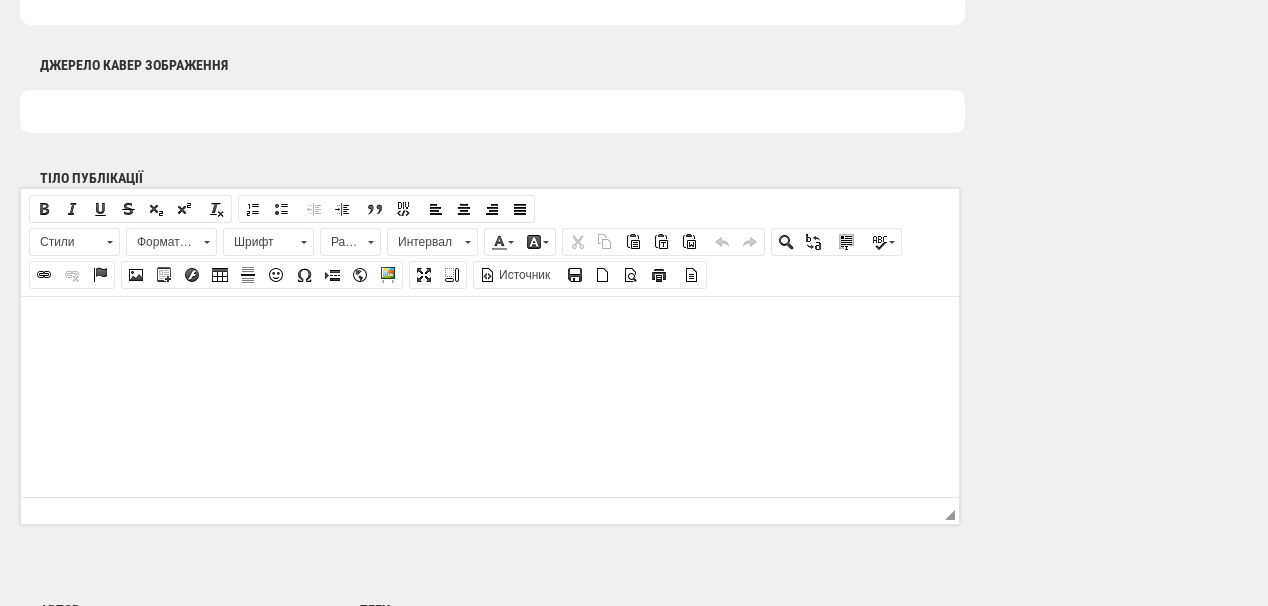 scroll, scrollTop: 1200, scrollLeft: 0, axis: vertical 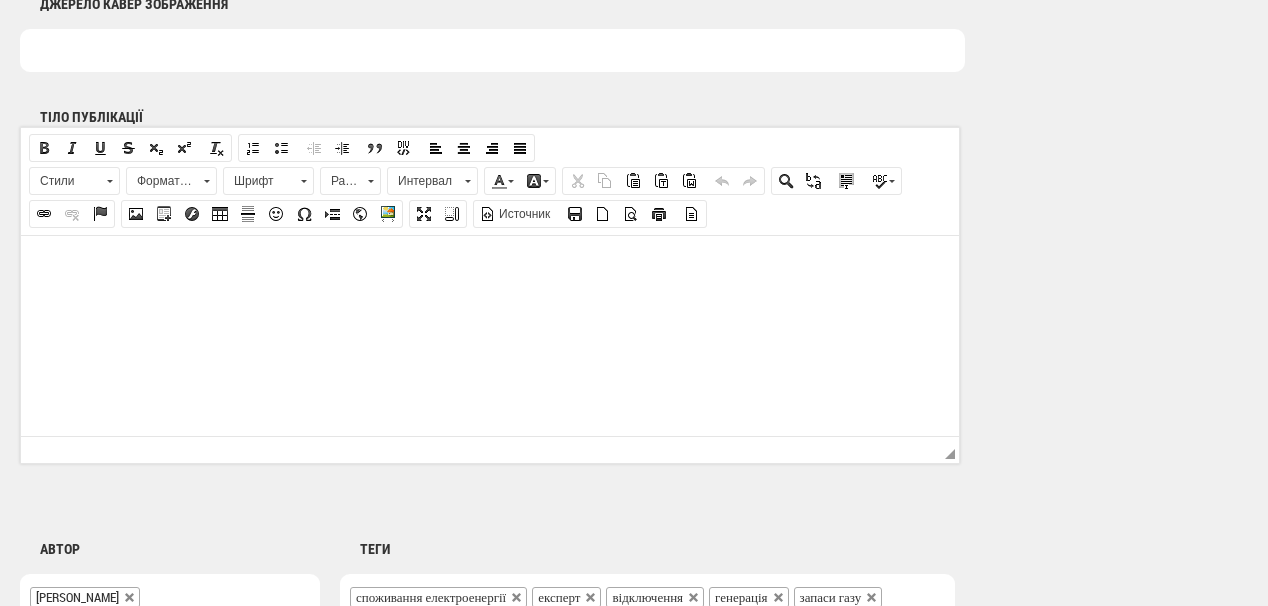 type on "Energy professionals took into account last year's experience and adjusted the repair schedules for nuclear power units, repaired previously damaged generating capacities" 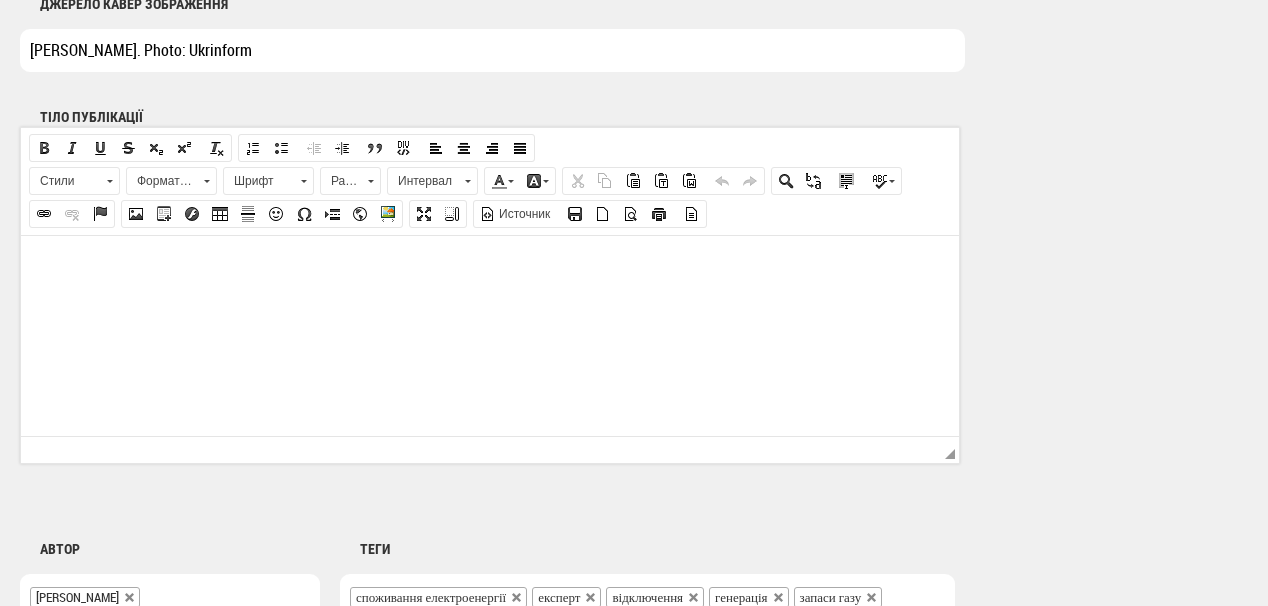 type on "Oleksandr Kharchenko. Photo: Ukrinform" 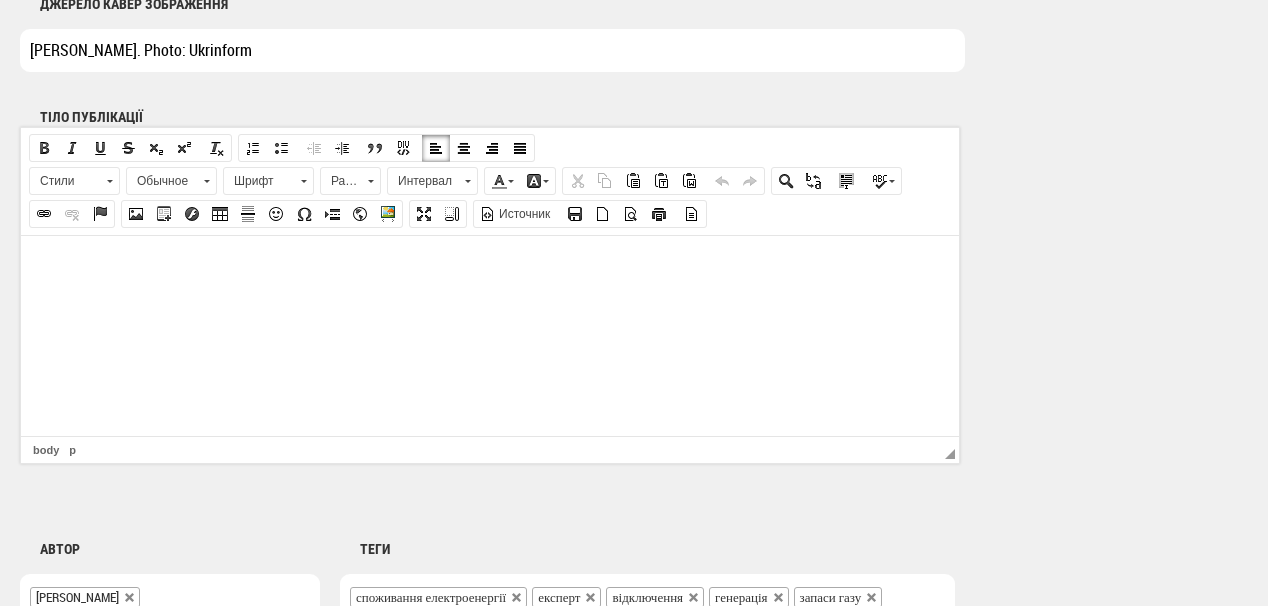 click at bounding box center [490, 265] 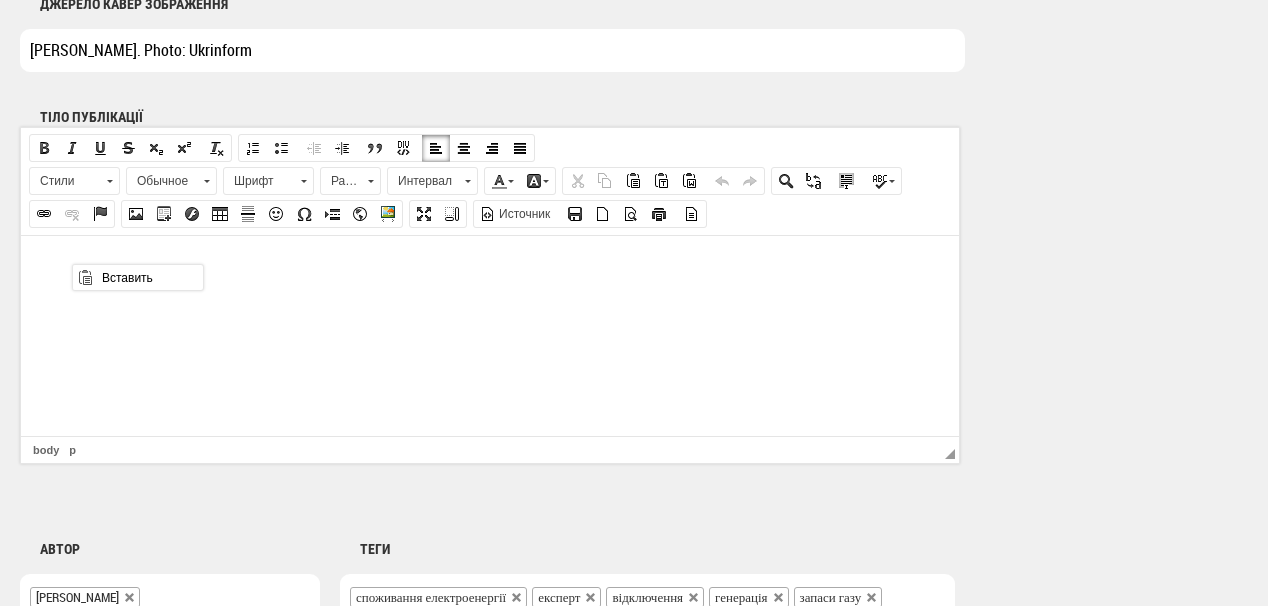 scroll, scrollTop: 0, scrollLeft: 0, axis: both 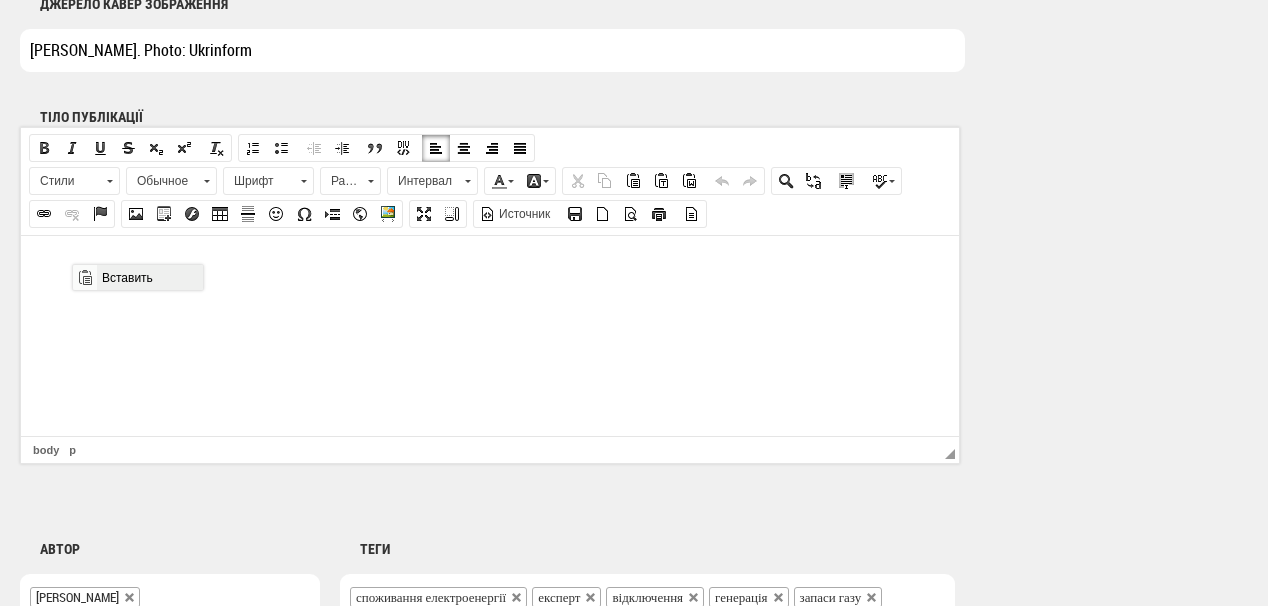 click on "Вставить" at bounding box center (149, 277) 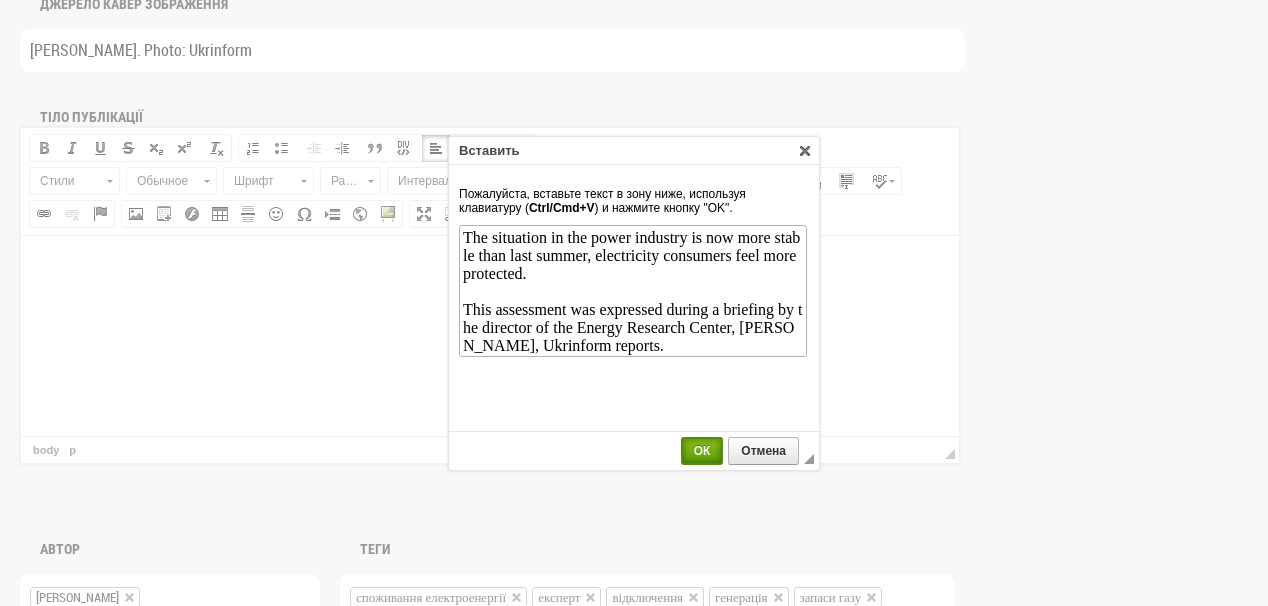 click on "ОК" at bounding box center (702, 451) 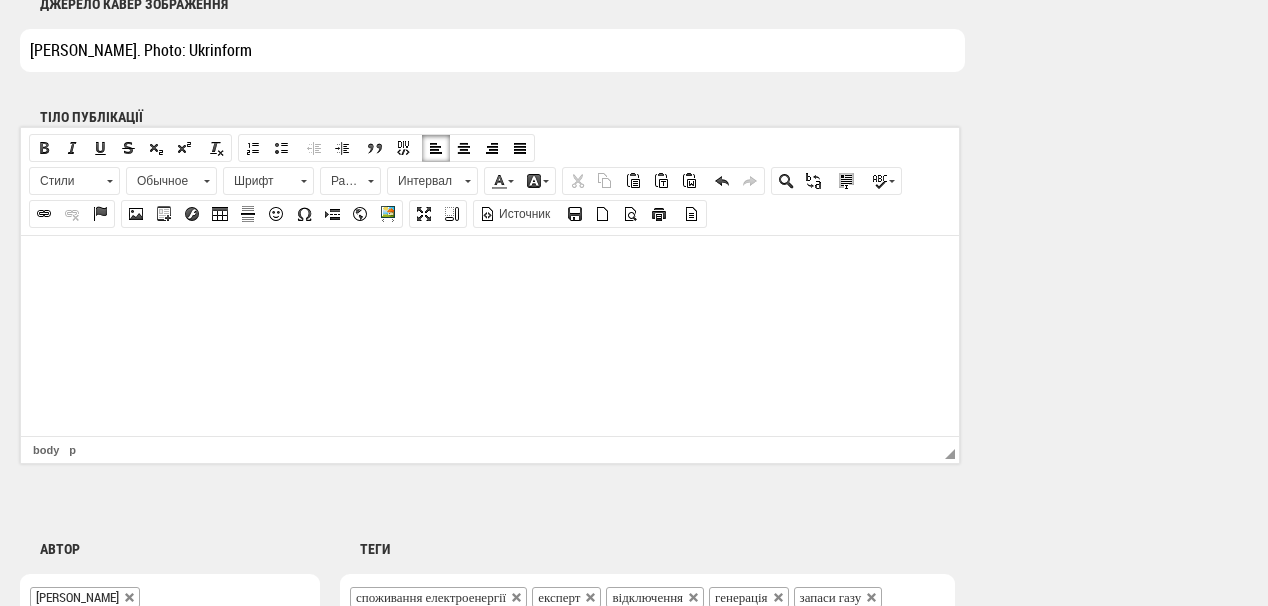 scroll, scrollTop: 0, scrollLeft: 0, axis: both 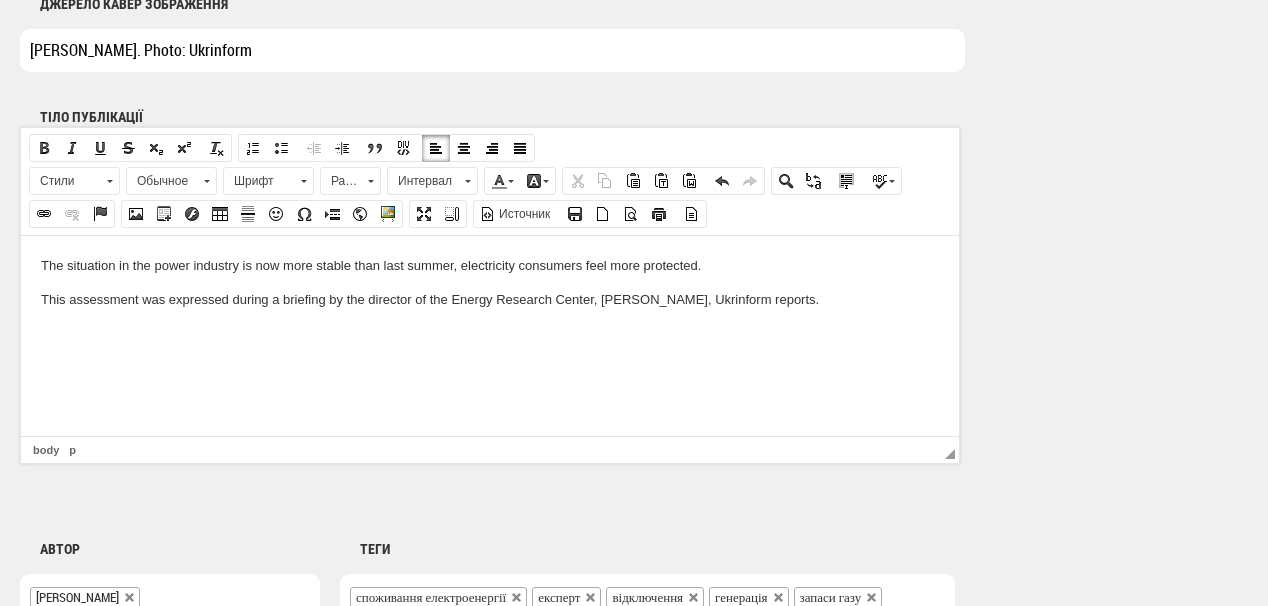 drag, startPoint x: 800, startPoint y: 302, endPoint x: 839, endPoint y: 307, distance: 39.319206 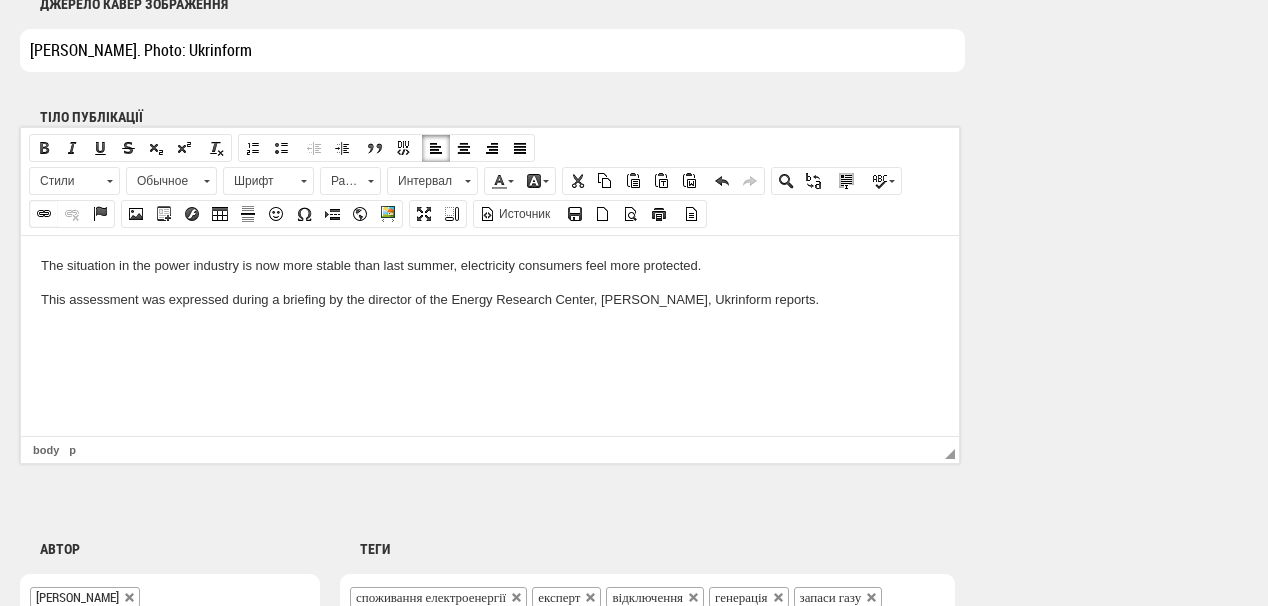 click at bounding box center (44, 214) 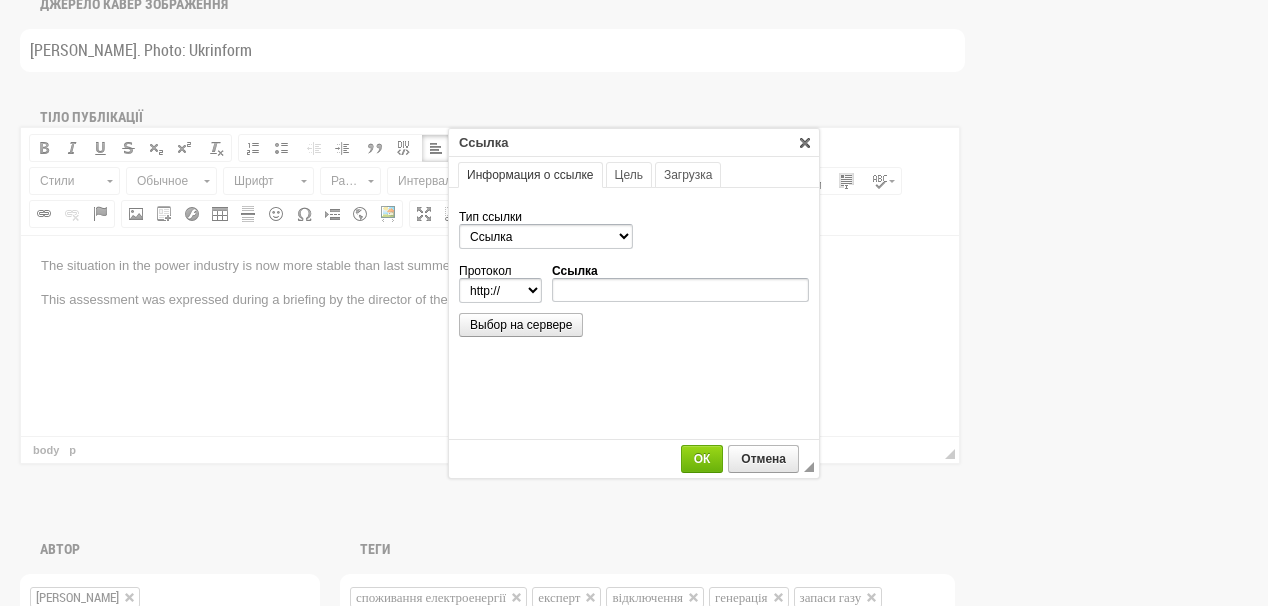 scroll, scrollTop: 0, scrollLeft: 0, axis: both 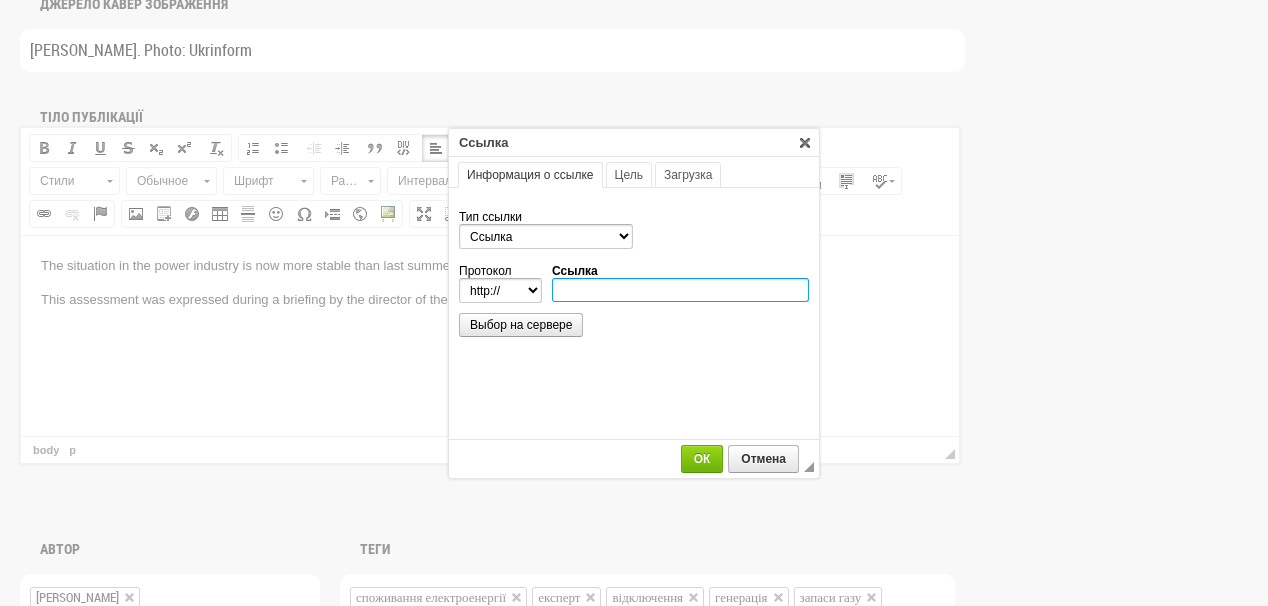 click on "Ссылка" at bounding box center [680, 290] 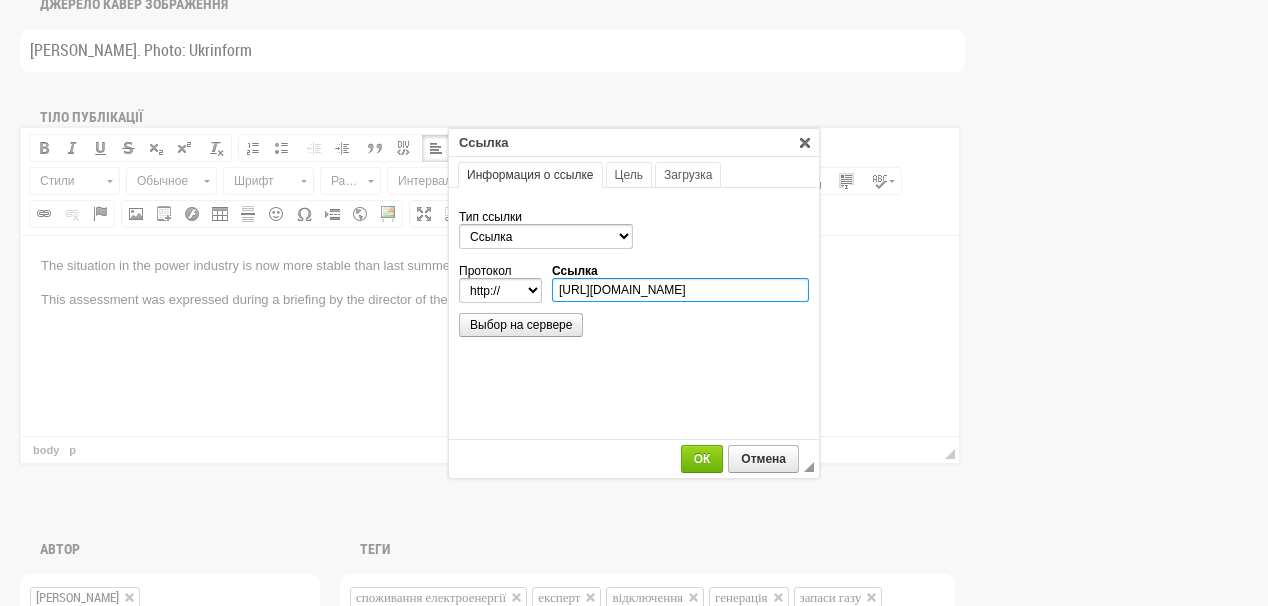 scroll, scrollTop: 0, scrollLeft: 397, axis: horizontal 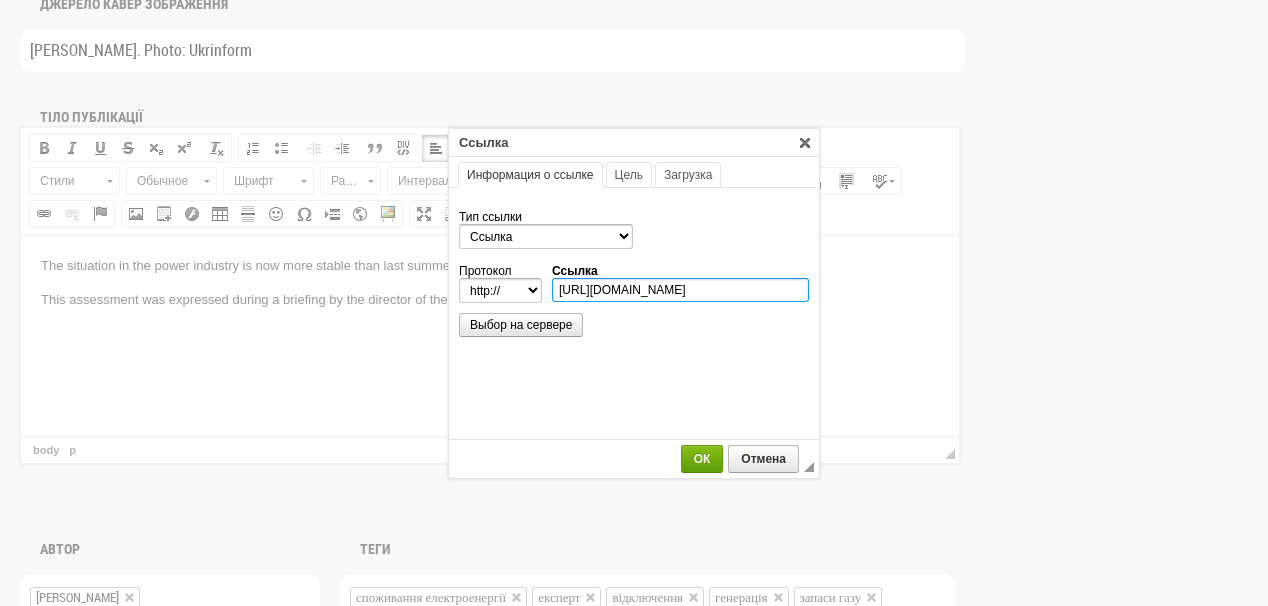 type on "https://www.ukrinform.ua/rubric-economy/4018086-stan-energosistemi-nini-nabagato-krasij-niz-minulogo-lita-ekspert.html" 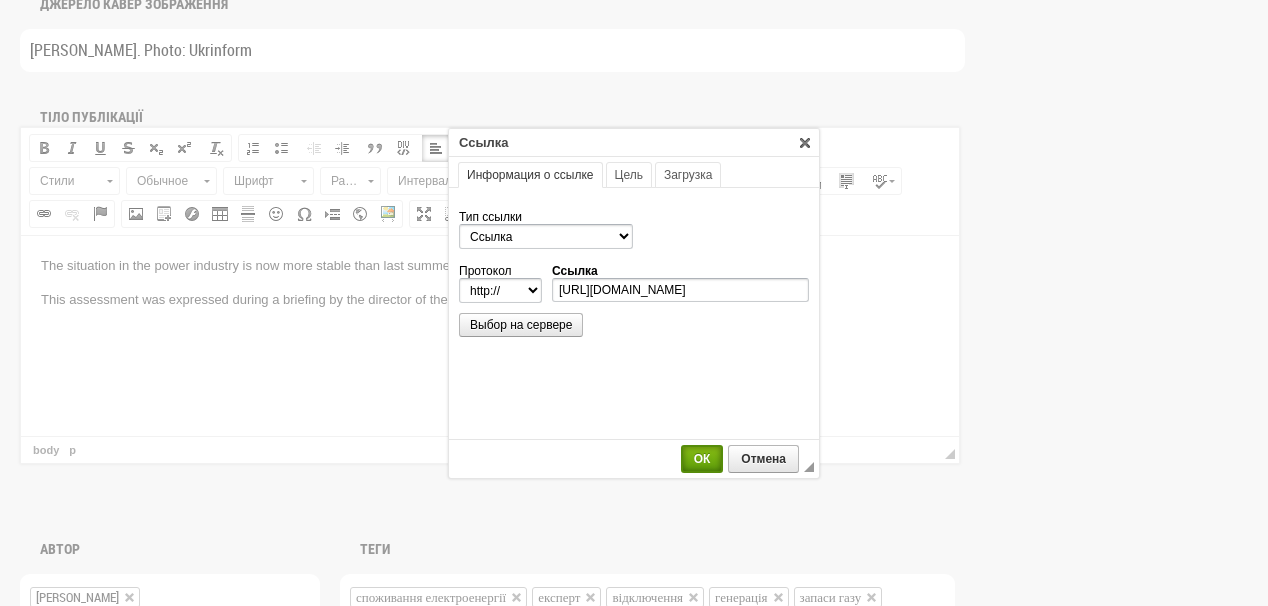 select on "https://" 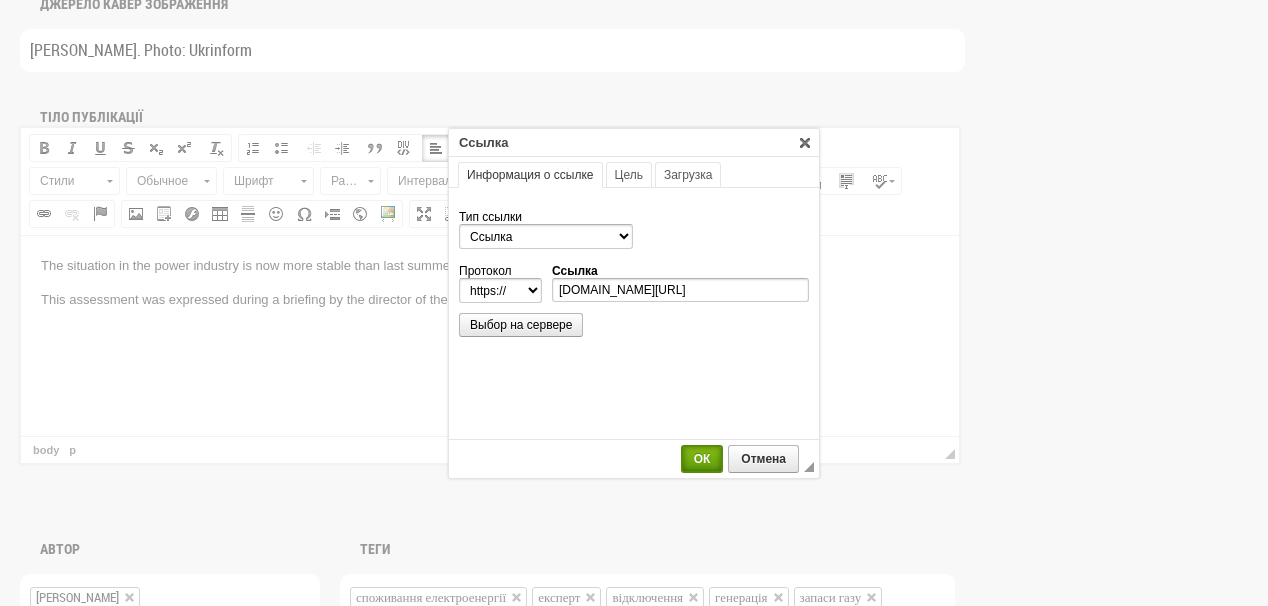 scroll, scrollTop: 0, scrollLeft: 0, axis: both 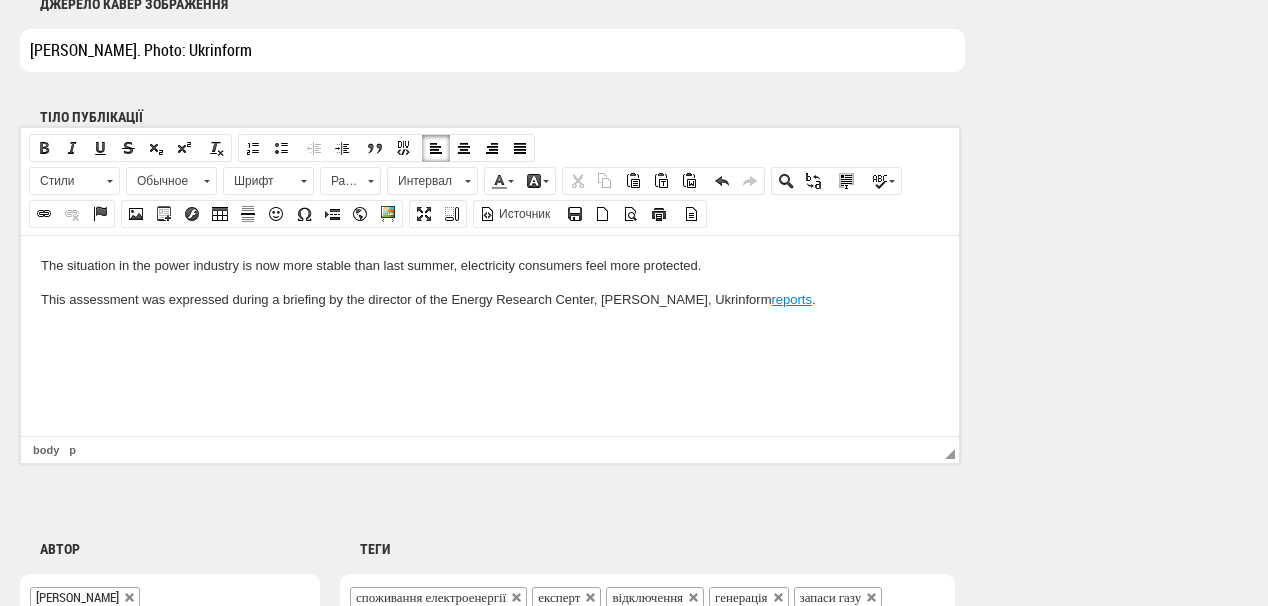 click on "The situation in the power industry is now more stable than last summer, electricity consumers feel more protected. This assessment was expressed during a briefing by the director of the Energy Research Center, Oleksandr Kharchenko, Ukrinform  reports ." at bounding box center [490, 282] 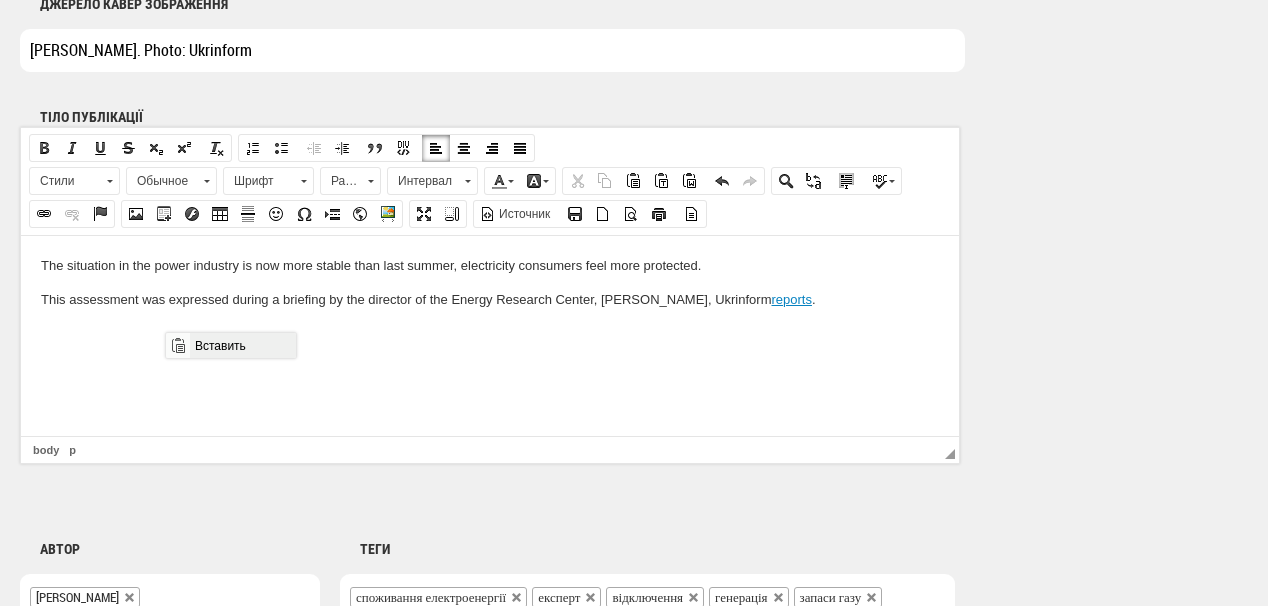 click on "Вставить" at bounding box center (242, 345) 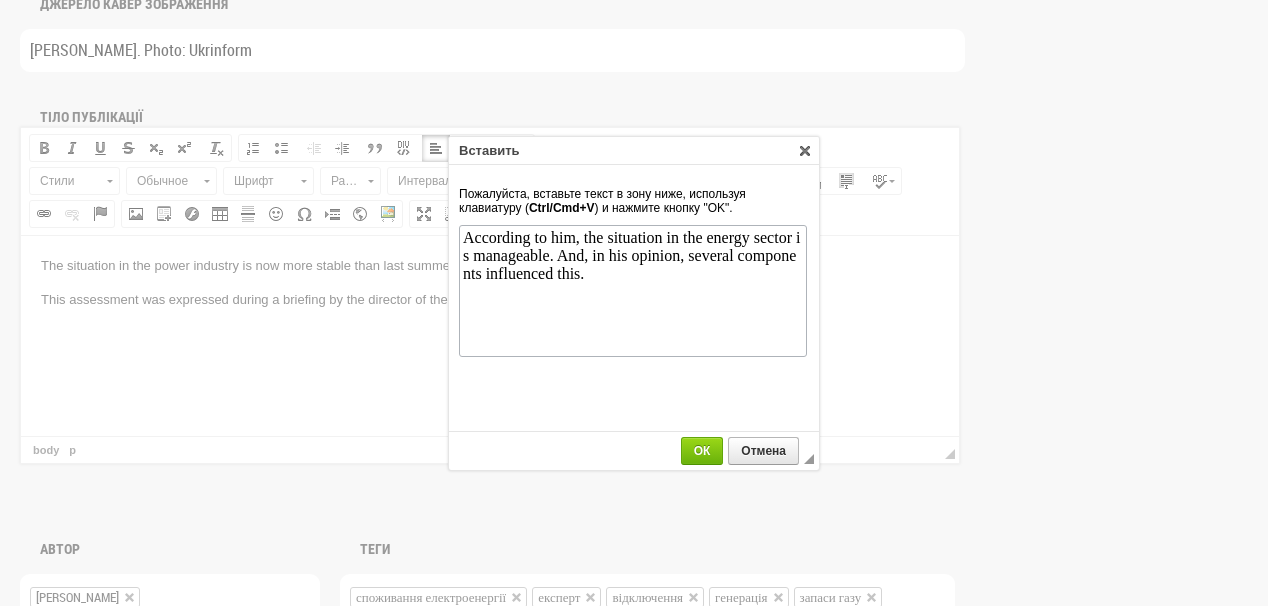 scroll, scrollTop: 0, scrollLeft: 0, axis: both 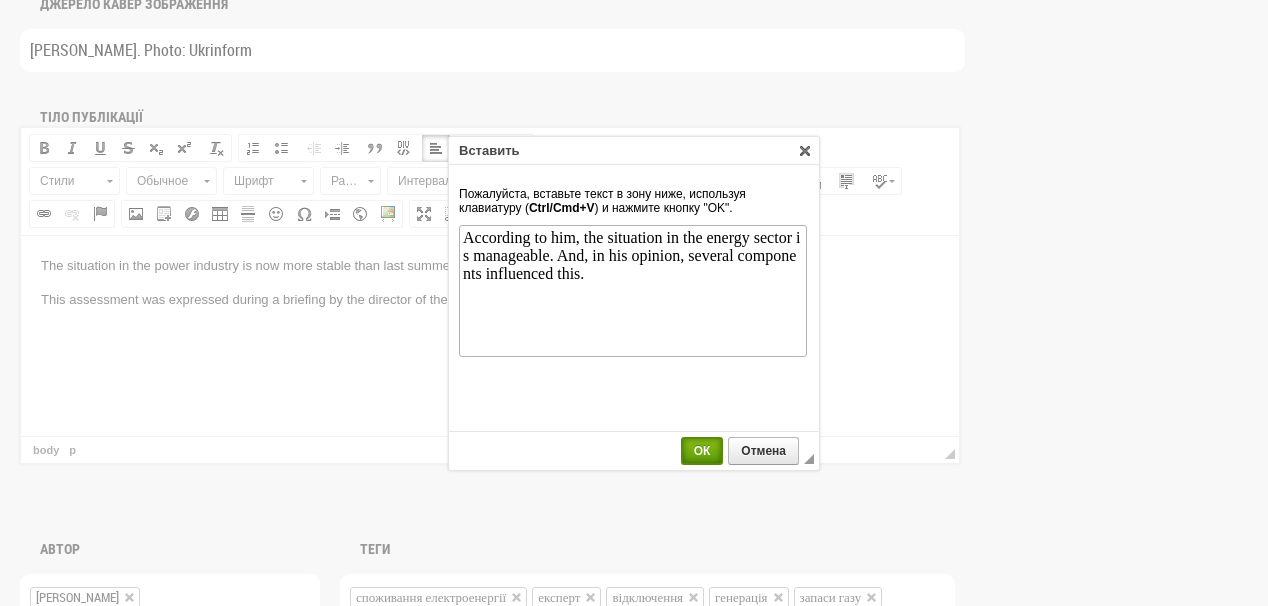 click on "ОК" at bounding box center (702, 451) 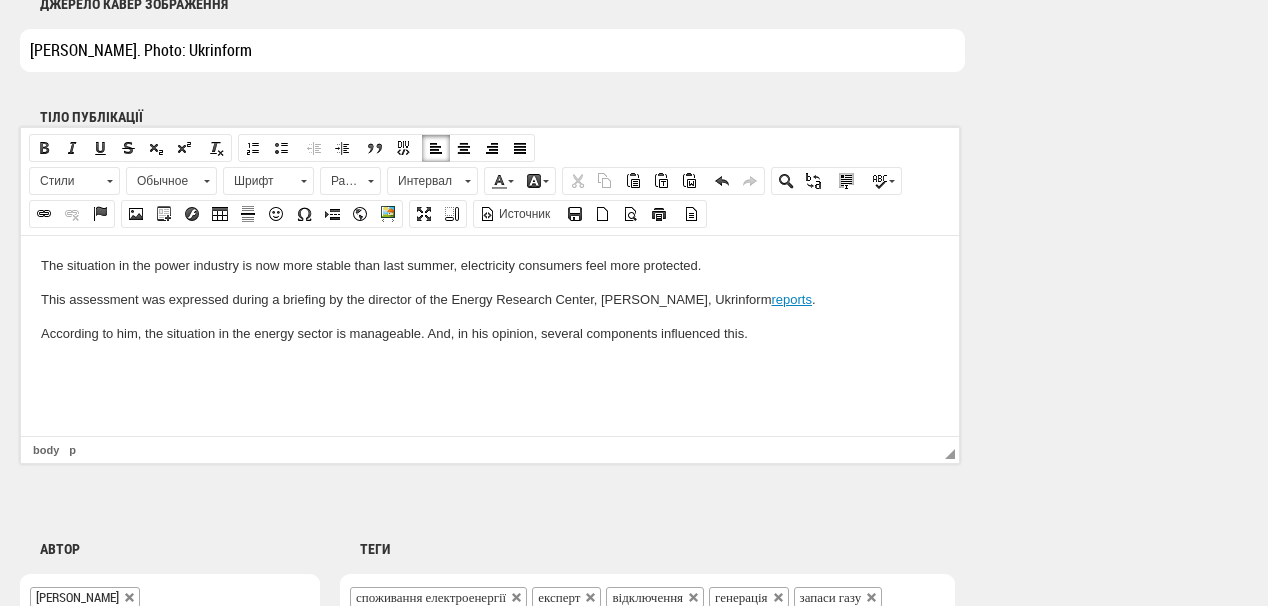 click at bounding box center [490, 366] 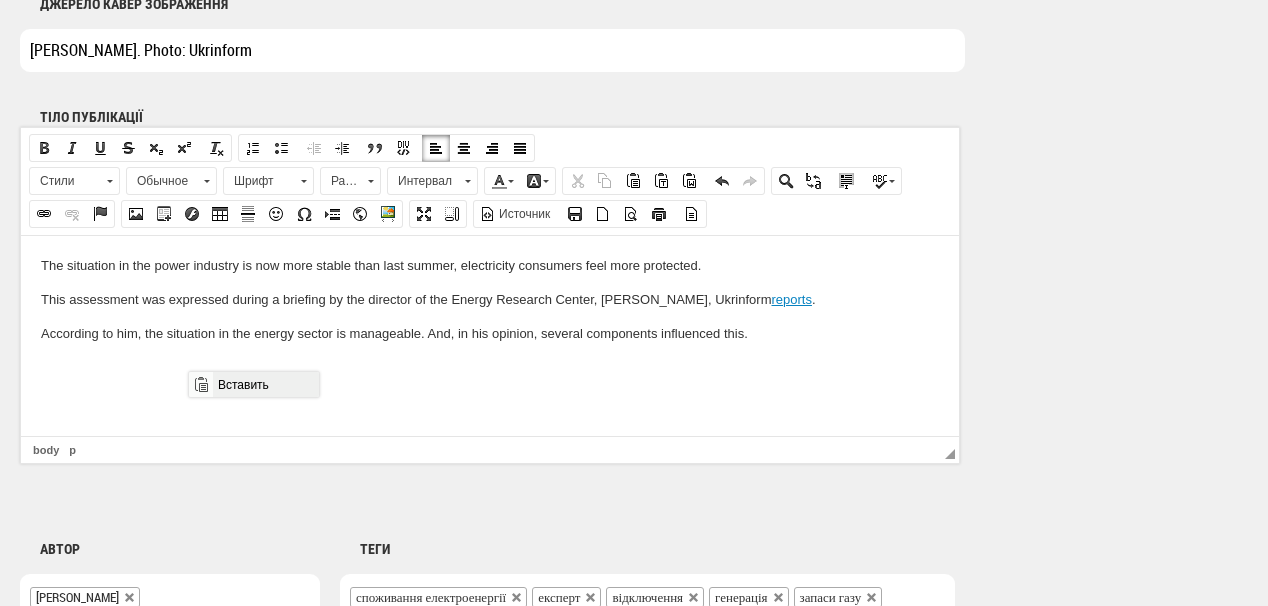 click on "Вставить" at bounding box center [265, 384] 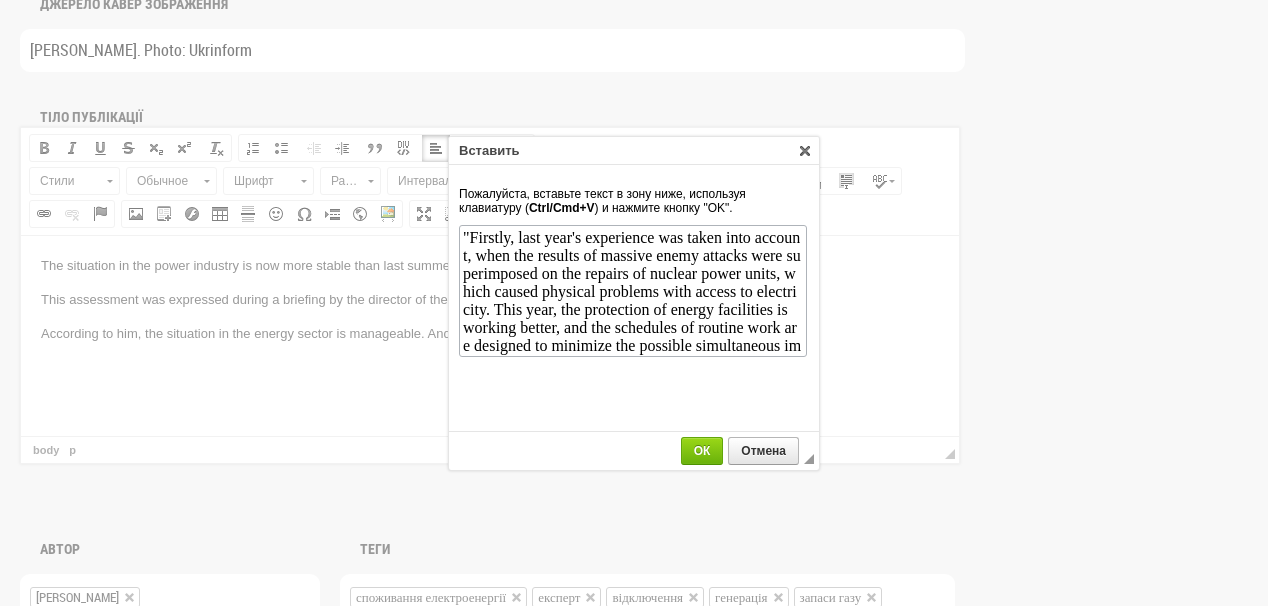 scroll, scrollTop: 92, scrollLeft: 0, axis: vertical 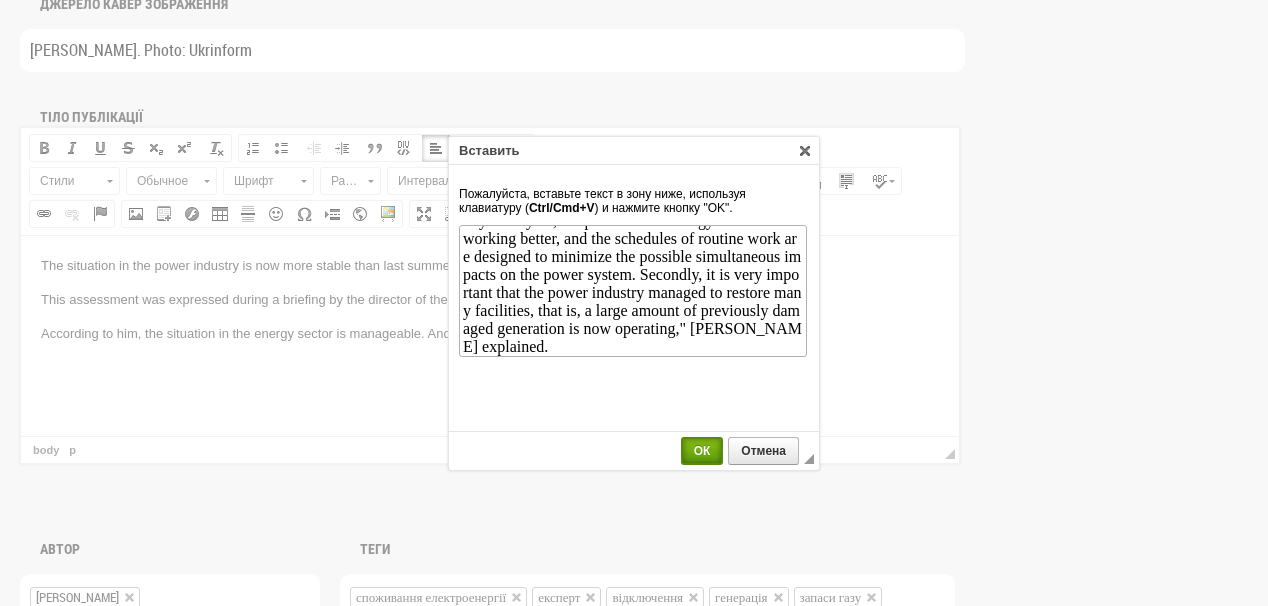 click on "ОК" at bounding box center [702, 451] 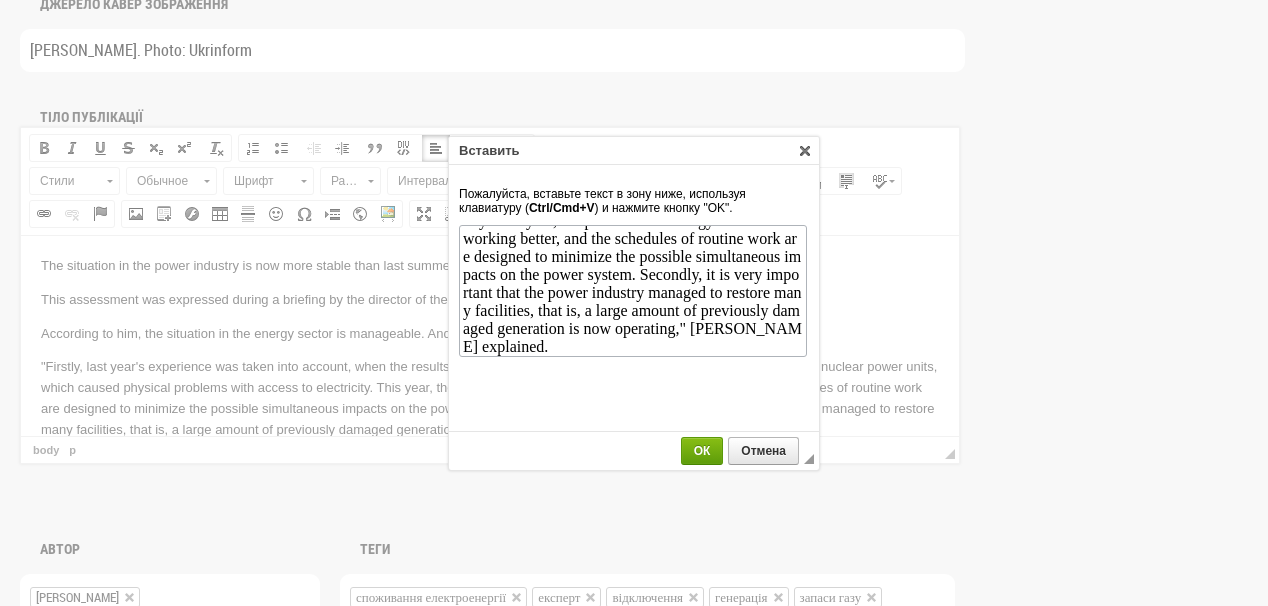 scroll, scrollTop: 0, scrollLeft: 0, axis: both 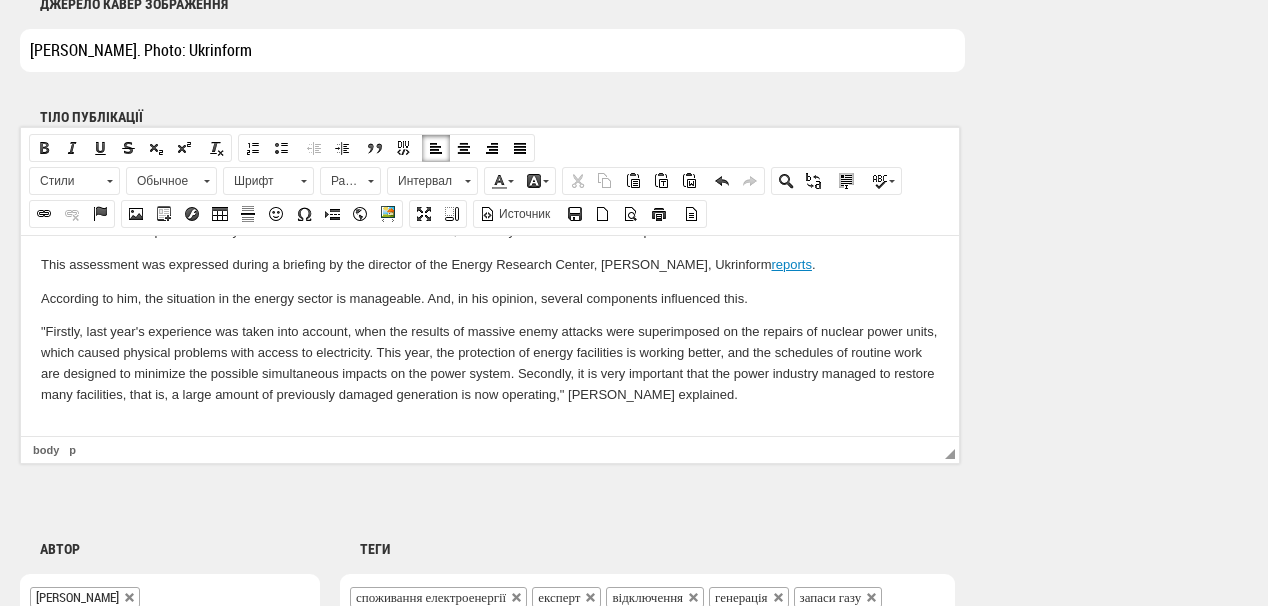 click at bounding box center [490, 428] 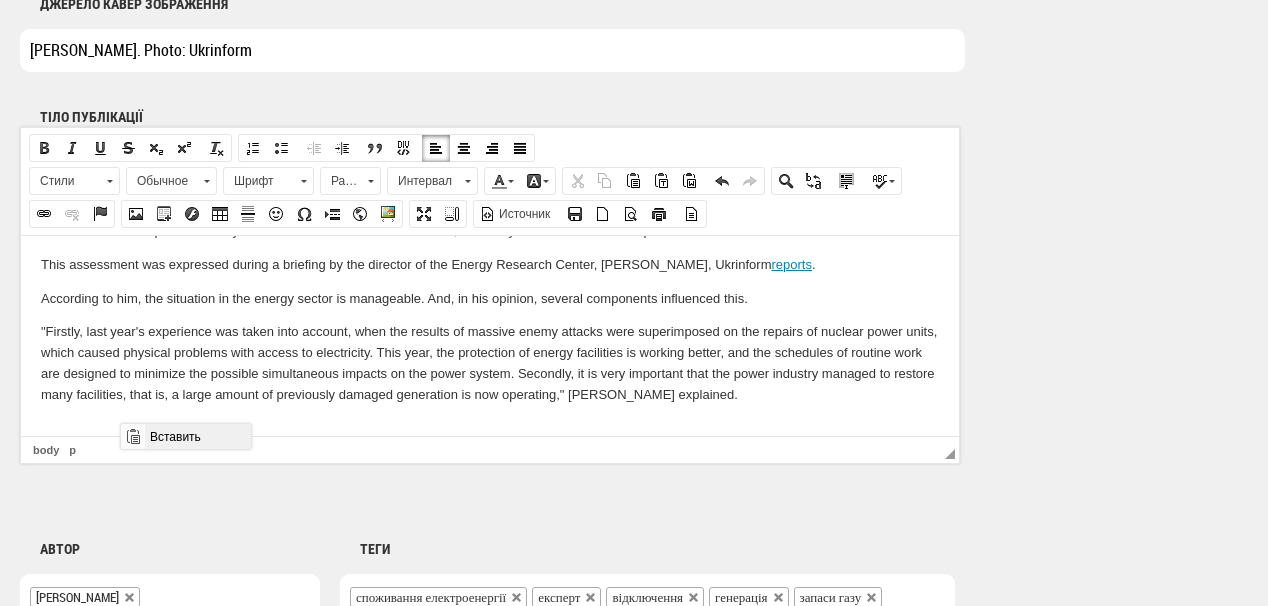 click on "Вставить" at bounding box center [197, 436] 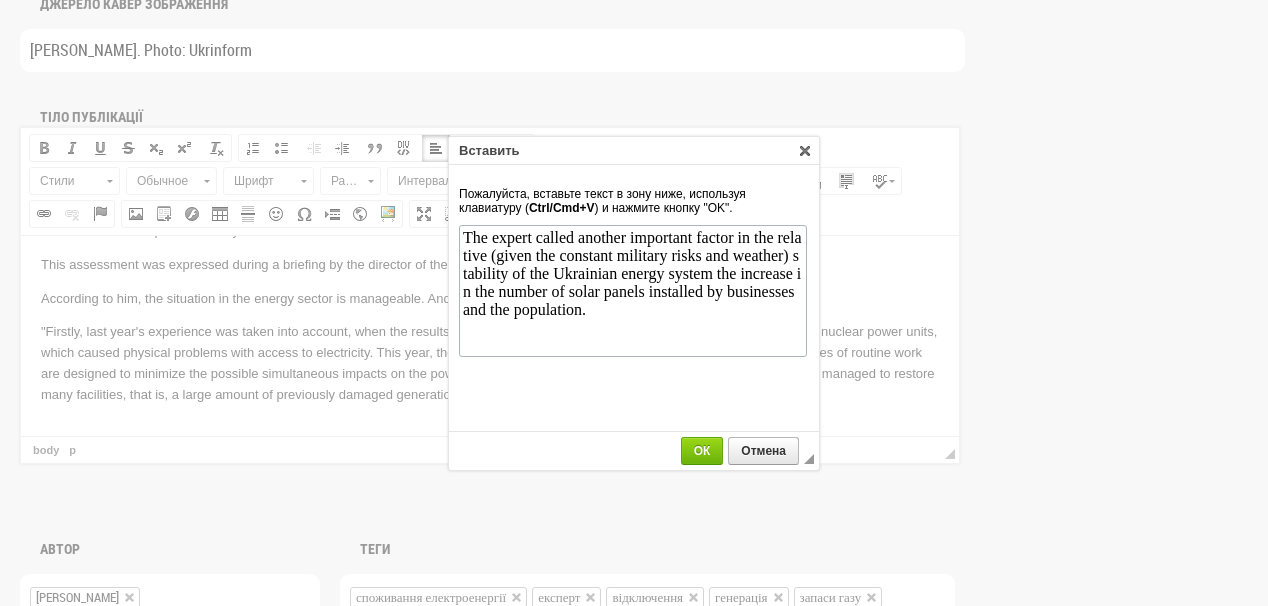 scroll, scrollTop: 0, scrollLeft: 0, axis: both 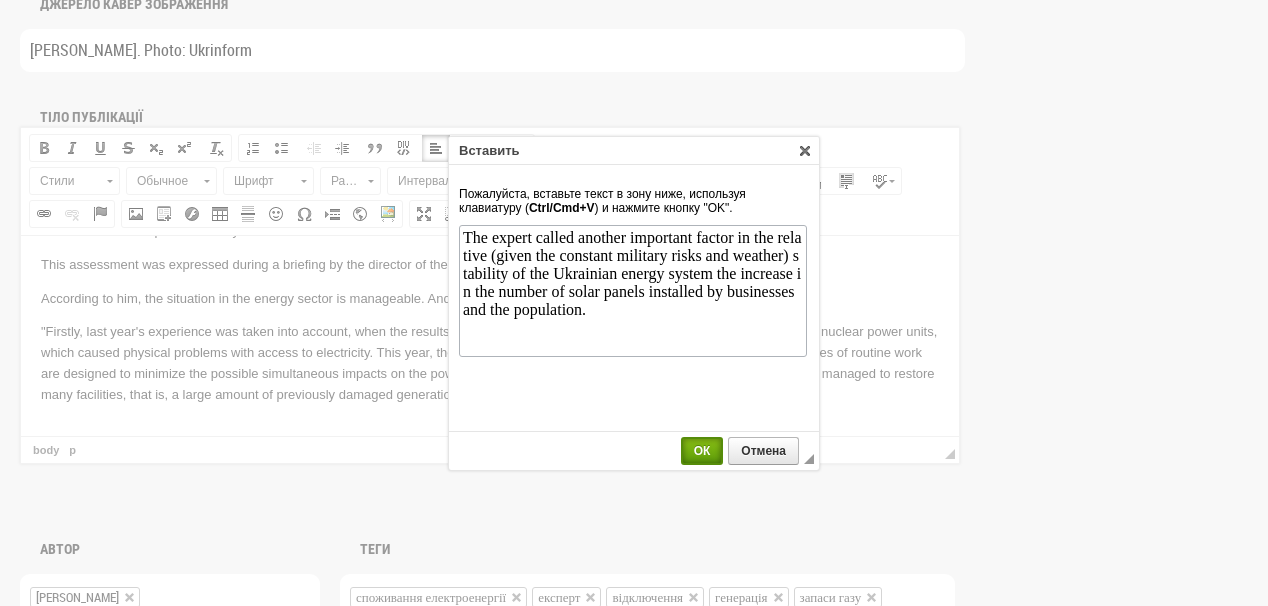 click on "ОК" at bounding box center [702, 451] 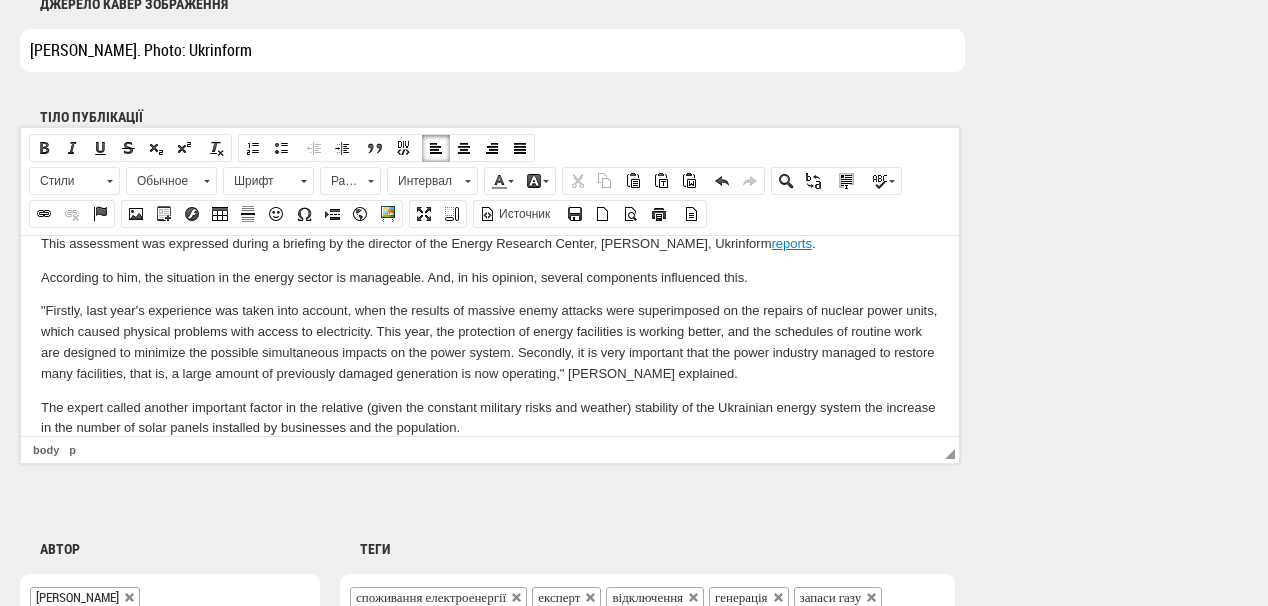 scroll, scrollTop: 89, scrollLeft: 0, axis: vertical 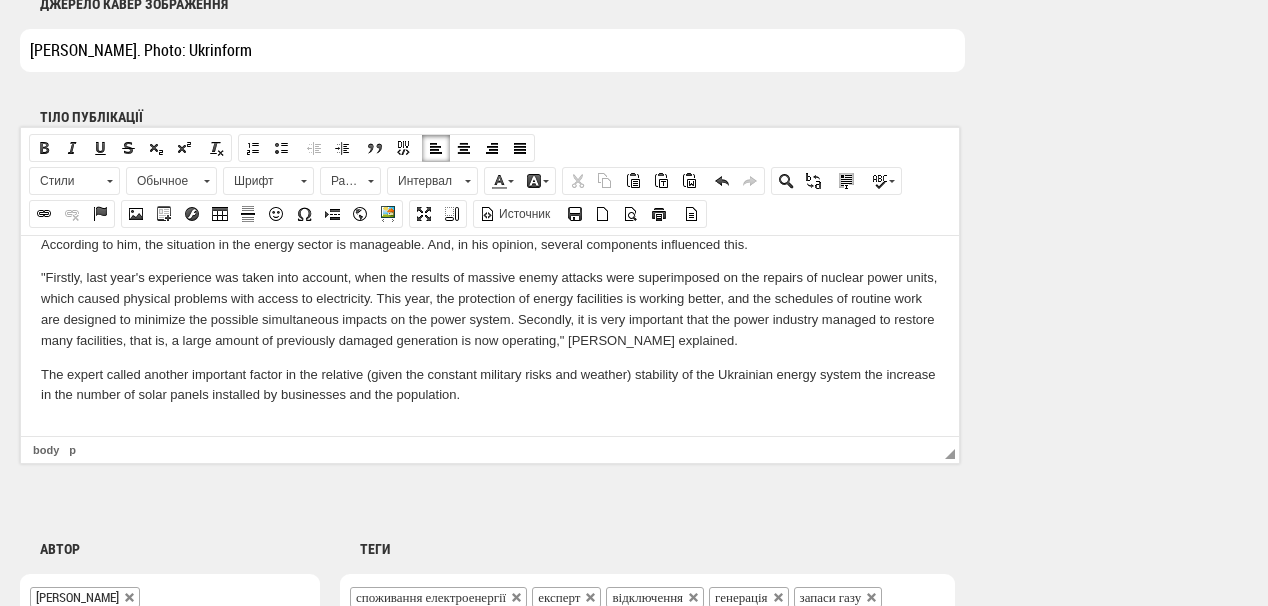 click at bounding box center [490, 428] 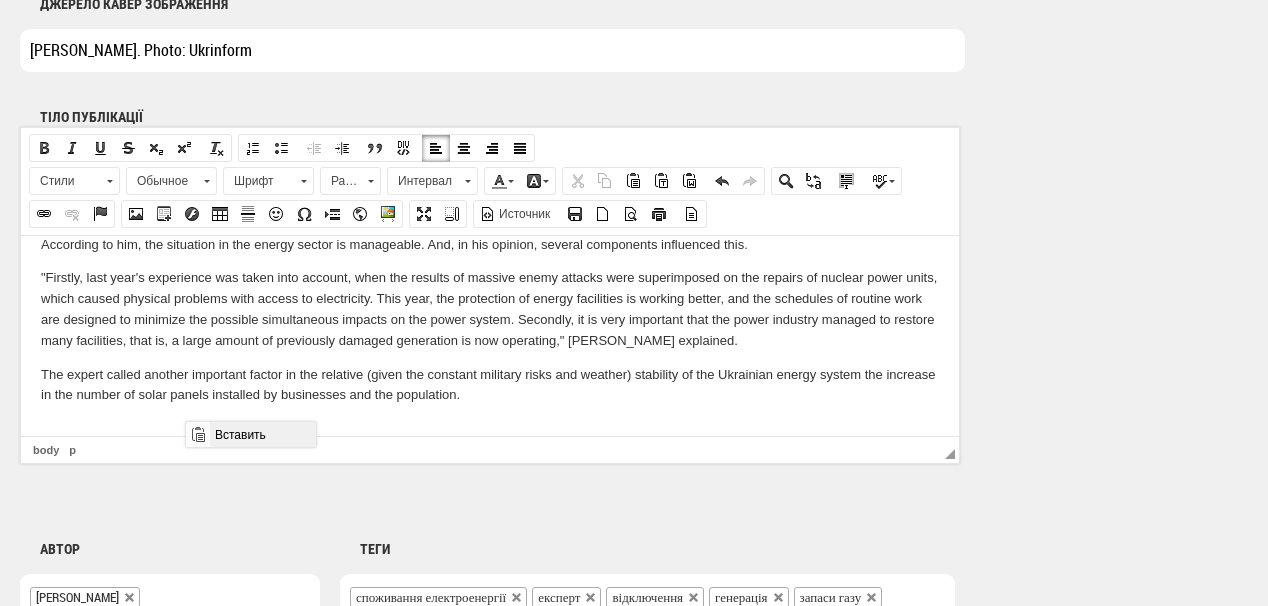 click on "Вставить" at bounding box center (262, 434) 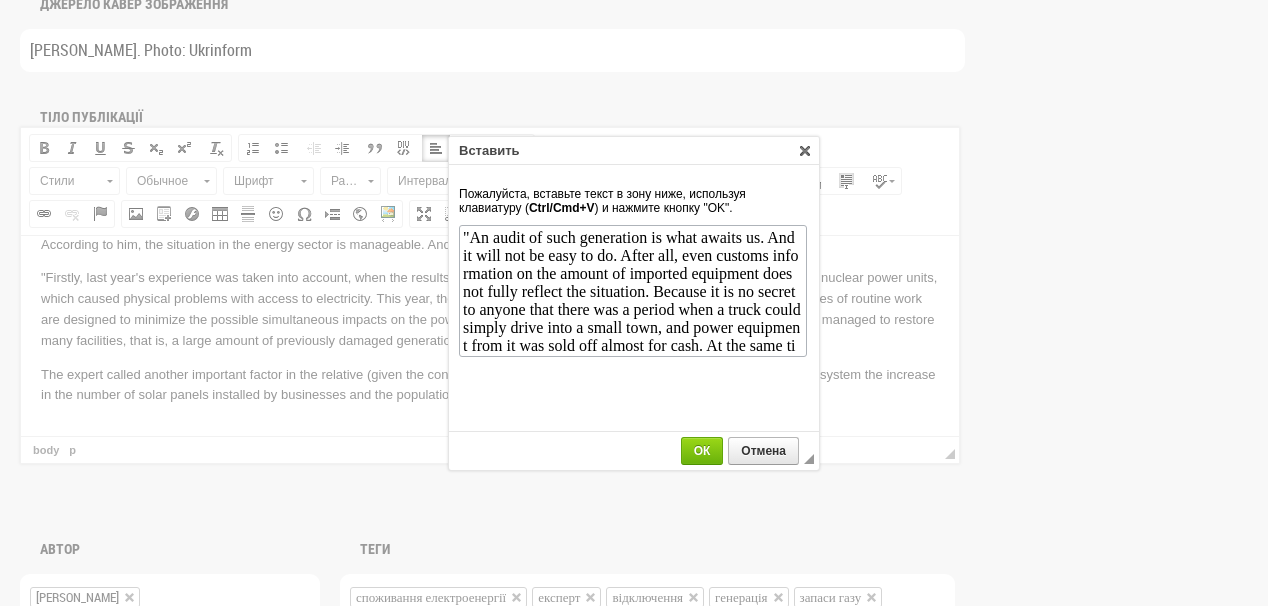 scroll, scrollTop: 74, scrollLeft: 0, axis: vertical 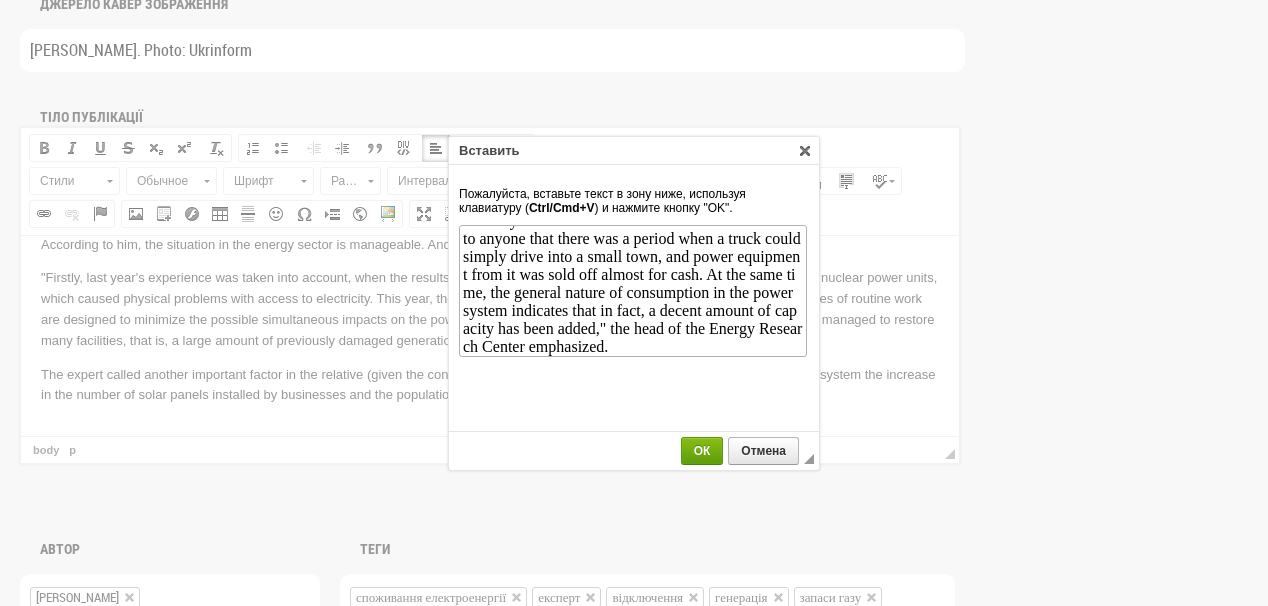 click on "ОК" at bounding box center [702, 451] 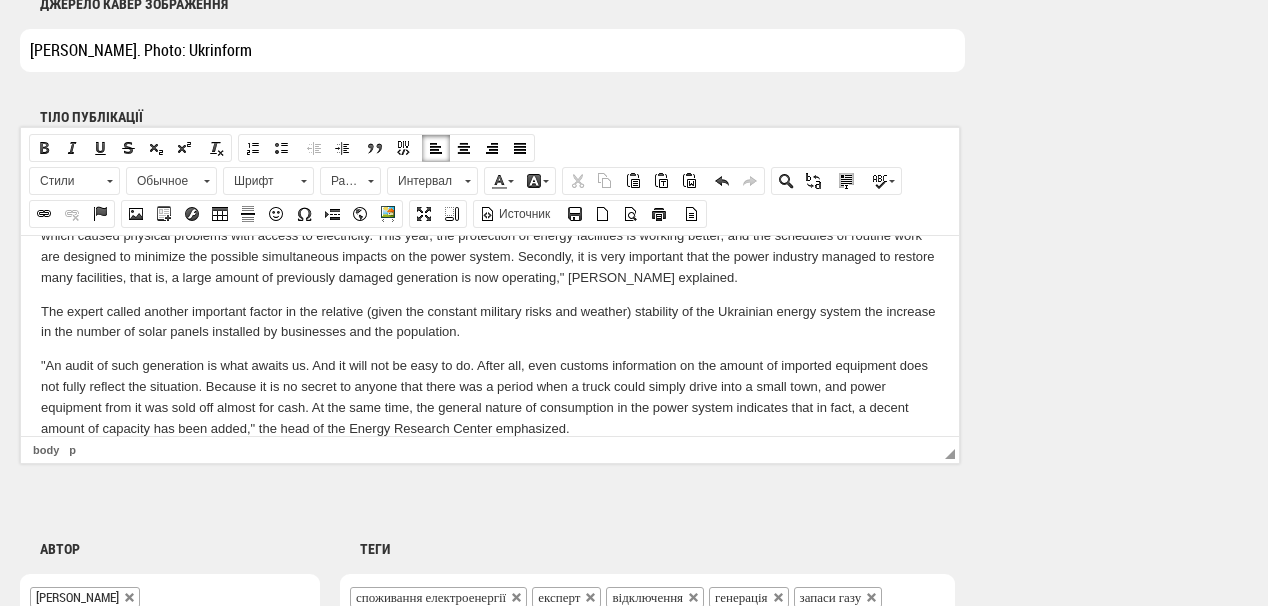 scroll, scrollTop: 185, scrollLeft: 0, axis: vertical 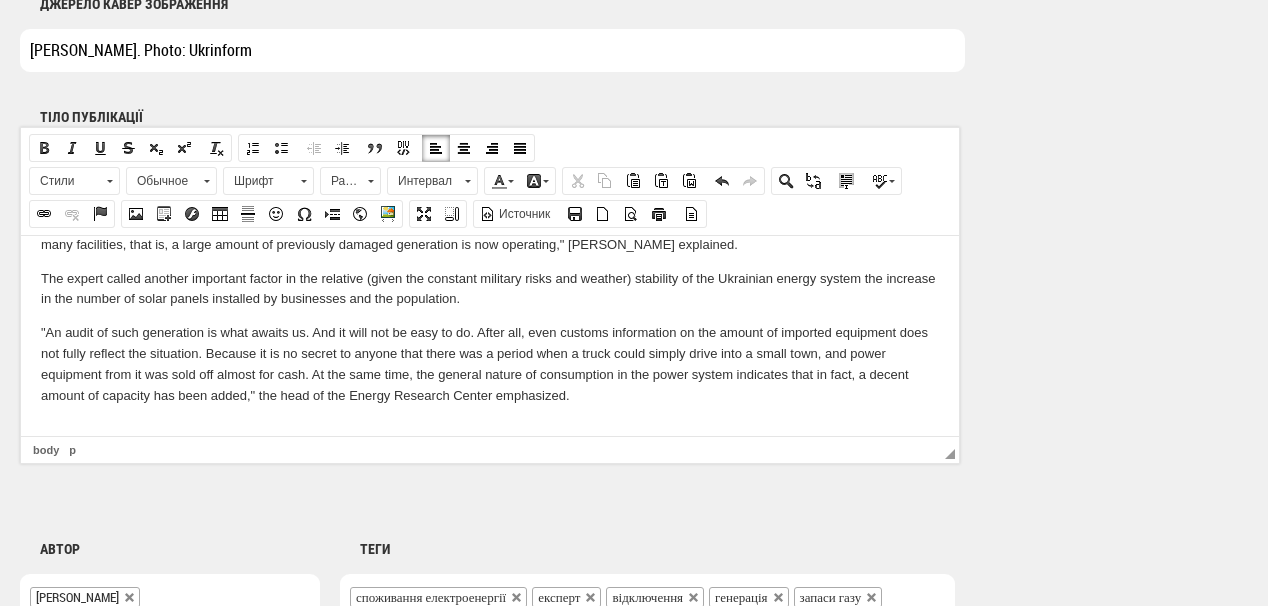 click at bounding box center (490, 428) 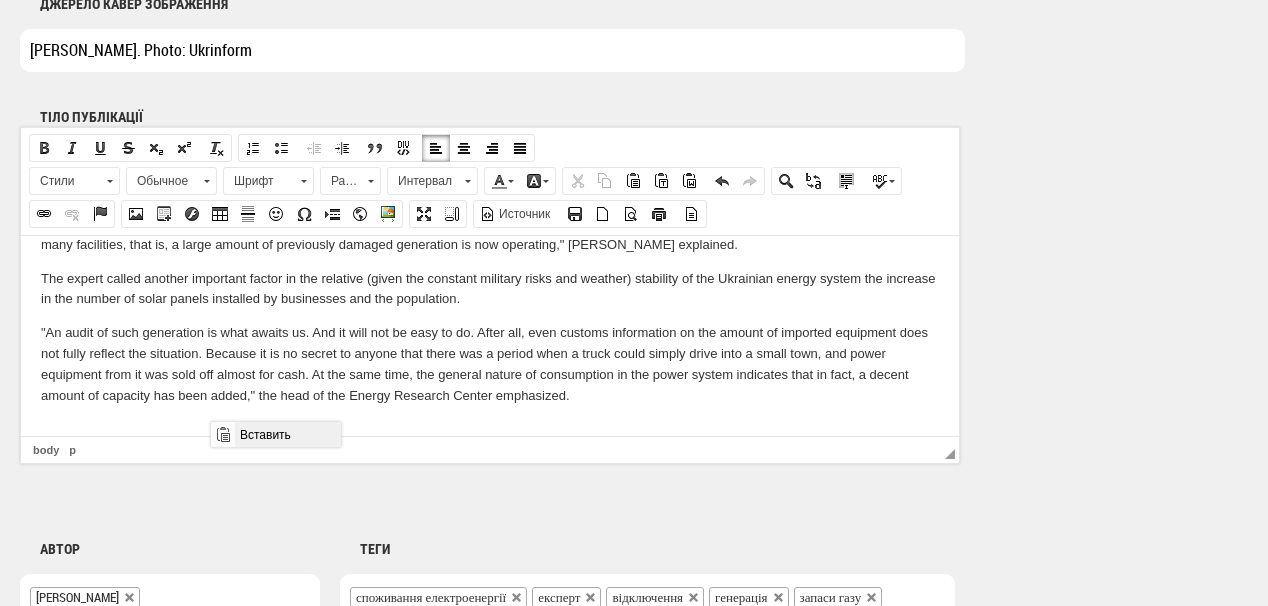 click on "Вставить" at bounding box center (287, 434) 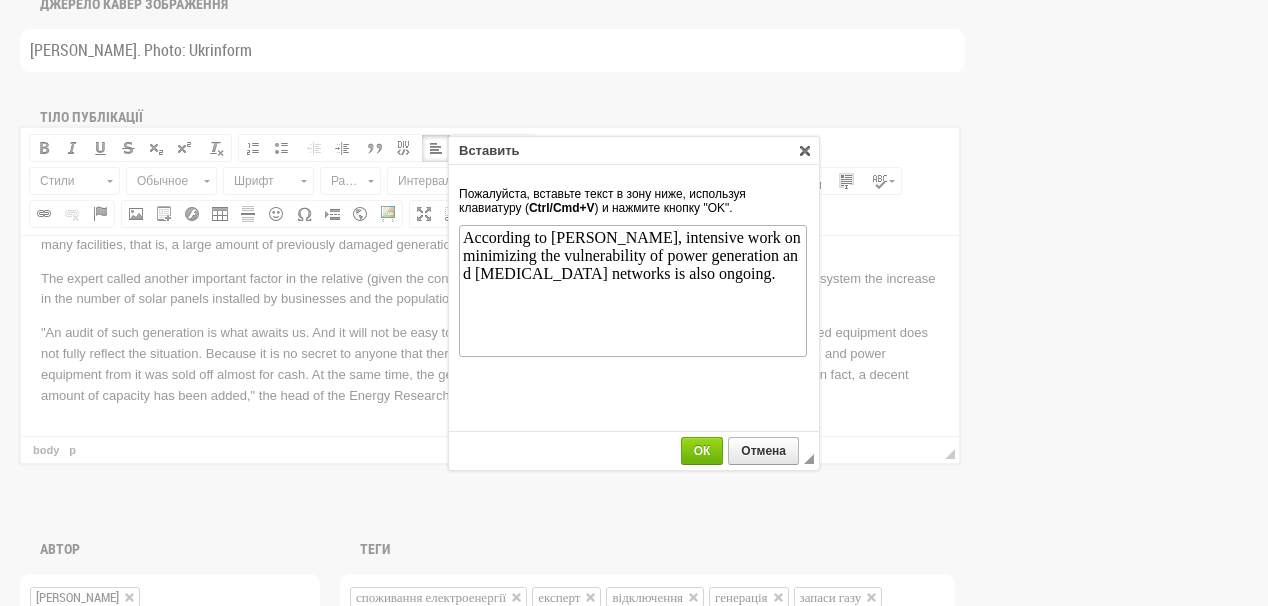 scroll, scrollTop: 0, scrollLeft: 0, axis: both 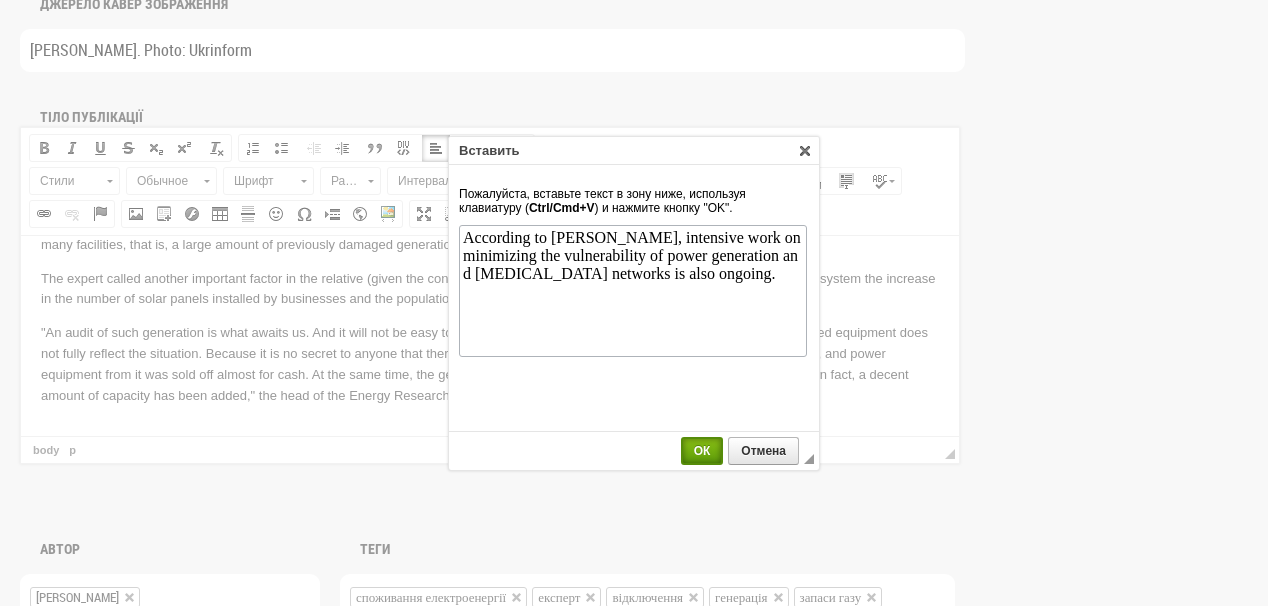 click on "ОК" at bounding box center (702, 451) 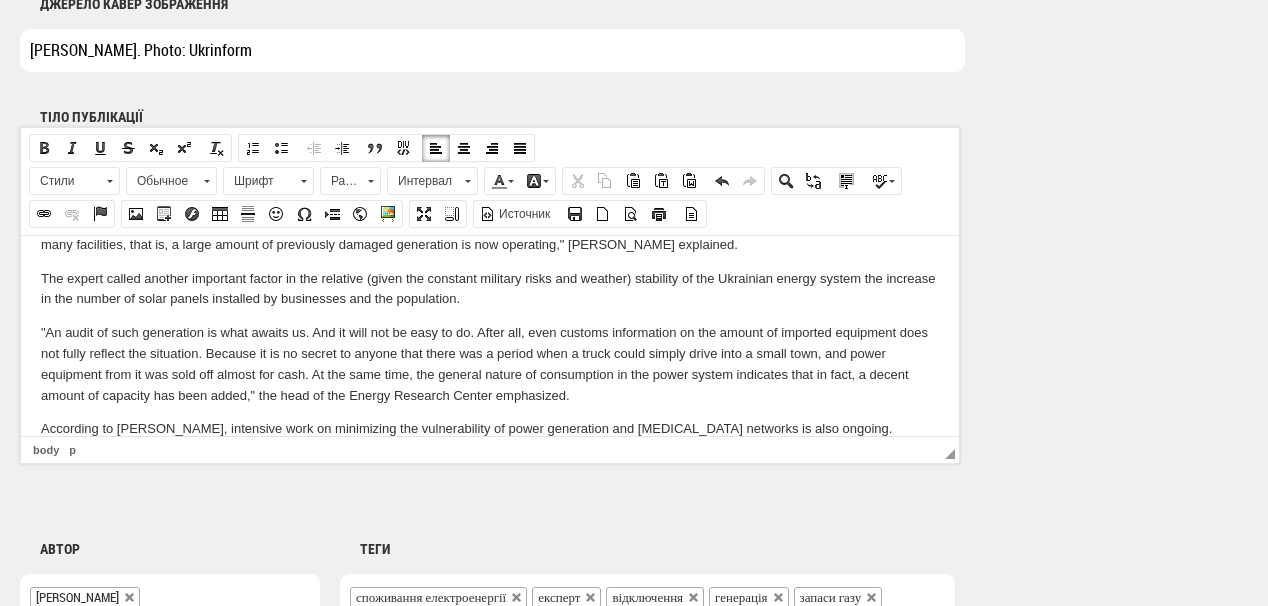scroll, scrollTop: 219, scrollLeft: 0, axis: vertical 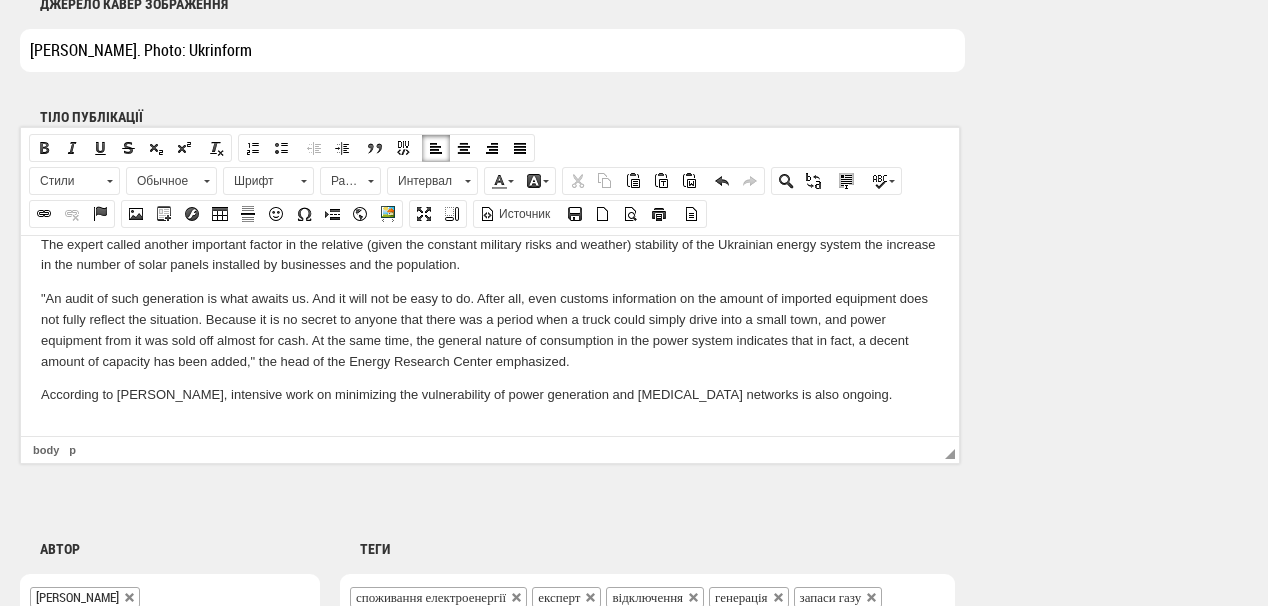 click at bounding box center (490, 428) 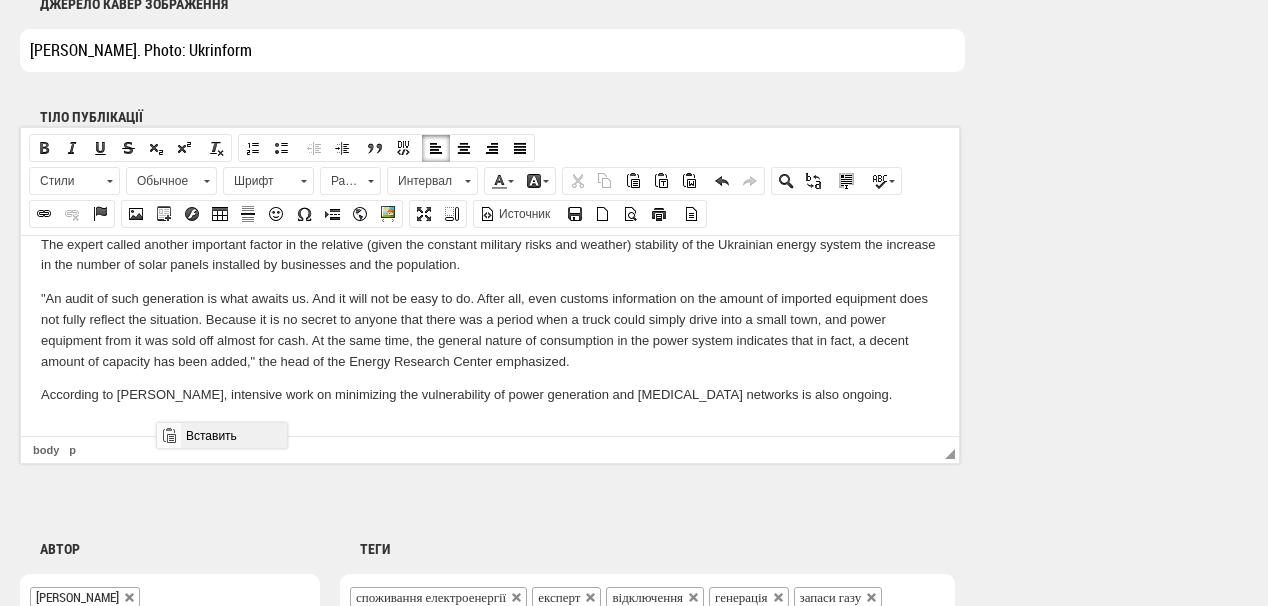 click on "Вставить" at bounding box center (233, 435) 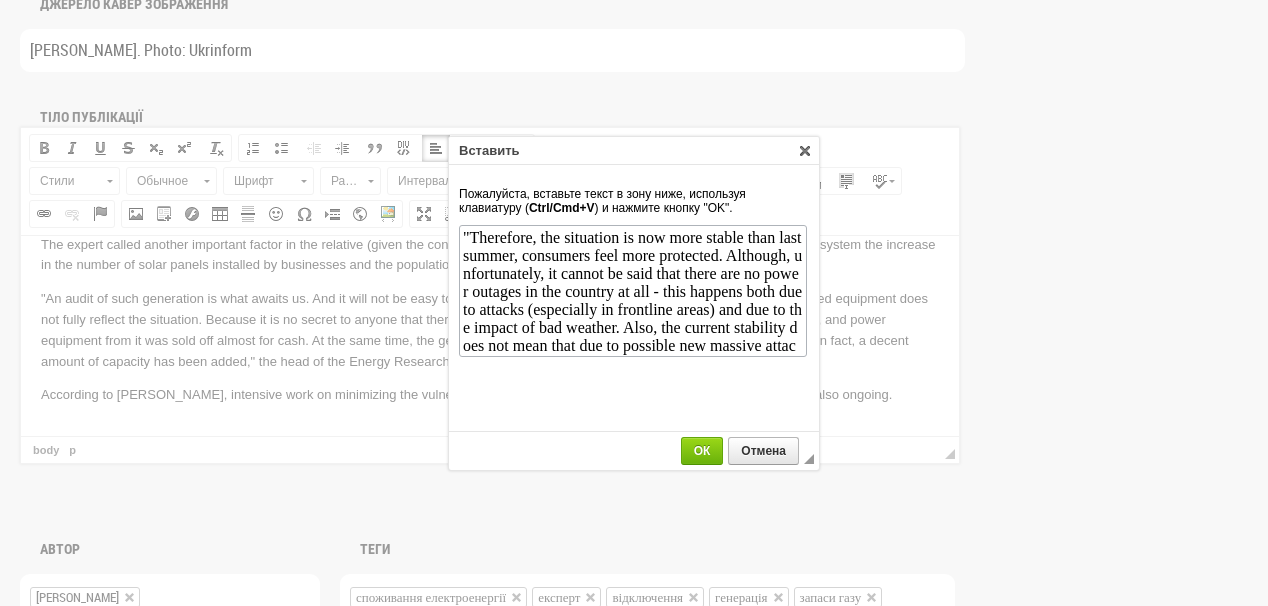 scroll, scrollTop: 56, scrollLeft: 0, axis: vertical 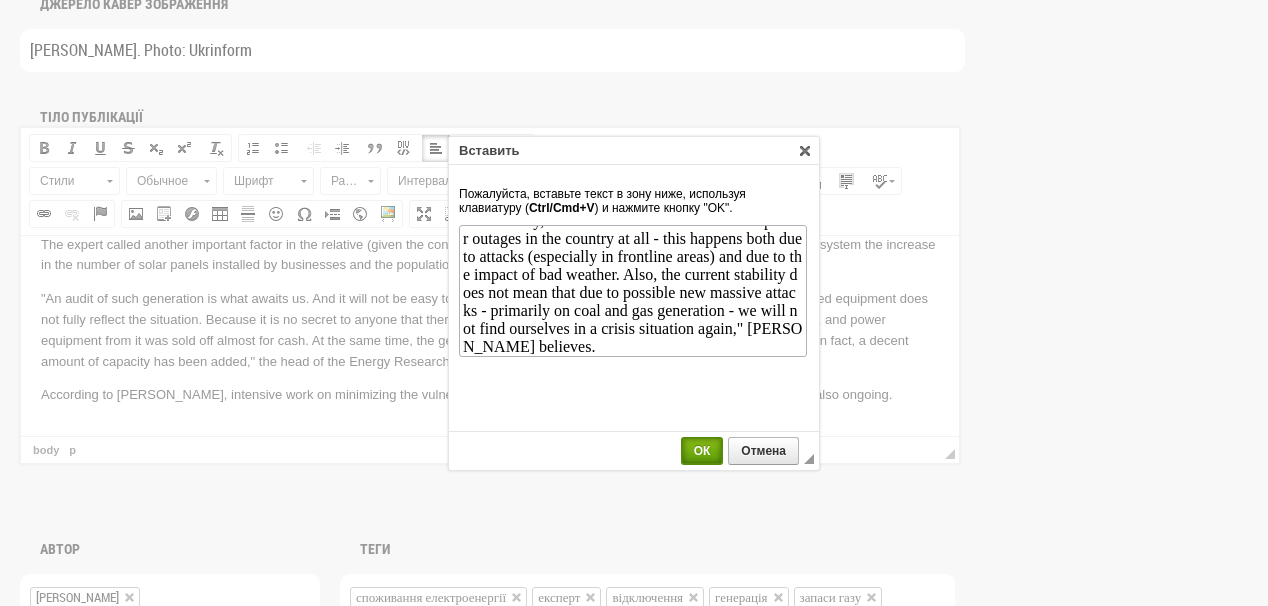 click on "ОК" at bounding box center [702, 451] 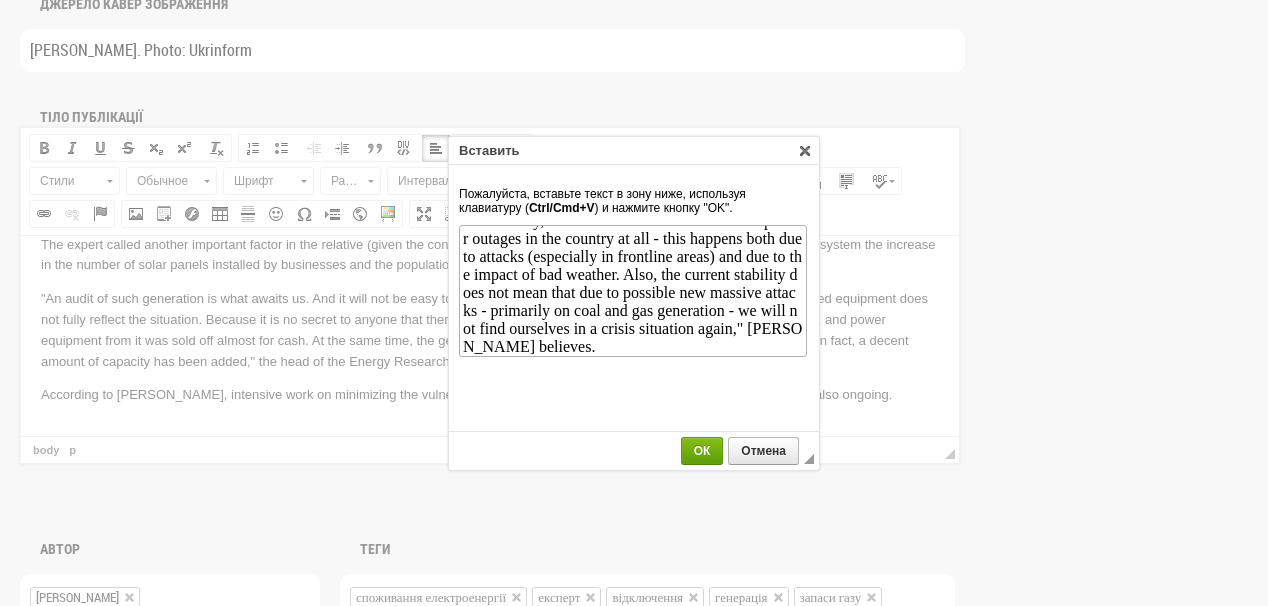 scroll, scrollTop: 281, scrollLeft: 0, axis: vertical 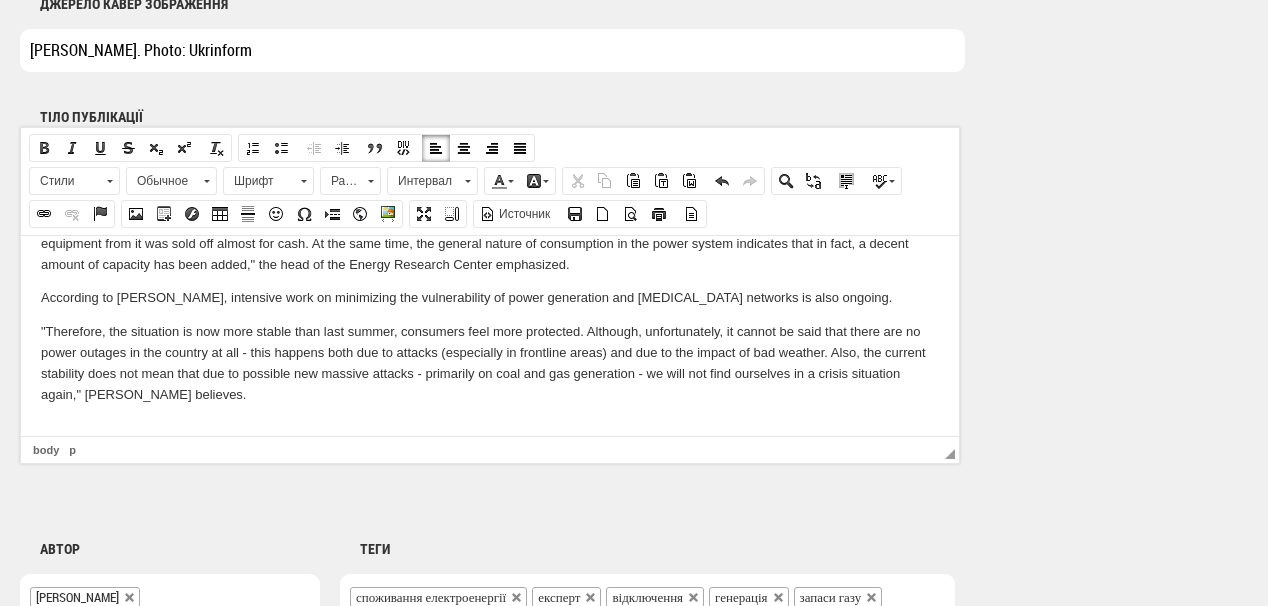 click at bounding box center [490, 427] 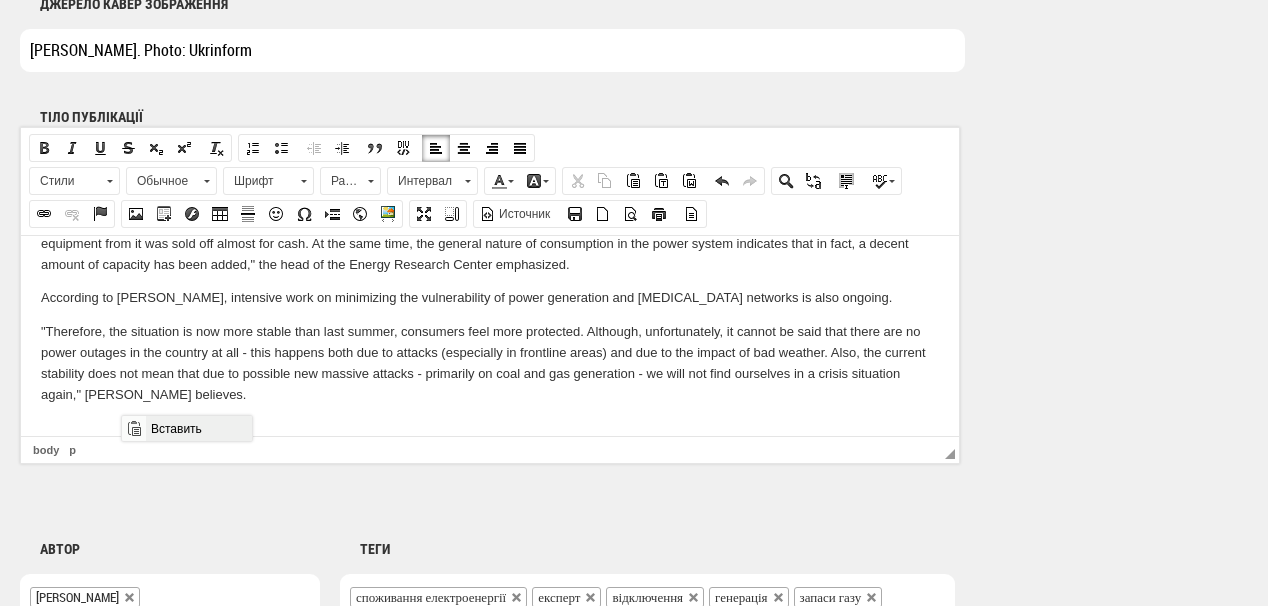 drag, startPoint x: 169, startPoint y: 419, endPoint x: 292, endPoint y: 836, distance: 434.762 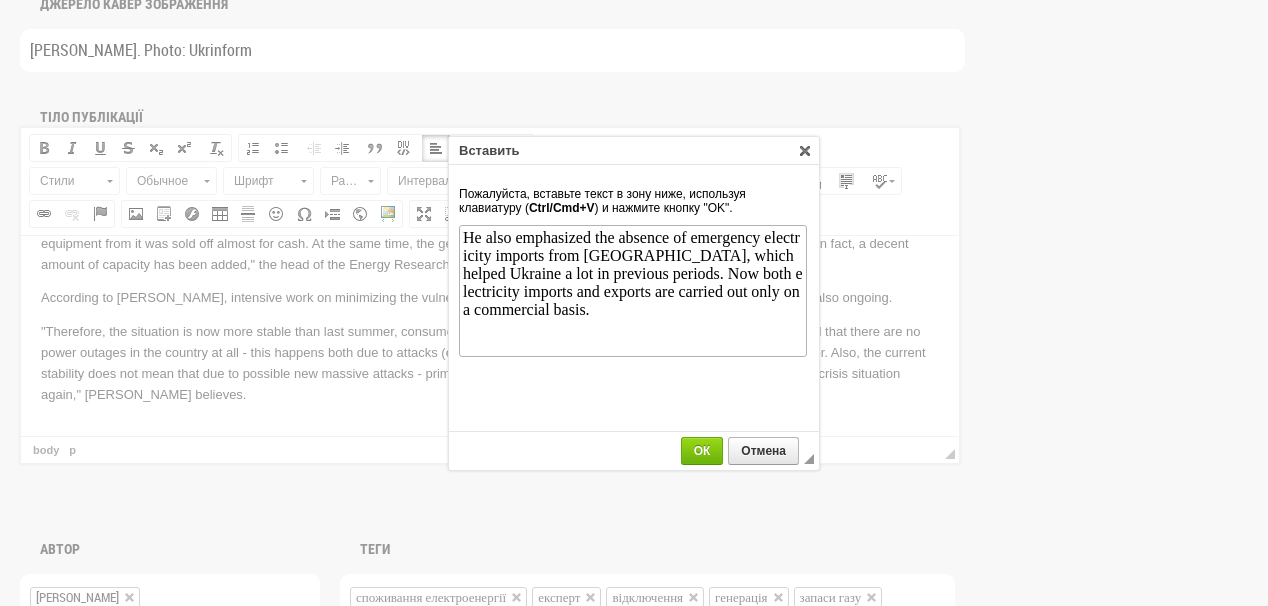 scroll, scrollTop: 0, scrollLeft: 0, axis: both 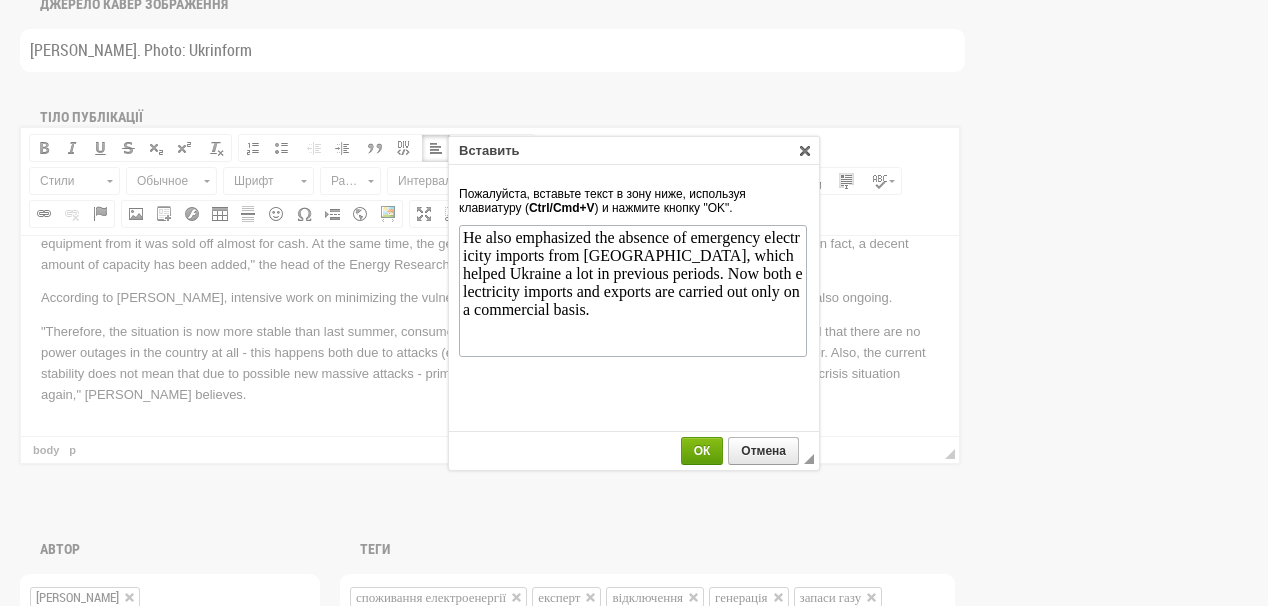 click on "ОК" at bounding box center [702, 451] 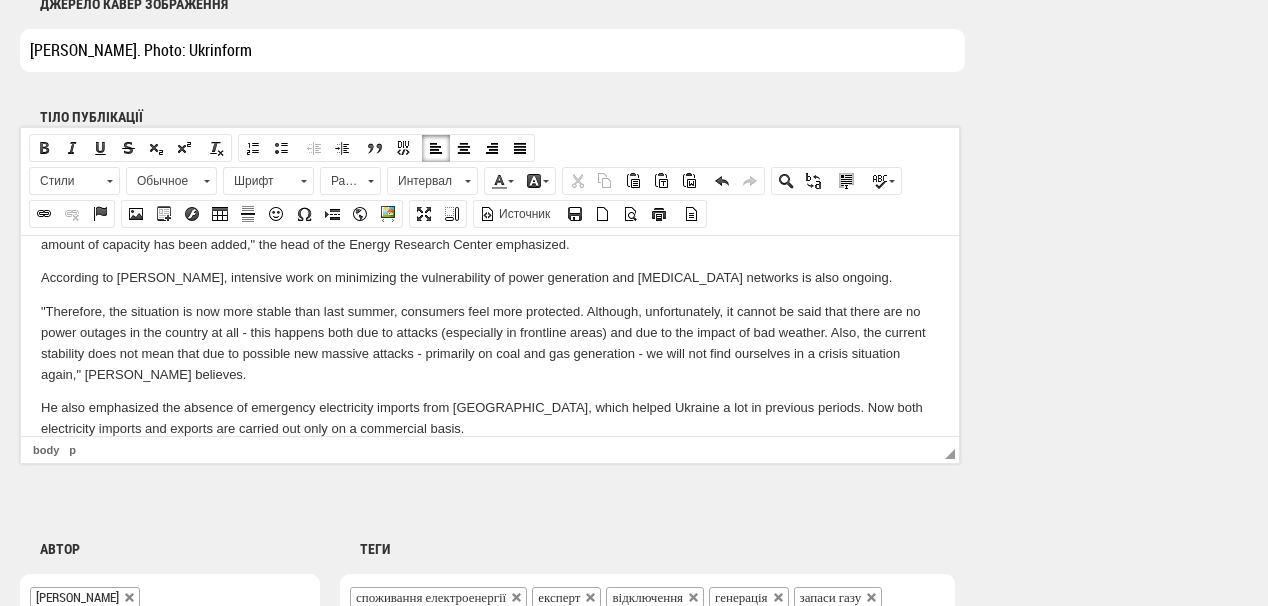 scroll, scrollTop: 370, scrollLeft: 0, axis: vertical 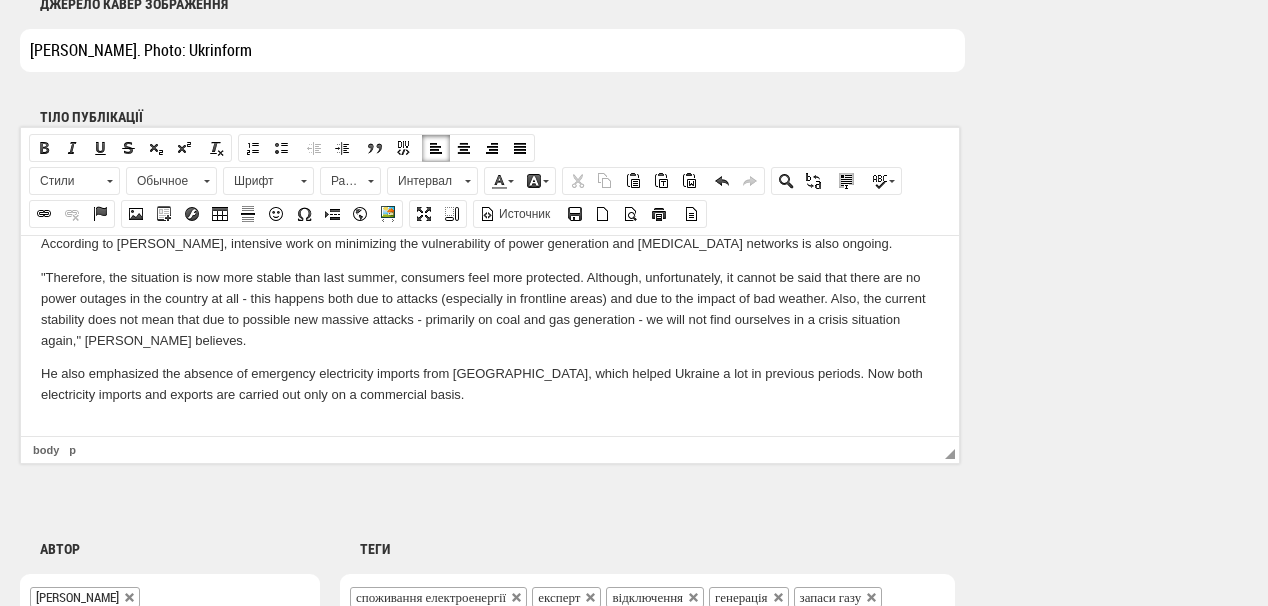 click at bounding box center (490, 428) 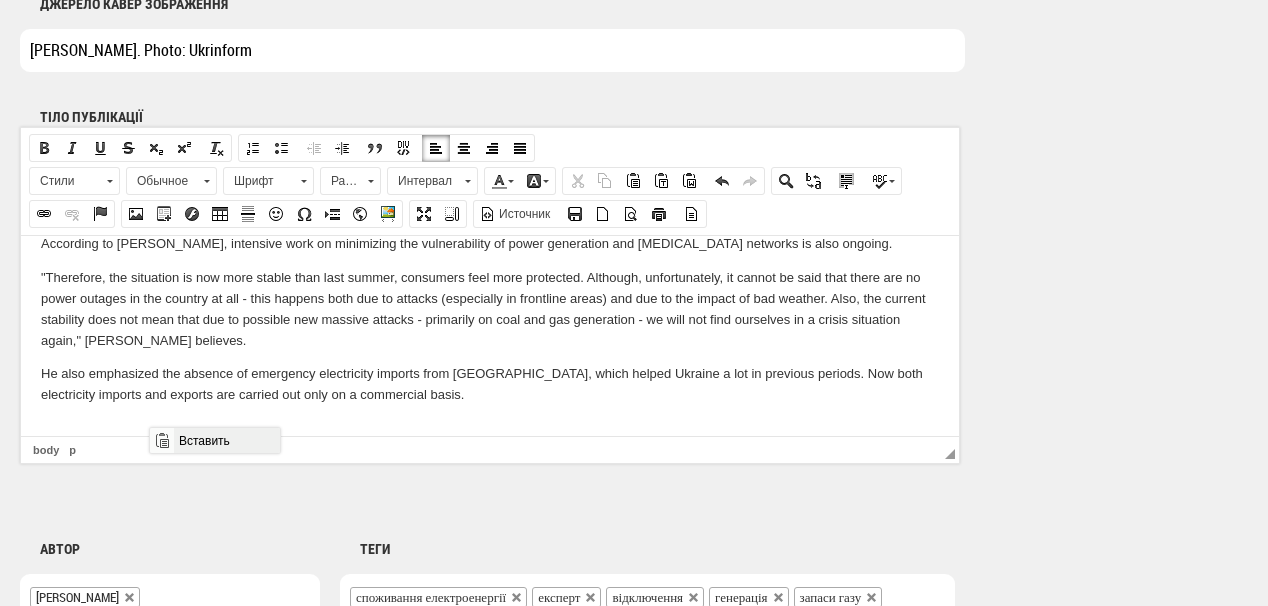 click on "Вставить" at bounding box center (226, 440) 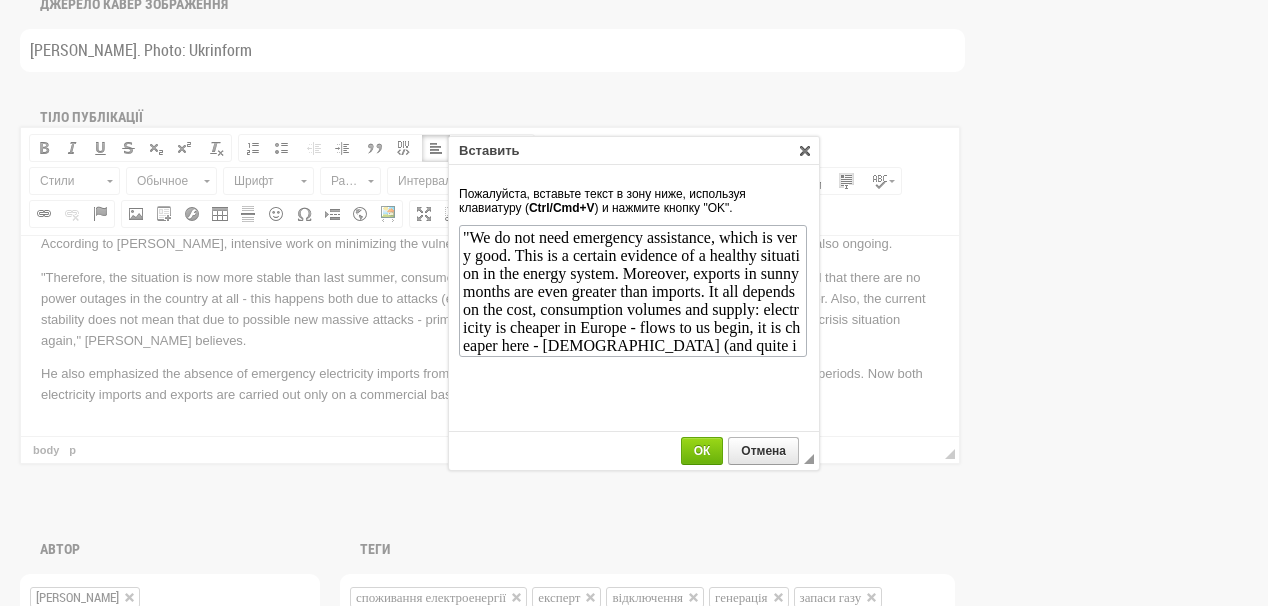 scroll, scrollTop: 56, scrollLeft: 0, axis: vertical 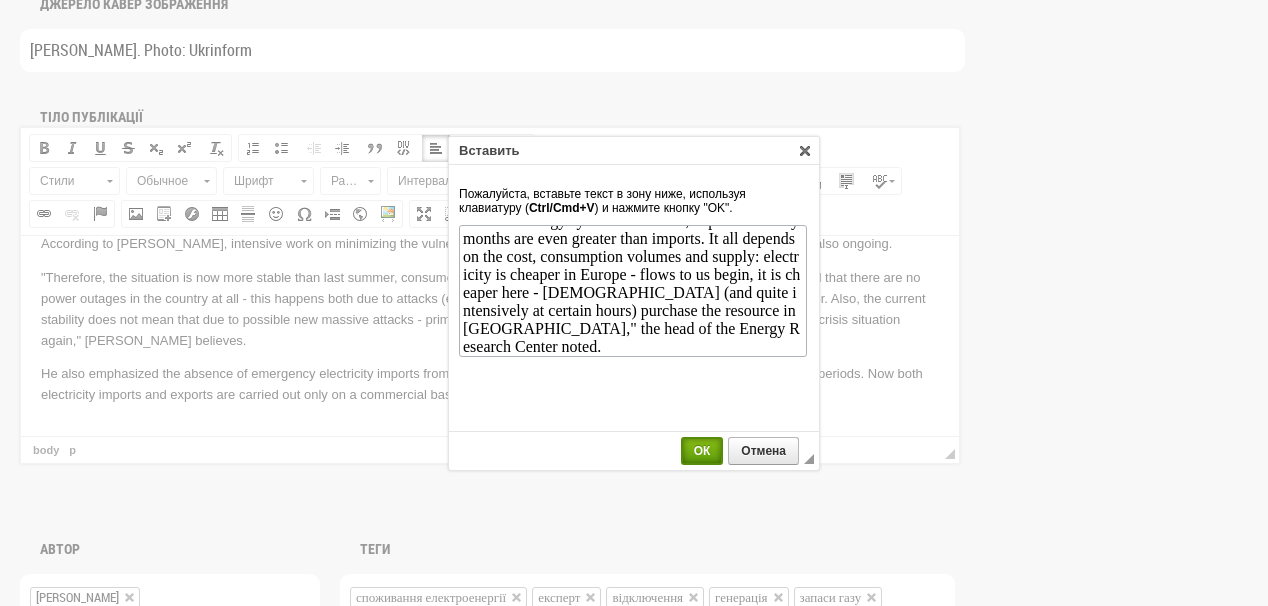 click on "ОК" at bounding box center [702, 451] 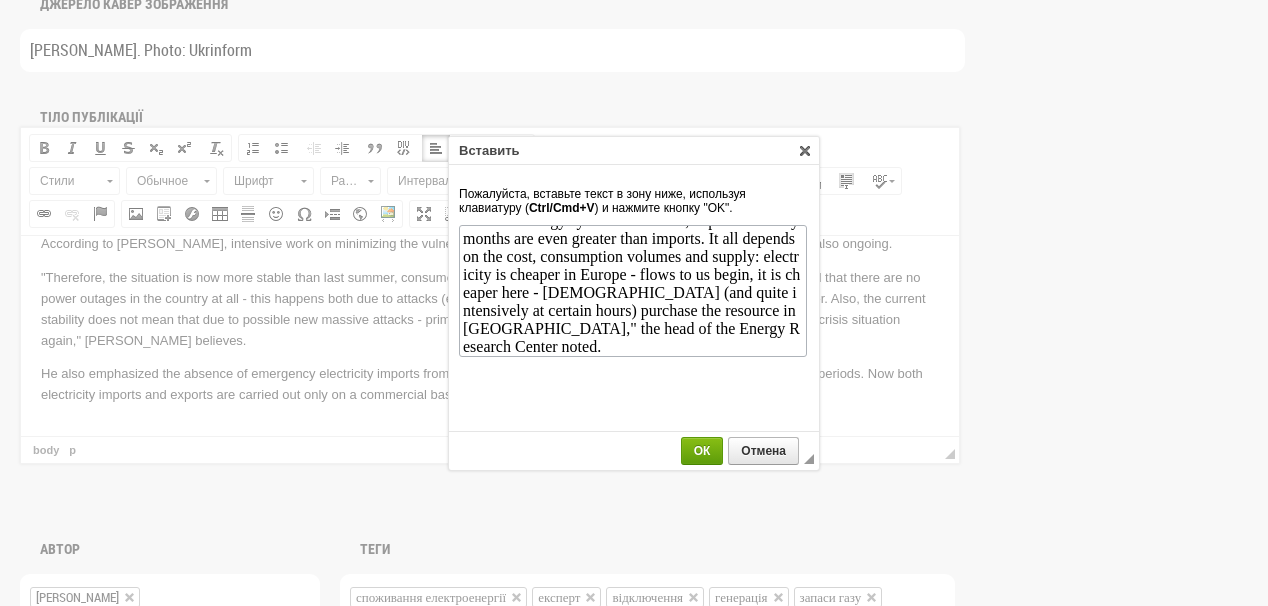 scroll, scrollTop: 432, scrollLeft: 0, axis: vertical 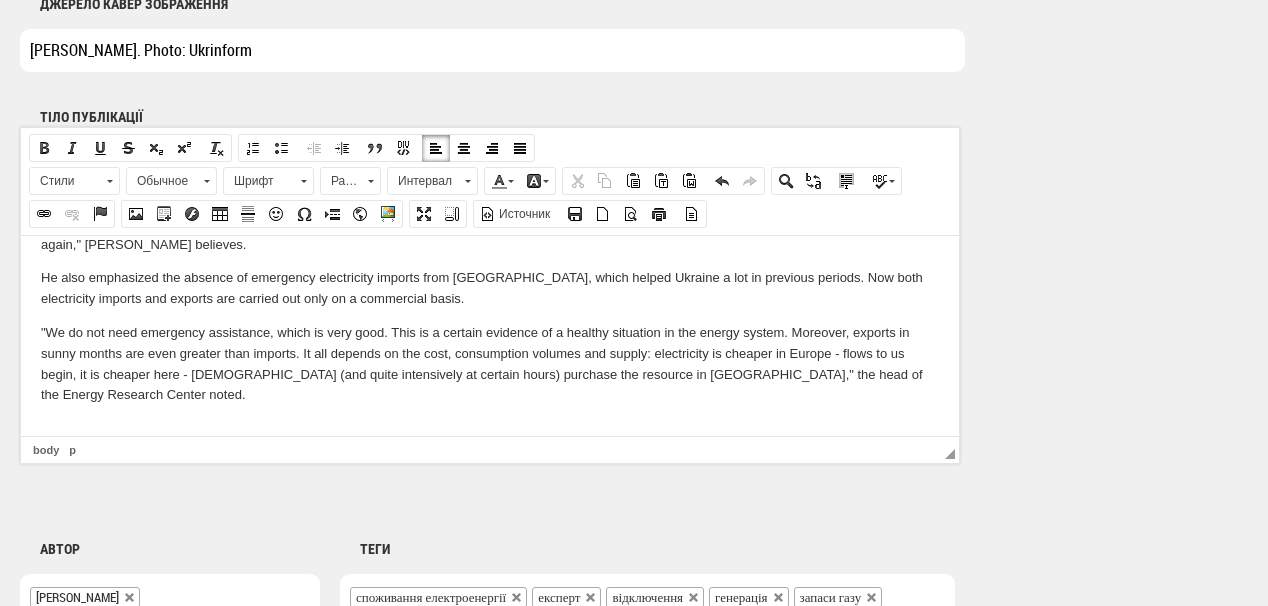 click at bounding box center [490, 428] 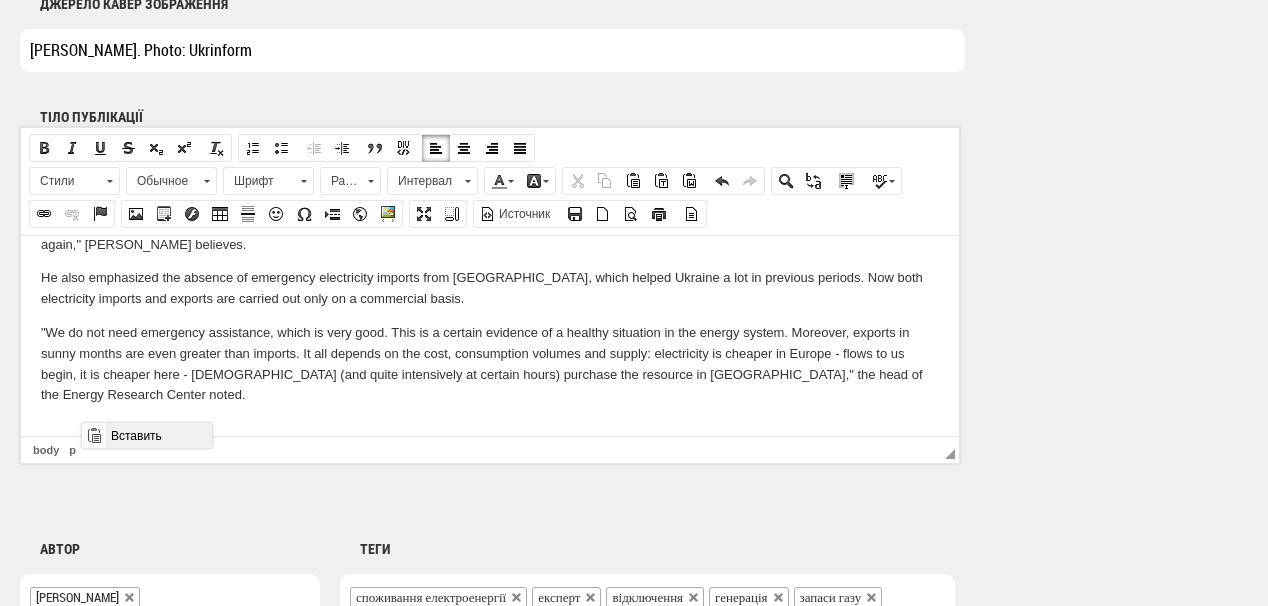 click on "Вставить" at bounding box center [158, 435] 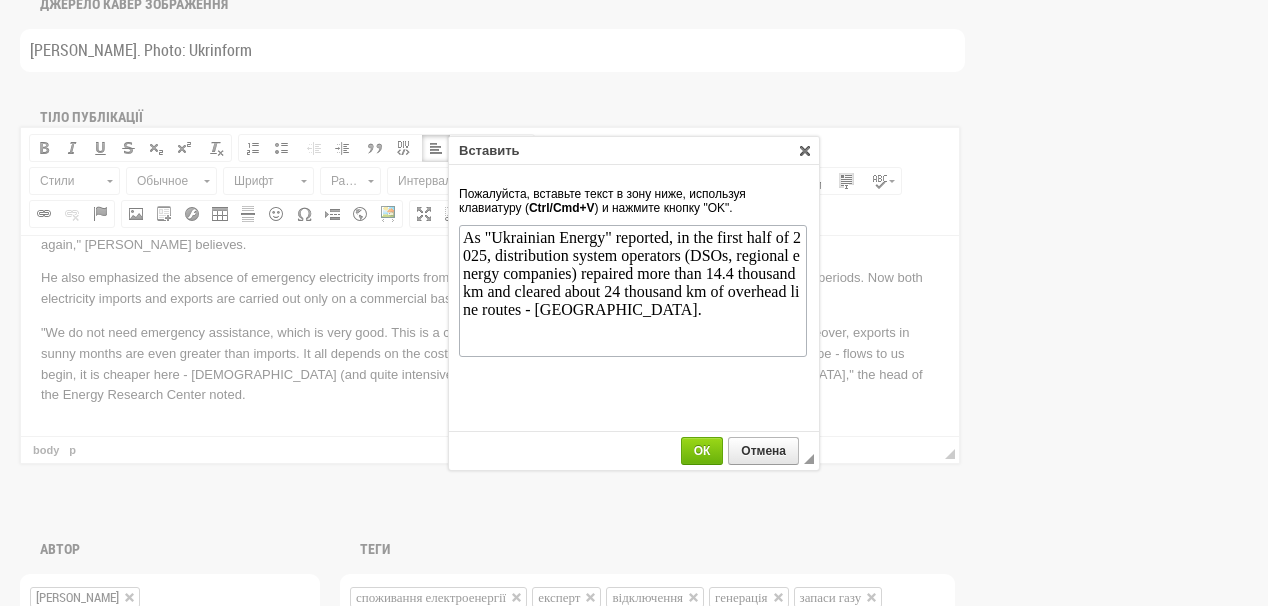 scroll, scrollTop: 0, scrollLeft: 0, axis: both 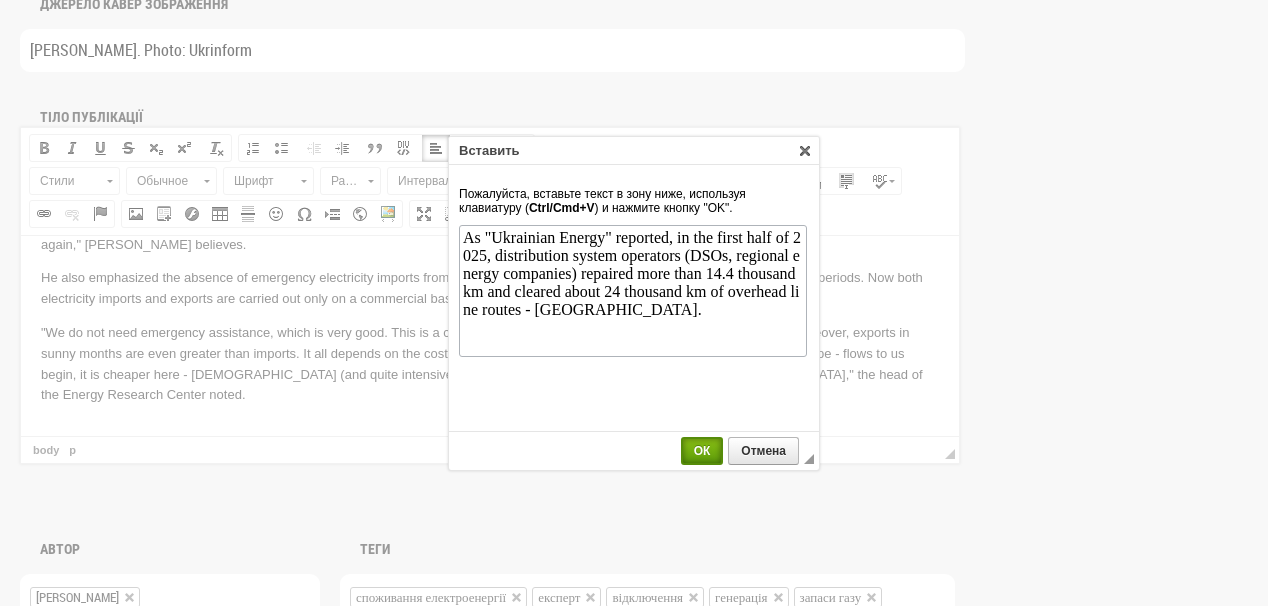 click on "ОК" at bounding box center (702, 451) 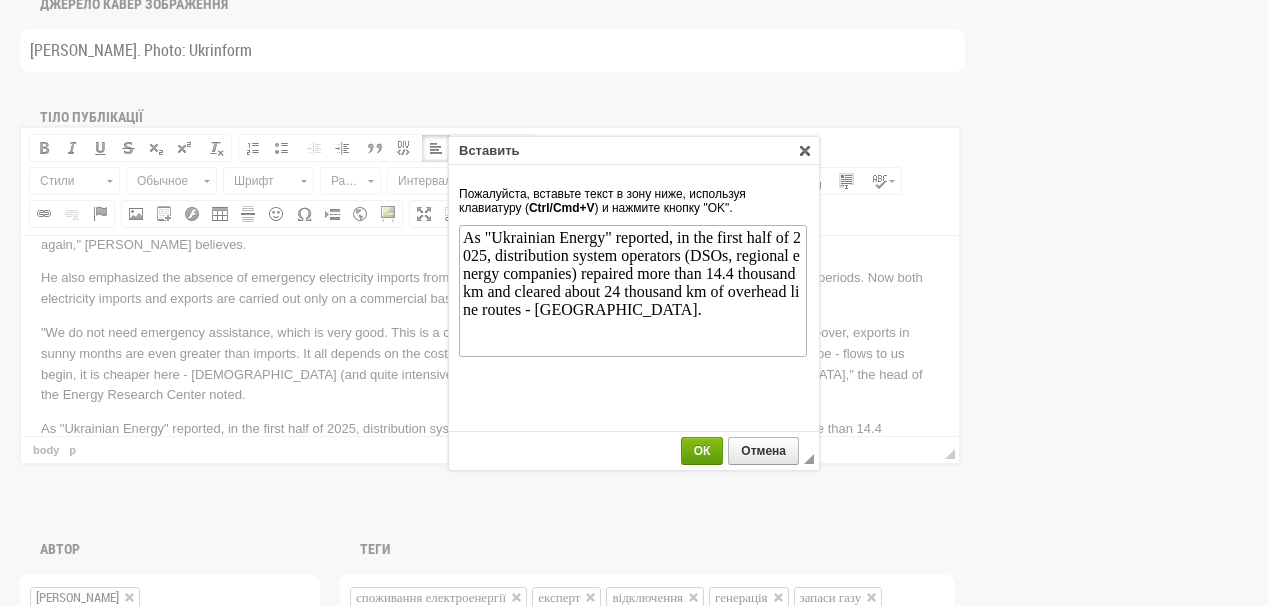 scroll, scrollTop: 487, scrollLeft: 0, axis: vertical 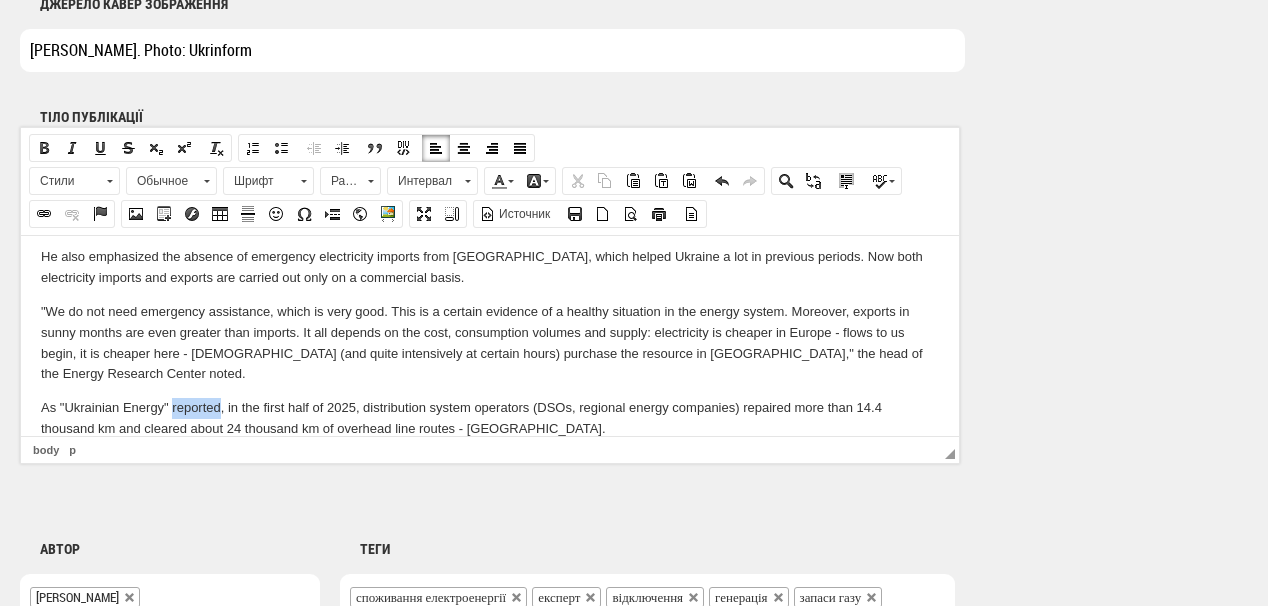 drag, startPoint x: 172, startPoint y: 407, endPoint x: 219, endPoint y: 415, distance: 47.67599 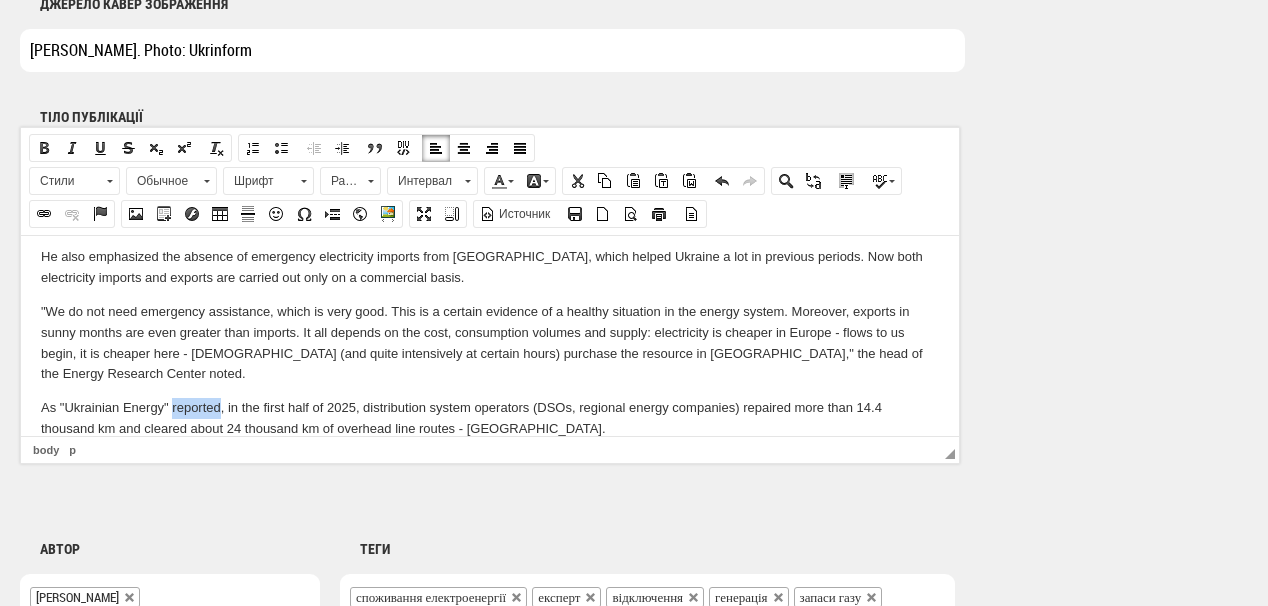 drag, startPoint x: 44, startPoint y: 213, endPoint x: 168, endPoint y: 168, distance: 131.91286 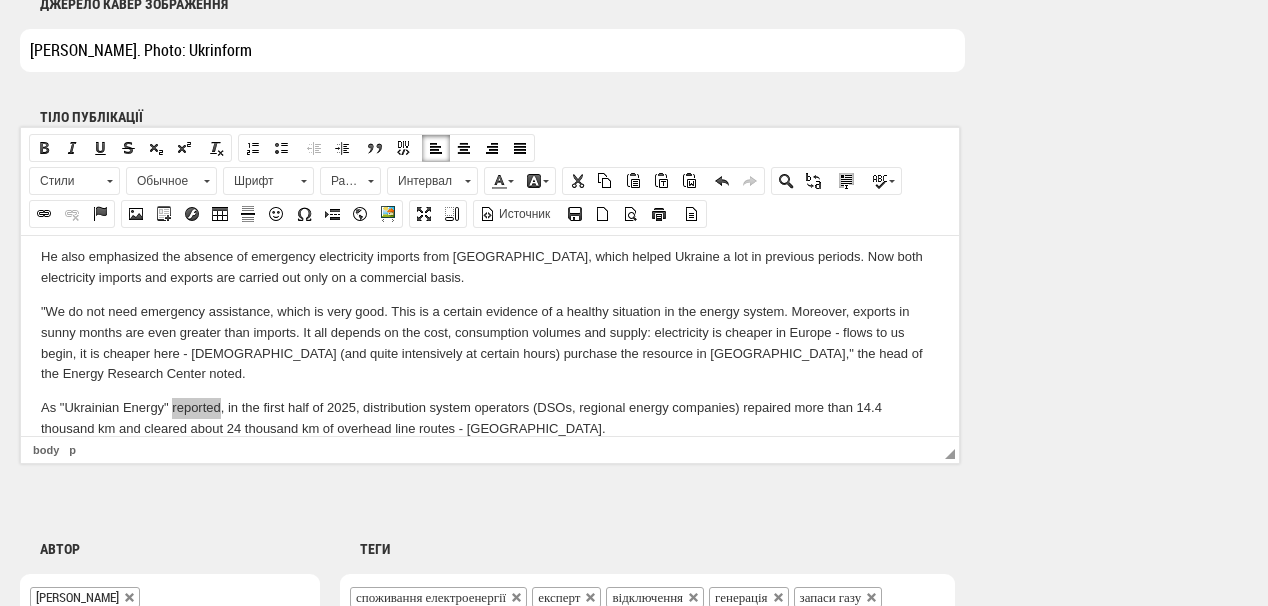 select on "http://" 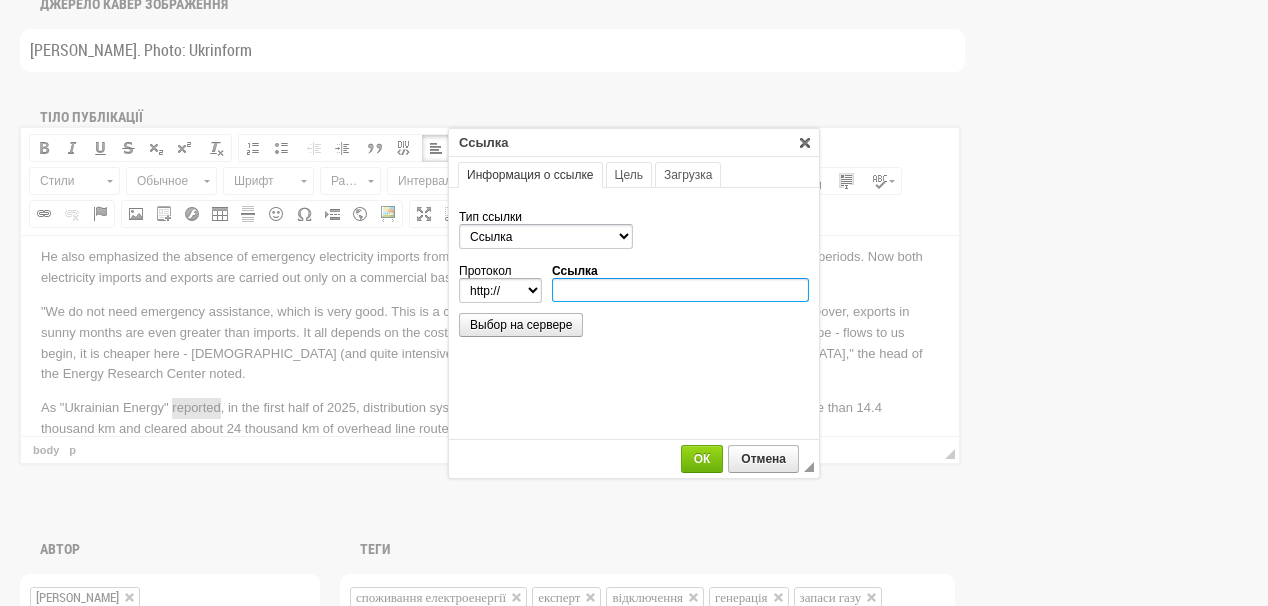 click on "Ссылка" at bounding box center [680, 290] 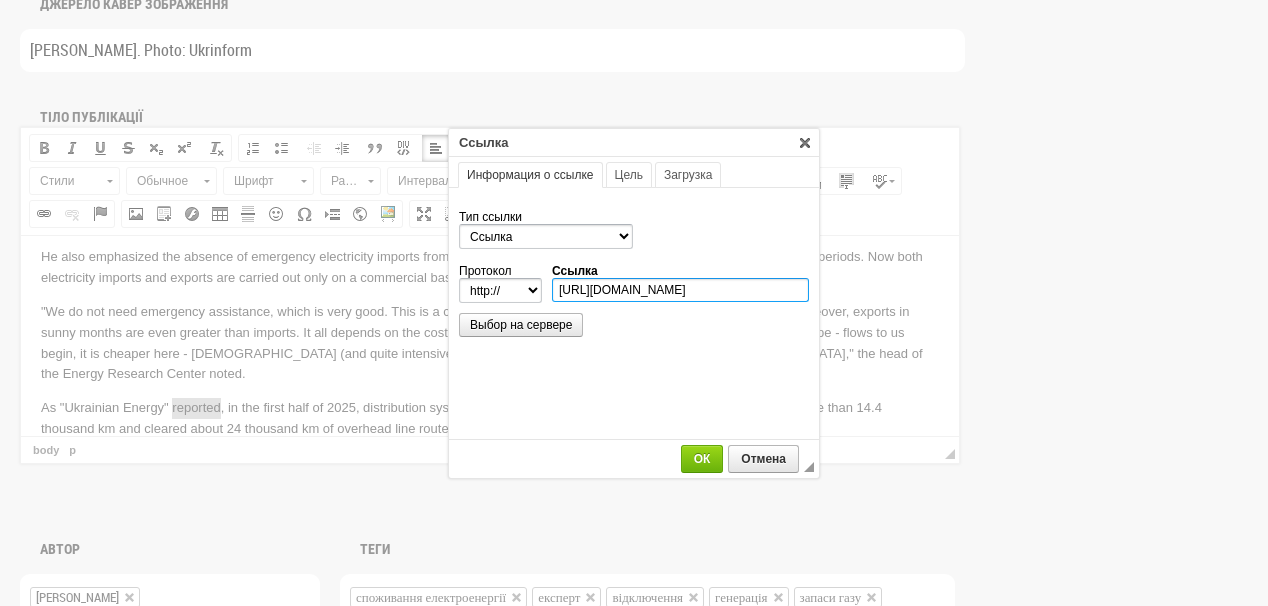 scroll, scrollTop: 0, scrollLeft: 295, axis: horizontal 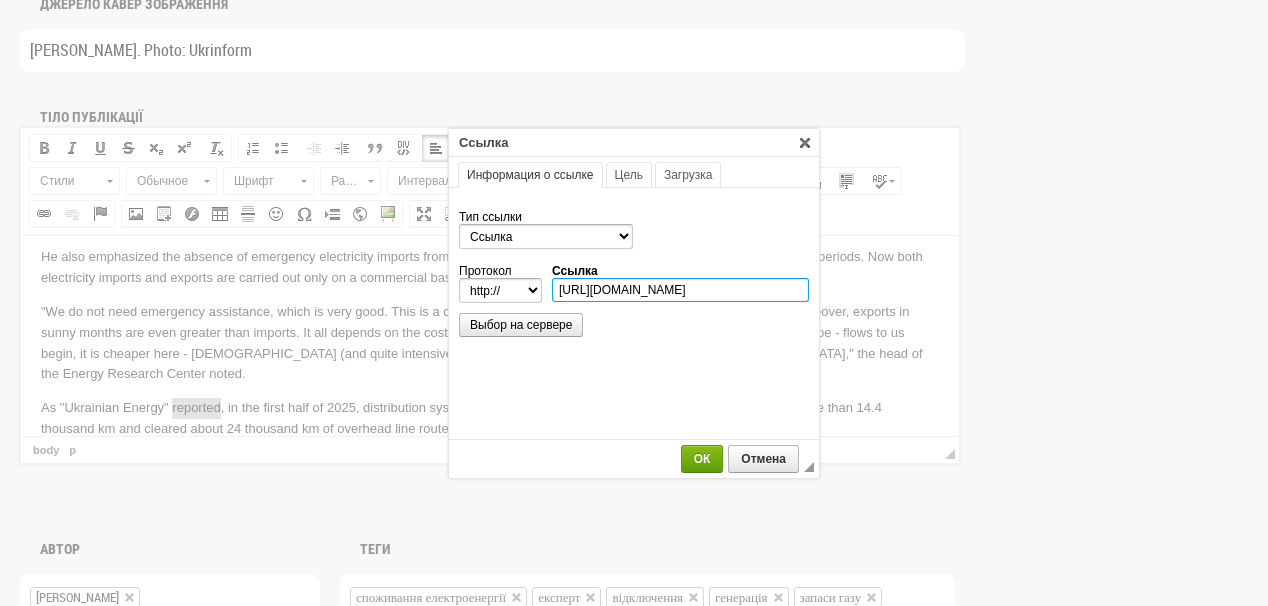 type on "https://ua-energy.org/uk/posts/enerhetyky-za-6-misiatsiv-vidremontuvaly-ponad-144-tys-km-elektrolinii" 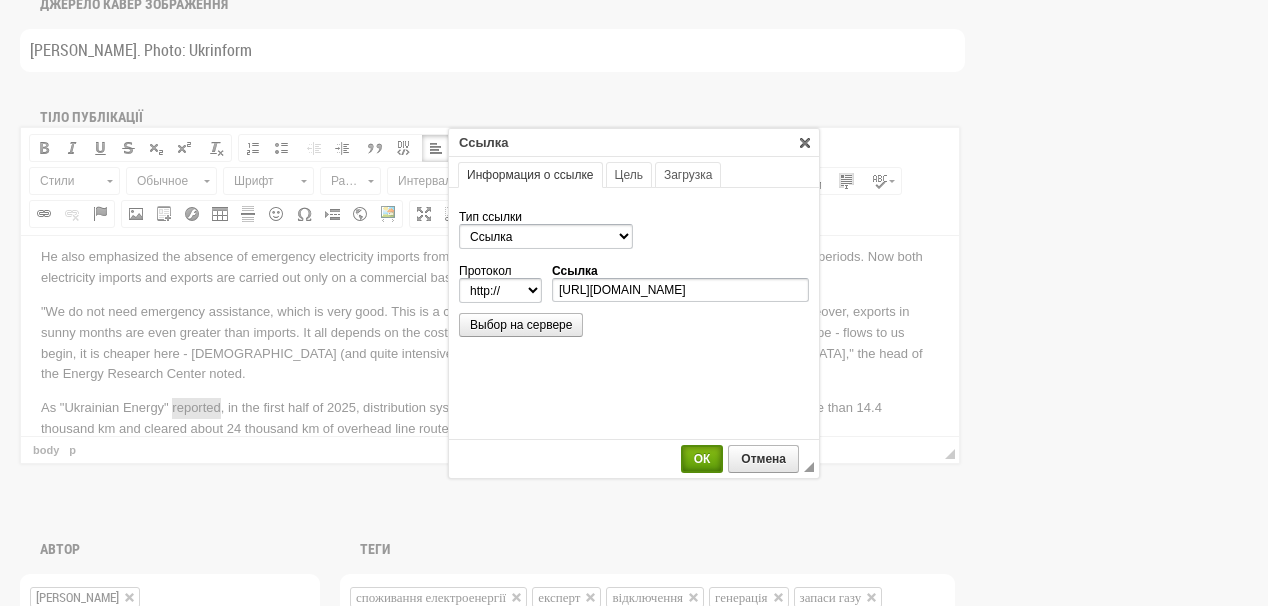 select on "https://" 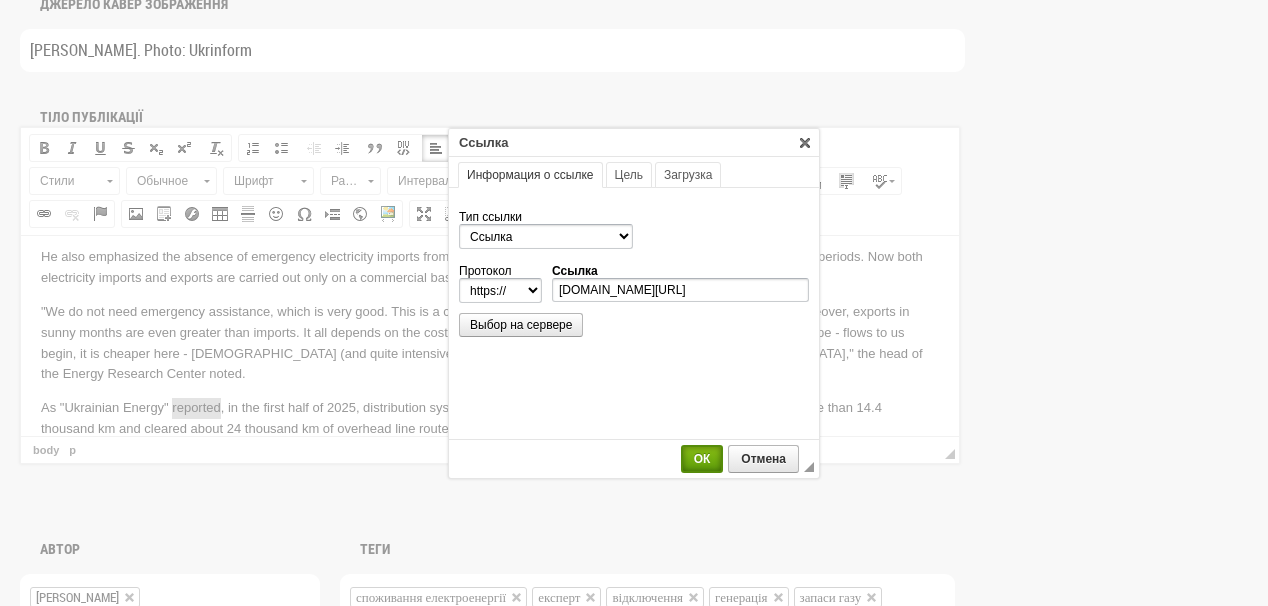 scroll, scrollTop: 0, scrollLeft: 0, axis: both 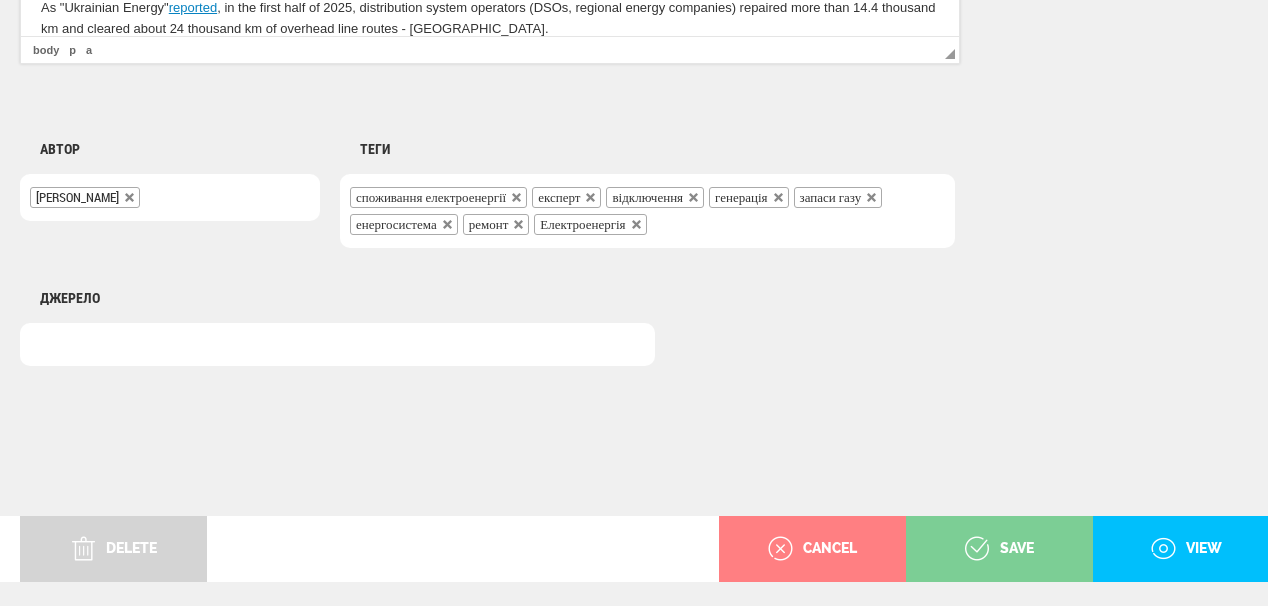 click on "save" at bounding box center [999, 549] 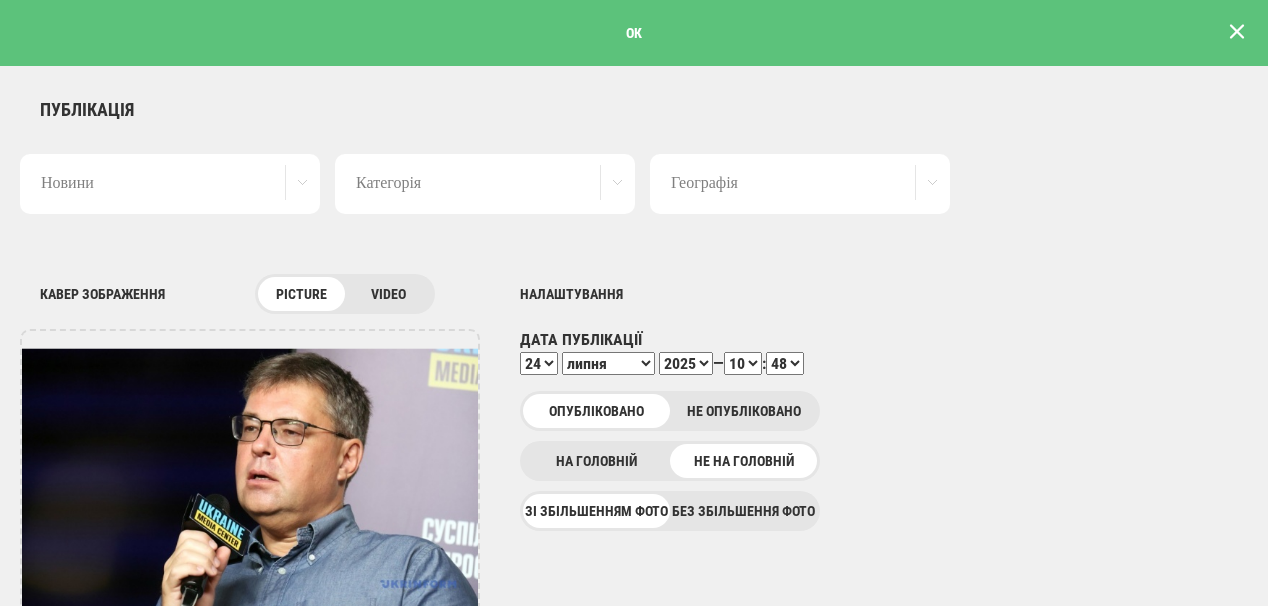 scroll, scrollTop: 0, scrollLeft: 0, axis: both 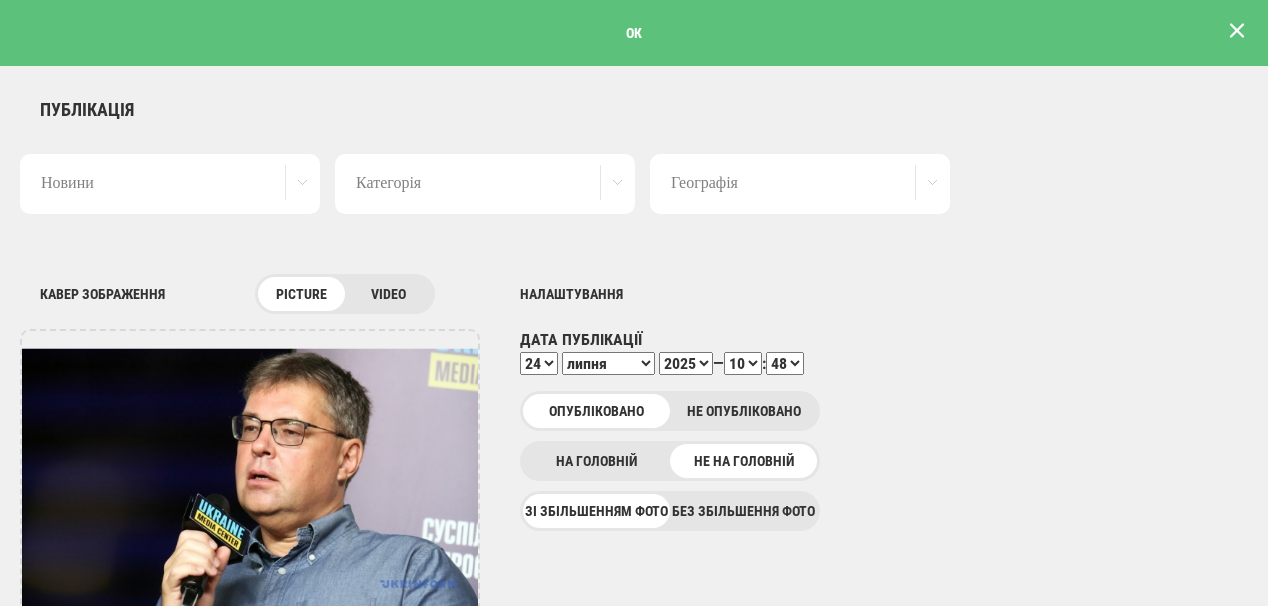 click at bounding box center [1237, 31] 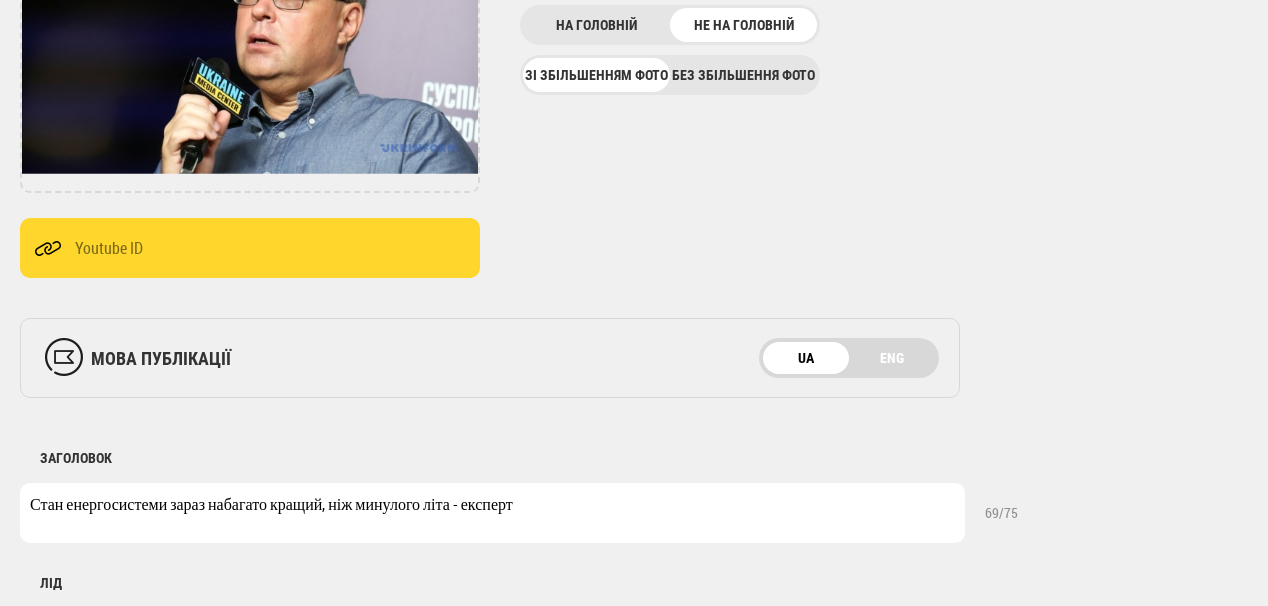 scroll, scrollTop: 400, scrollLeft: 0, axis: vertical 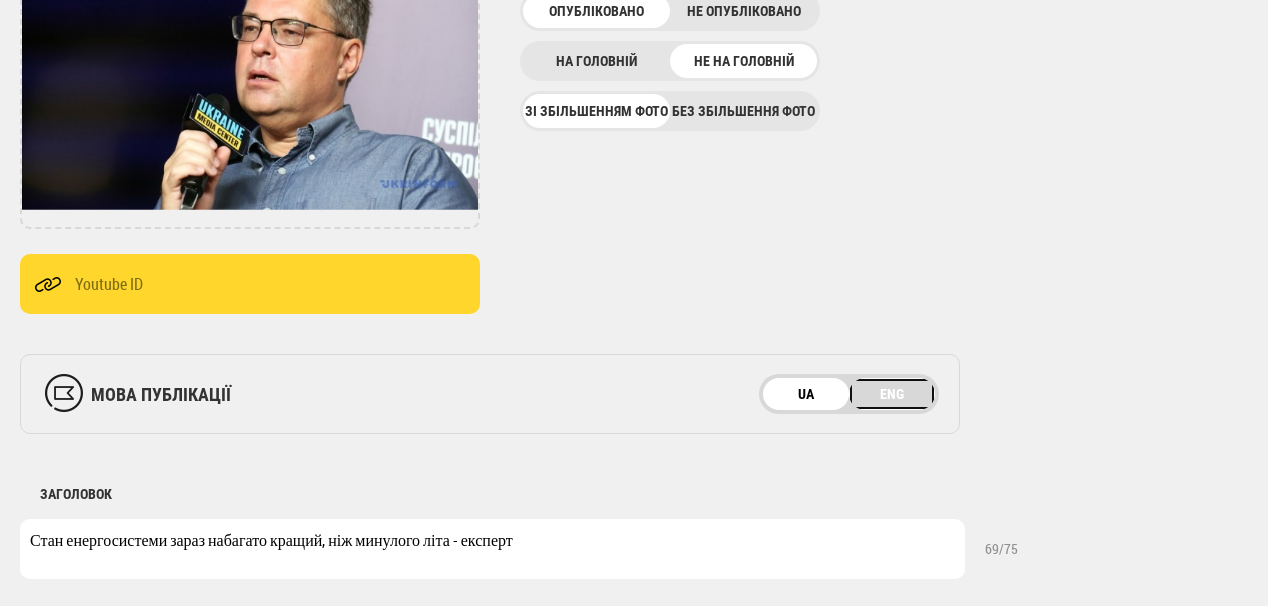 drag, startPoint x: 883, startPoint y: 397, endPoint x: 795, endPoint y: 410, distance: 88.95505 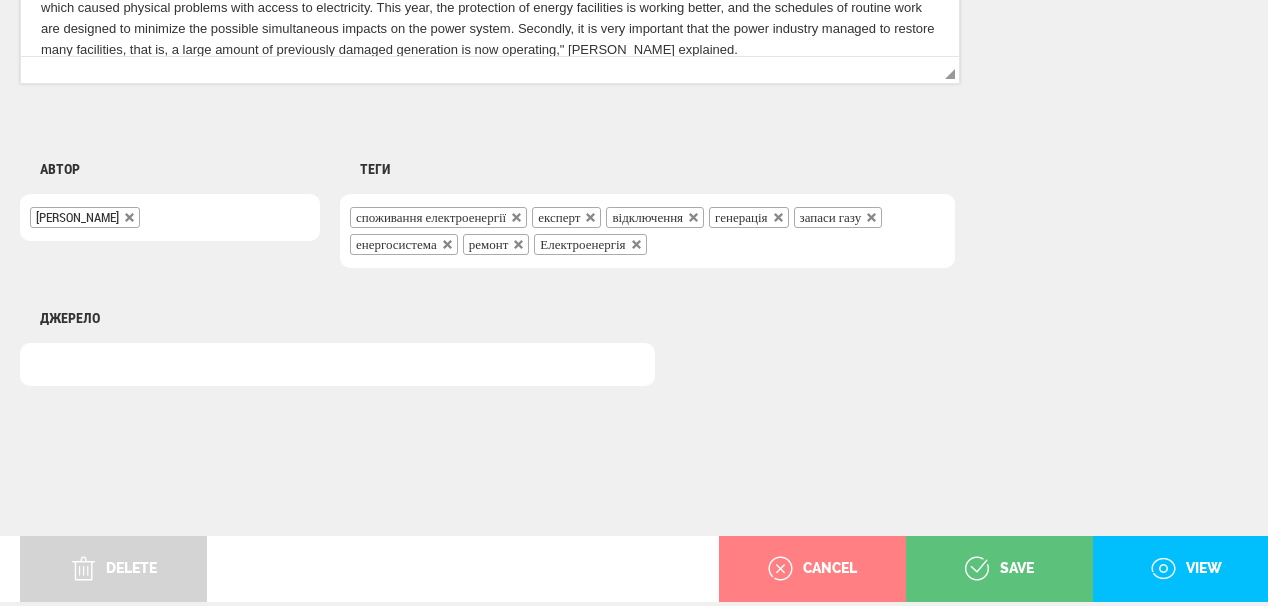 scroll, scrollTop: 1652, scrollLeft: 0, axis: vertical 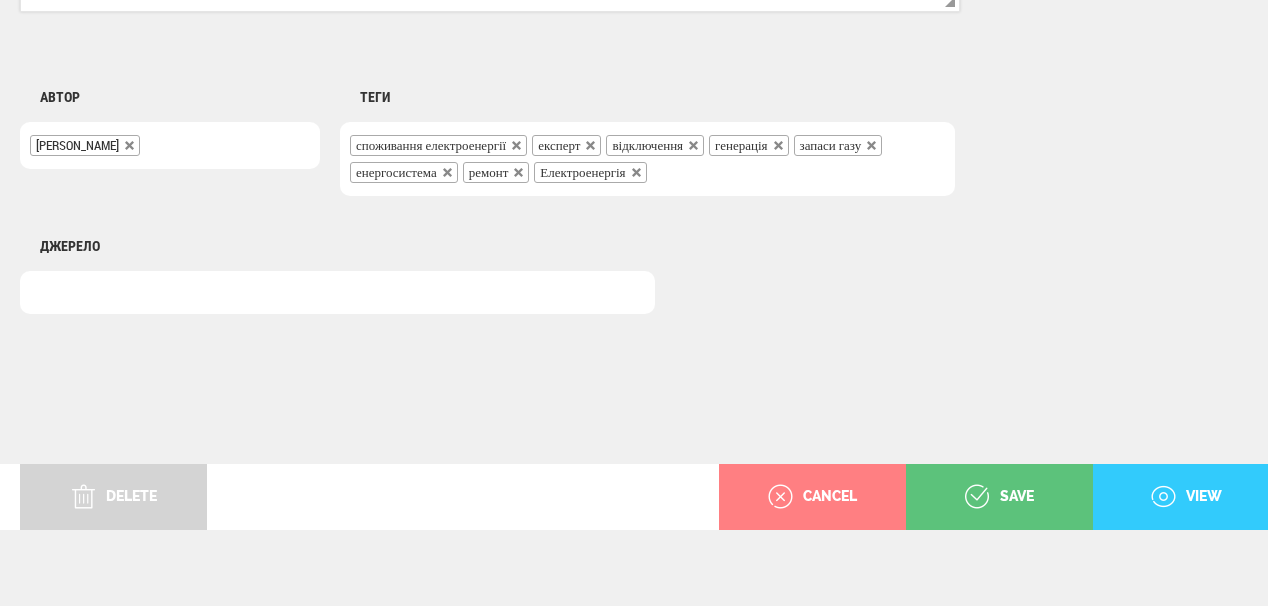 click on "view" at bounding box center [1186, 497] 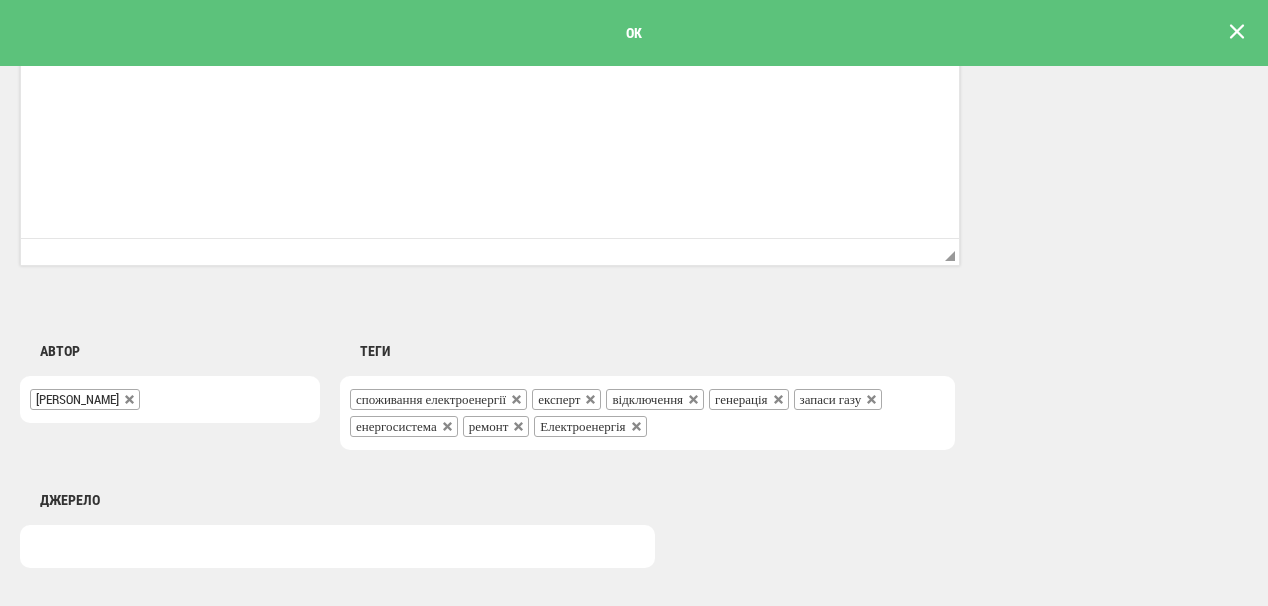 scroll, scrollTop: 1384, scrollLeft: 0, axis: vertical 